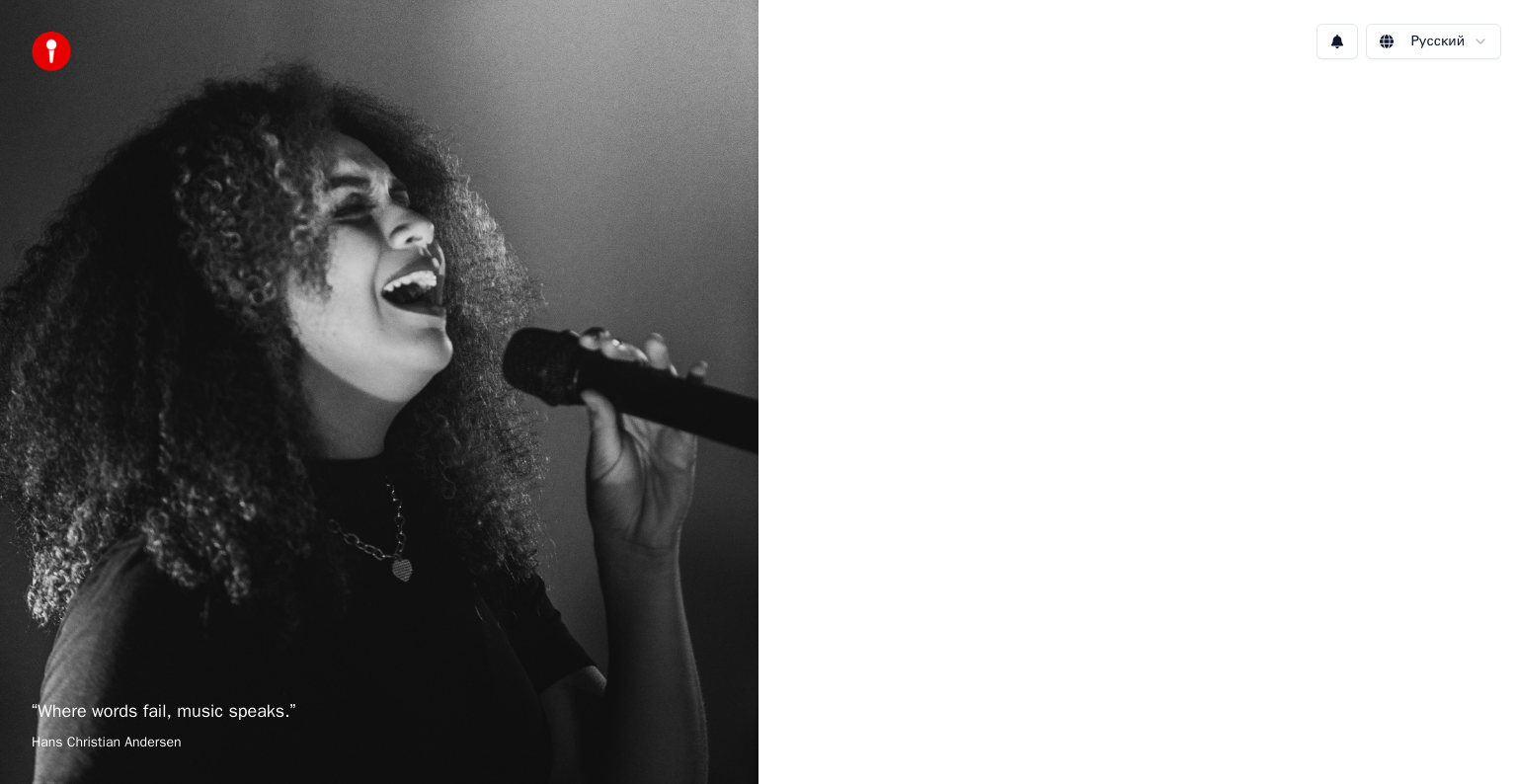 scroll, scrollTop: 0, scrollLeft: 0, axis: both 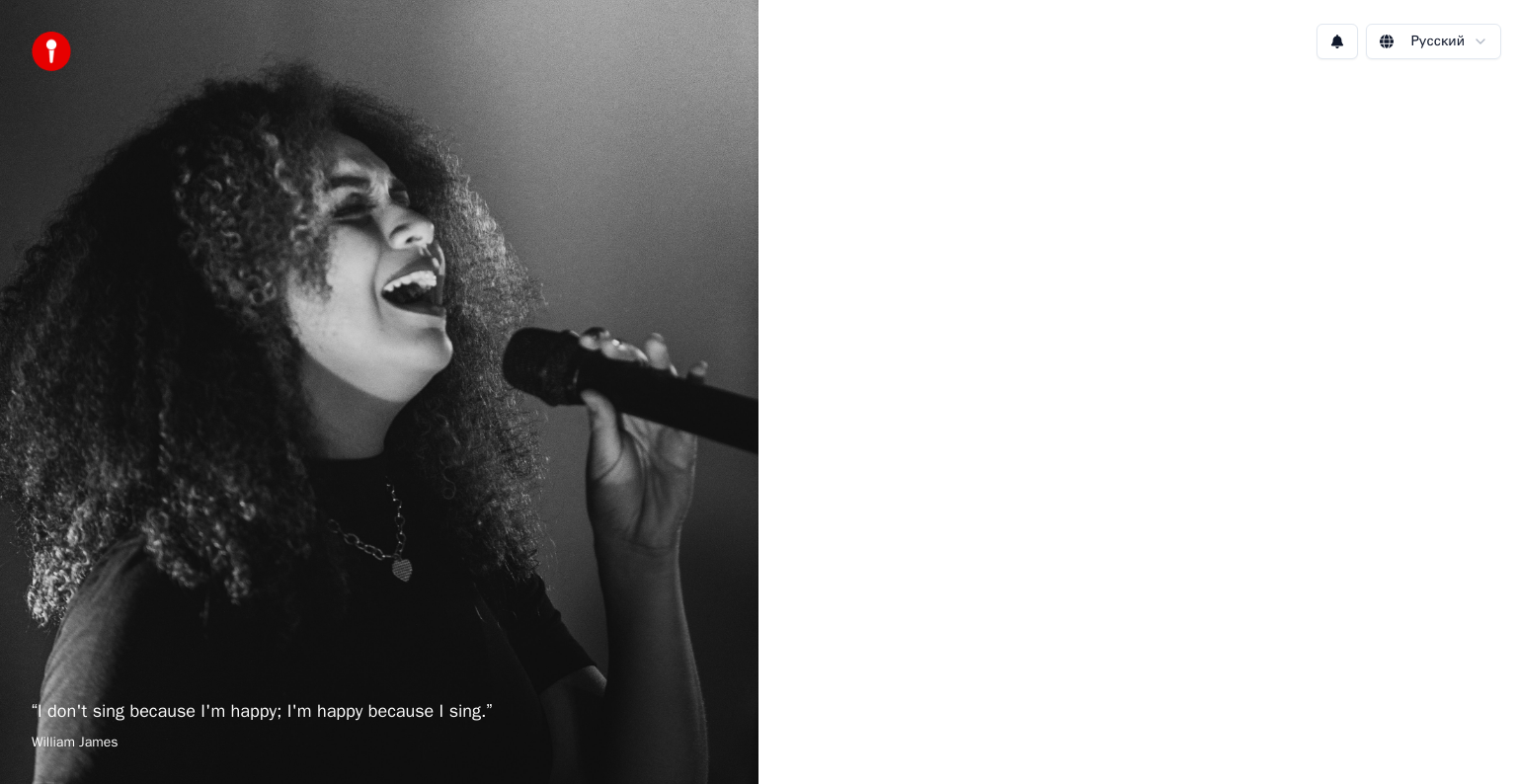 click at bounding box center [1138, 390] 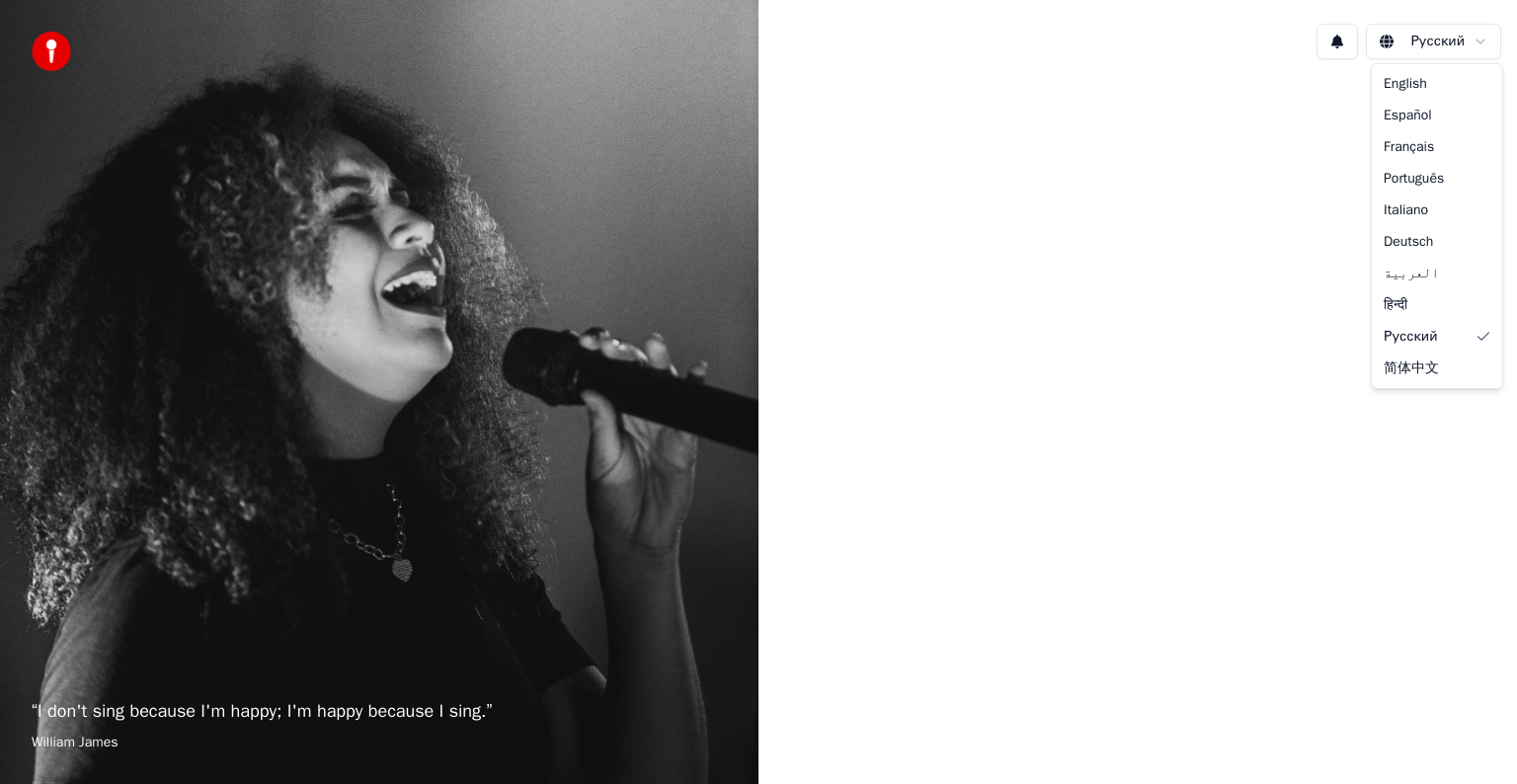 click on "“ I don't sing because I'm happy; I'm happy because I sing. ” [FIRST] [LAST] Русский English Español Français Português Italiano Deutsch العربية हिन्दी Русский 简体中文" at bounding box center [758, 392] 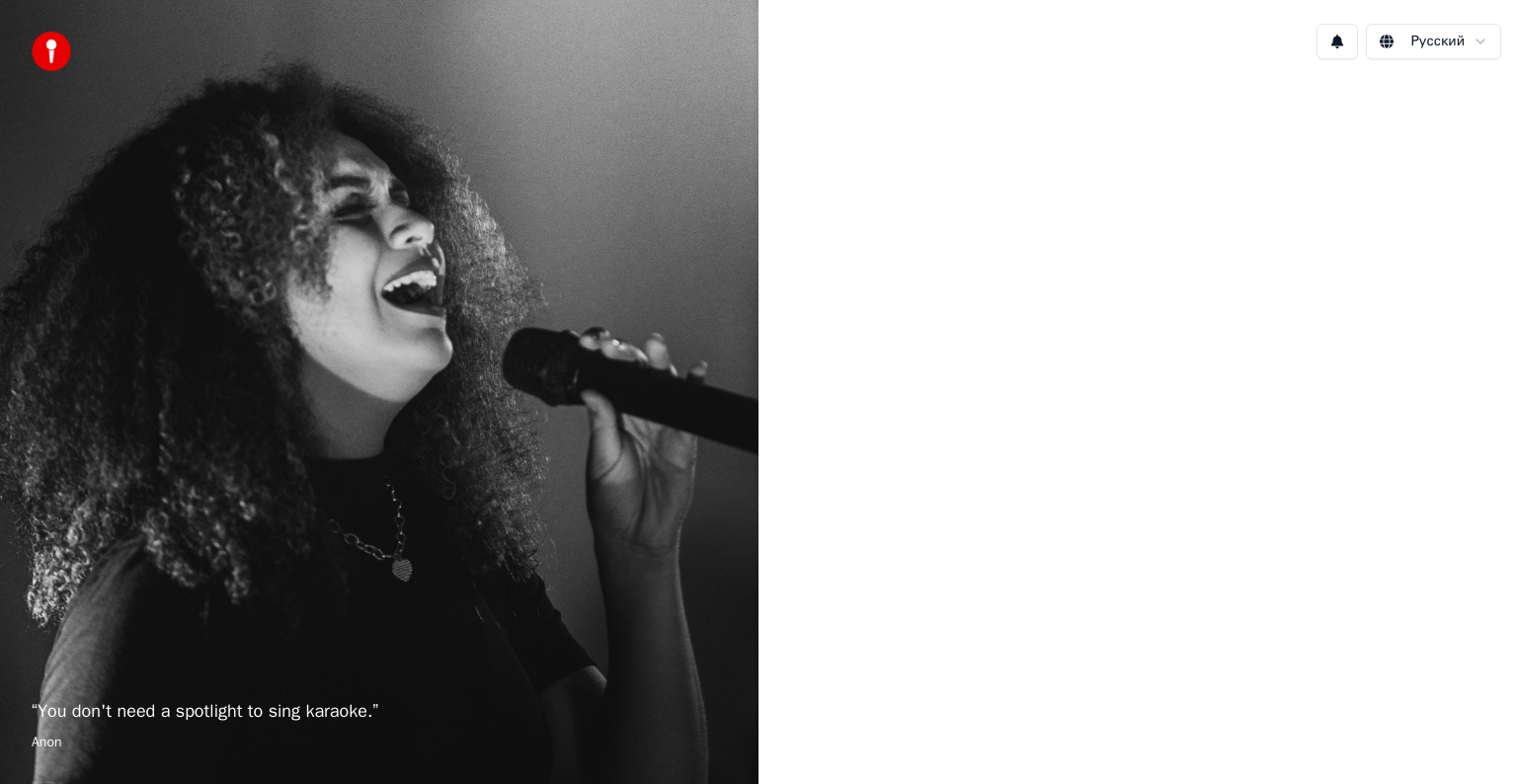 scroll, scrollTop: 0, scrollLeft: 0, axis: both 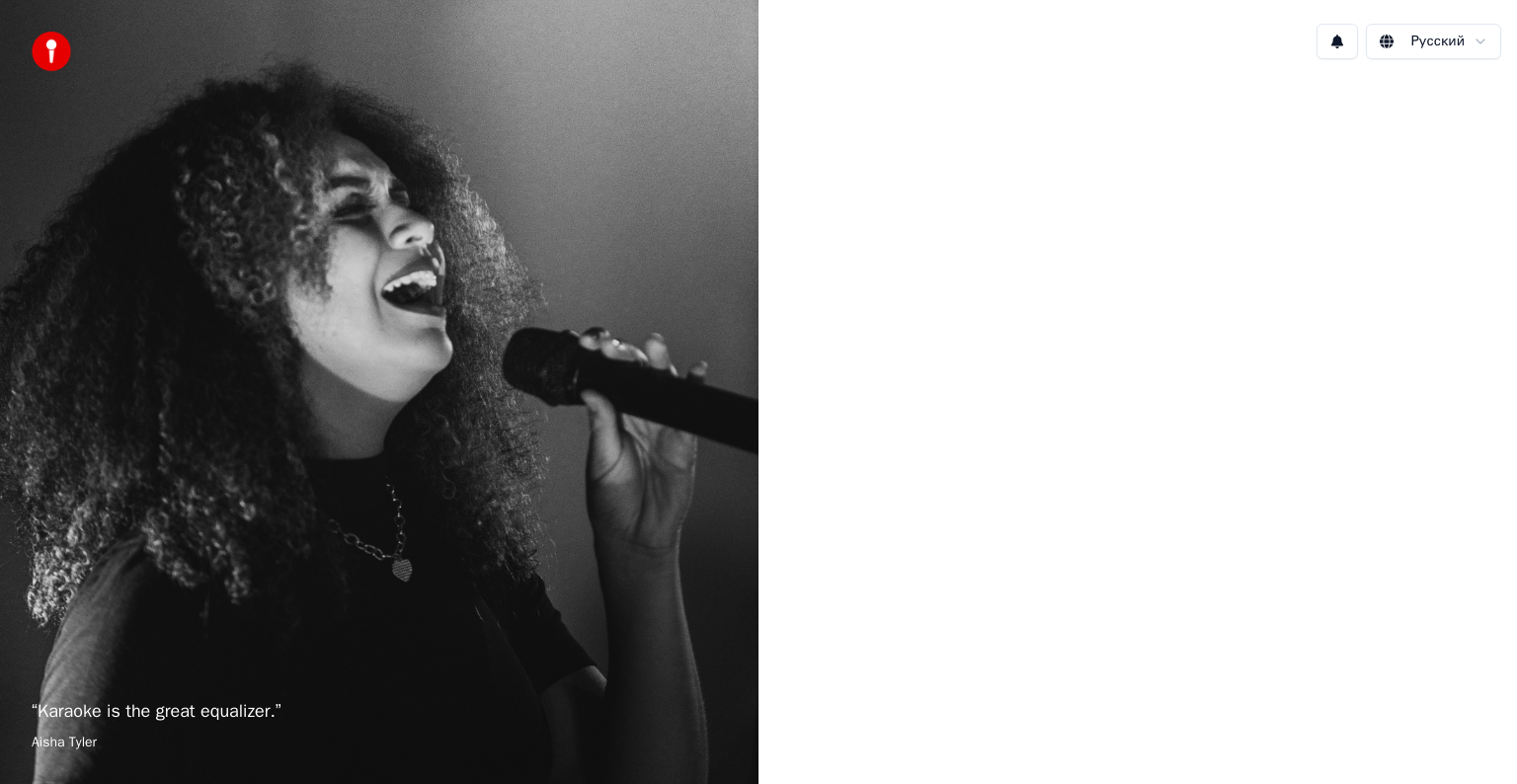 click at bounding box center (1138, 390) 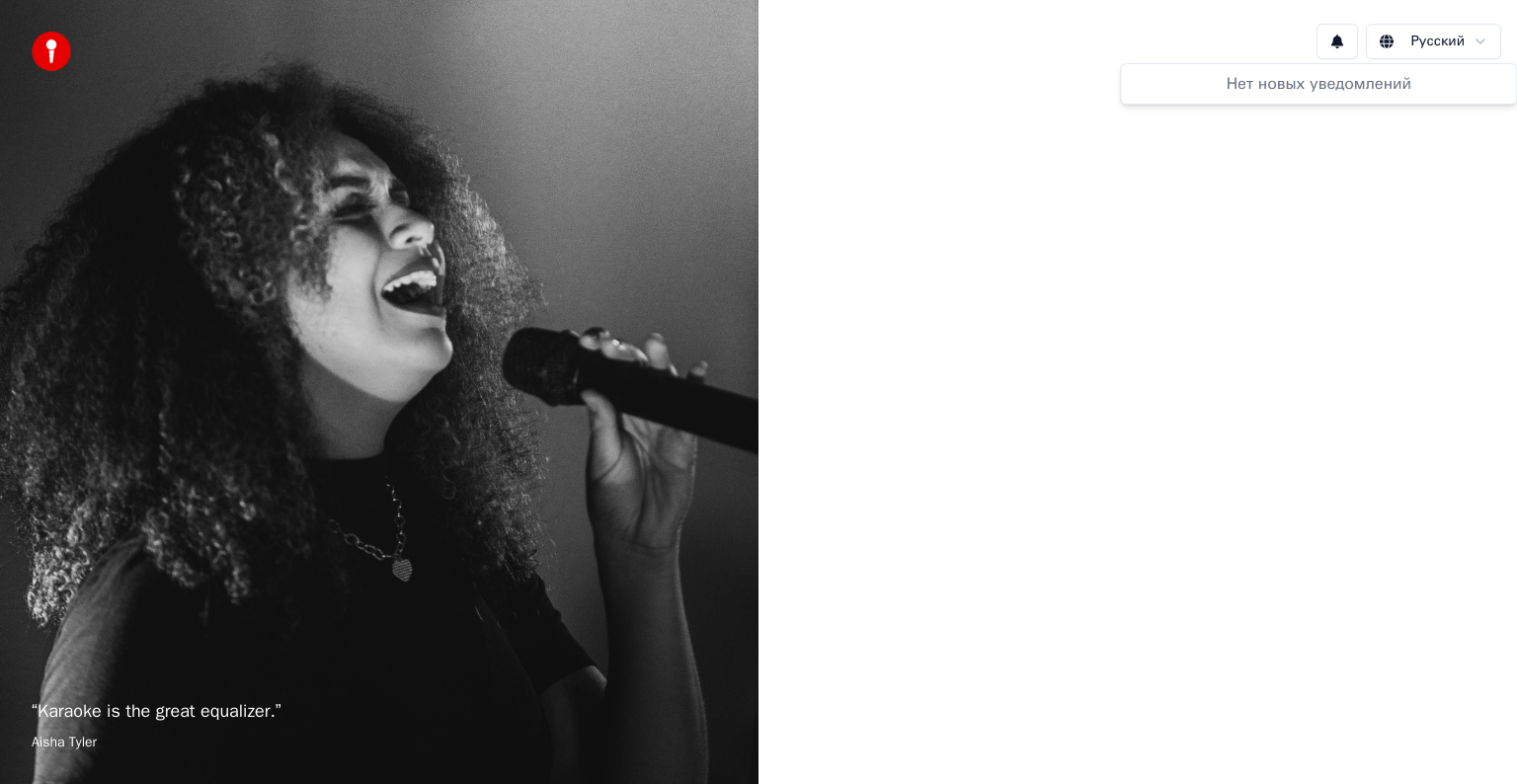 click at bounding box center (1337, 41) 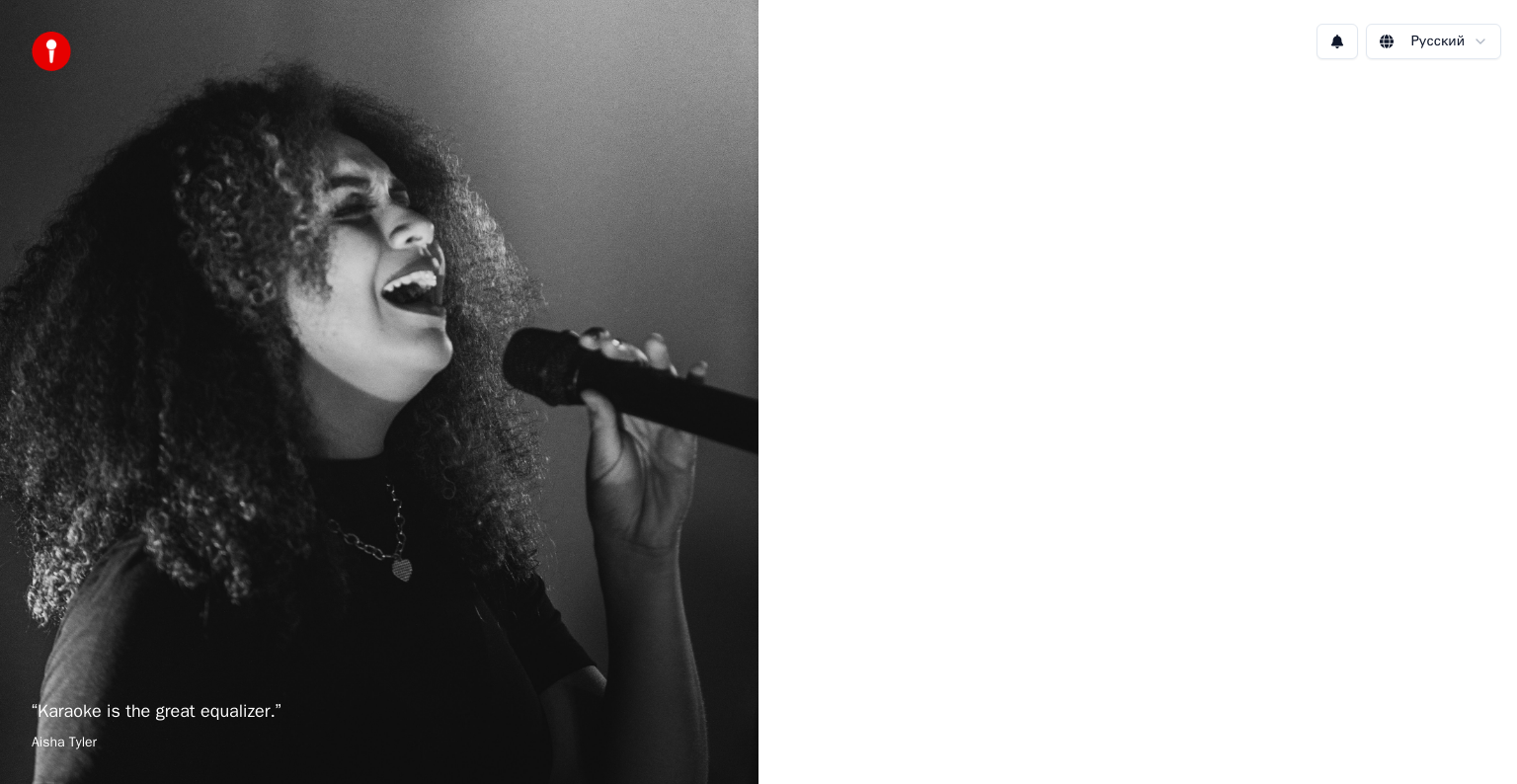 click at bounding box center [1138, 390] 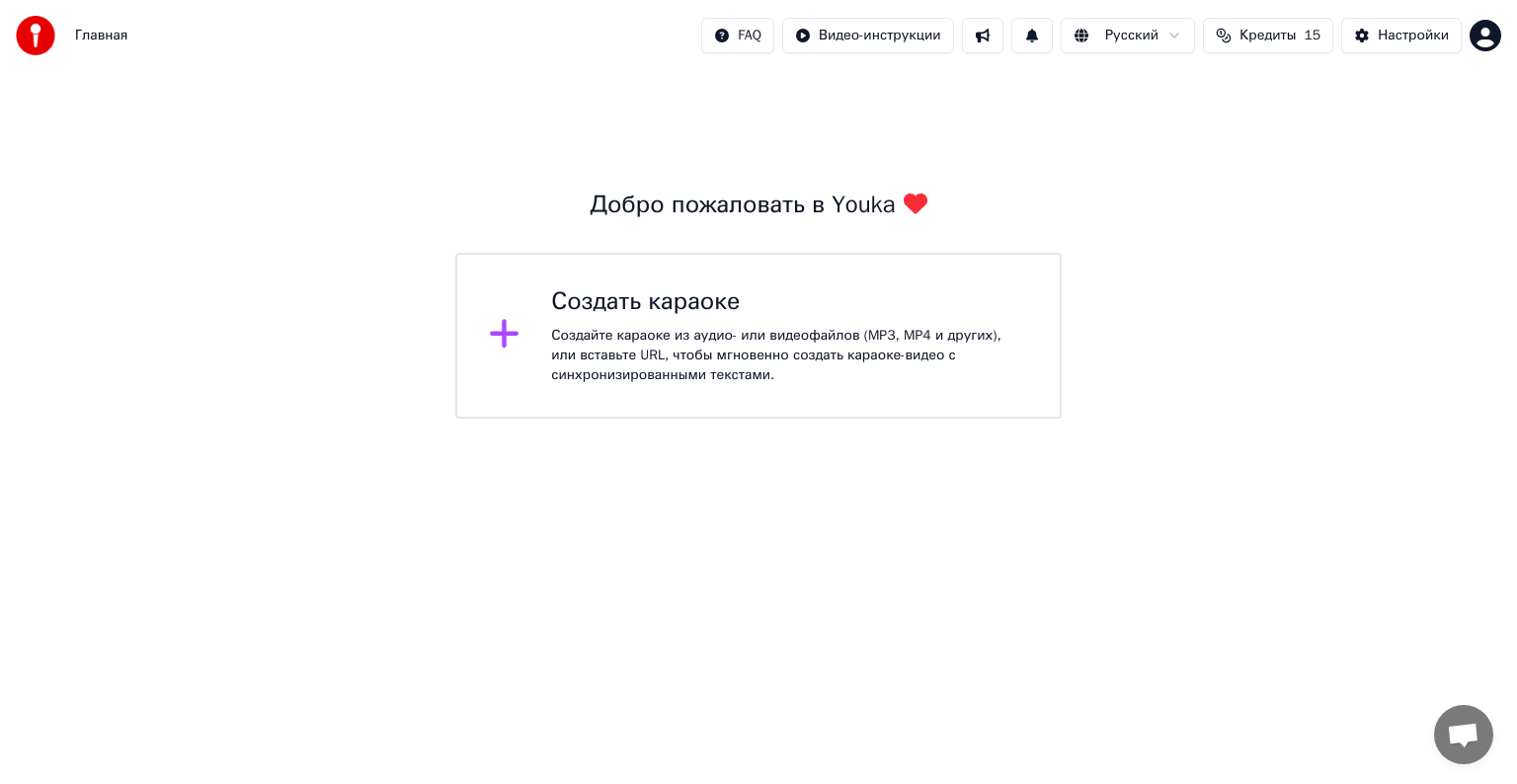 click on "Создайте караоке из аудио- или видеофайлов (MP3, MP4 и других), или вставьте URL, чтобы мгновенно создать караоке-видео с синхронизированными текстами." at bounding box center (789, 355) 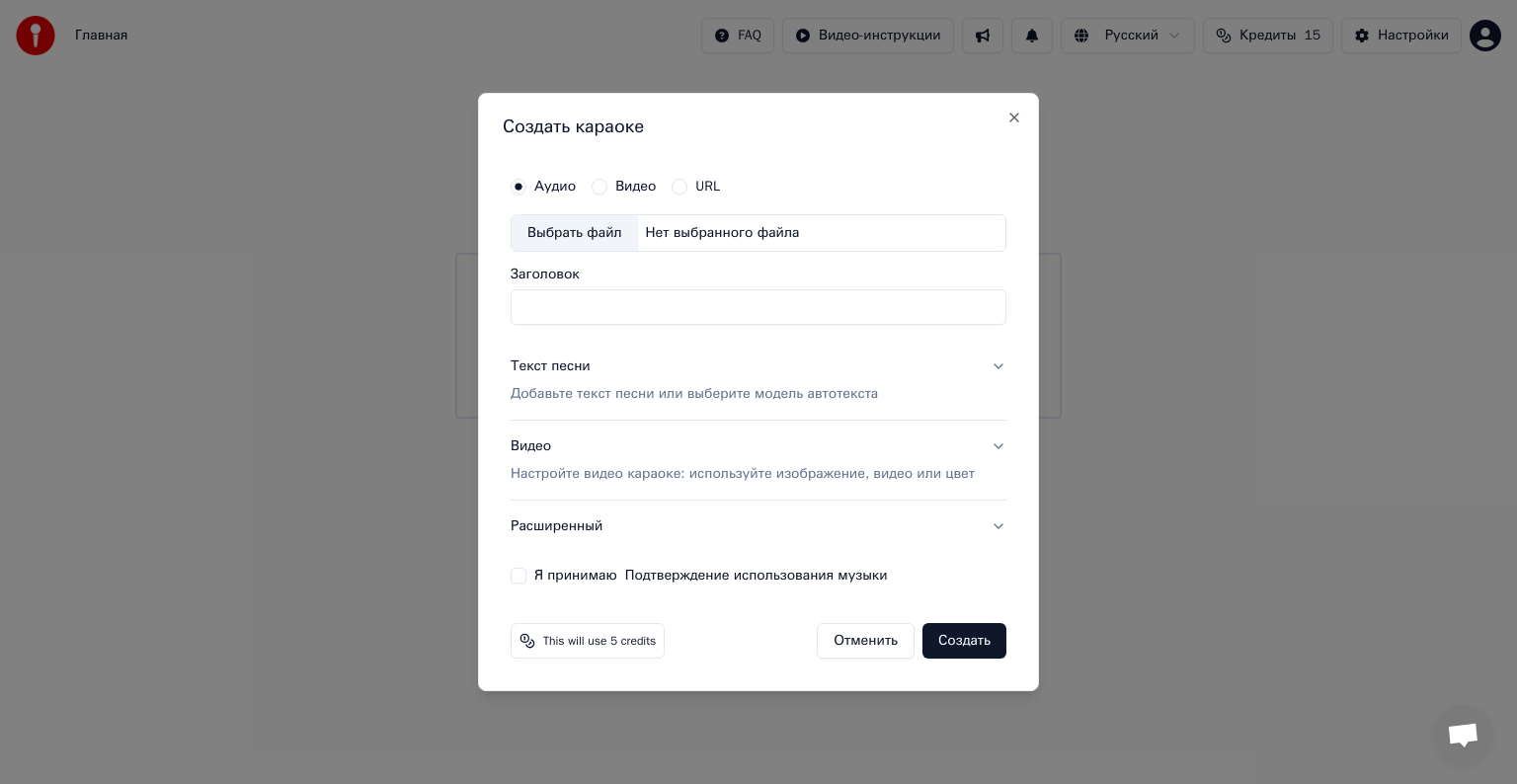 click on "Выбрать файл" at bounding box center [575, 233] 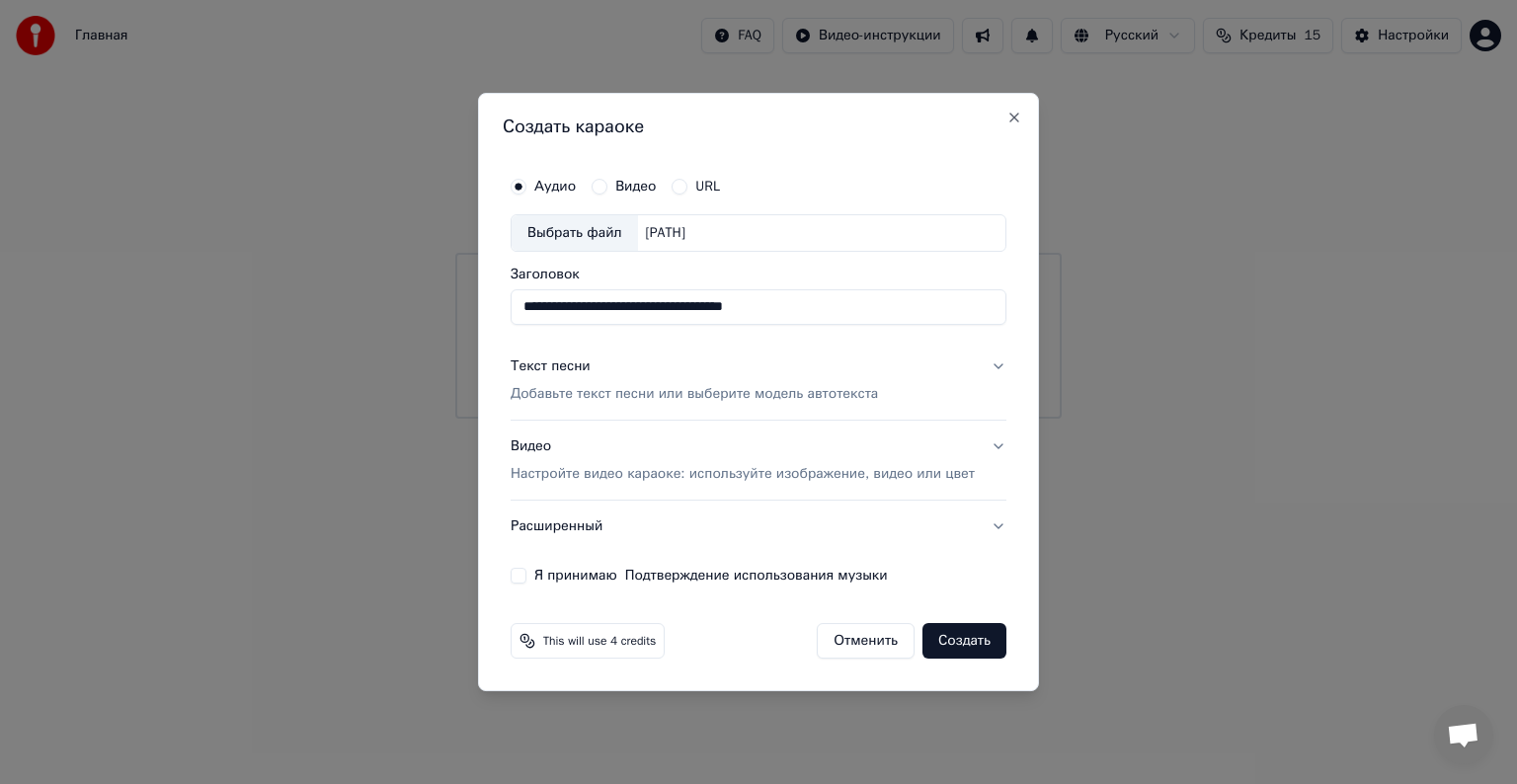click on "**********" at bounding box center [758, 307] 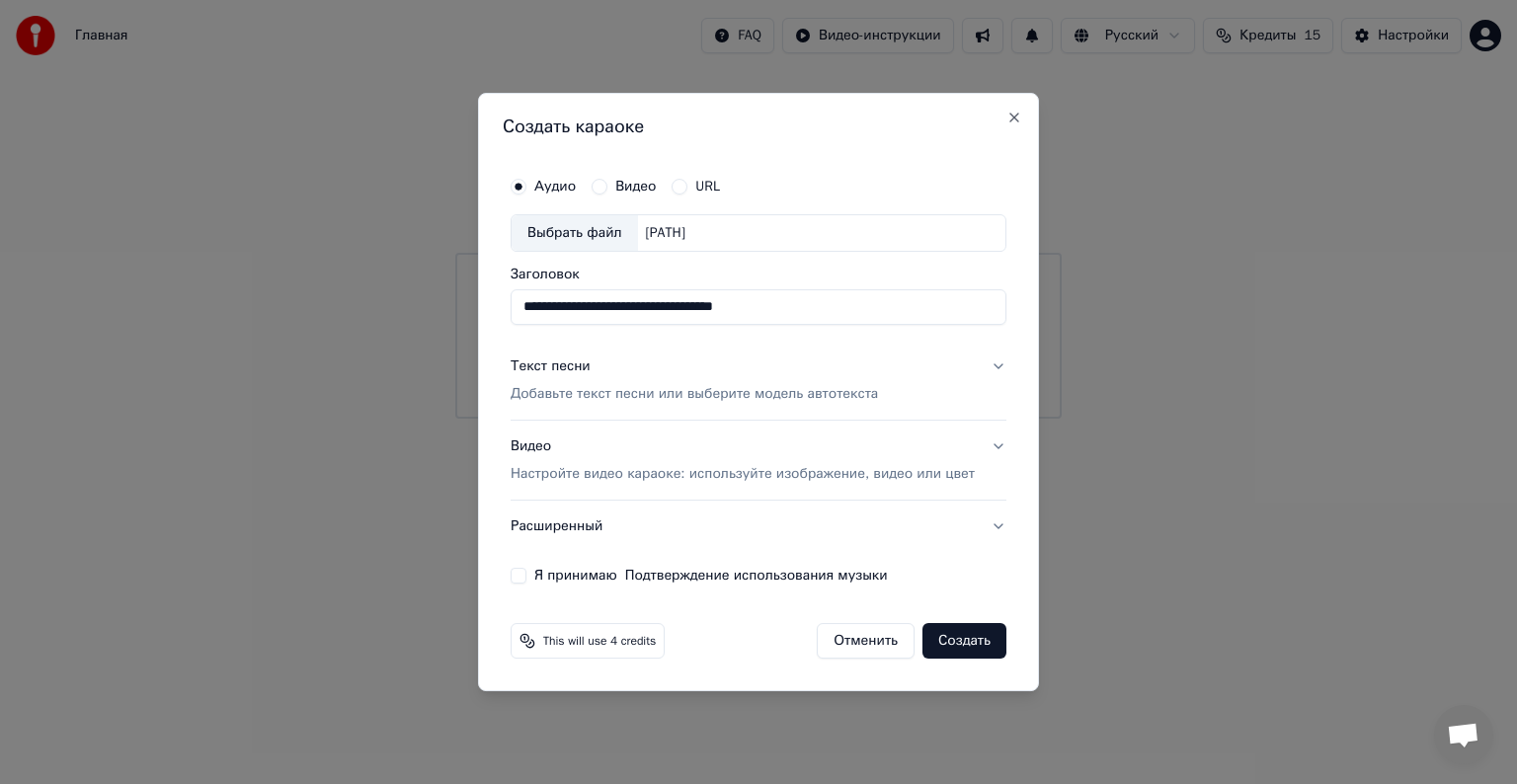 click on "**********" at bounding box center [758, 307] 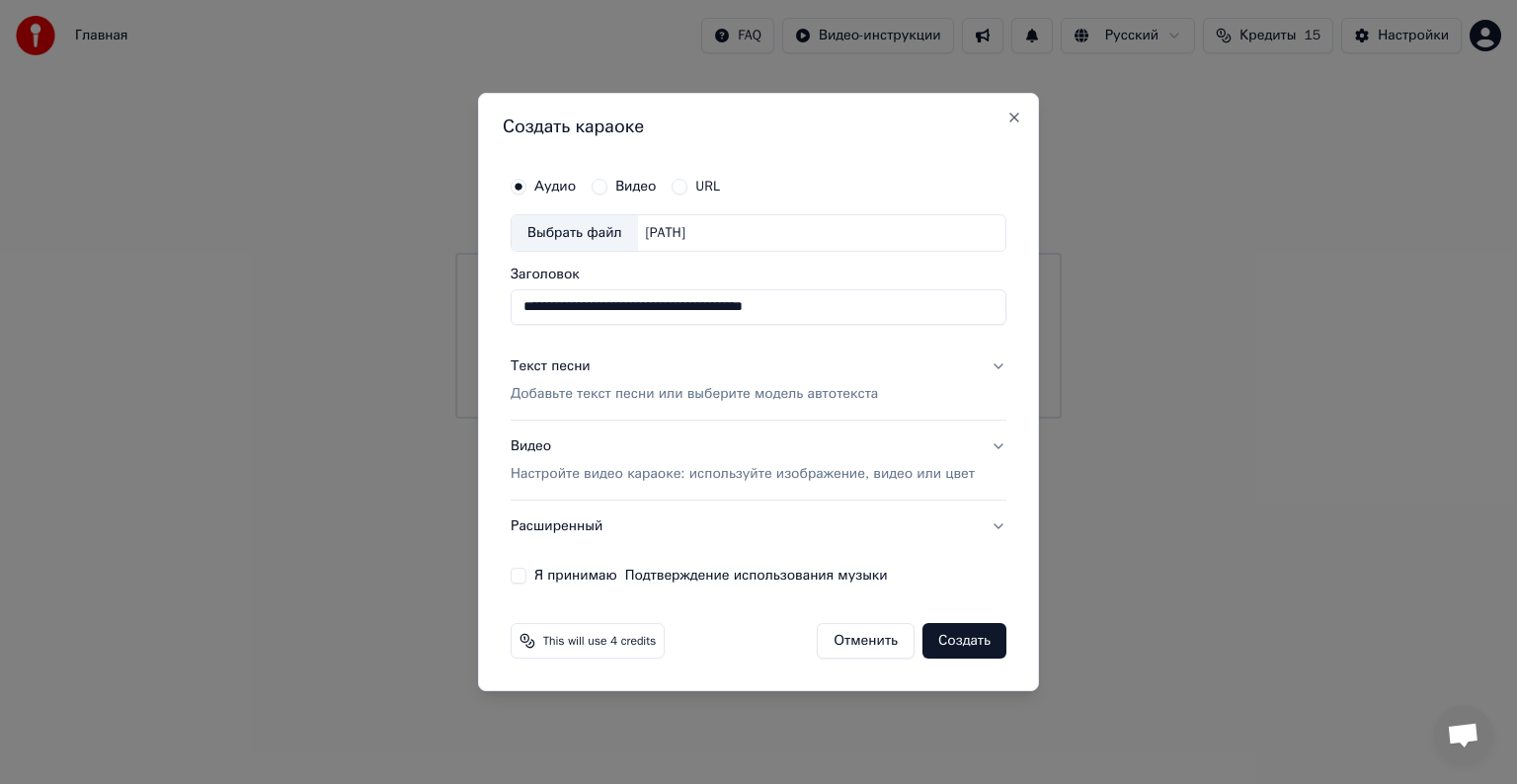 type on "**********" 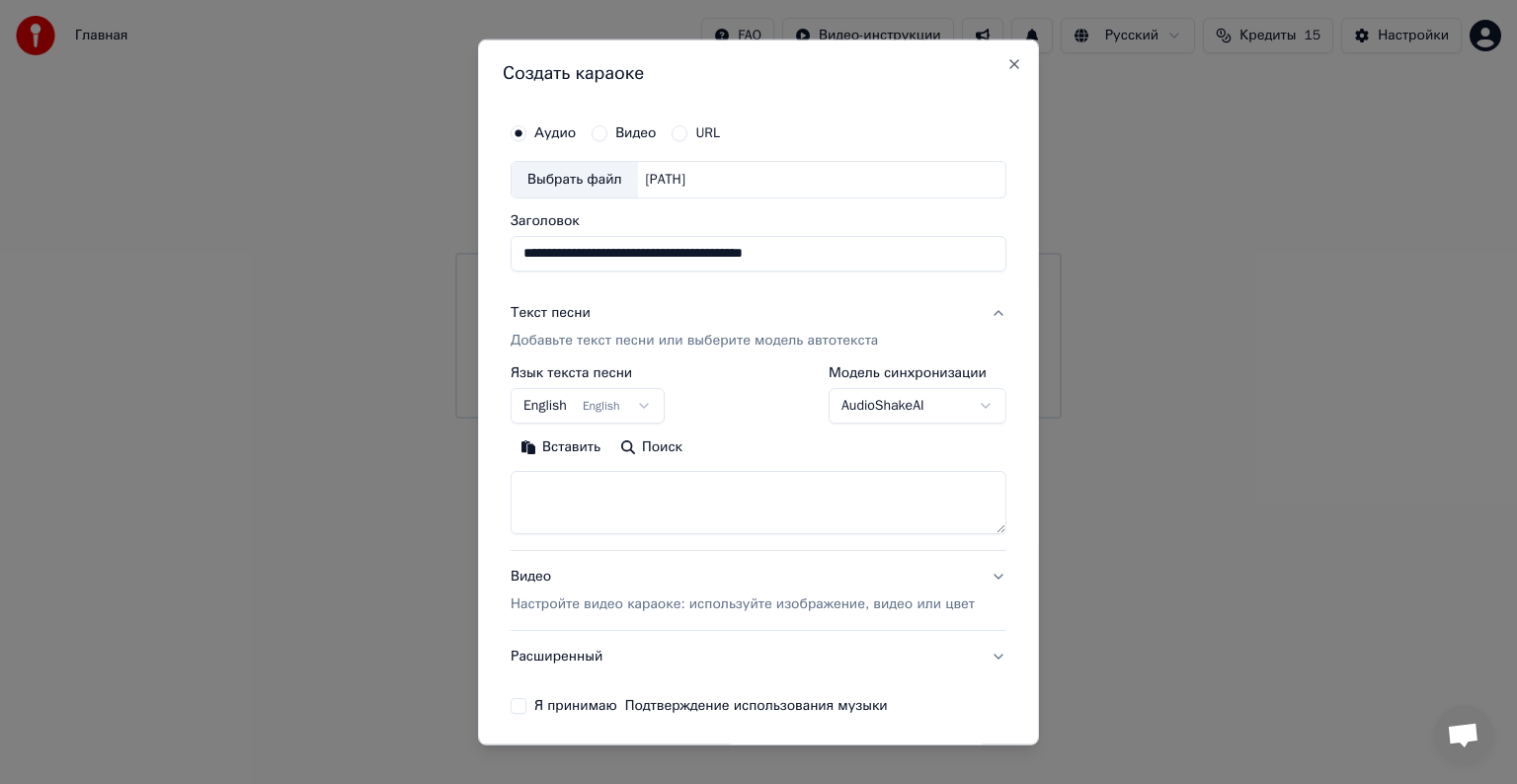 click on "**********" at bounding box center (758, 209) 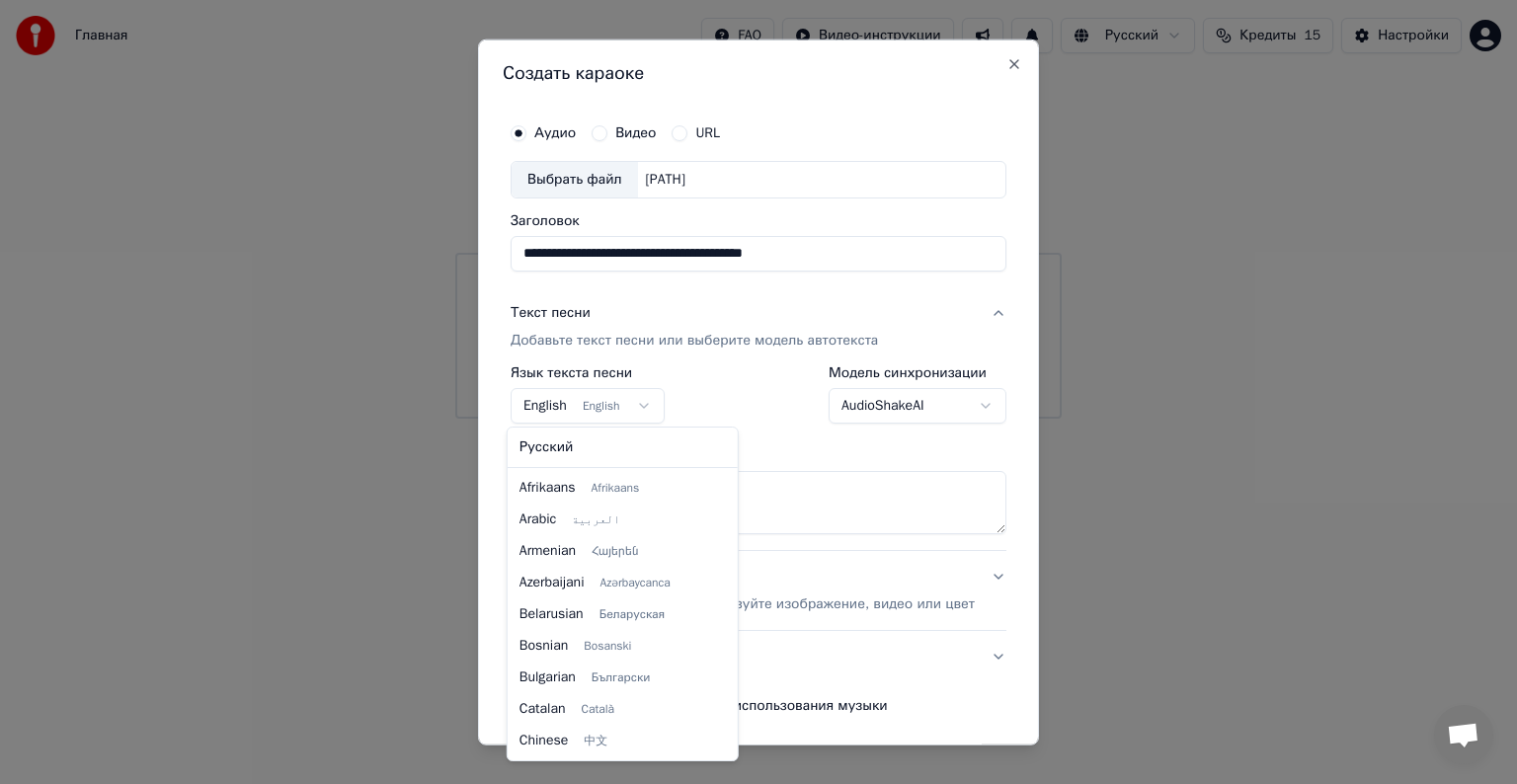scroll, scrollTop: 158, scrollLeft: 0, axis: vertical 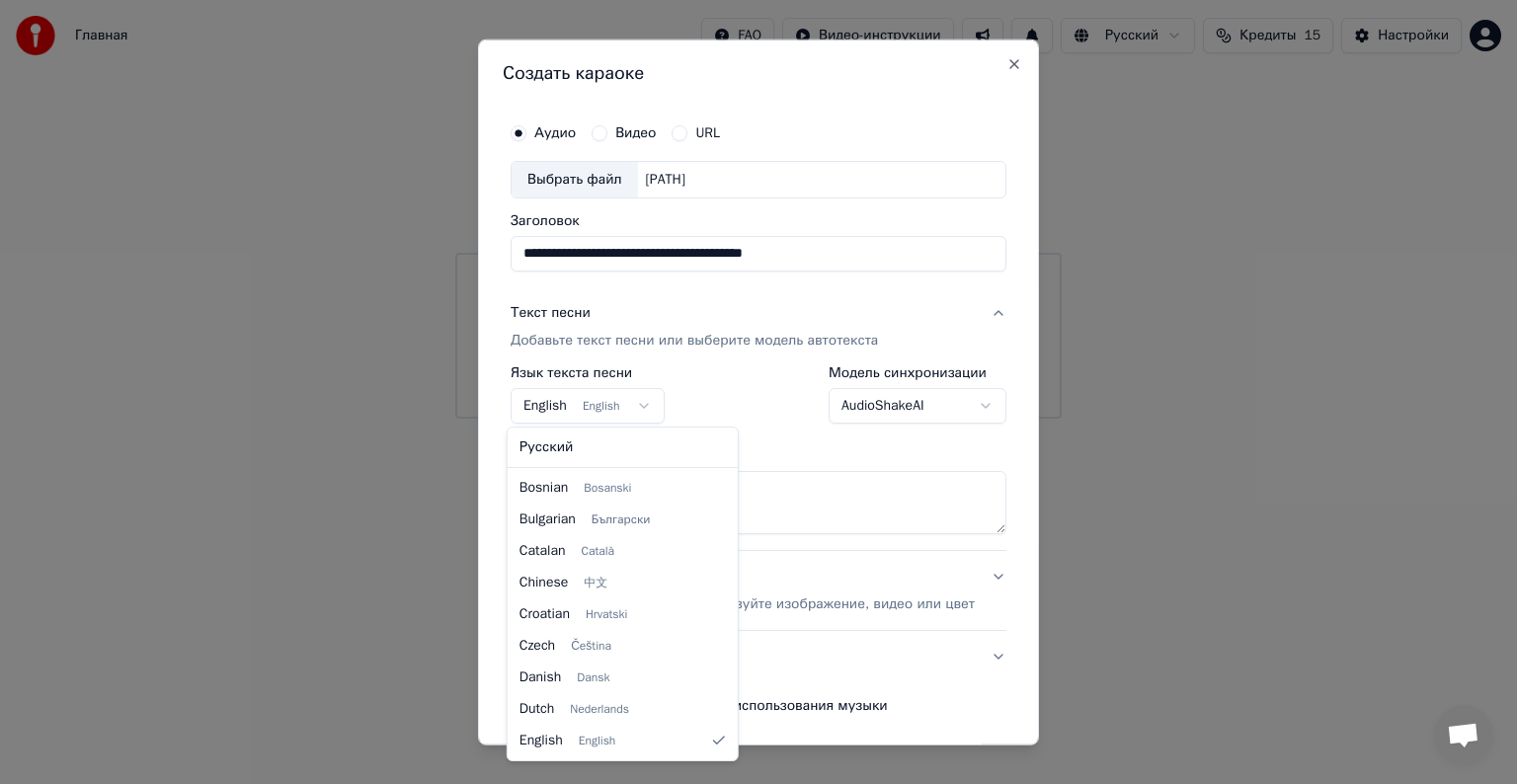 select on "**" 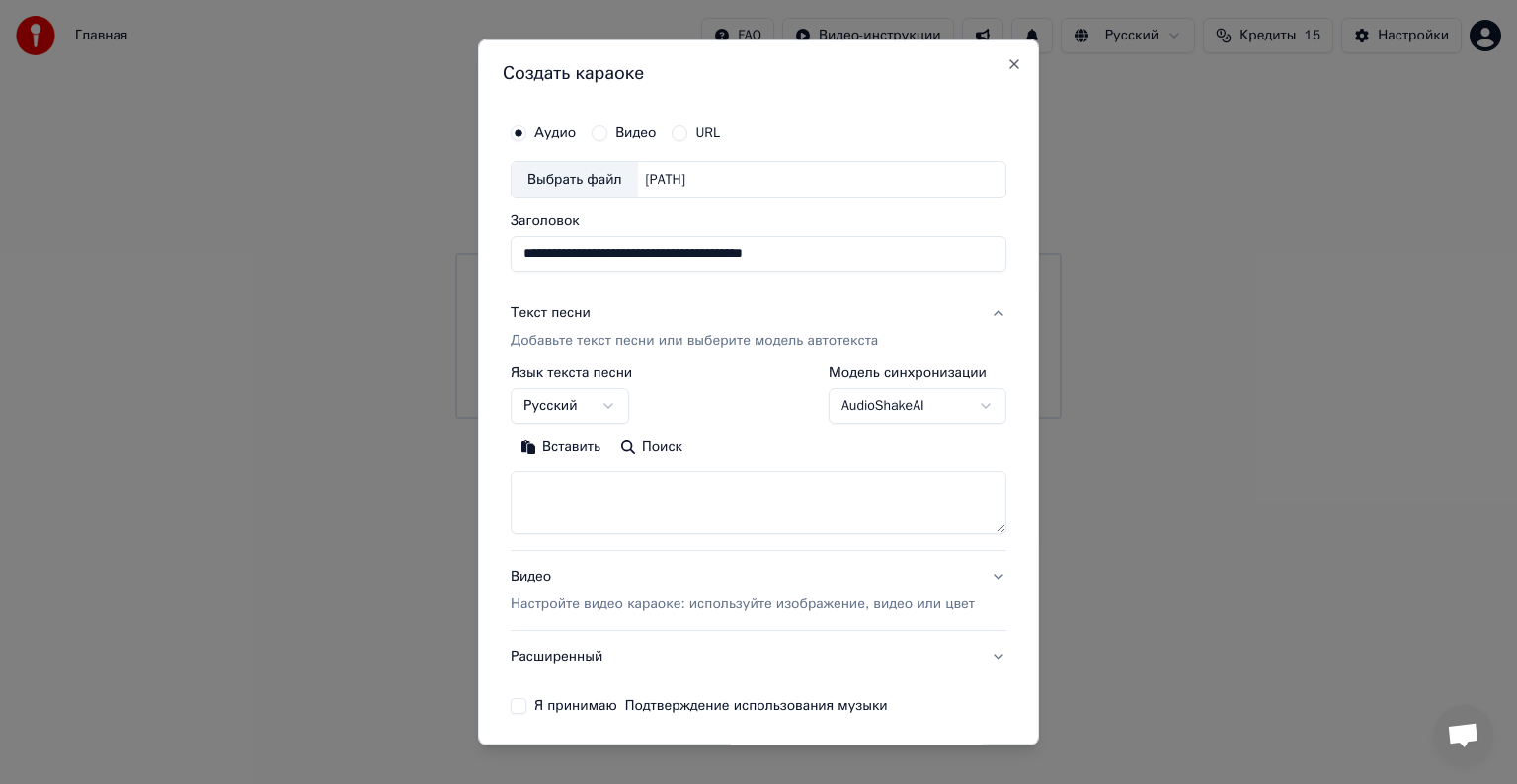 click on "**********" at bounding box center [758, 209] 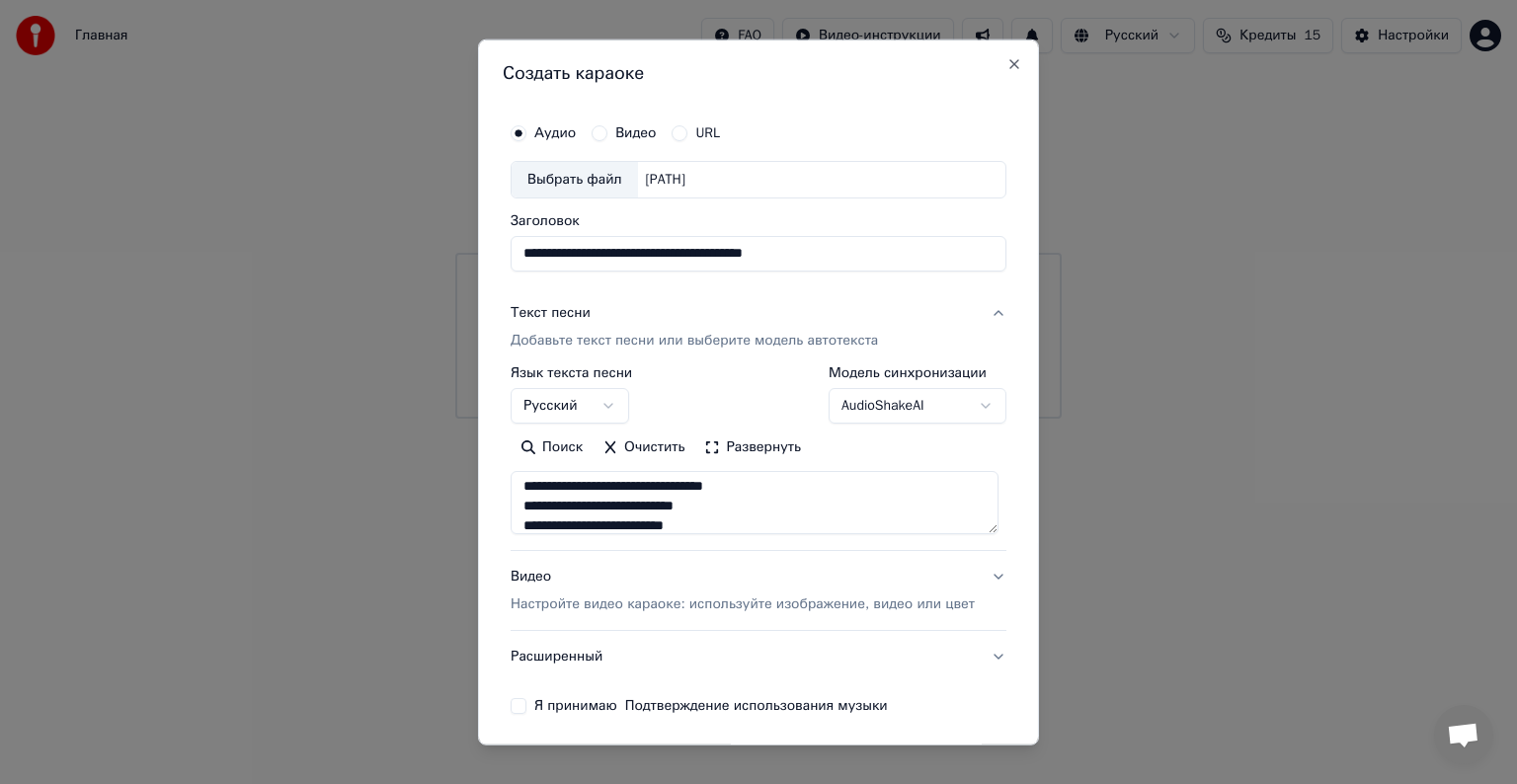 scroll, scrollTop: 0, scrollLeft: 0, axis: both 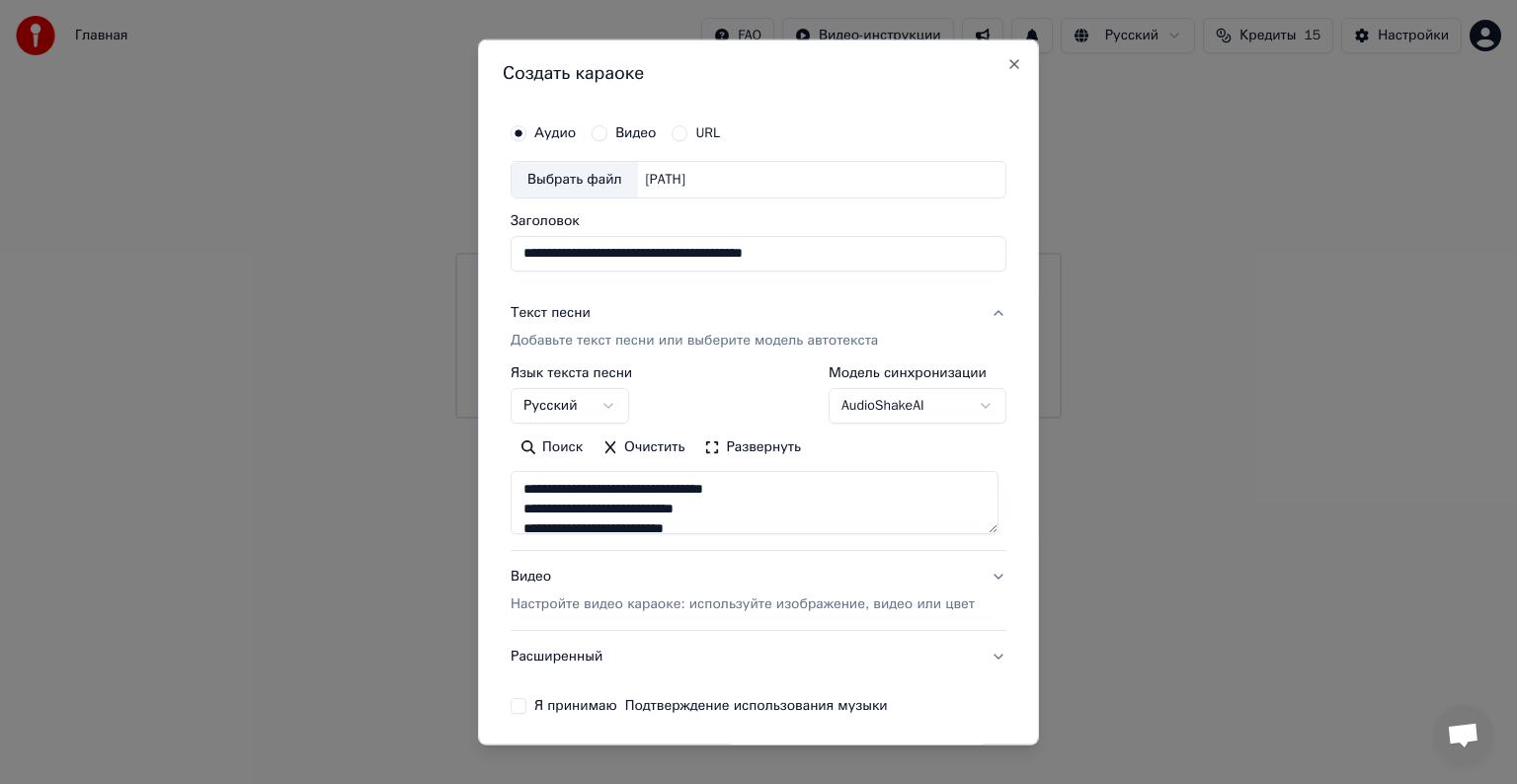 click on "Видео Настройте видео караоке: используйте изображение, видео или цвет" at bounding box center [758, 590] 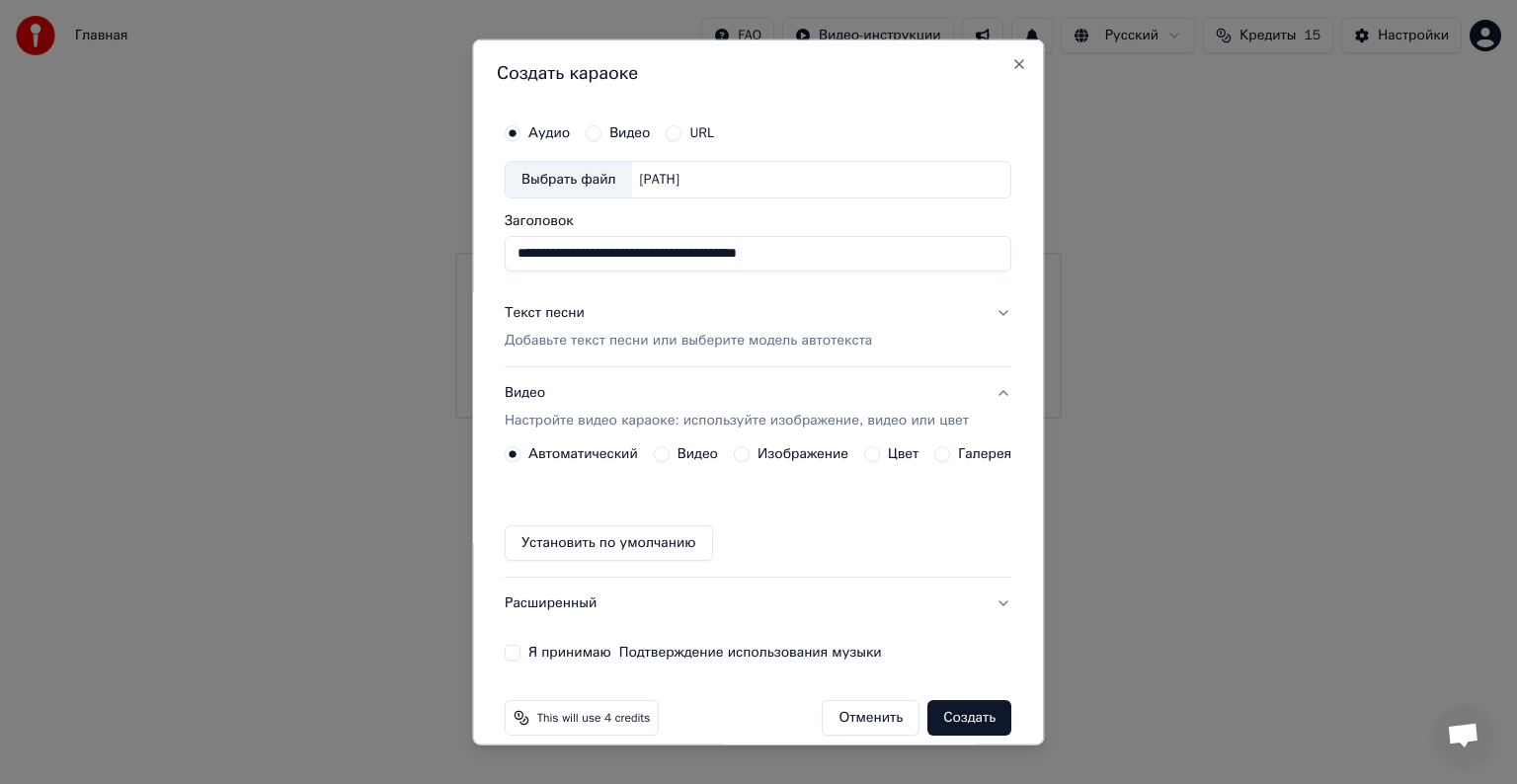 click on "Видео" at bounding box center [662, 454] 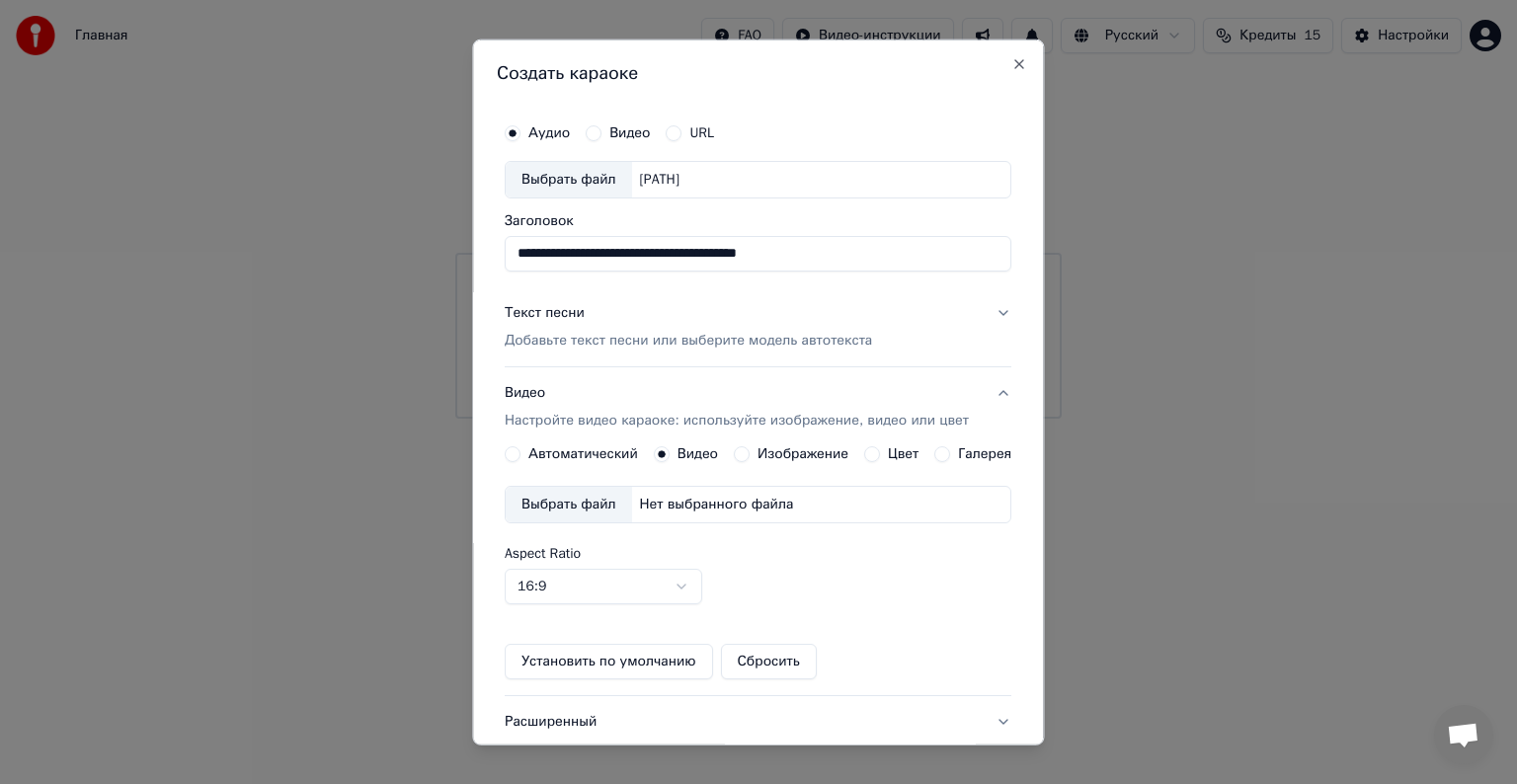 click on "Выбрать файл" at bounding box center (569, 505) 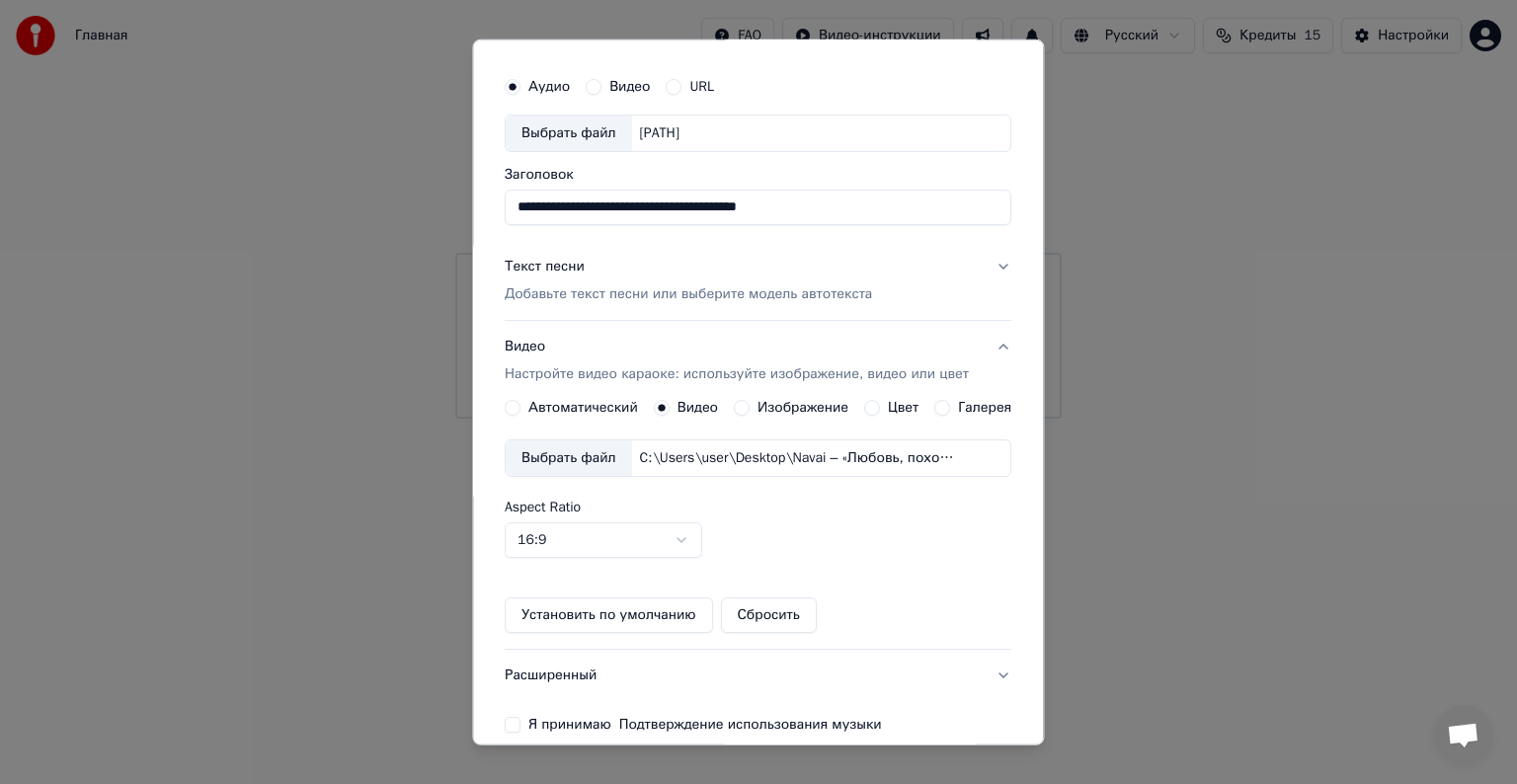 scroll, scrollTop: 139, scrollLeft: 0, axis: vertical 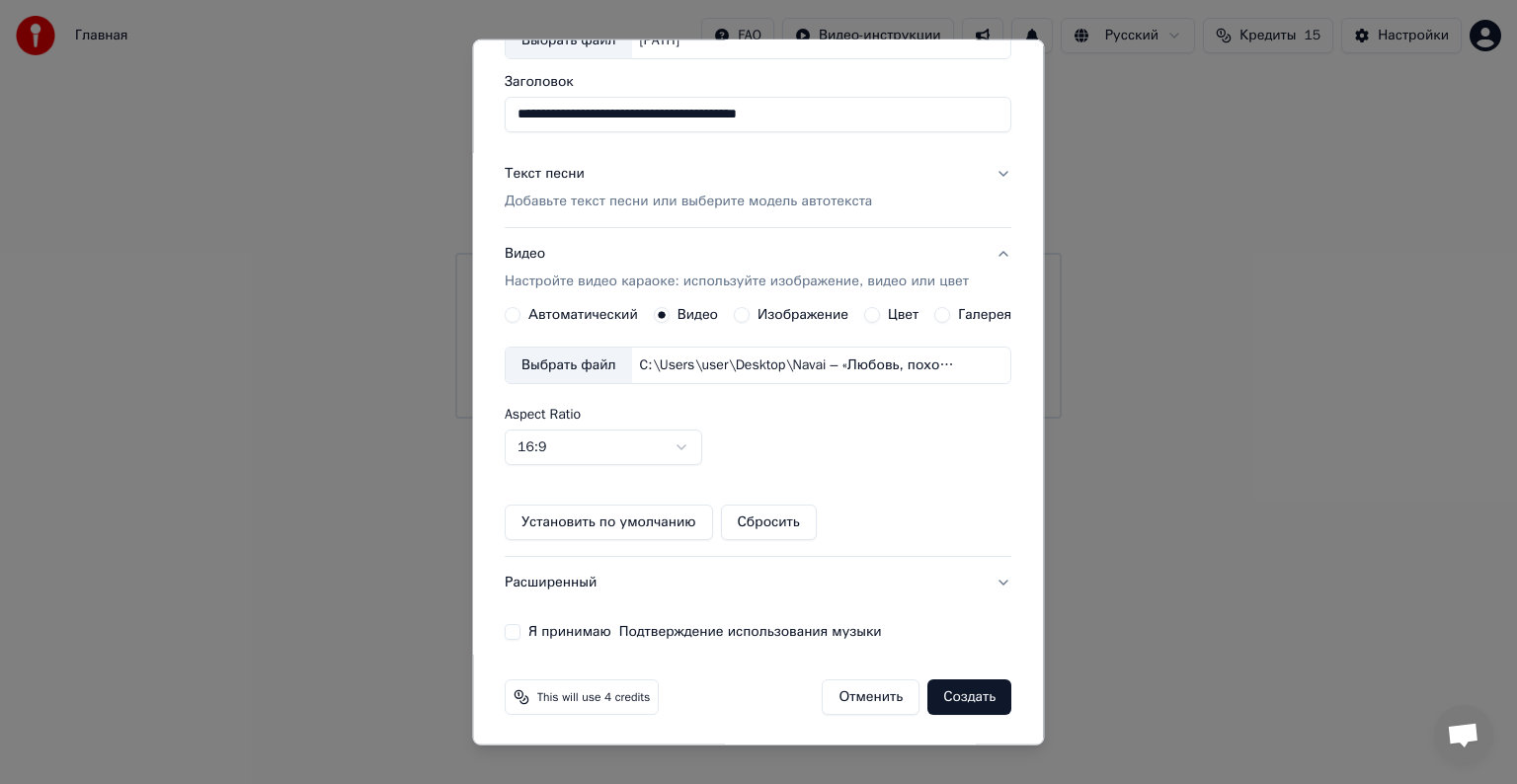 click on "Расширенный" at bounding box center (758, 583) 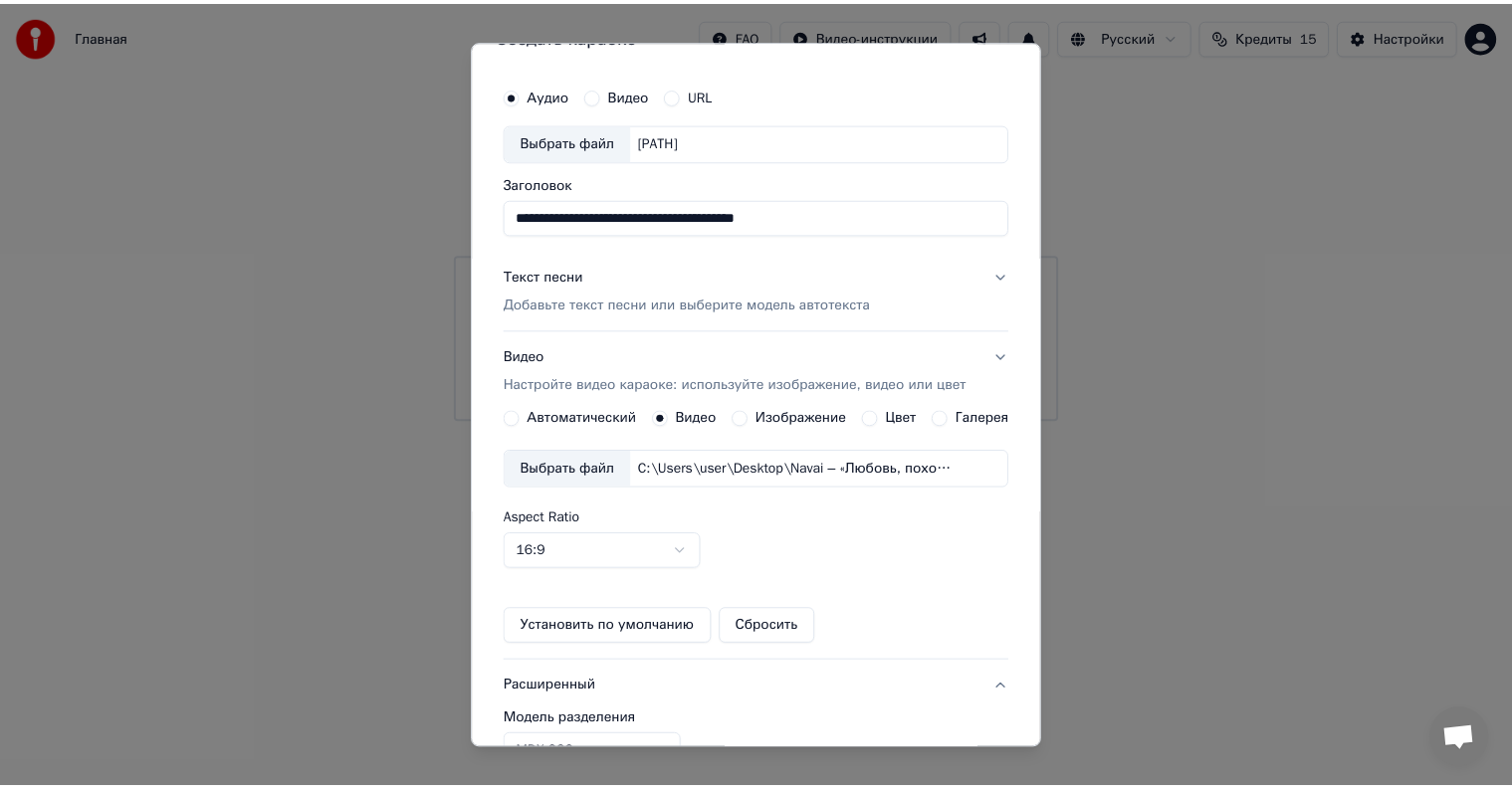 scroll, scrollTop: 0, scrollLeft: 0, axis: both 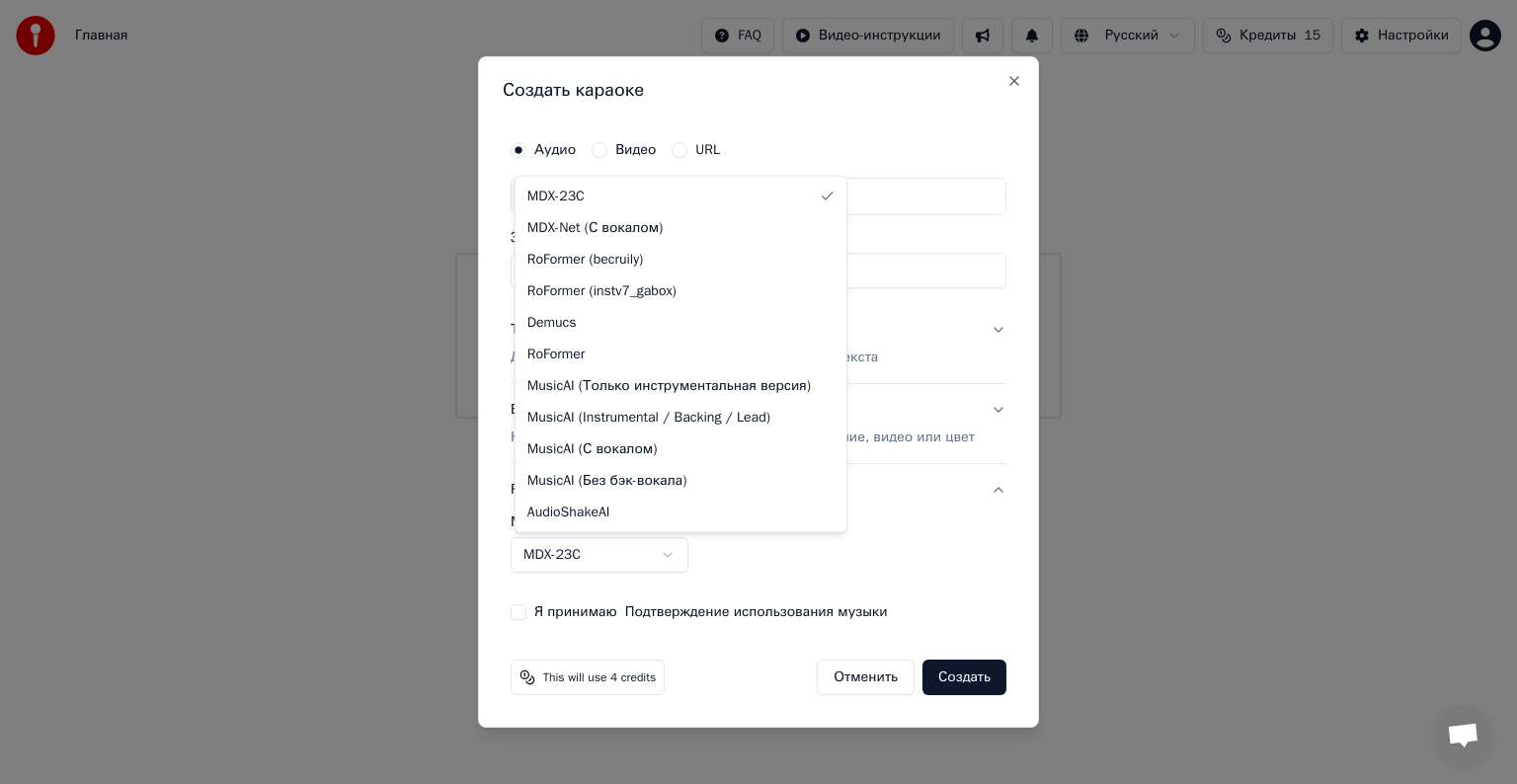 click on "**********" at bounding box center (758, 209) 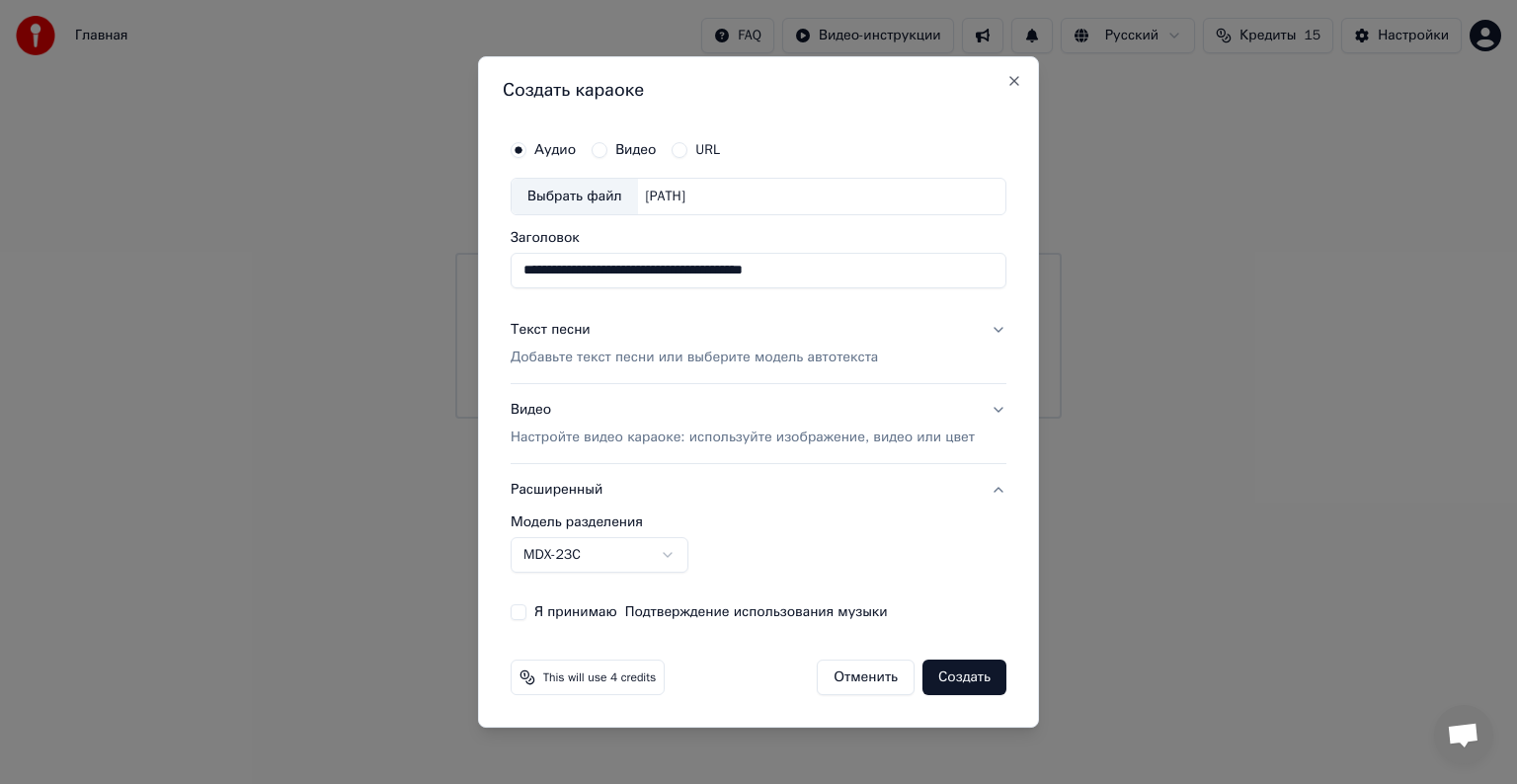 click on "**********" at bounding box center [758, 209] 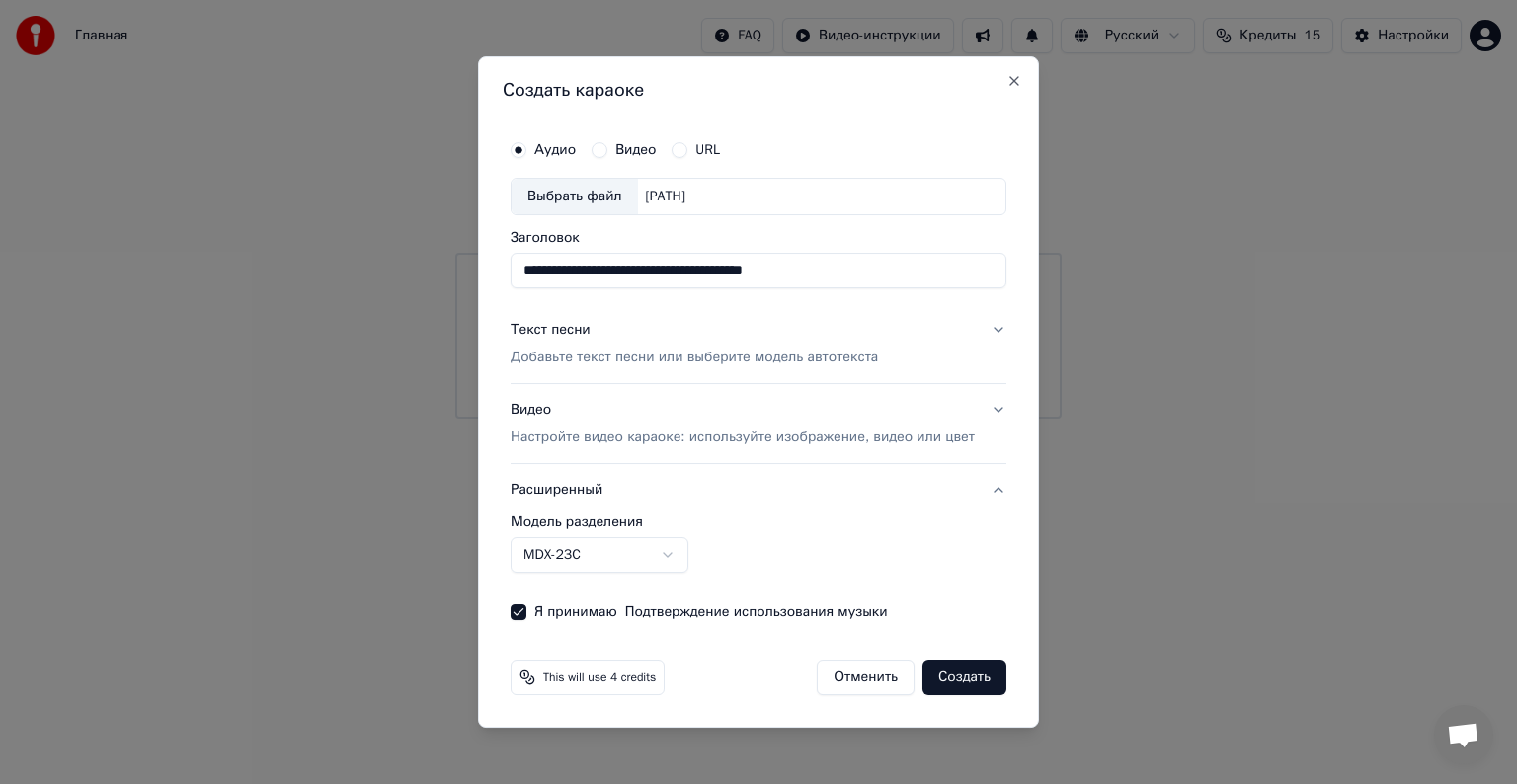 click on "Я принимаю   Подтверждение использования музыки" at bounding box center [519, 612] 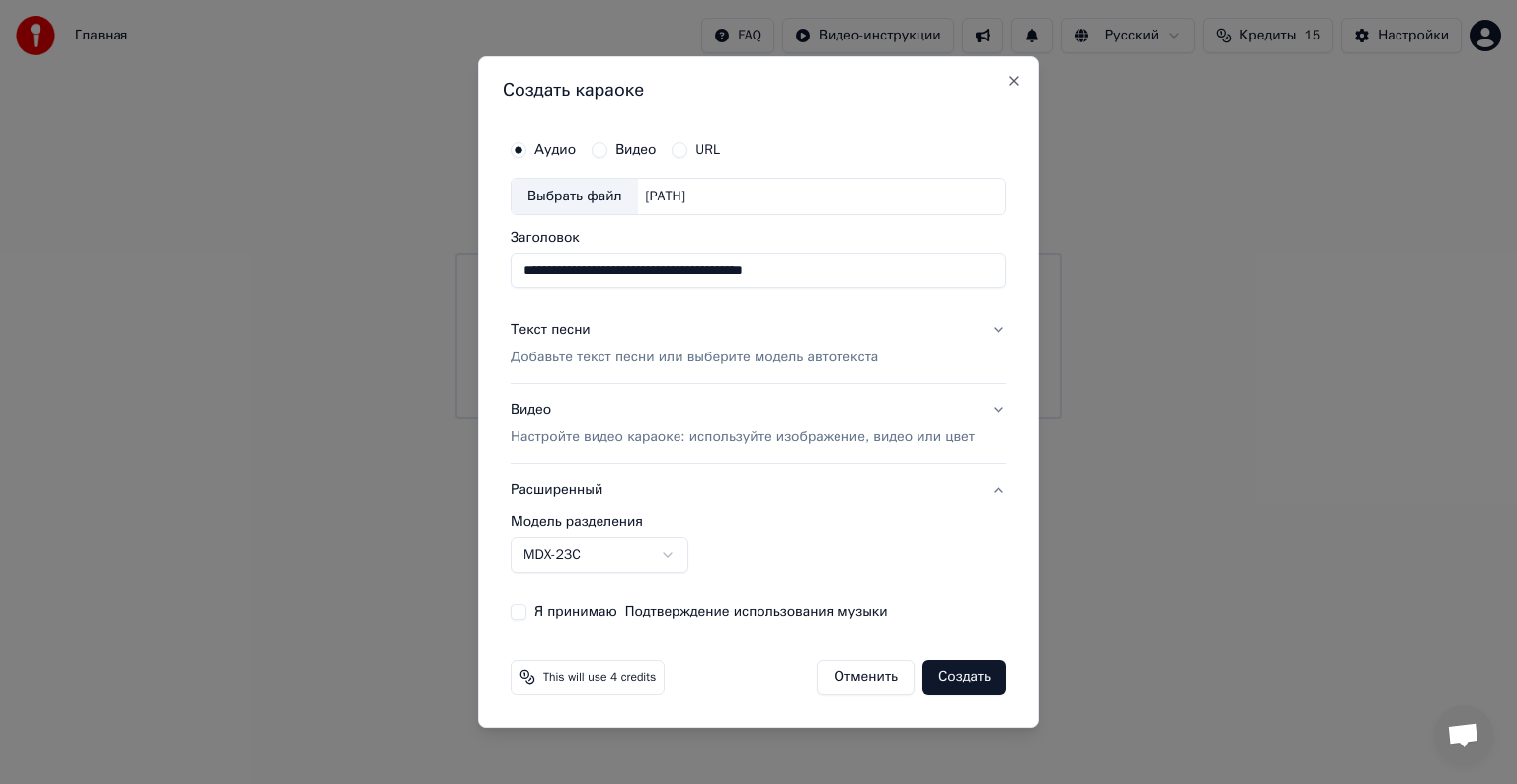 click on "Расширенный" at bounding box center (758, 490) 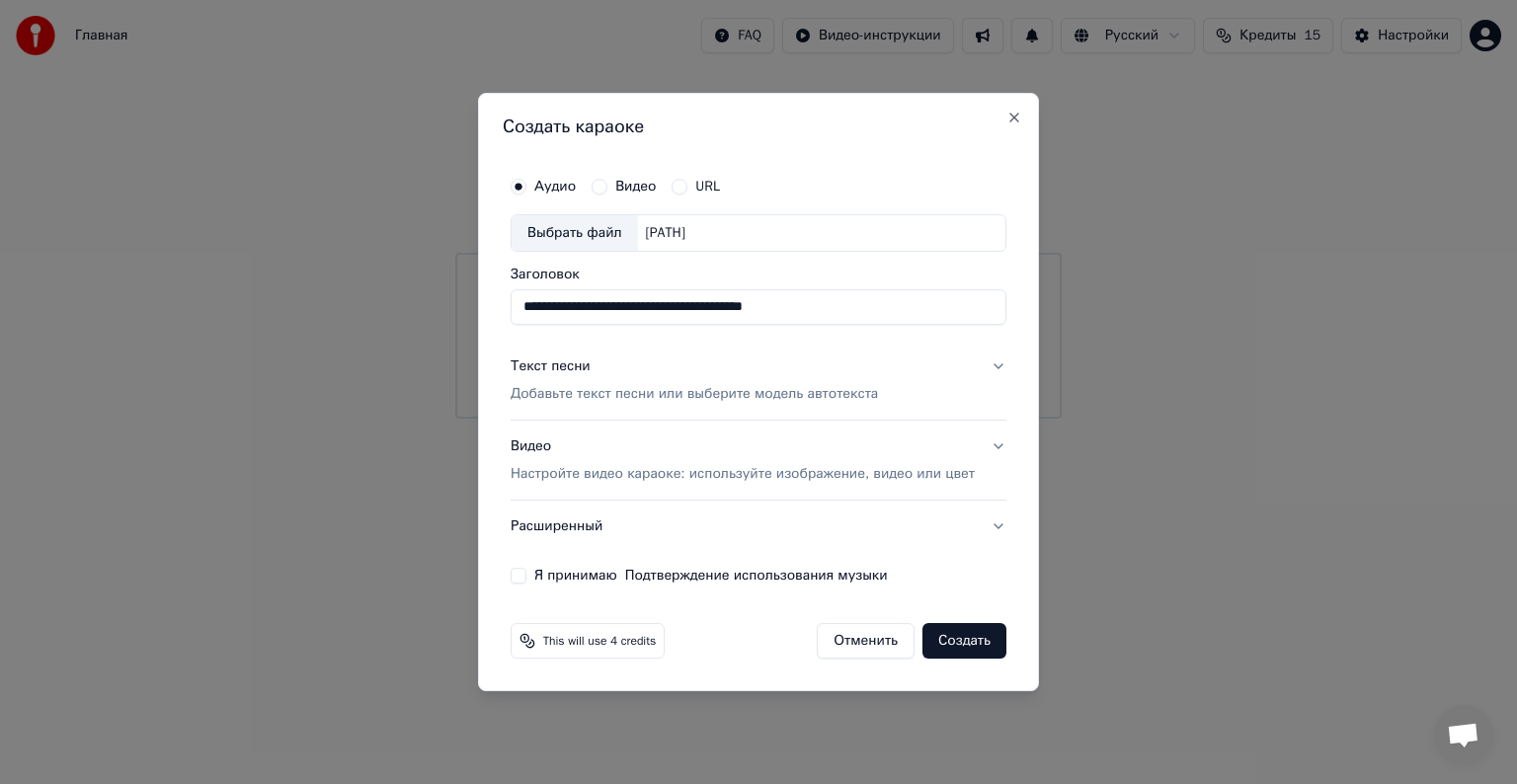 click on "Расширенный" at bounding box center (758, 526) 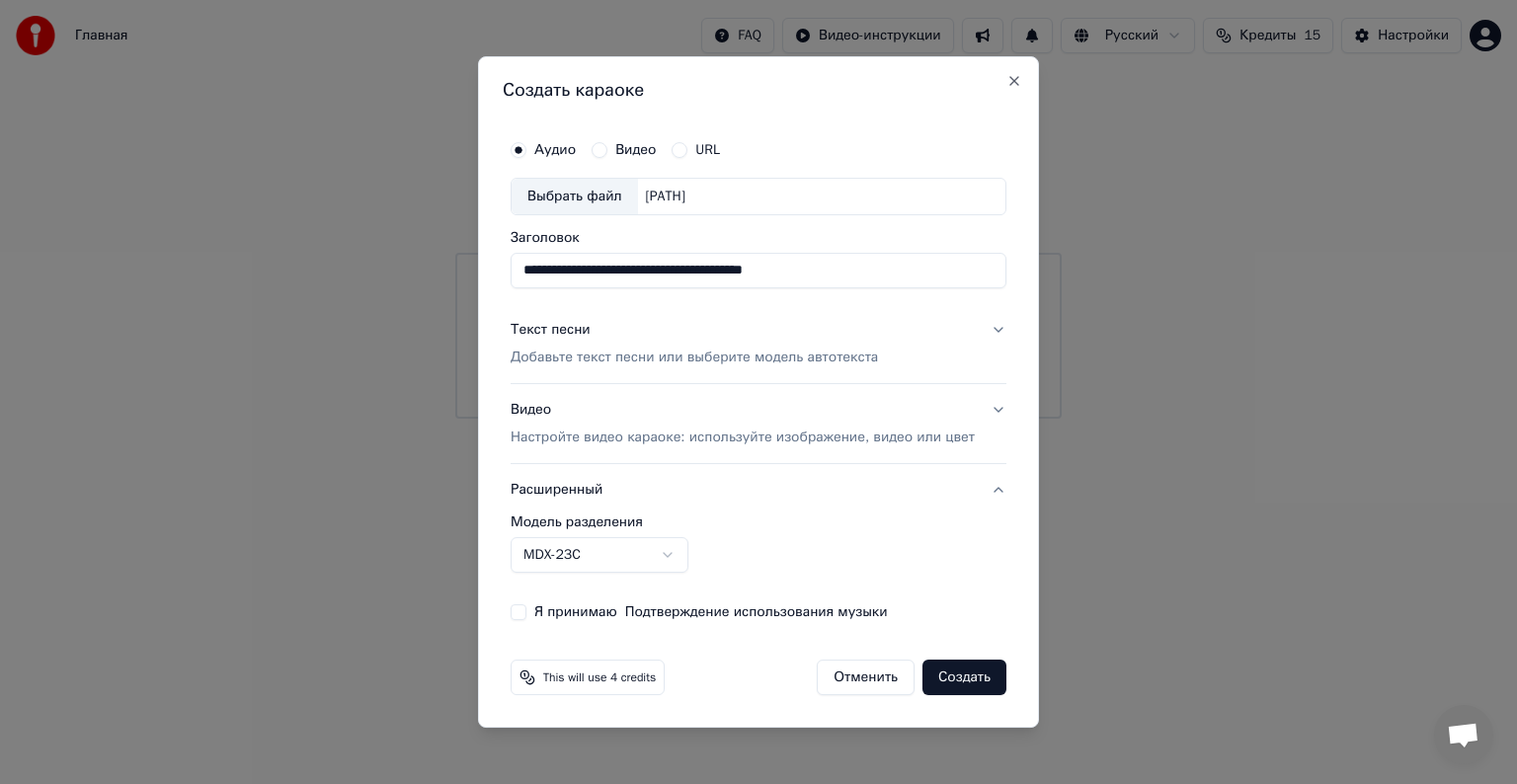 click on "**********" at bounding box center (758, 209) 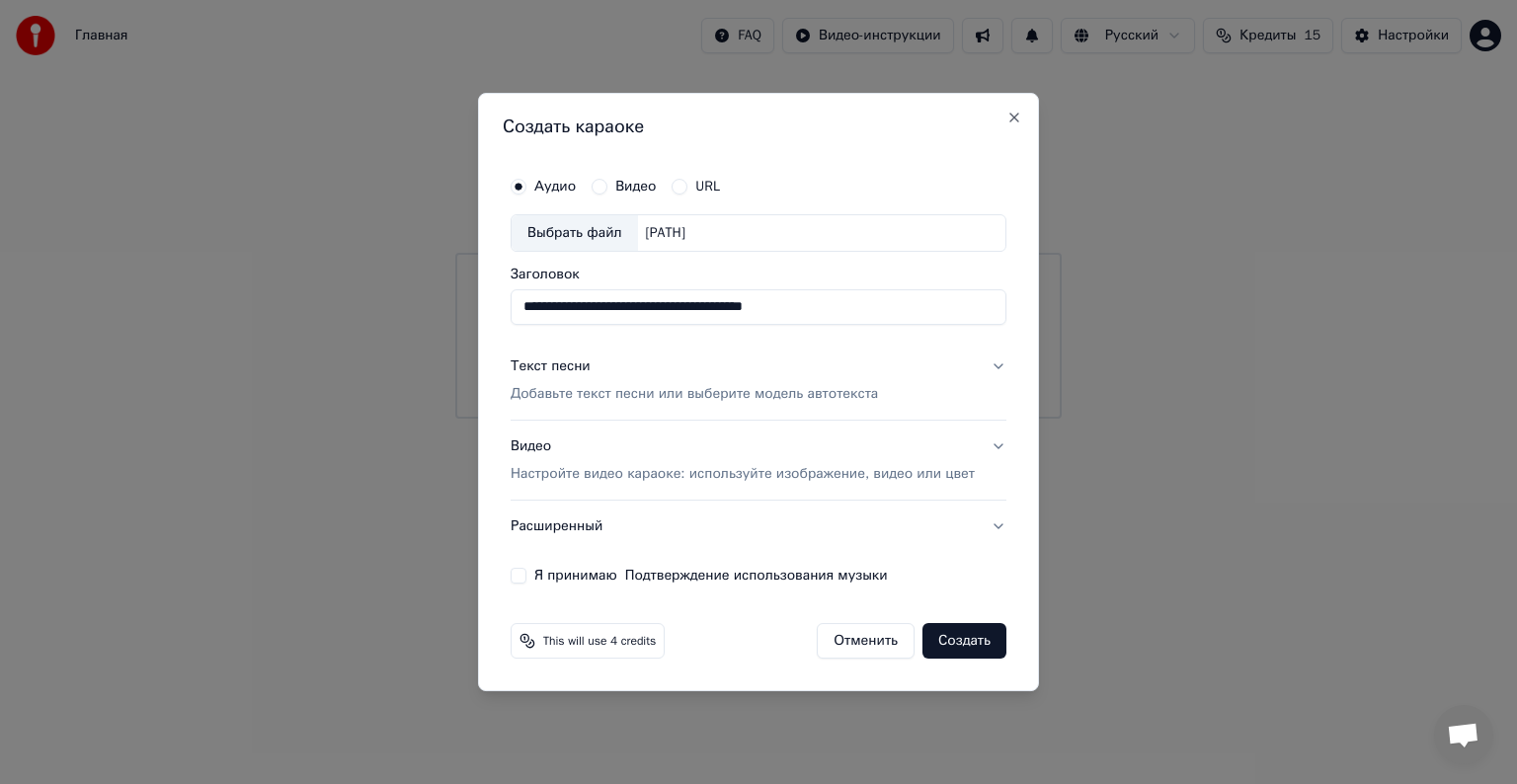 click on "Я принимаю   Подтверждение использования музыки" at bounding box center (519, 576) 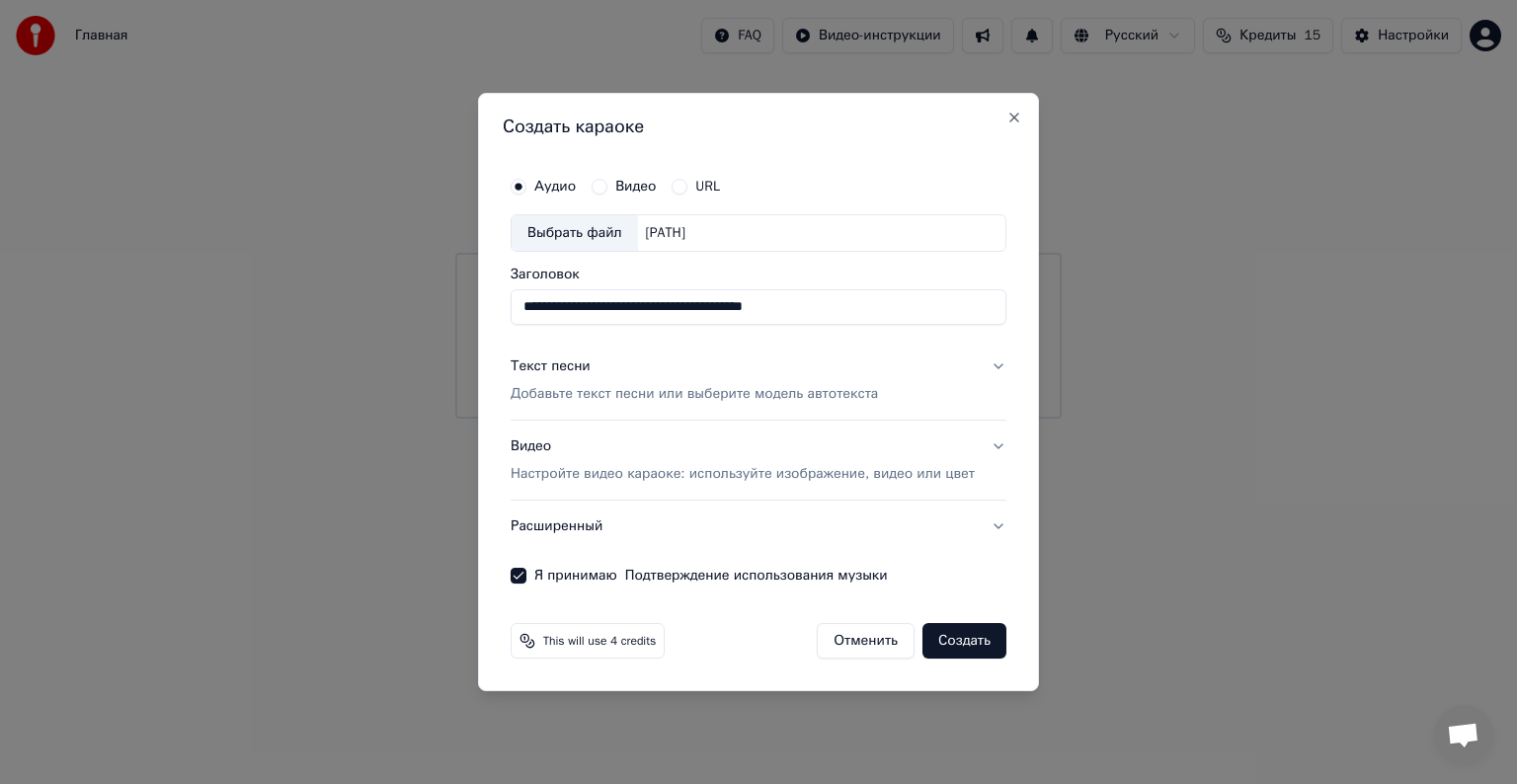 click on "Создать" at bounding box center [964, 641] 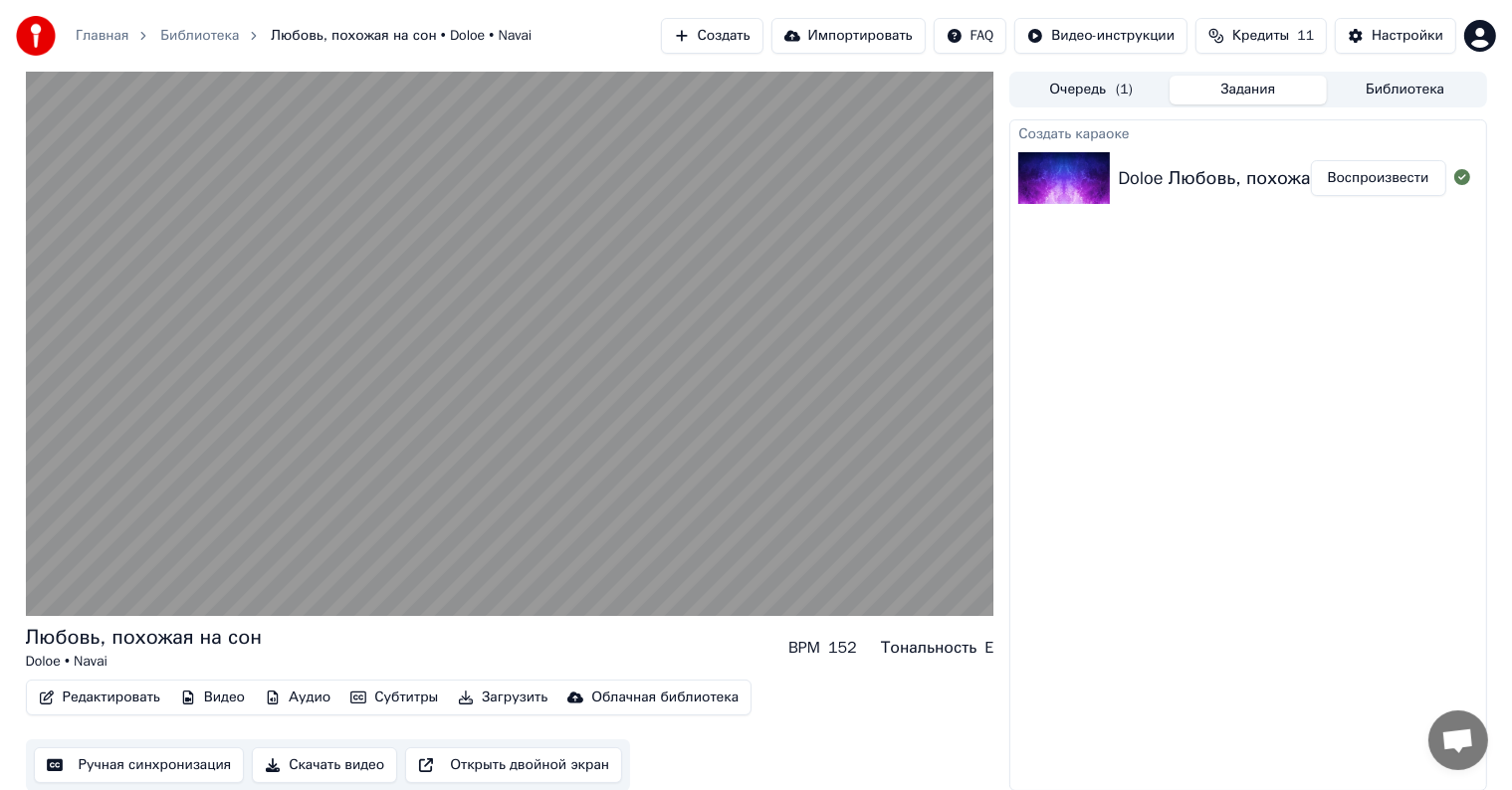 scroll, scrollTop: 1, scrollLeft: 0, axis: vertical 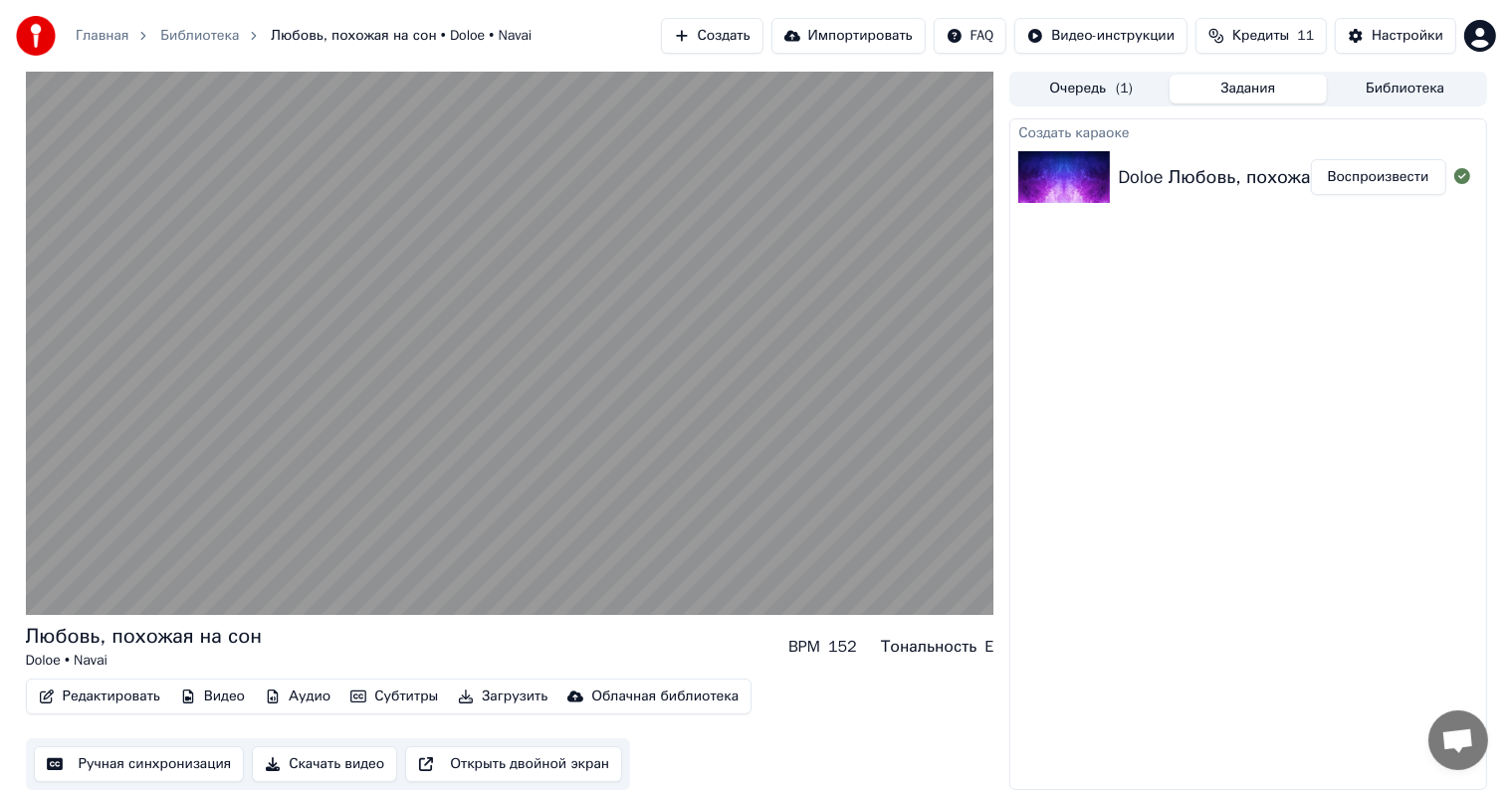 click on "Редактировать" at bounding box center [100, 696] 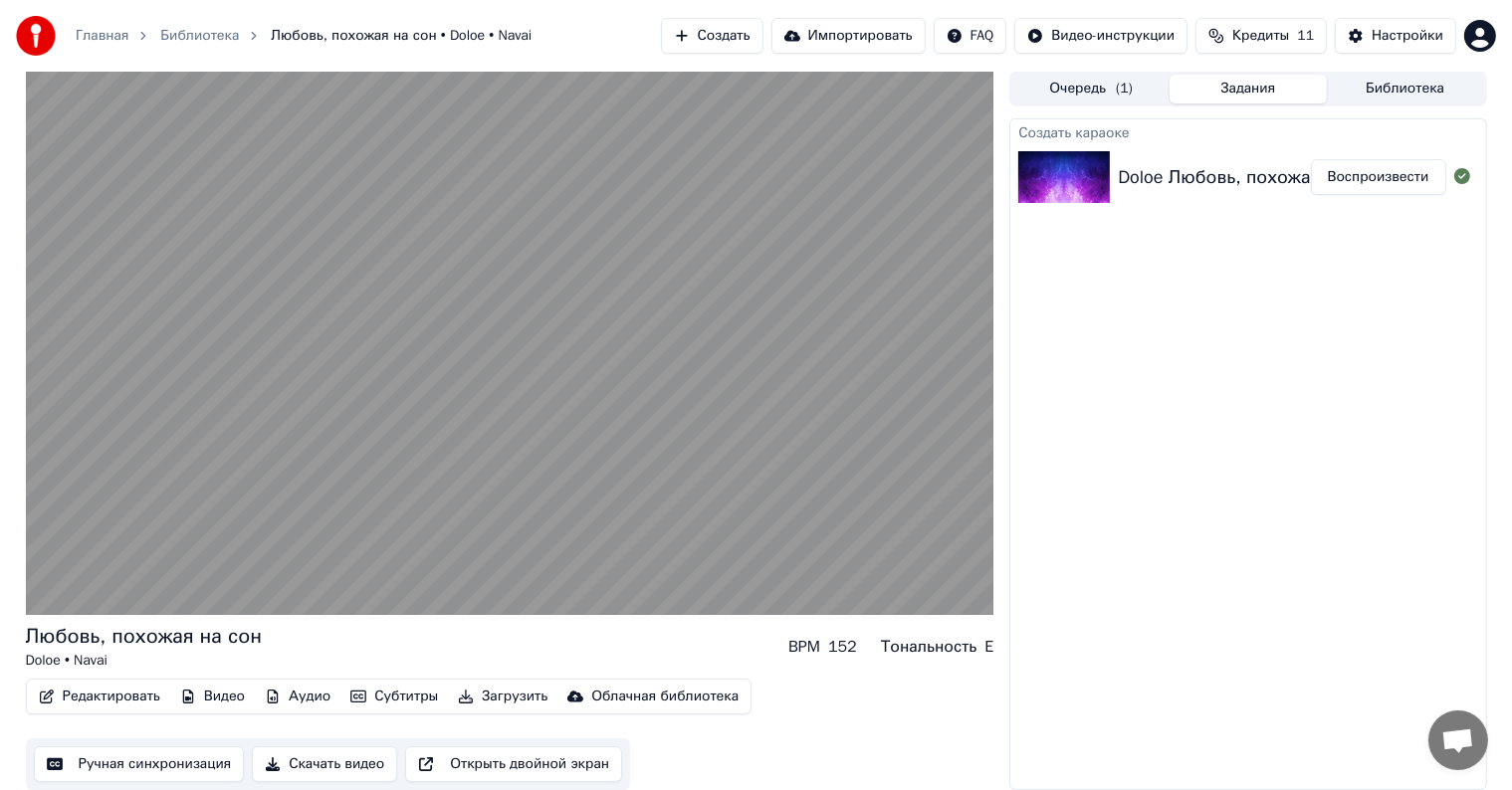 click on "Ручная синхронизация" at bounding box center [139, 764] 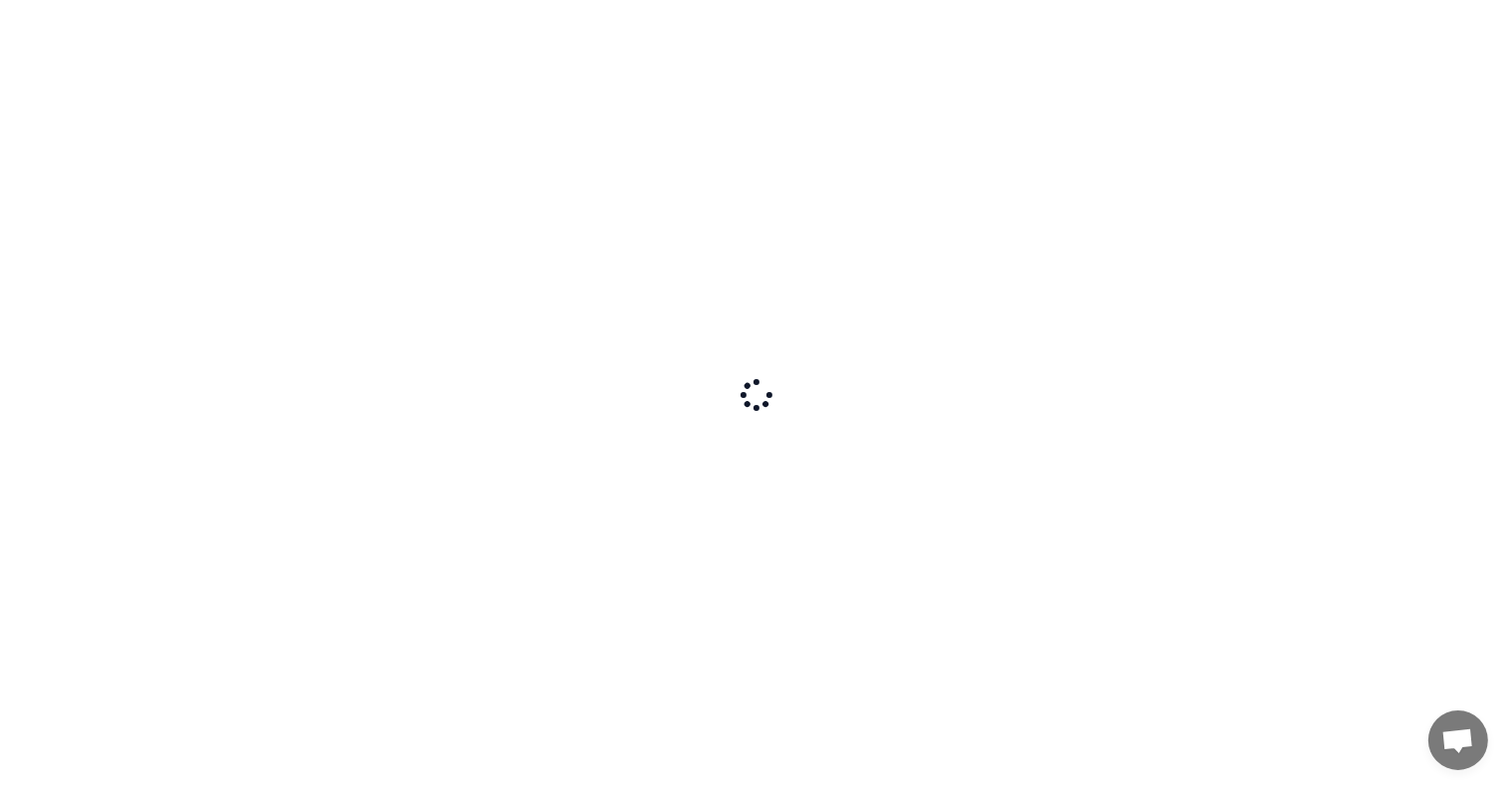 scroll, scrollTop: 0, scrollLeft: 0, axis: both 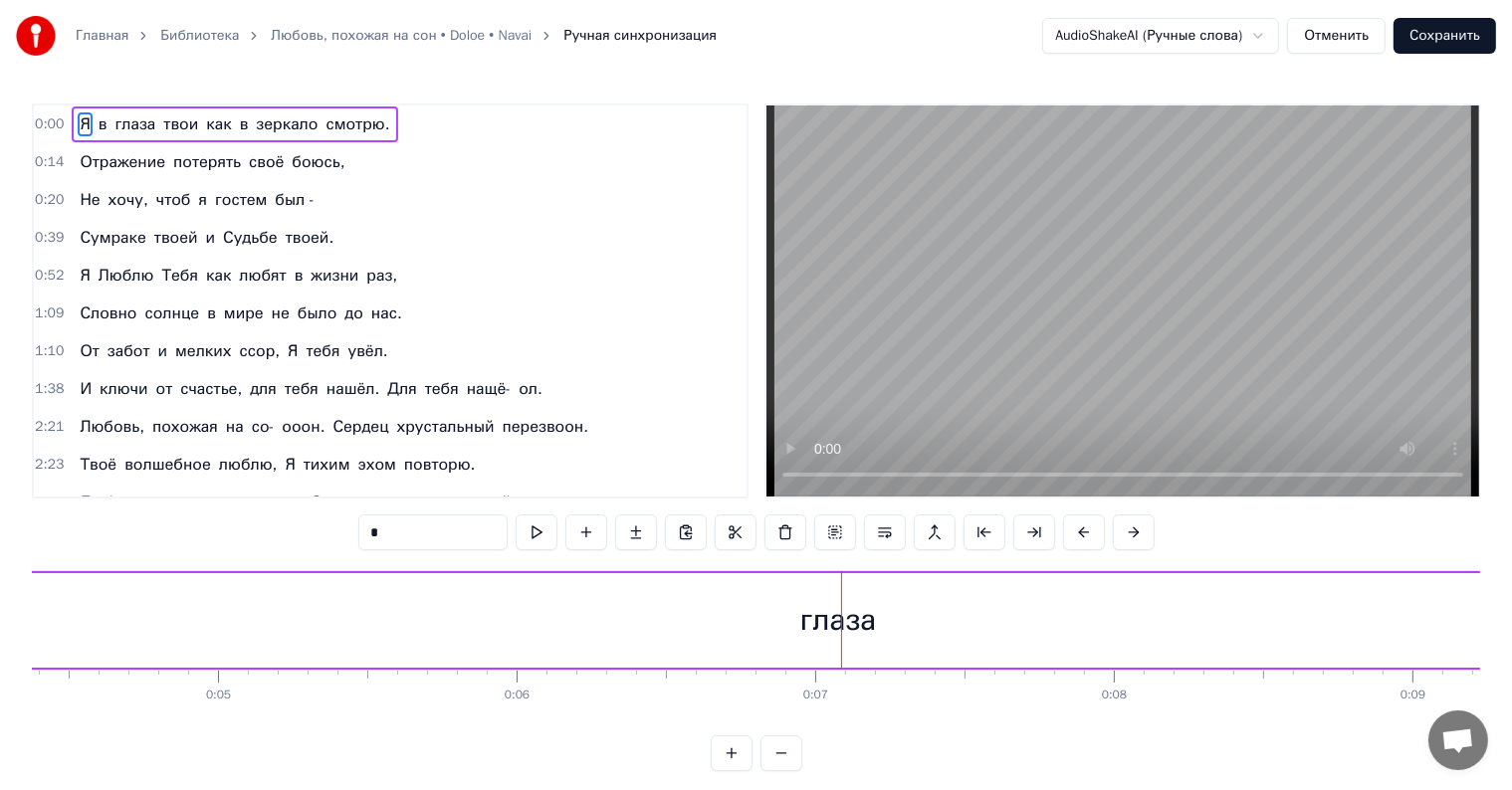 type 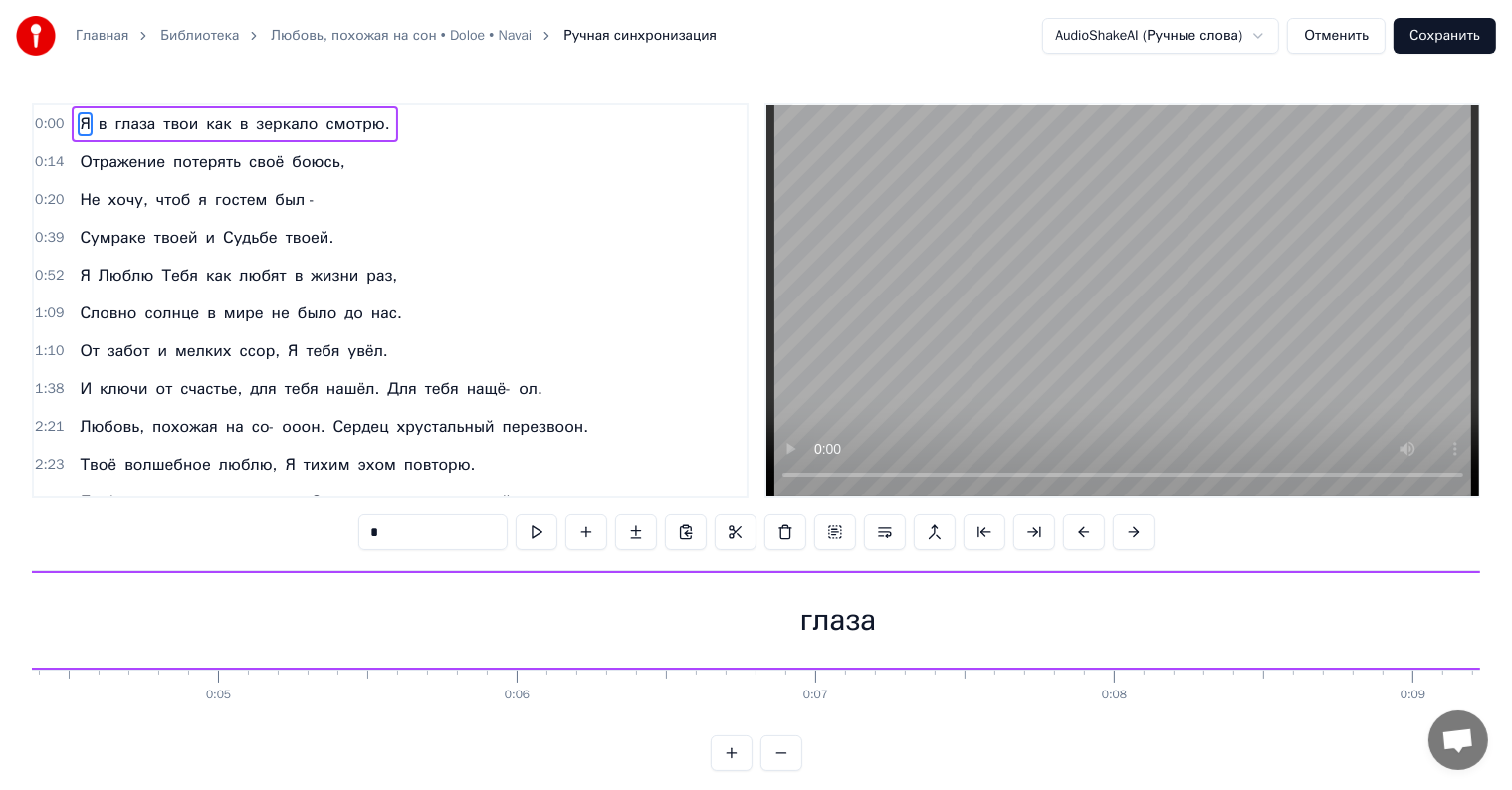 click on "Я" at bounding box center [85, 124] 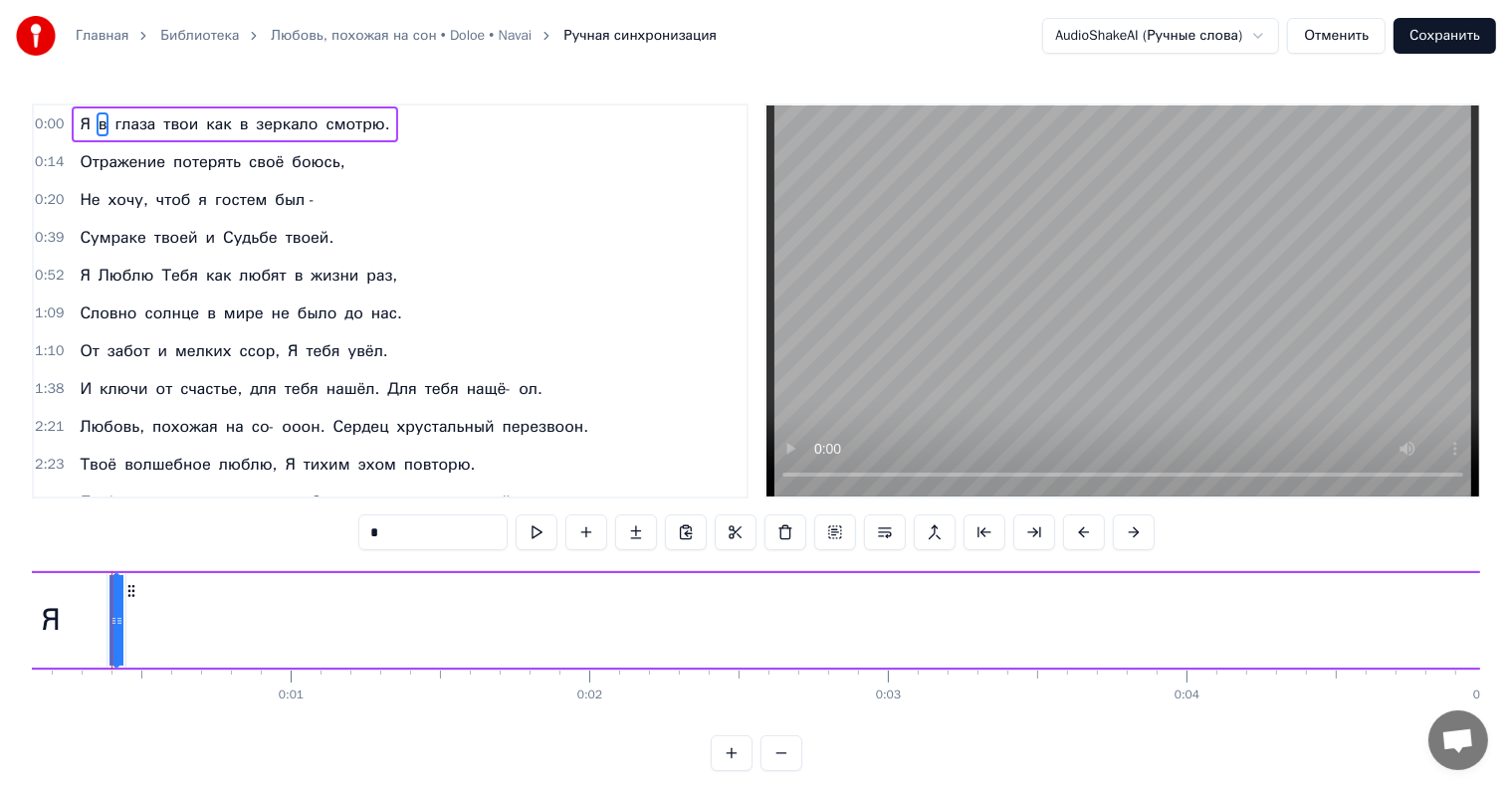 scroll, scrollTop: 0, scrollLeft: 20, axis: horizontal 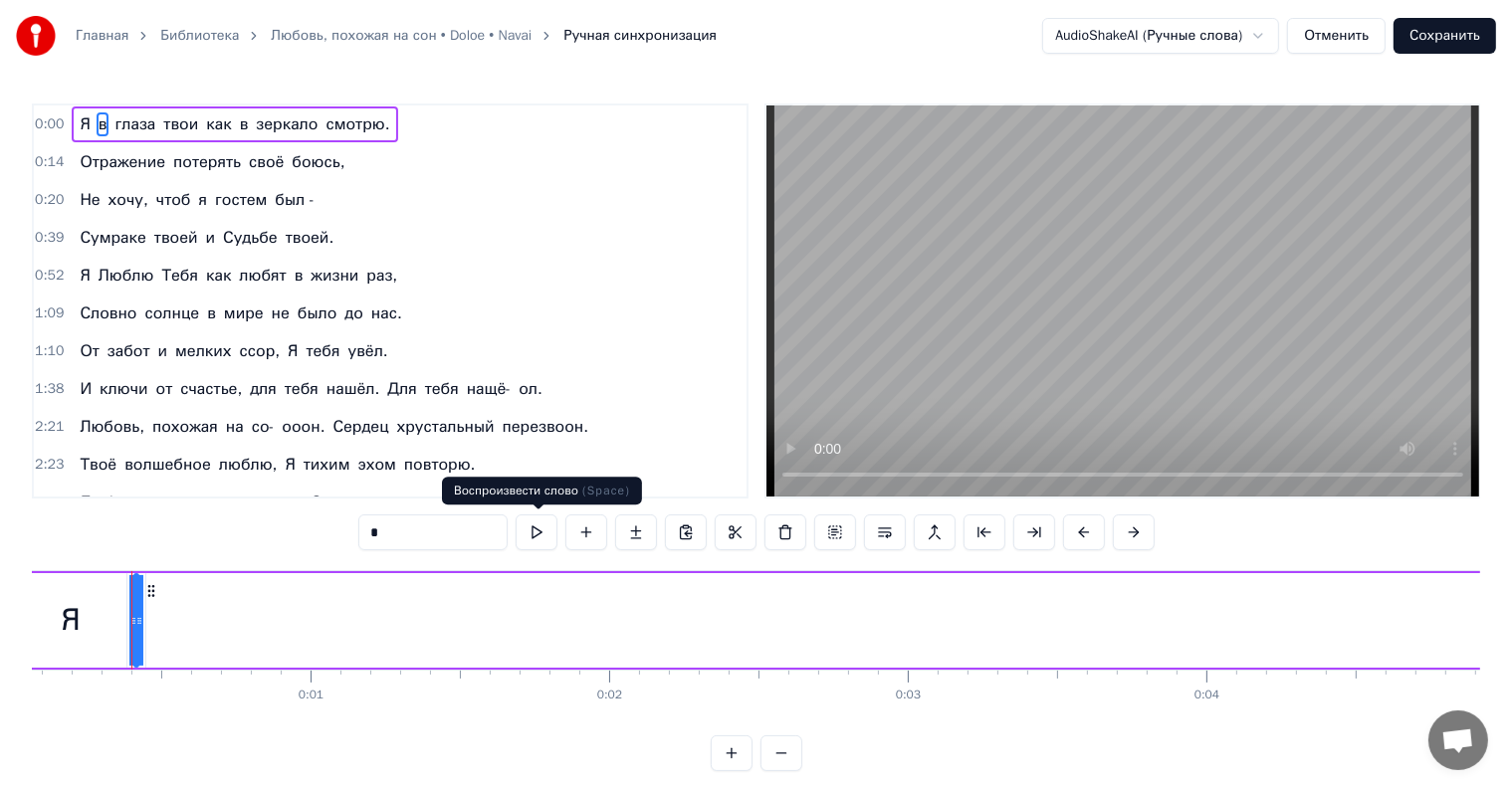 click at bounding box center (537, 532) 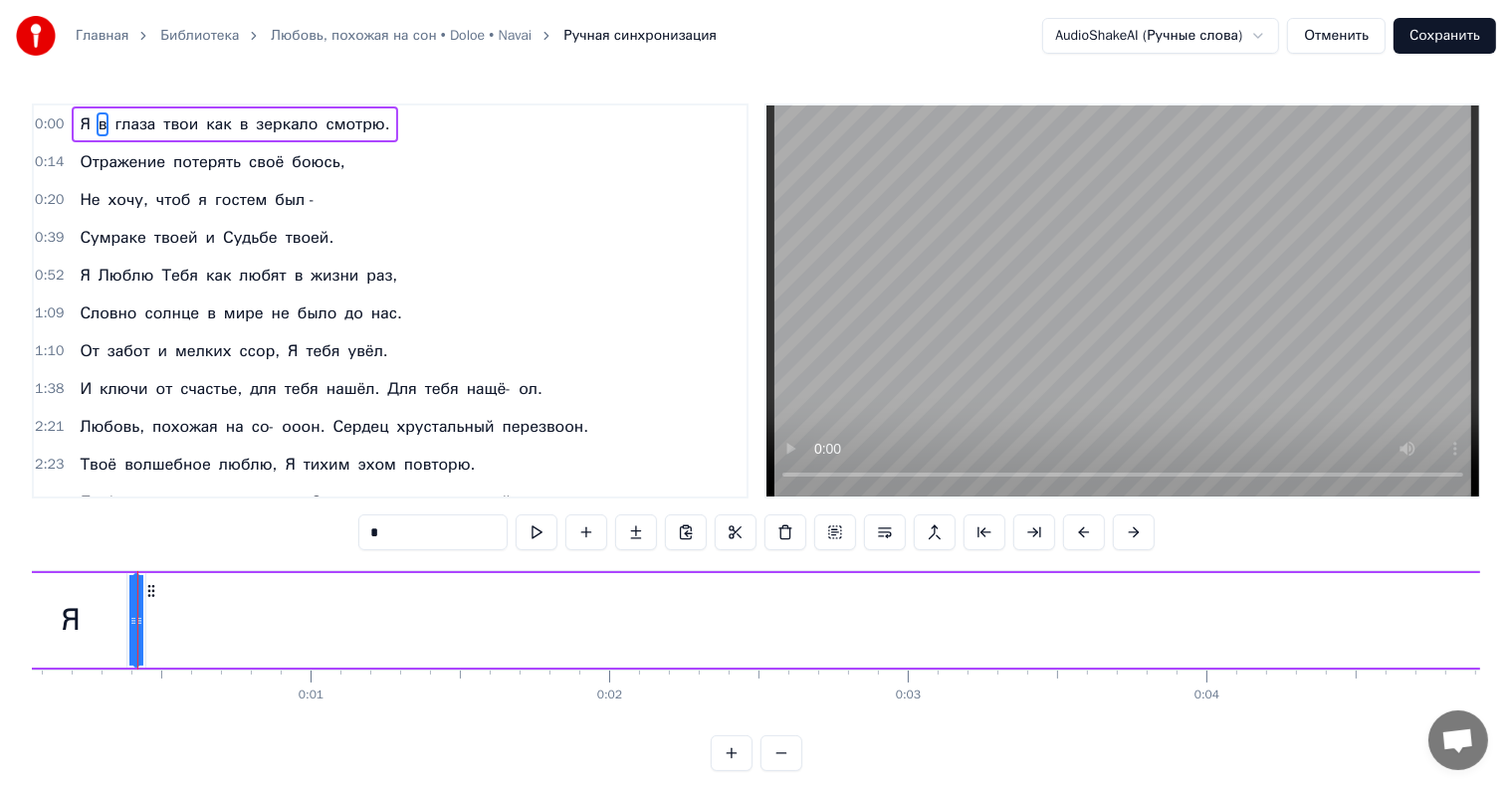 click at bounding box center [537, 532] 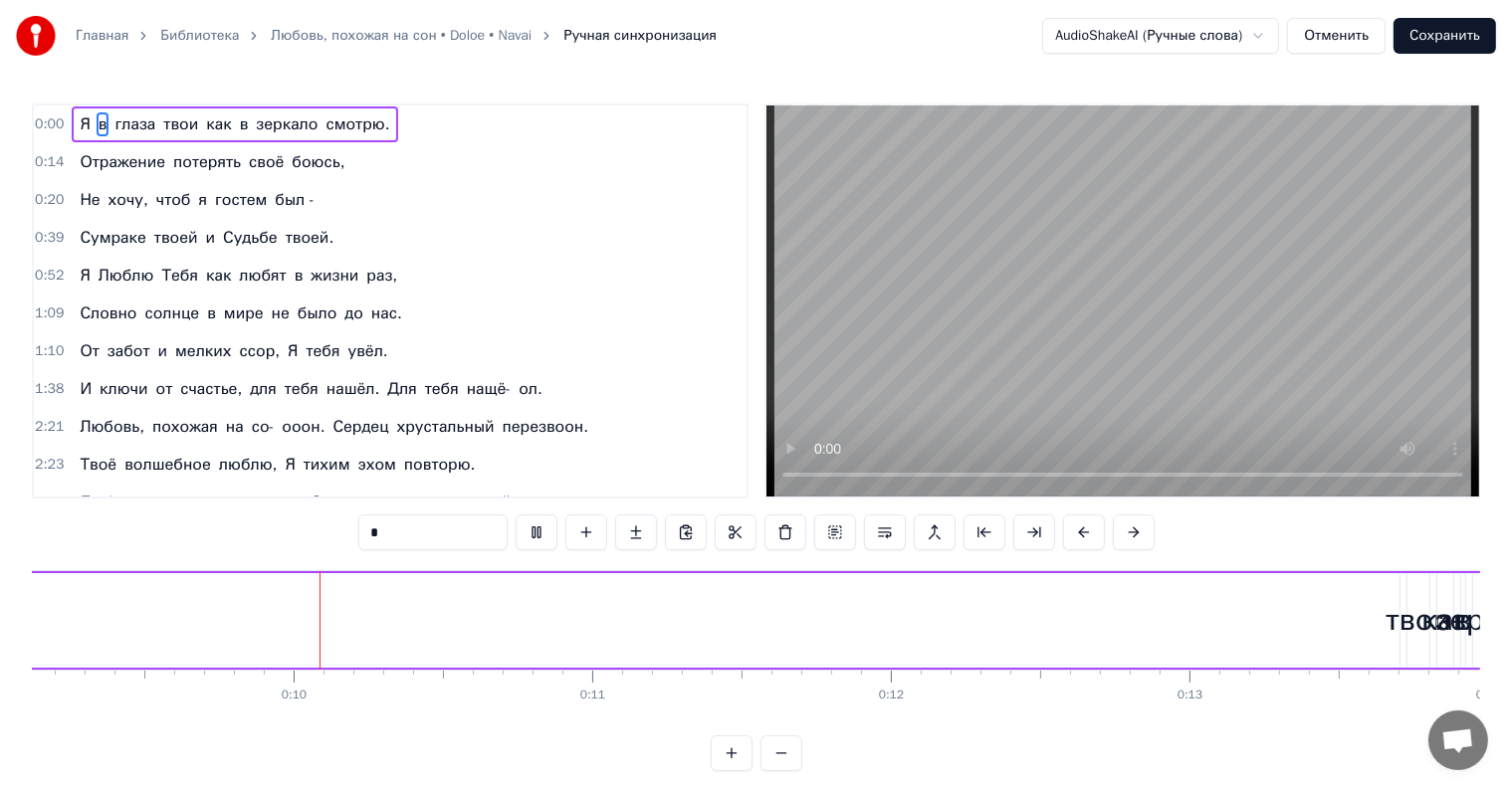 scroll, scrollTop: 0, scrollLeft: 2737, axis: horizontal 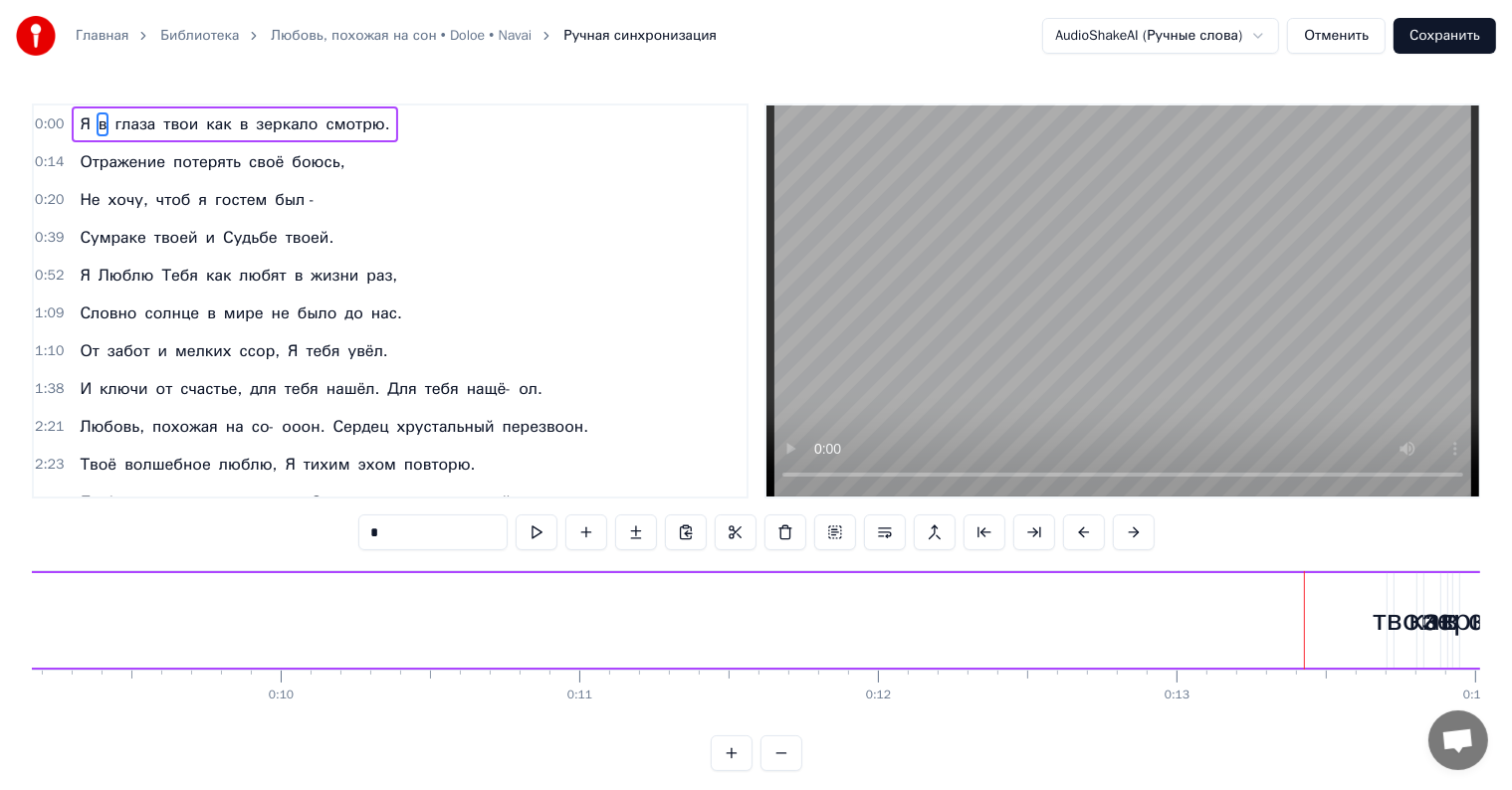 drag, startPoint x: 436, startPoint y: 617, endPoint x: 730, endPoint y: 640, distance: 294.89829 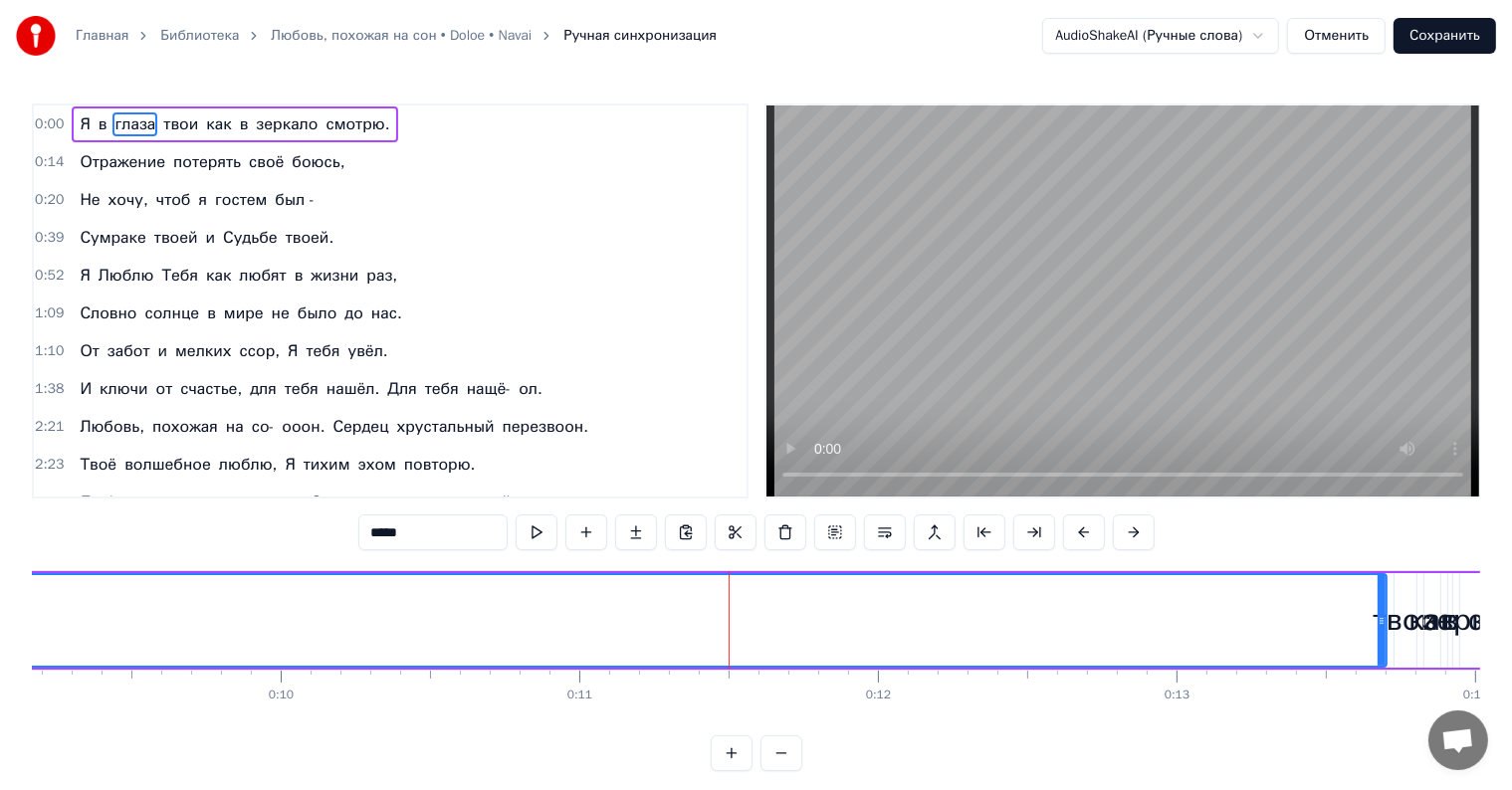 drag, startPoint x: 729, startPoint y: 625, endPoint x: 287, endPoint y: 599, distance: 442.76405 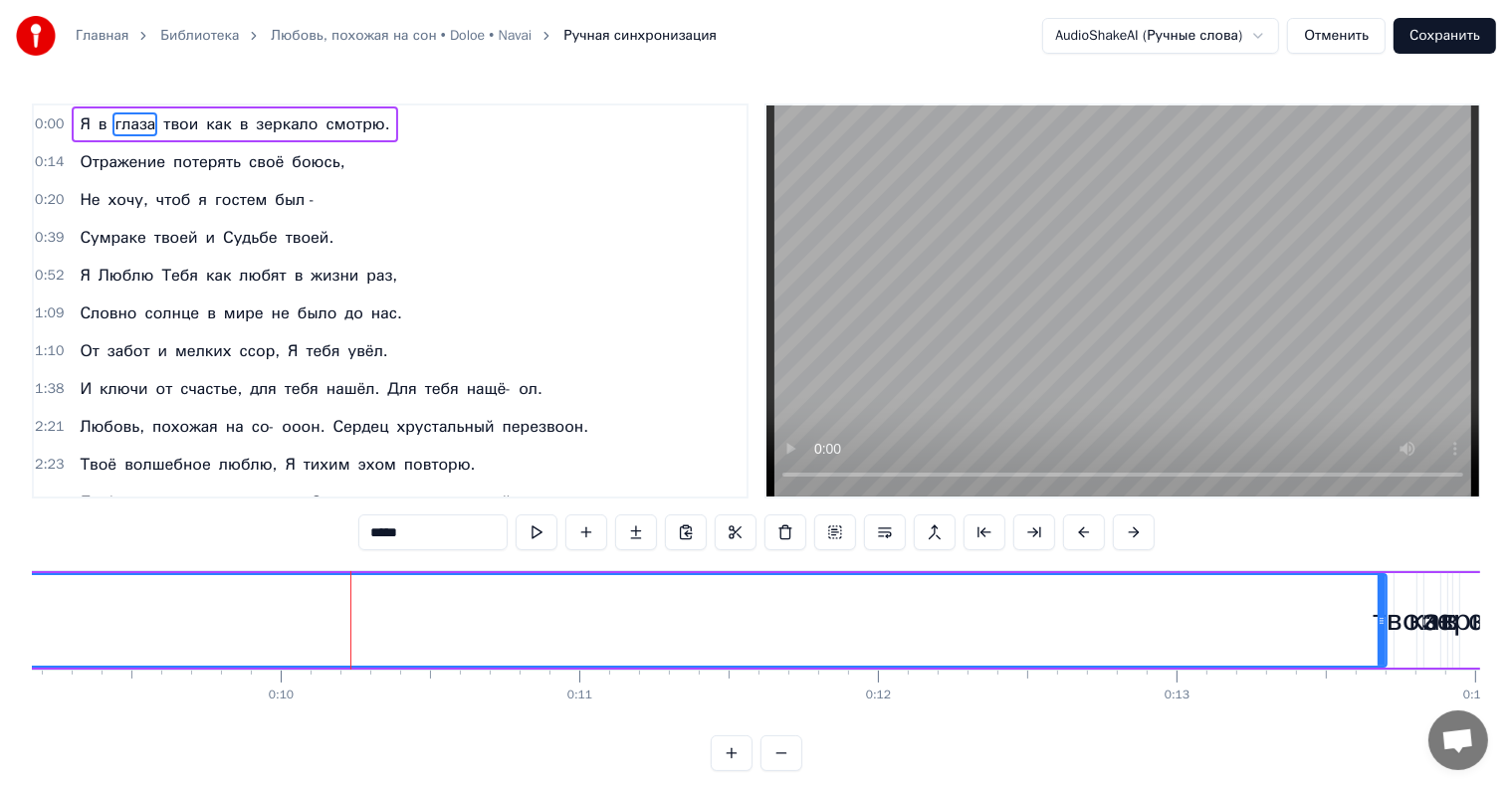 click on "глаза" at bounding box center [-592, 620] 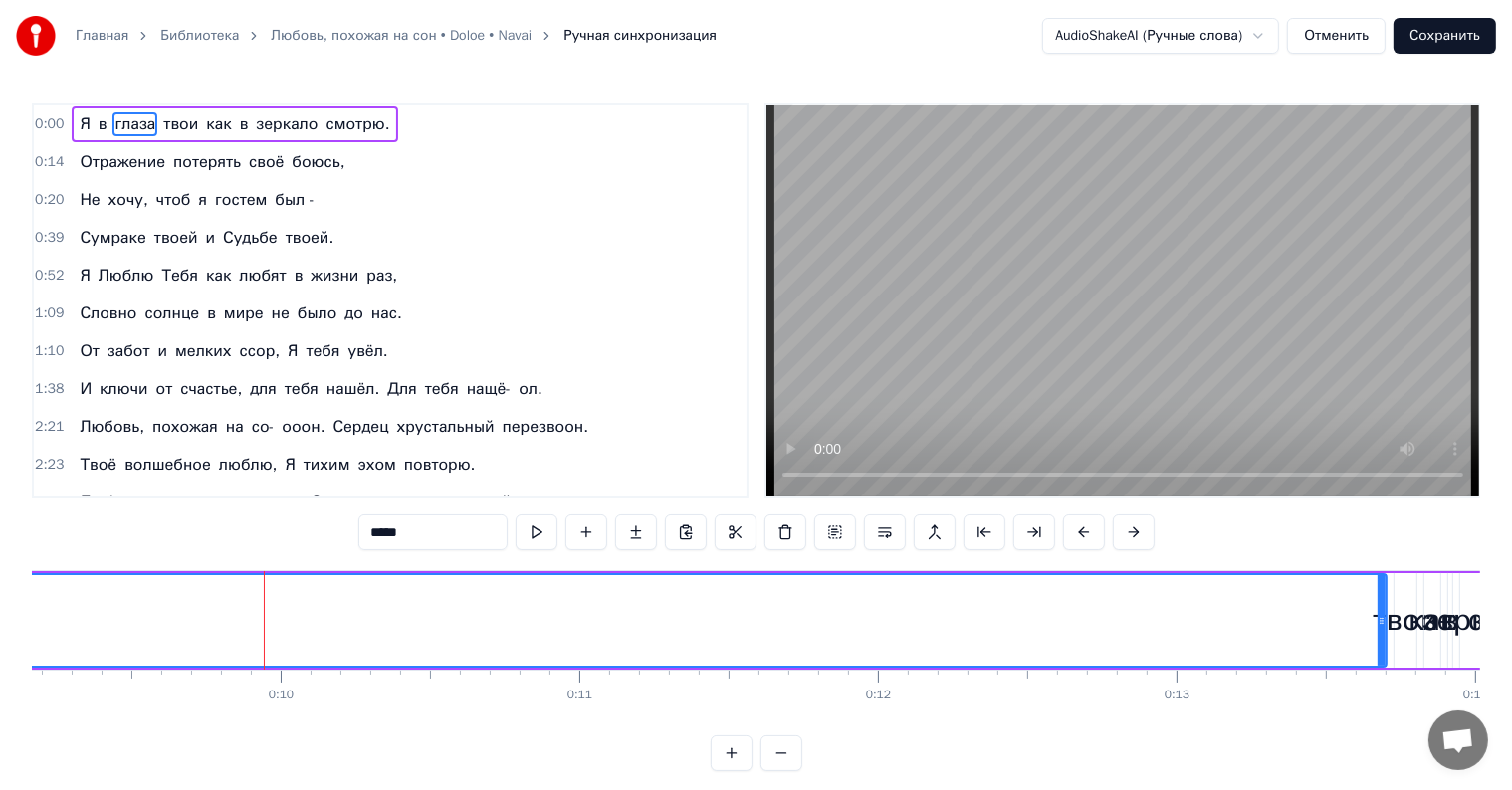click on "глаза" at bounding box center [-592, 620] 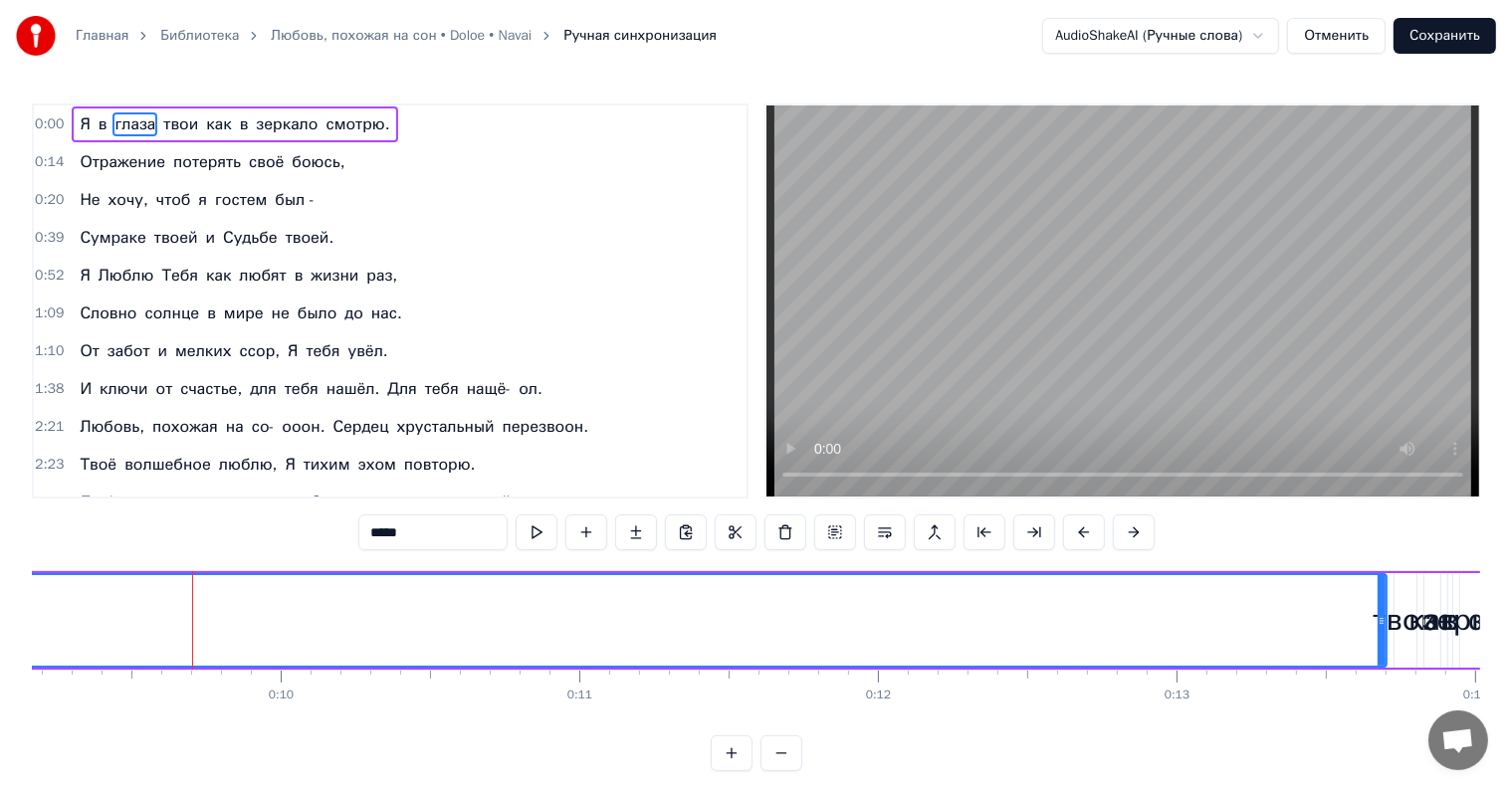 click on "Я" at bounding box center [85, 124] 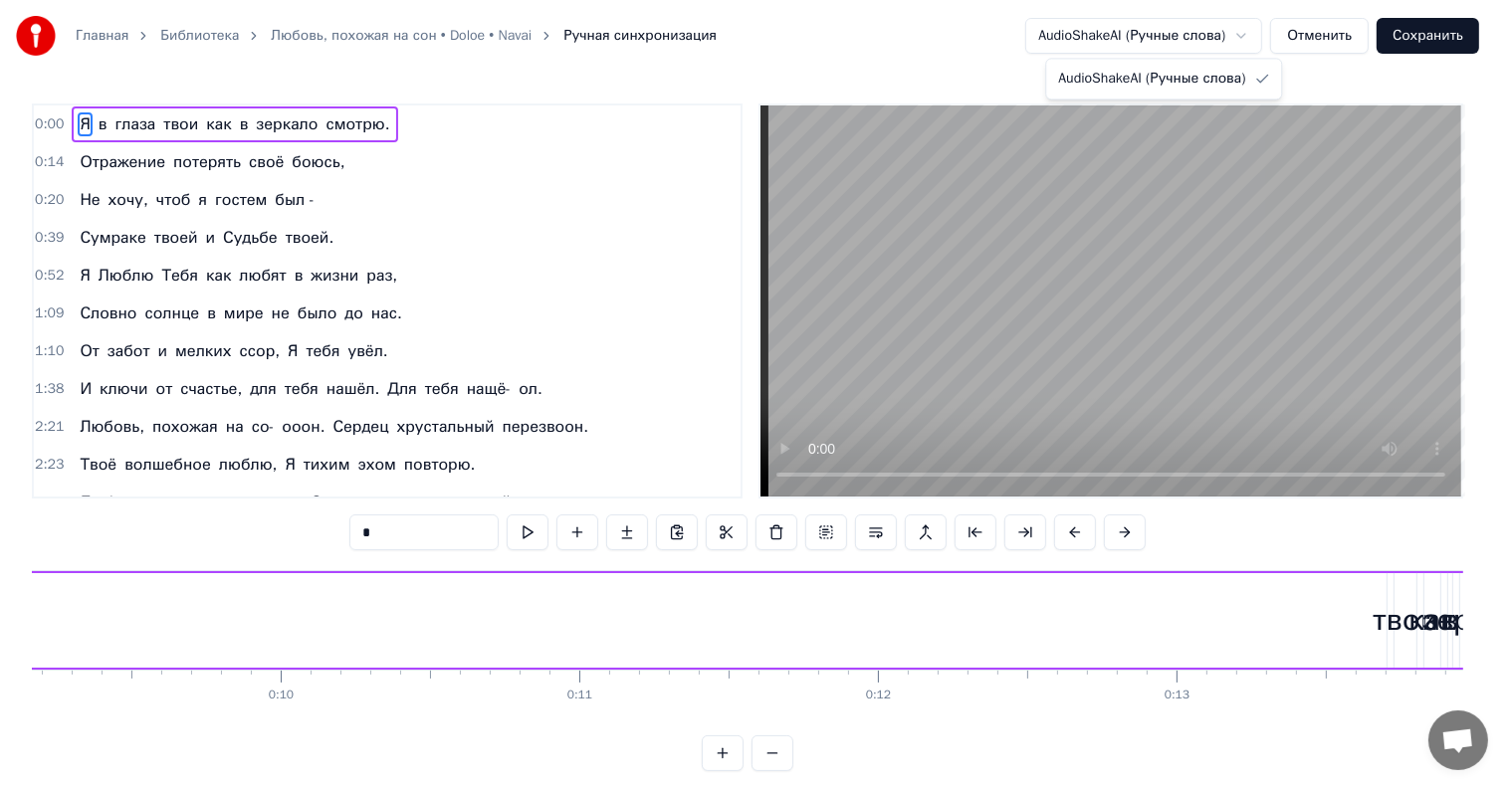 click on "Главная Библиотека Любовь, похожая на сон • Doloe • Navai Ручная синхронизация AudioShakeAI (Ручные слова) Отменить Сохранить 0:00 Я в глаза твои как в зеркало смотрю. 0:14 Отражение потерять своё боюсь, 0:20 Не хочу, чтоб я гостем был - 0:39 Сумраке твоей и Судьбе твоей. 0:52 Я Люблю Тебя как любят в жизни раз, 1:09 Словно солнце в мире не было до нас. 1:10 От забот и мелких ссор, Я тебя увёл. 1:38 И ключи от счастье, для тебя нашёл. Для тебя нашё- ол. 2:21 Любовь, похожая на со- ооон. Сердец хрустальный перезвоон. 2:23 Твоё волшебное люблю, Я тихим эхом повторю. 2:26 Любовь, похожая на сооон, сделала" at bounding box center (756, 401) 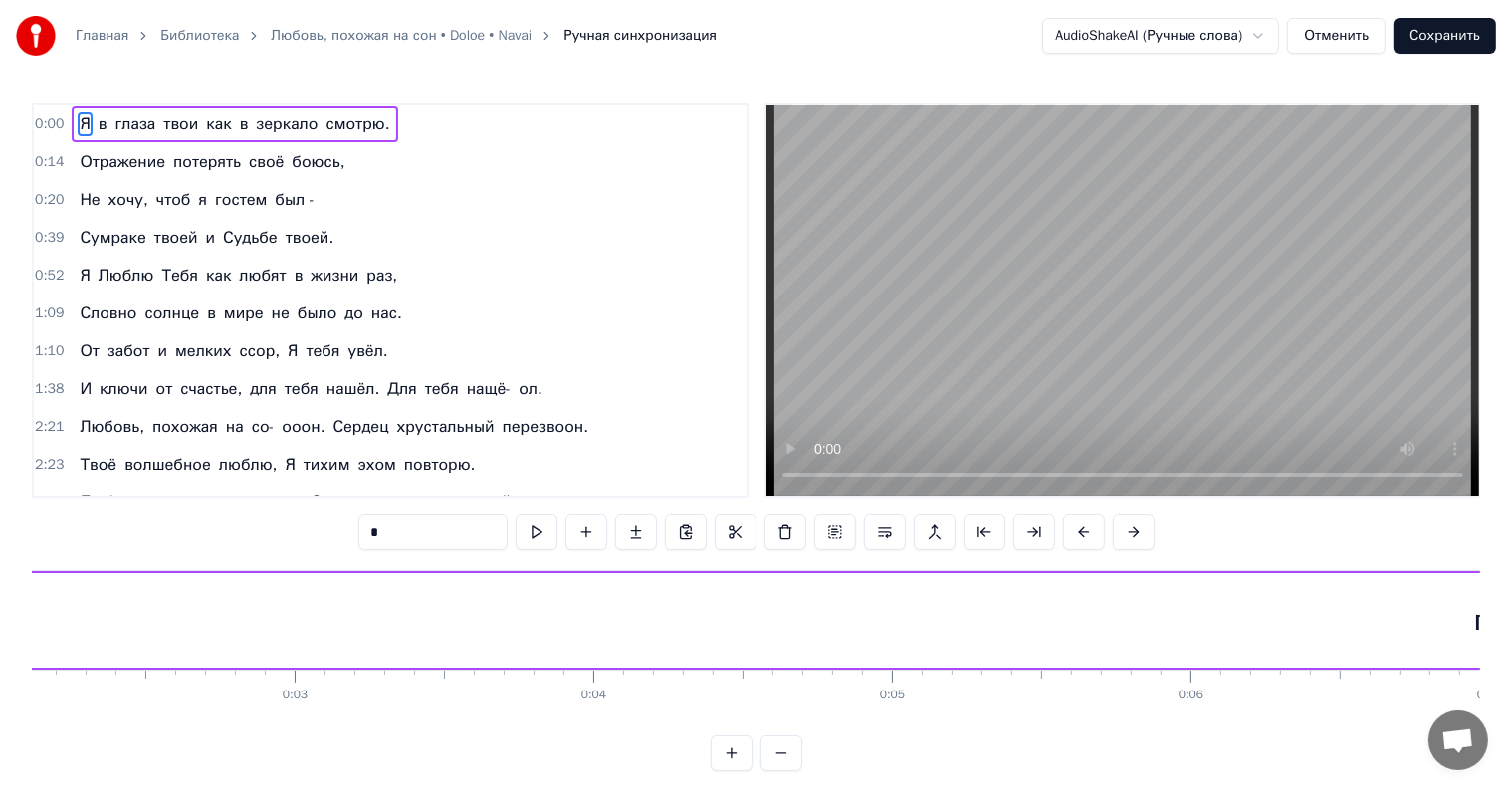 scroll, scrollTop: 0, scrollLeft: 0, axis: both 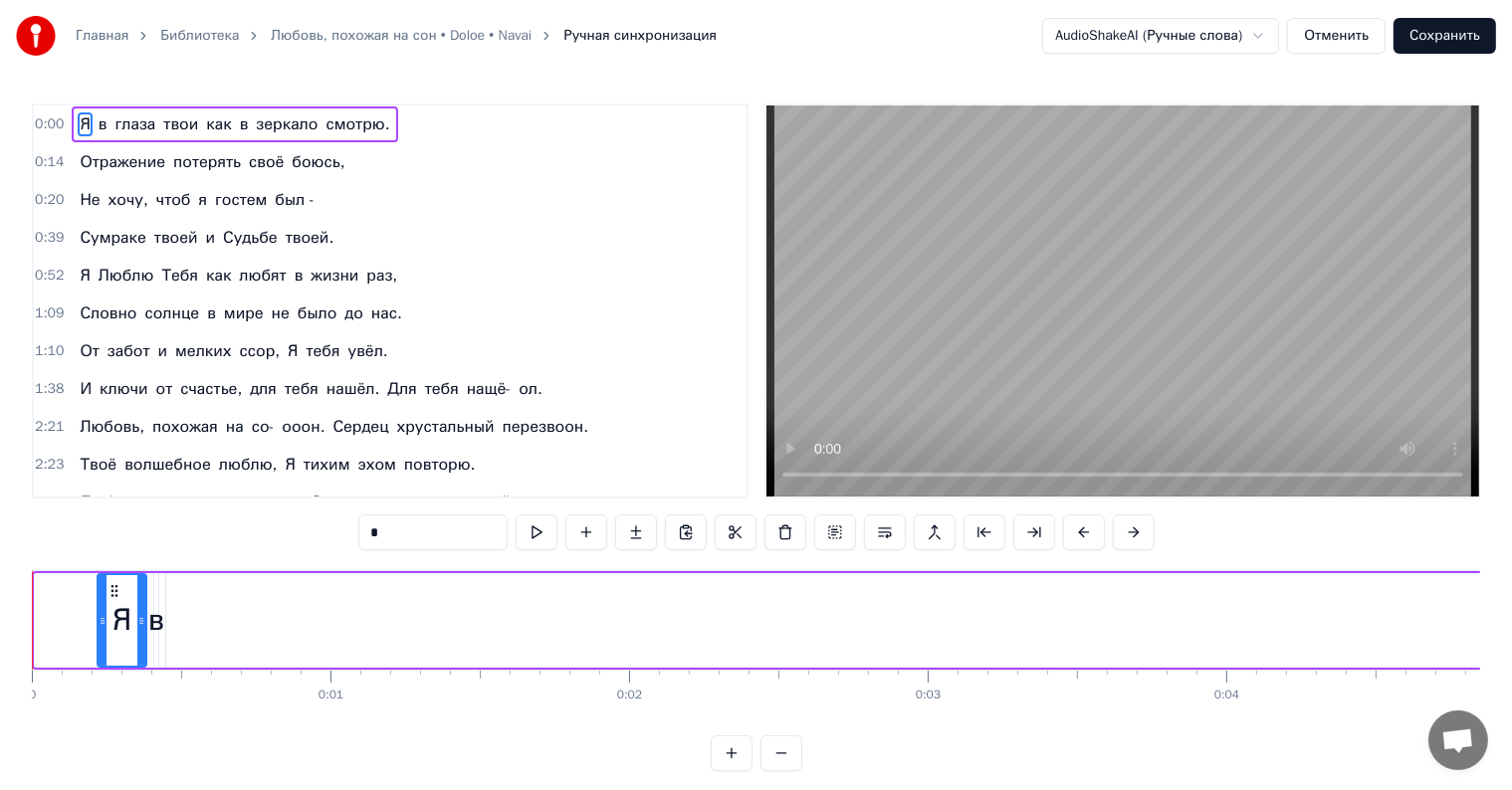 drag, startPoint x: 37, startPoint y: 626, endPoint x: 100, endPoint y: 629, distance: 63.07139 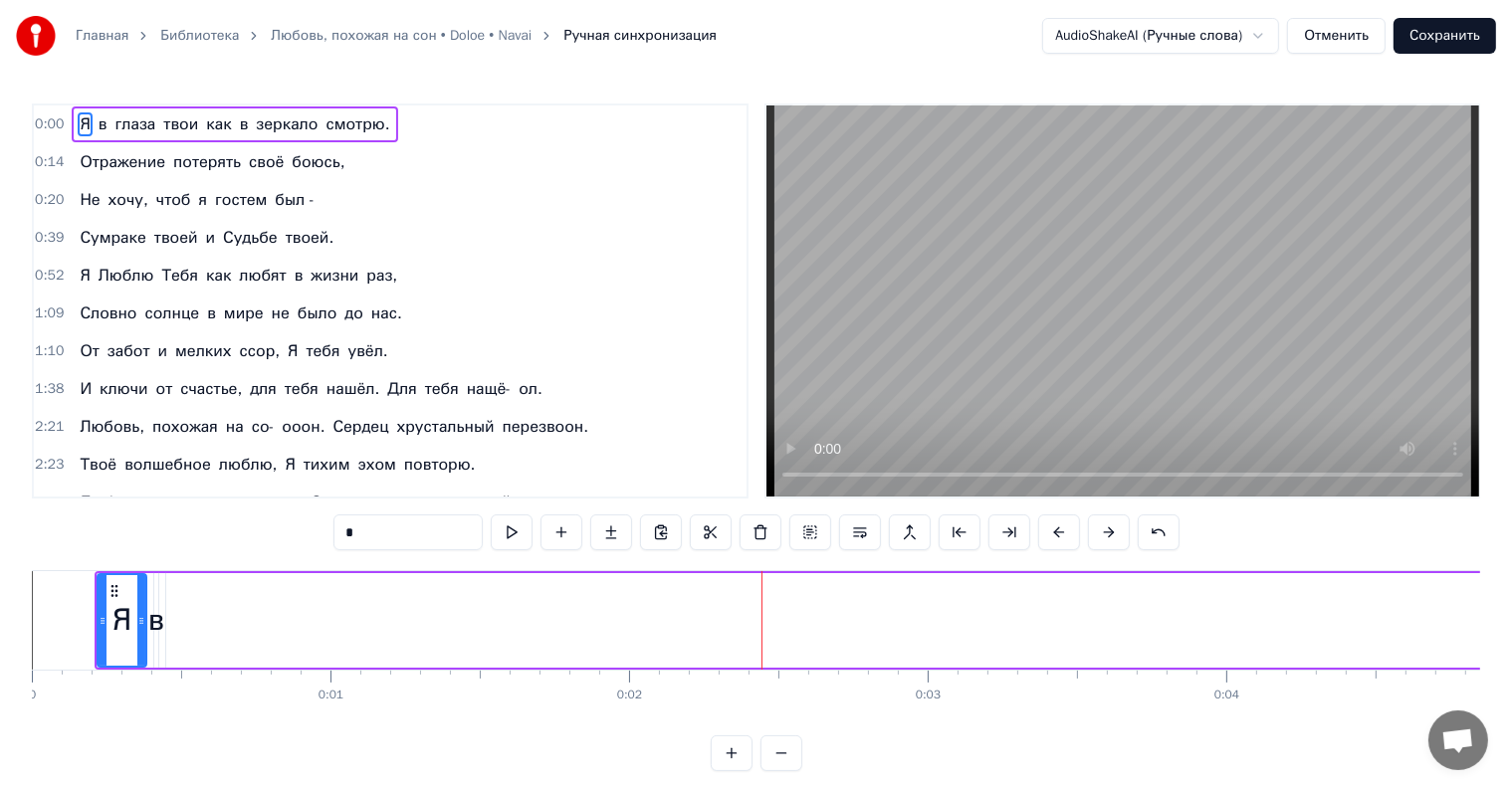 click at bounding box center (1123, 300) 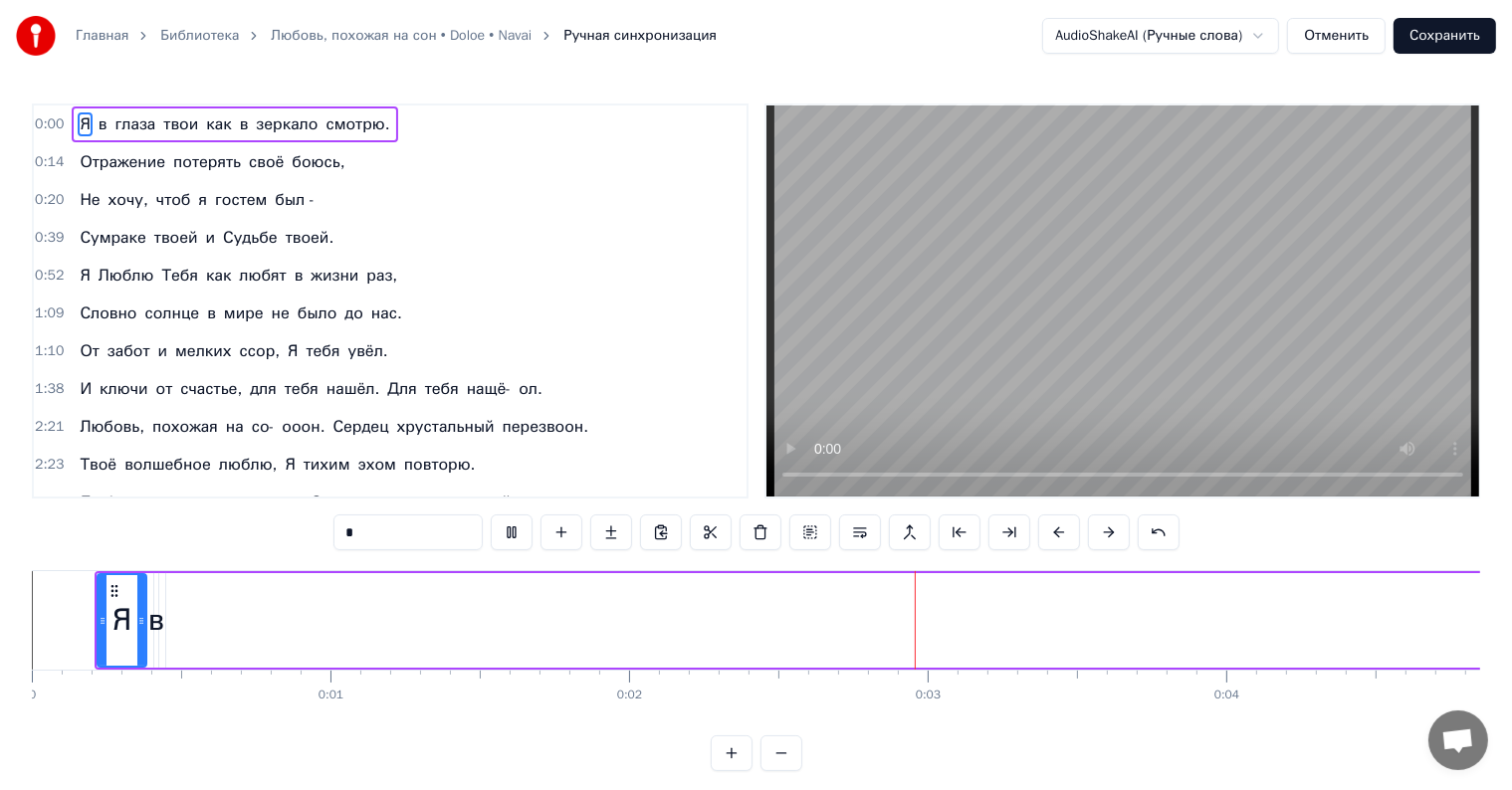 click at bounding box center (1123, 300) 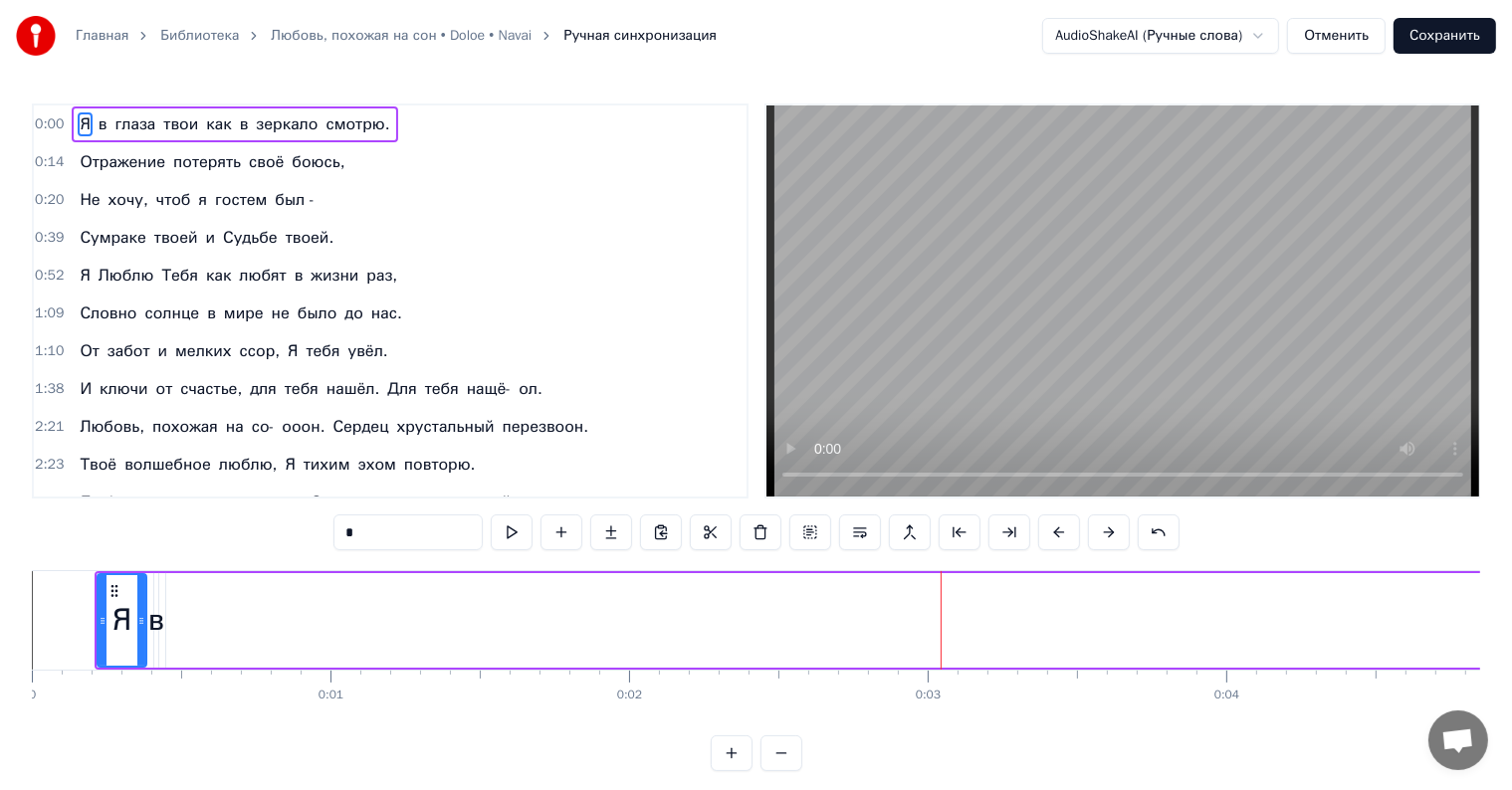 click at bounding box center (1123, 300) 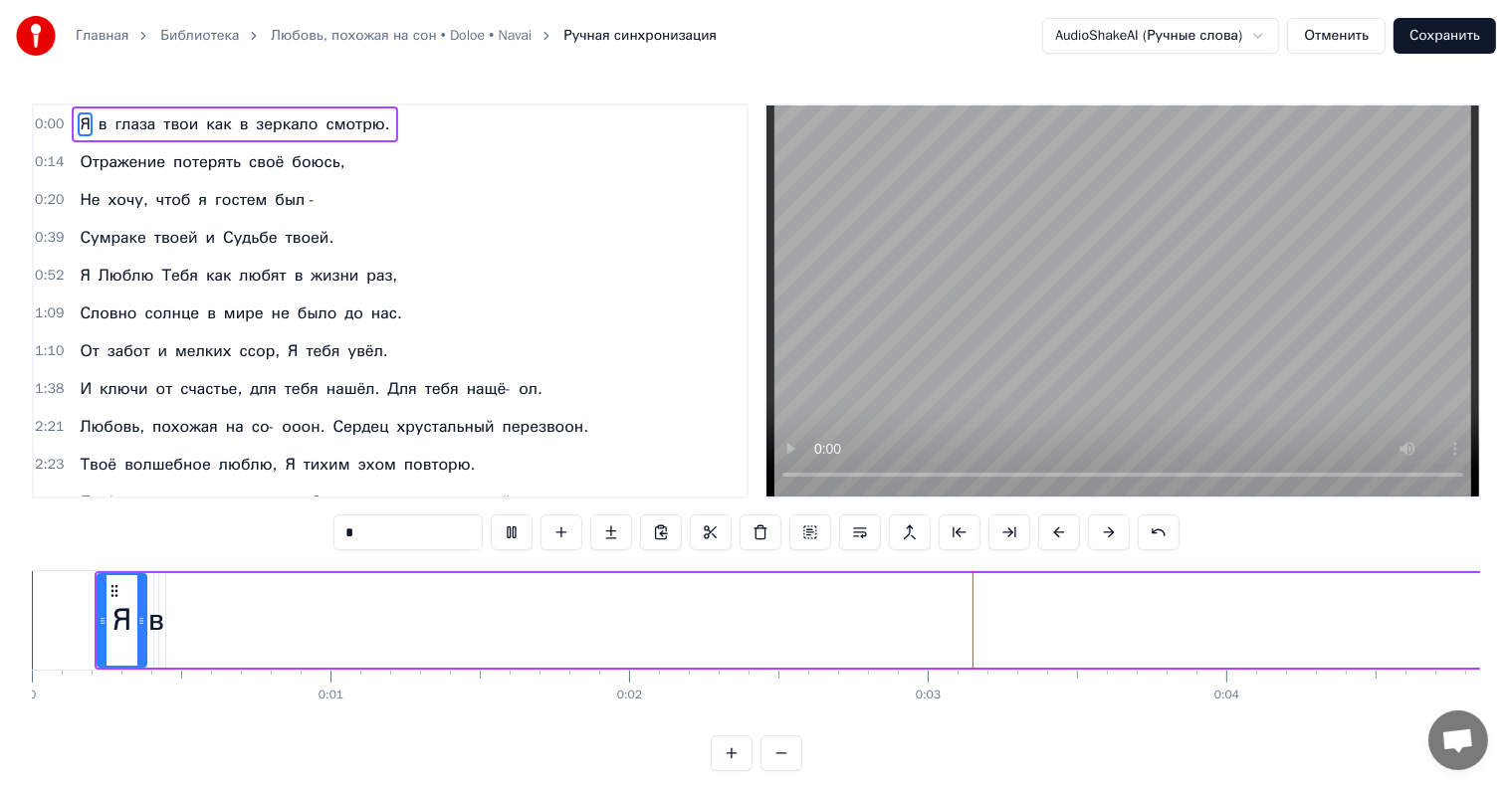 click at bounding box center [1123, 300] 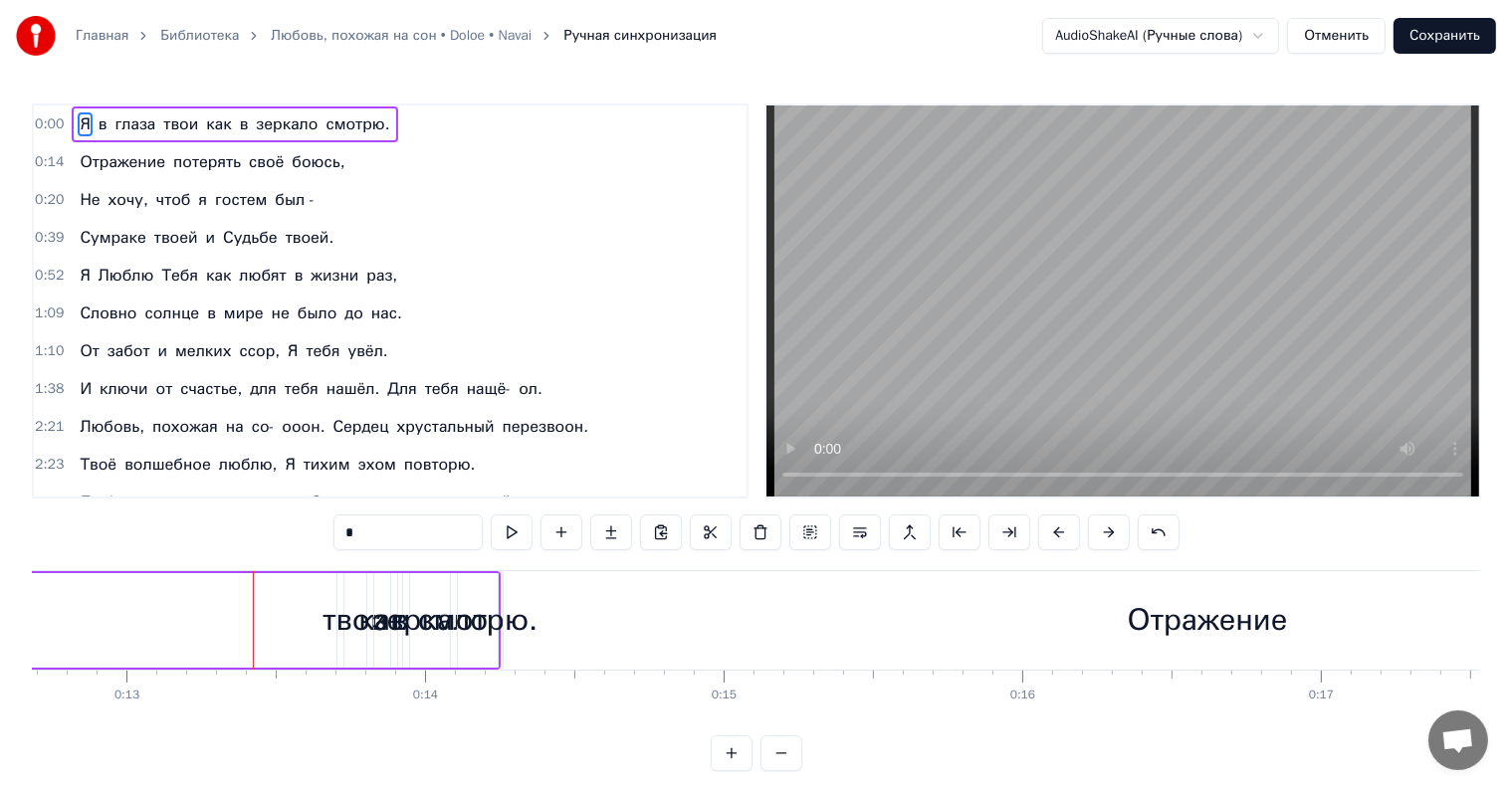 scroll, scrollTop: 0, scrollLeft: 3794, axis: horizontal 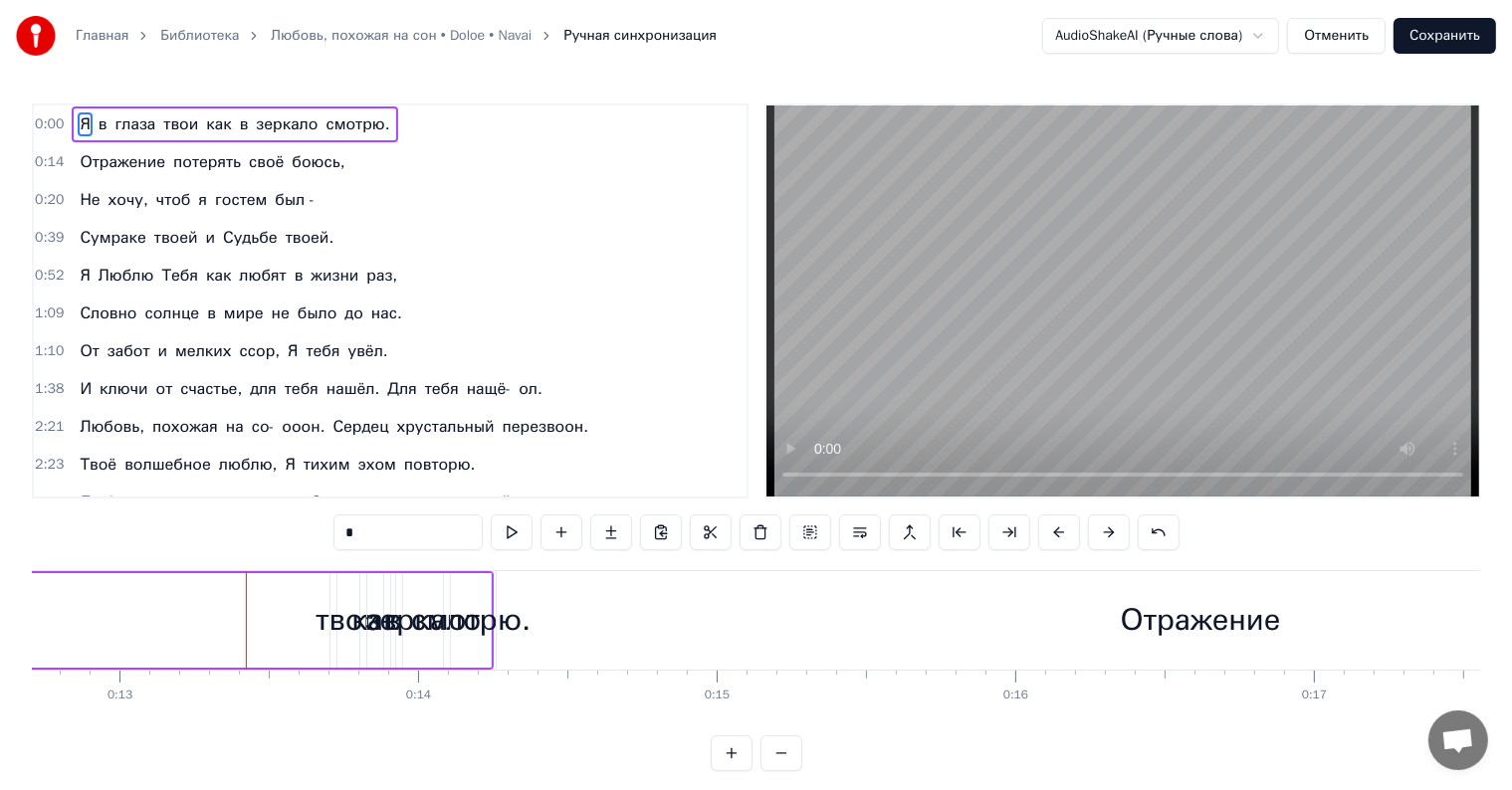 click on "Я" at bounding box center (85, 124) 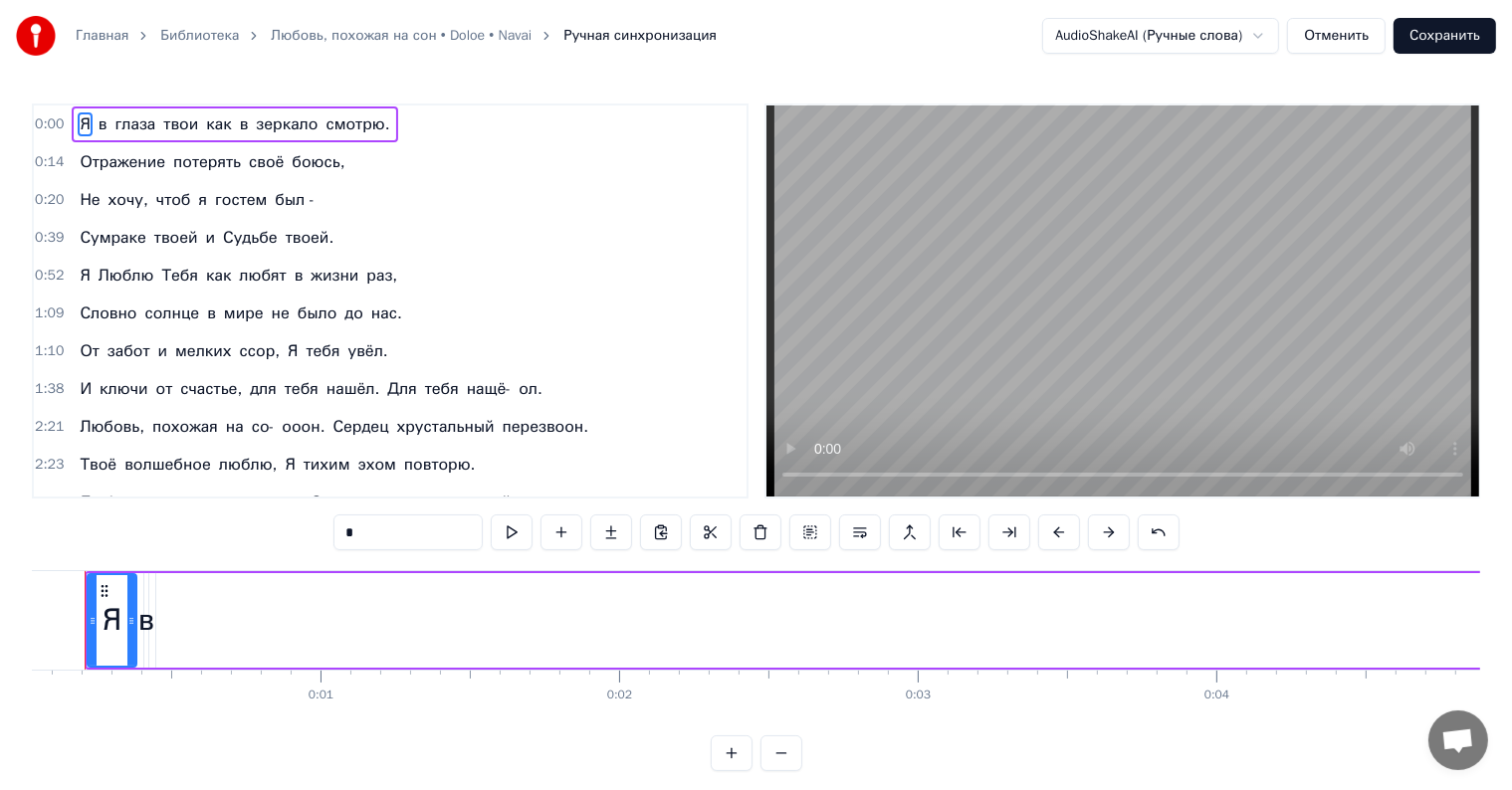 scroll, scrollTop: 0, scrollLeft: 0, axis: both 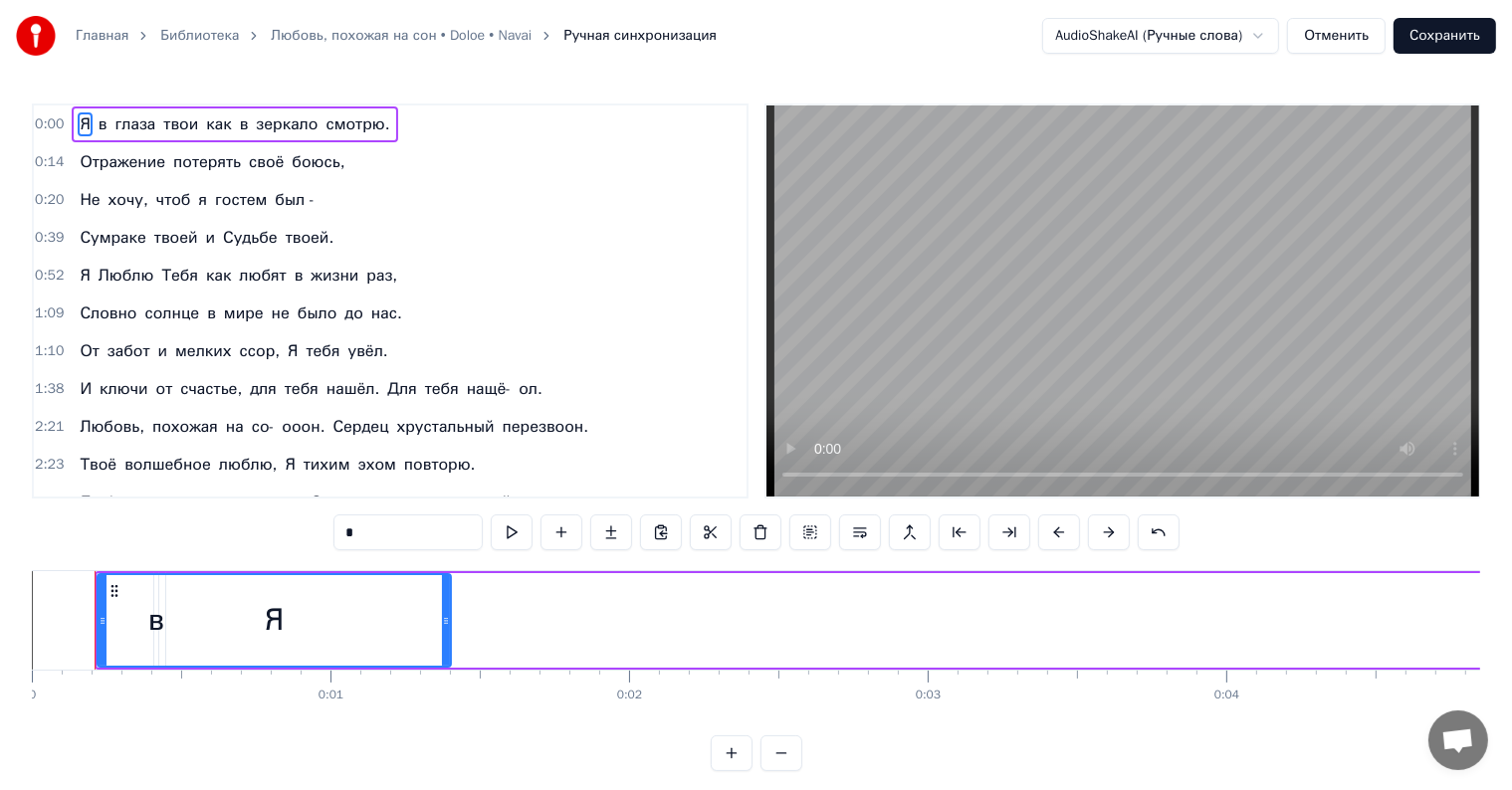 drag, startPoint x: 141, startPoint y: 625, endPoint x: 498, endPoint y: 553, distance: 364.18814 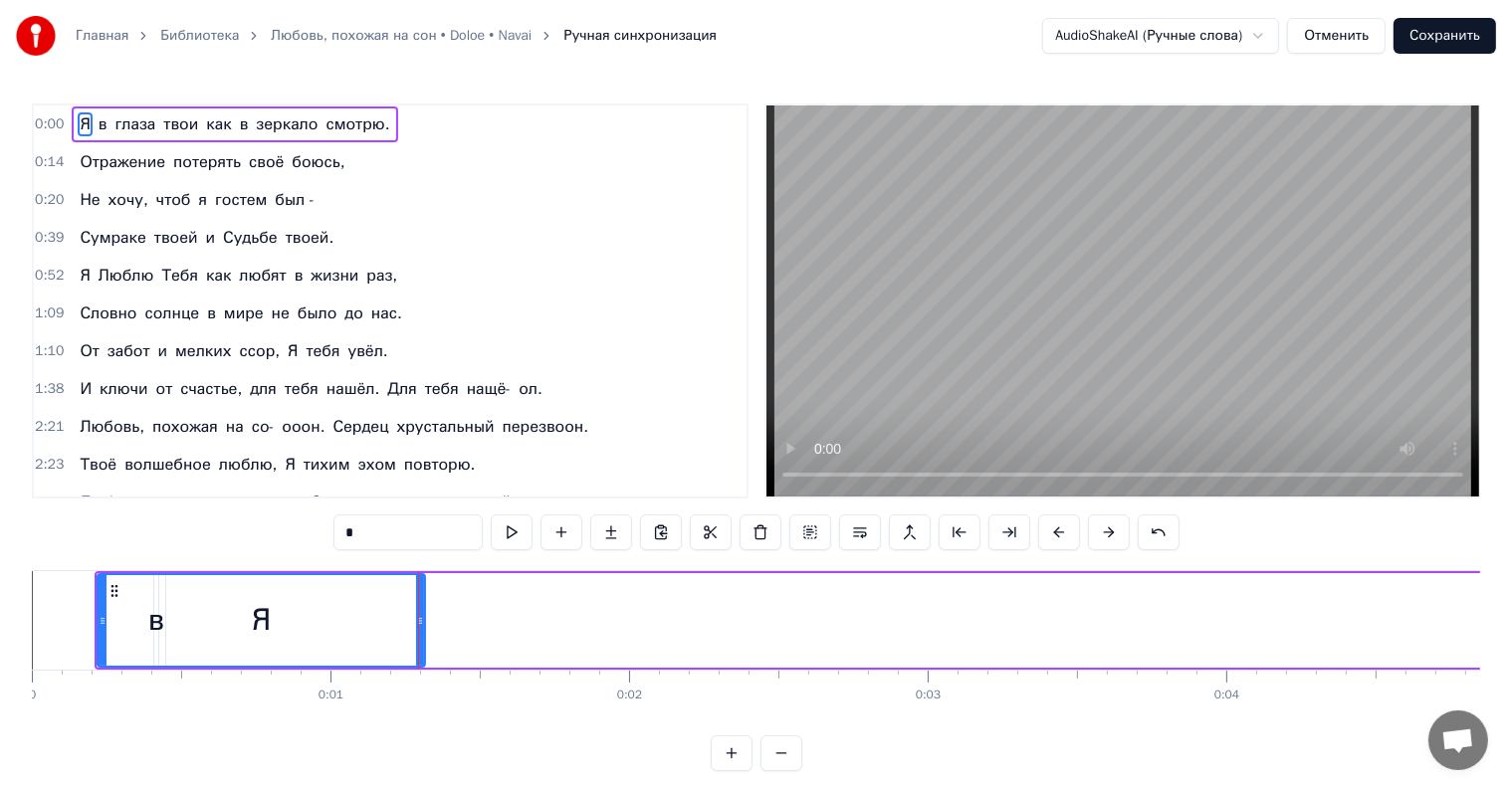 click on "Отменить" at bounding box center [1336, 36] 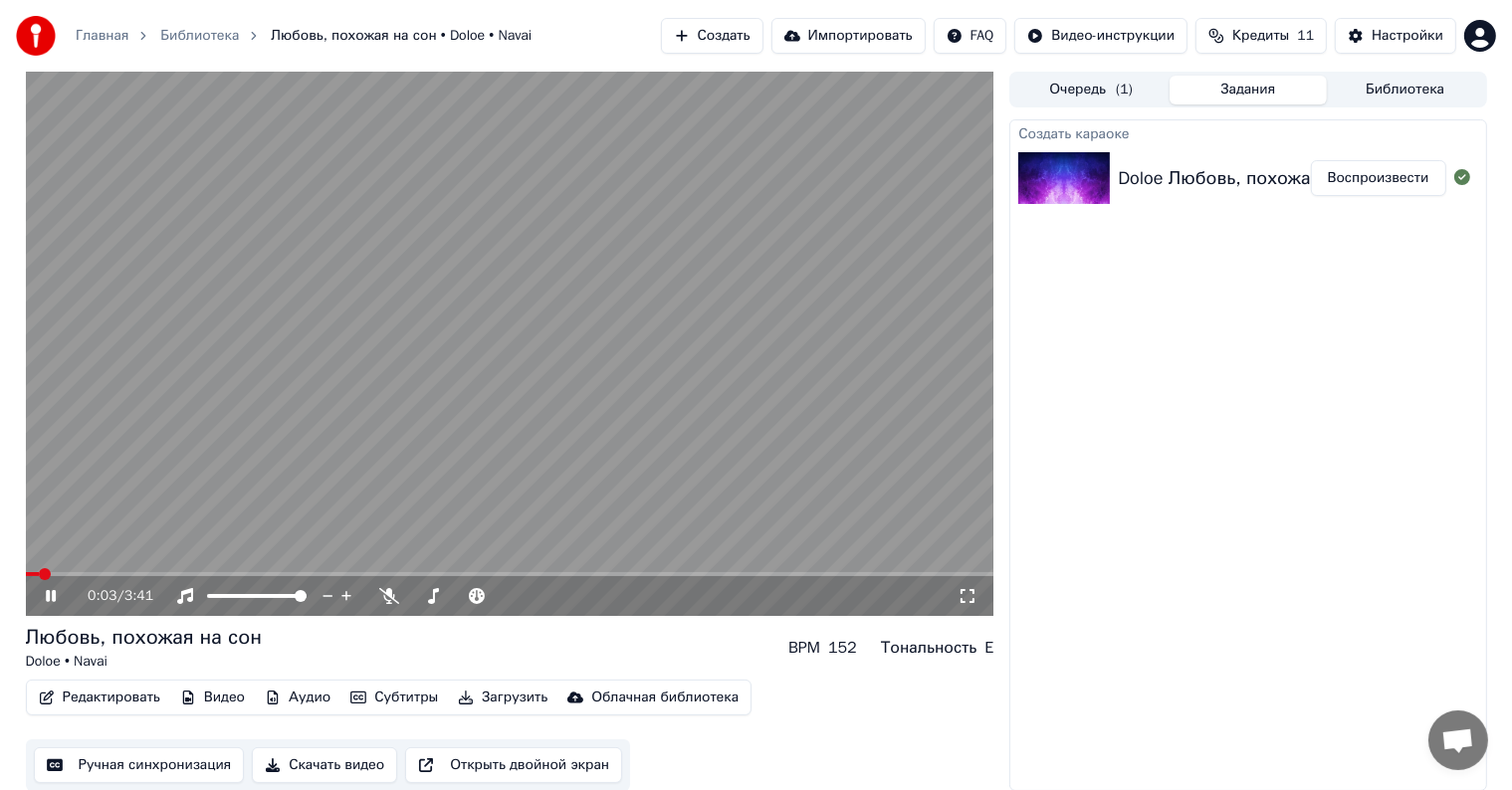 scroll, scrollTop: 1, scrollLeft: 0, axis: vertical 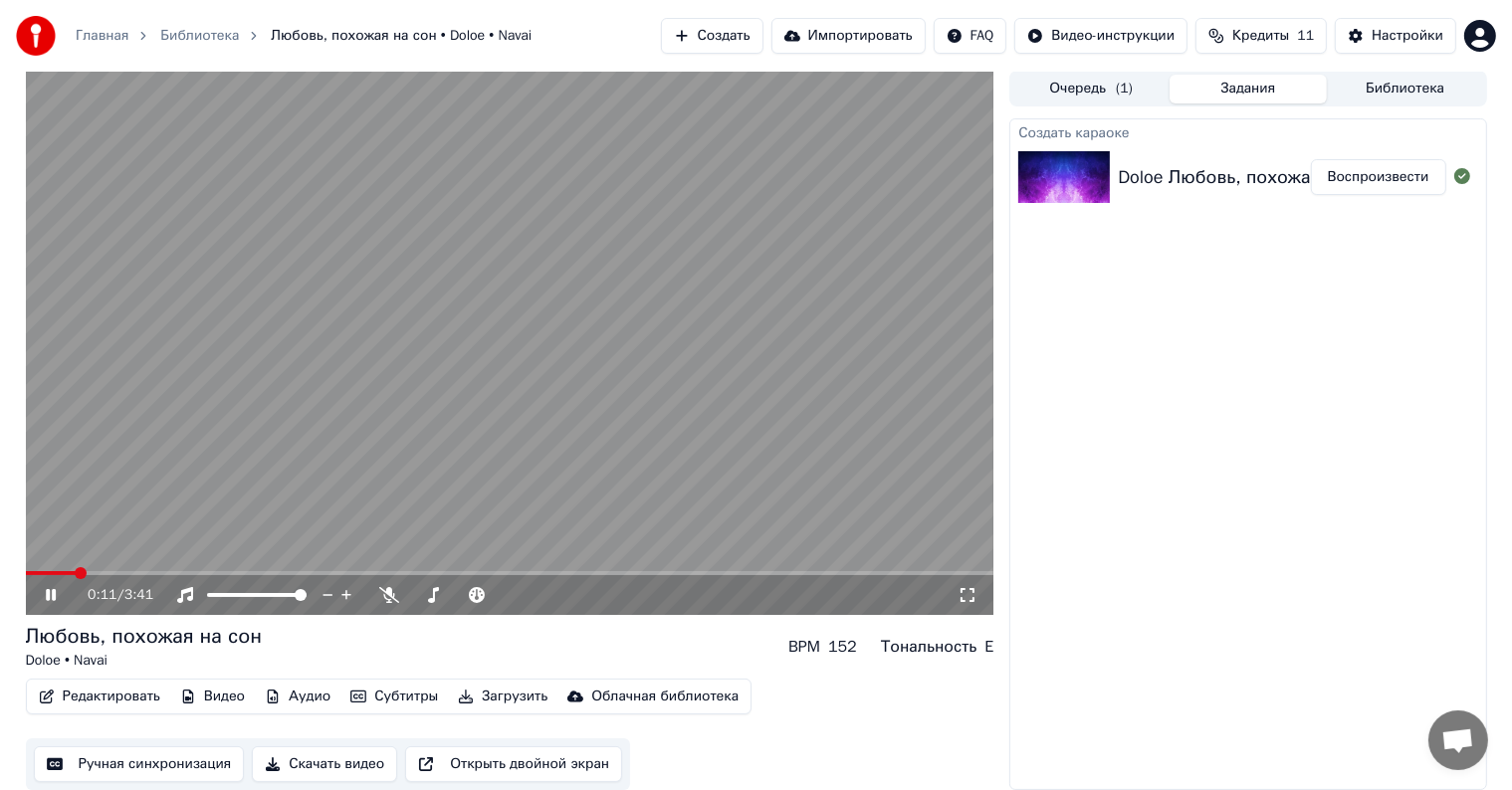 click 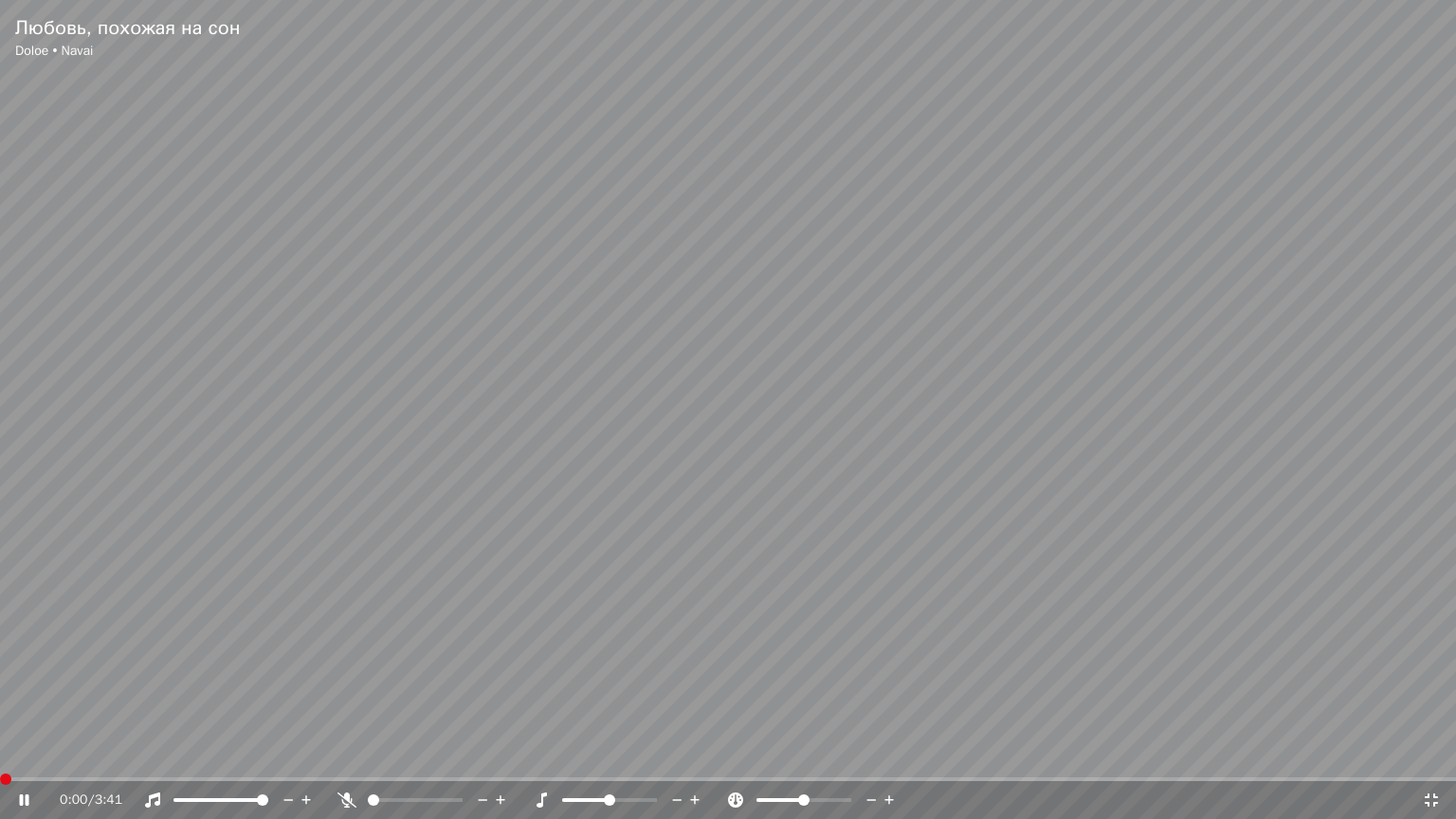 click at bounding box center (6, 779) 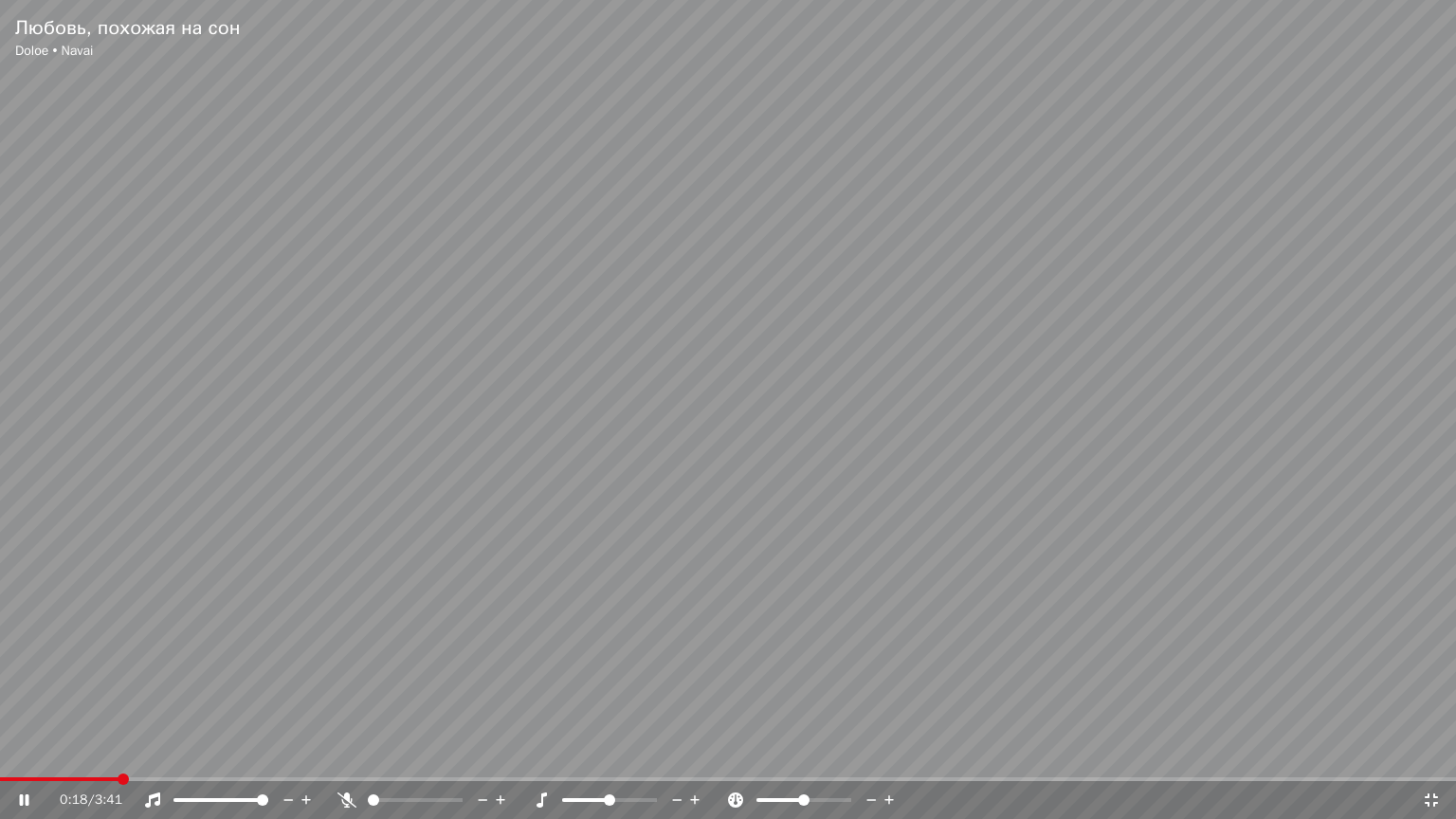 click 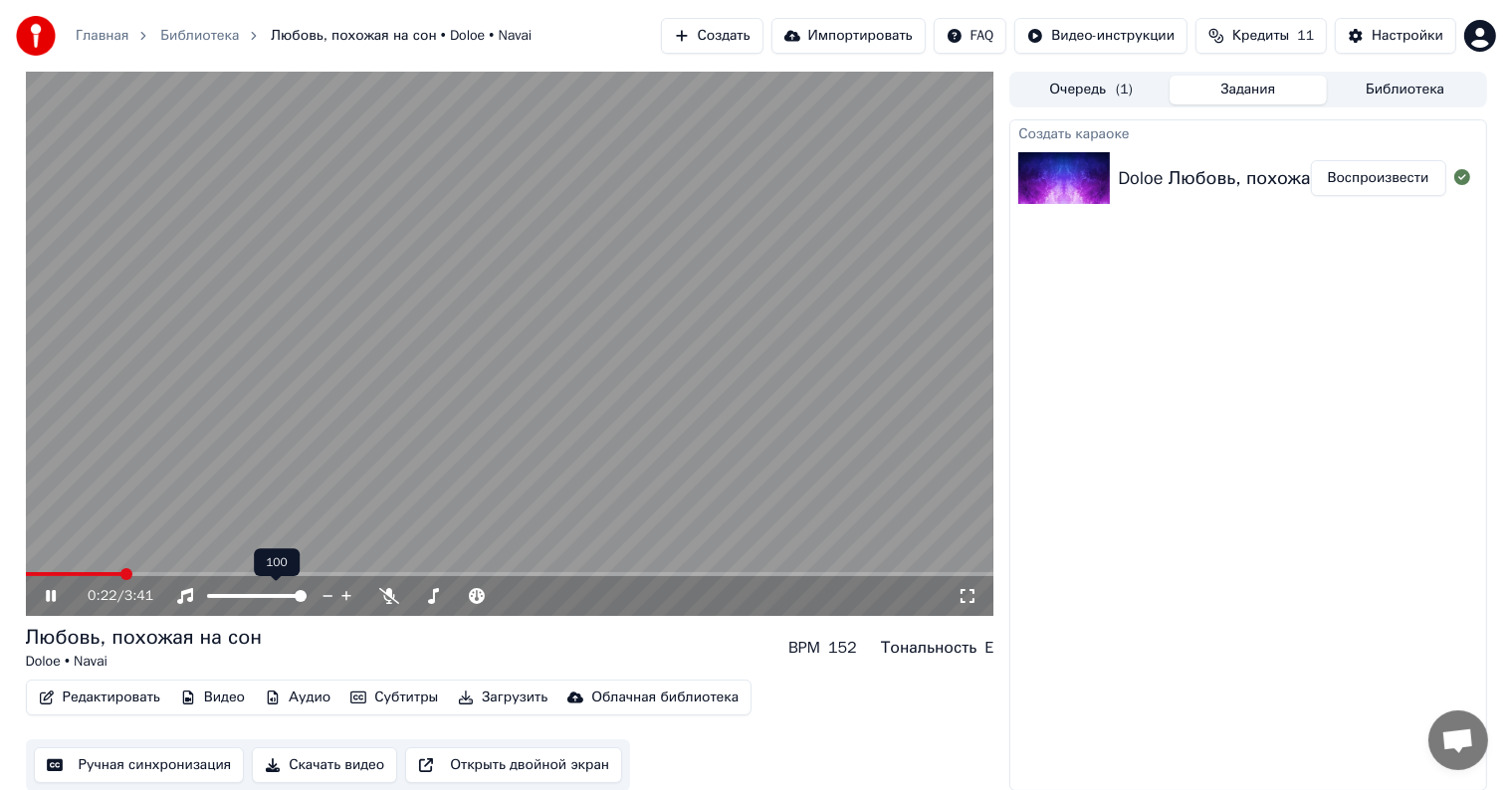 click 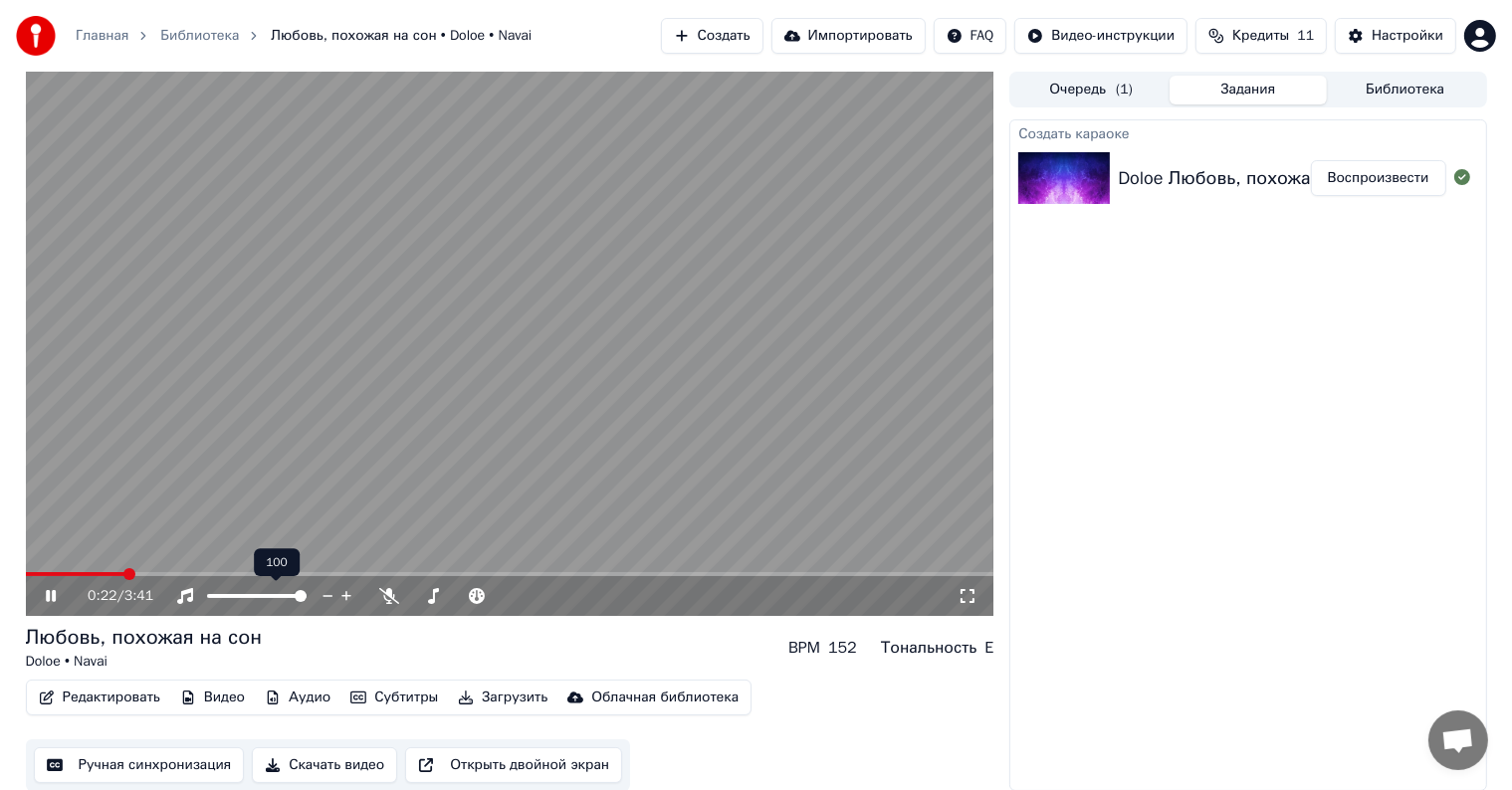 click 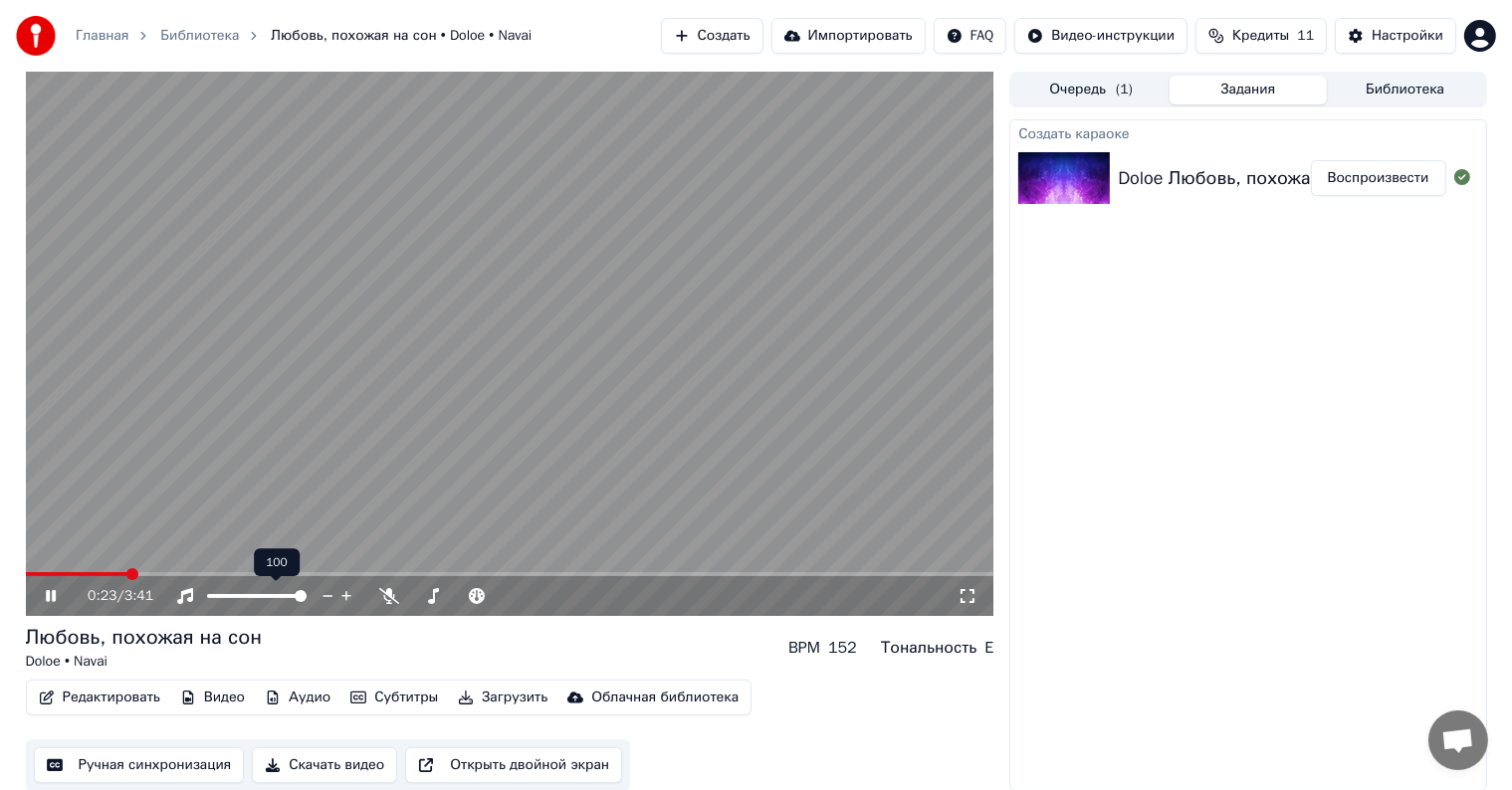 click 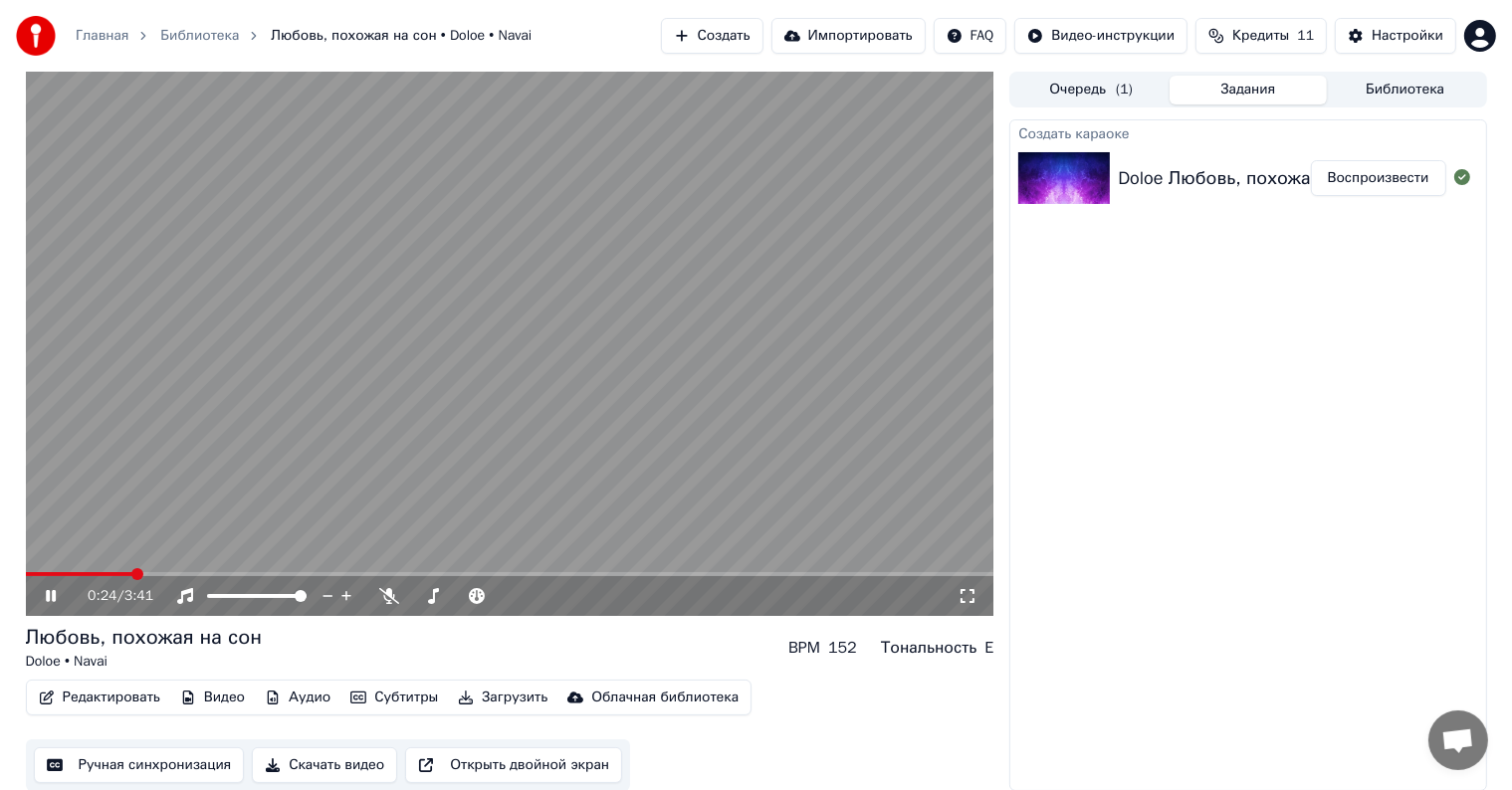 scroll, scrollTop: 1, scrollLeft: 0, axis: vertical 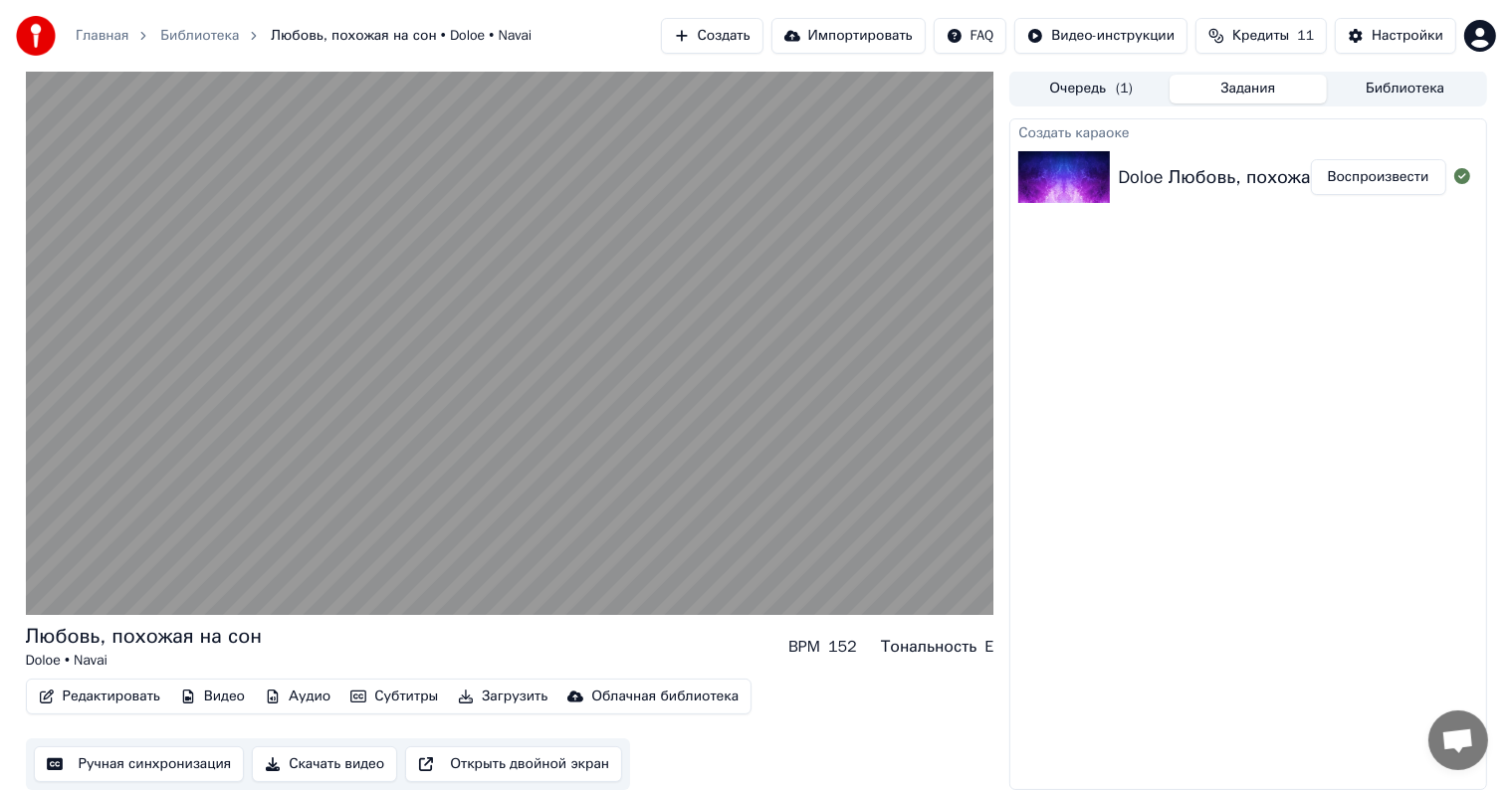 click on "Открыть двойной экран" at bounding box center (514, 764) 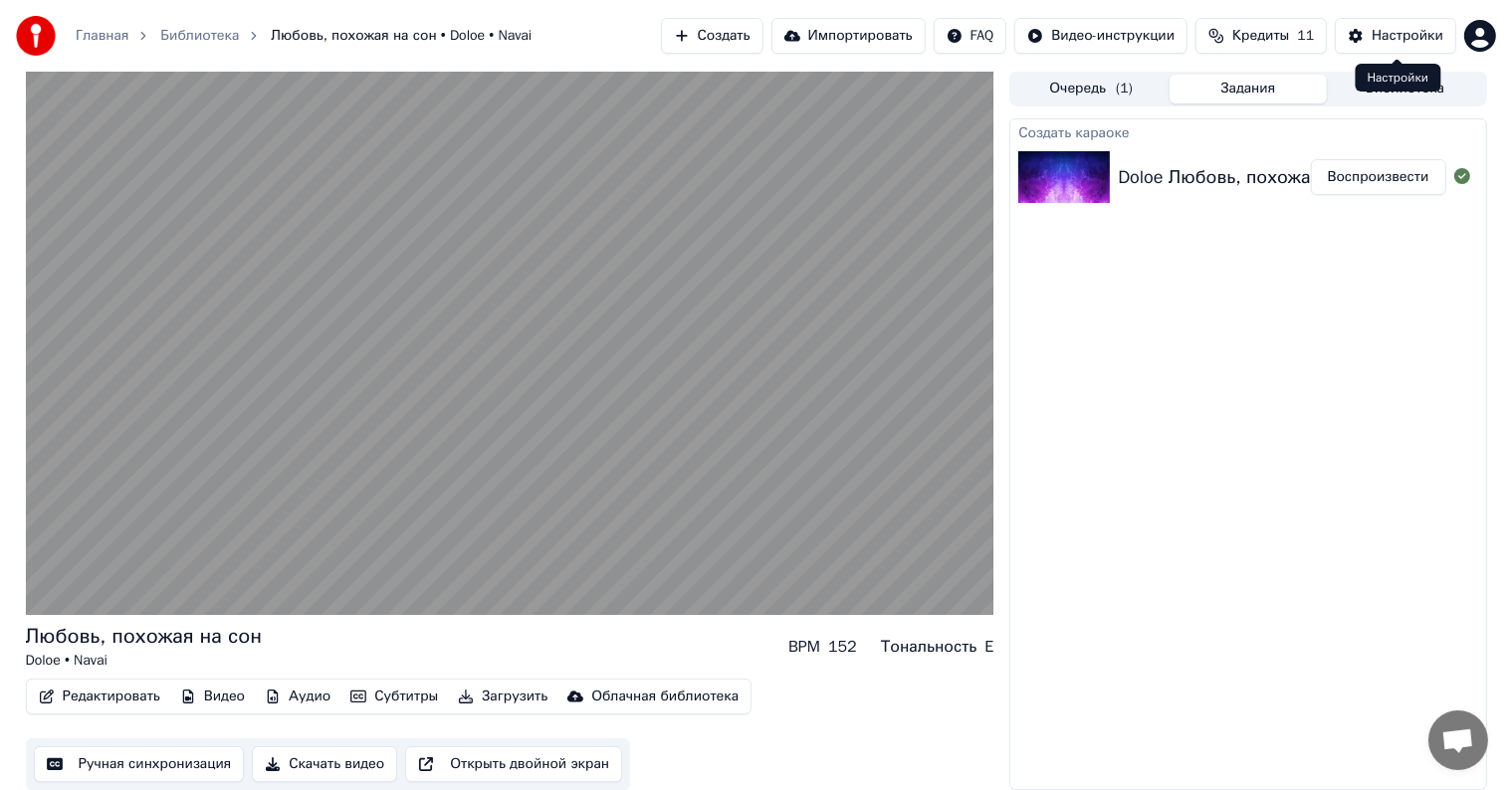 click on "Настройки" at bounding box center (1407, 36) 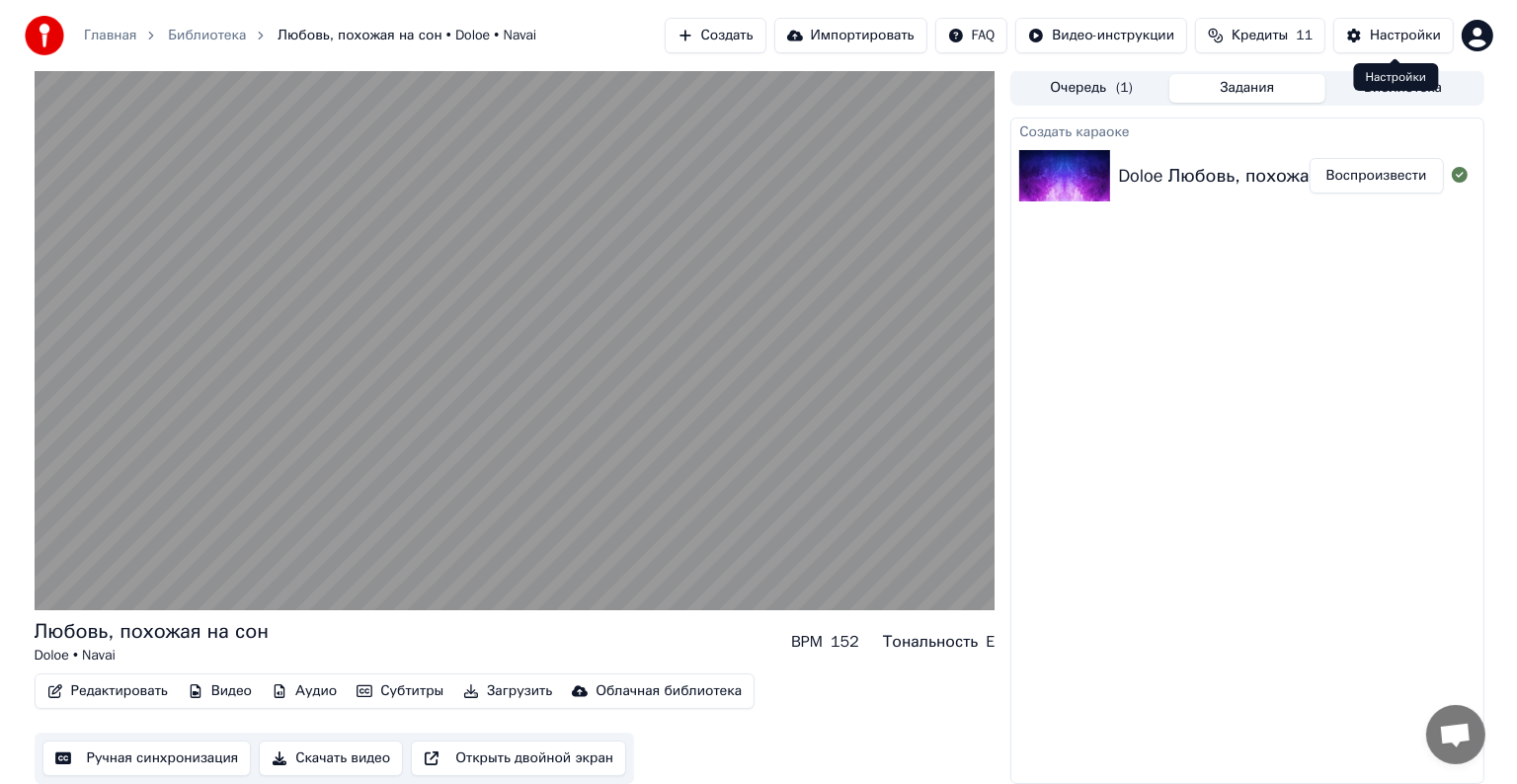 scroll, scrollTop: 0, scrollLeft: 0, axis: both 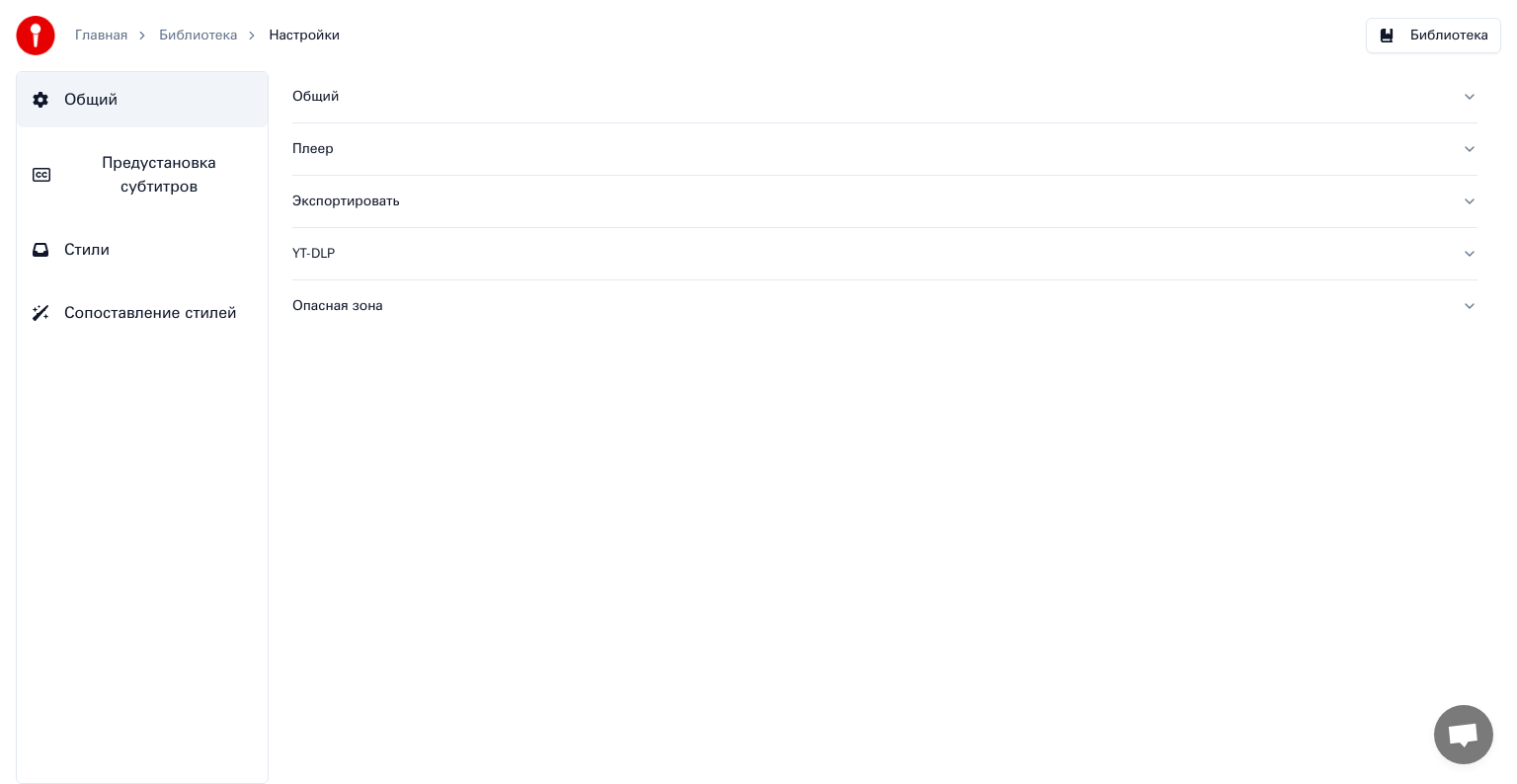 click on "Предустановка субтитров" at bounding box center [159, 175] 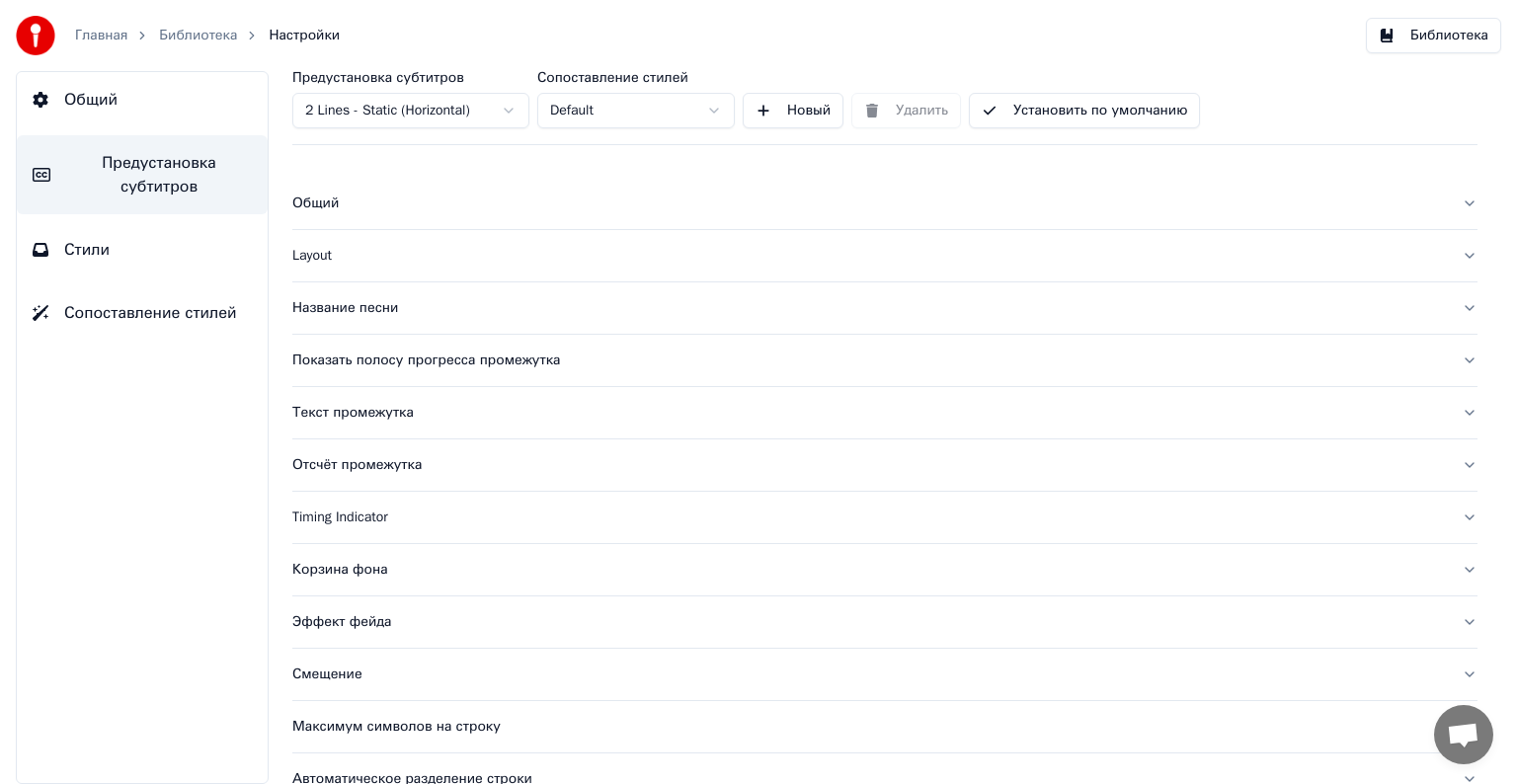 scroll, scrollTop: 0, scrollLeft: 0, axis: both 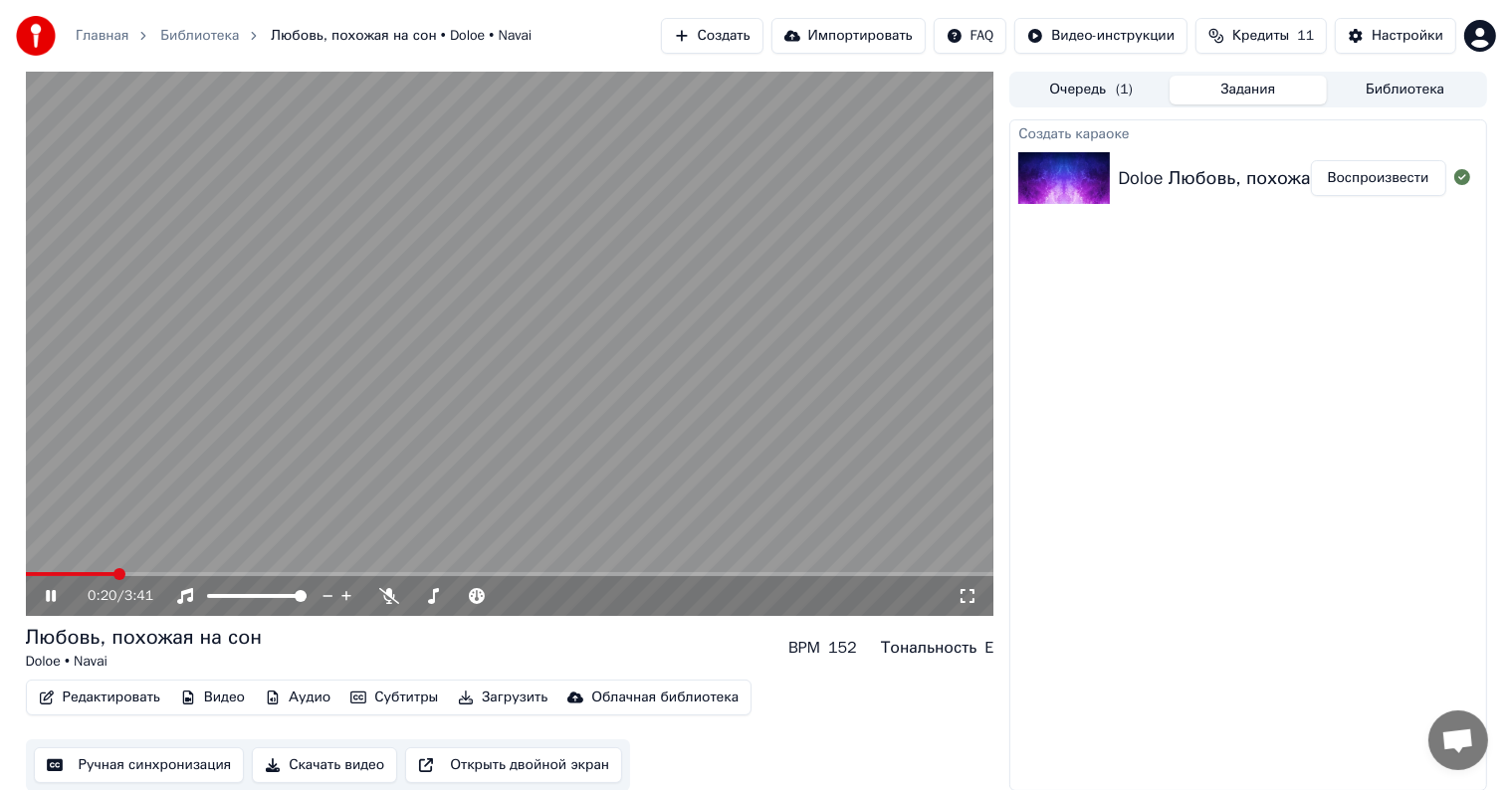 click at bounding box center [510, 343] 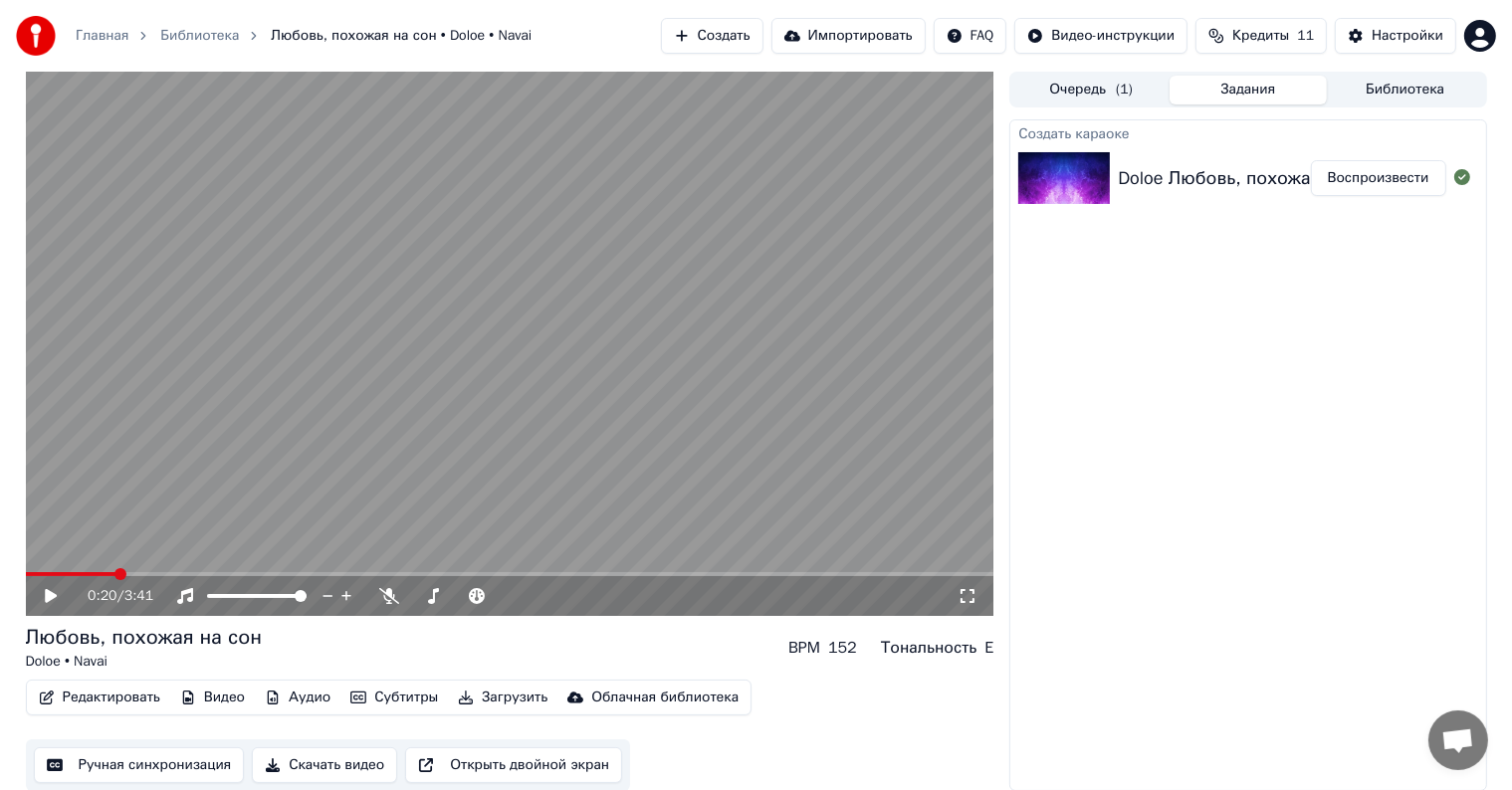 scroll, scrollTop: 1, scrollLeft: 0, axis: vertical 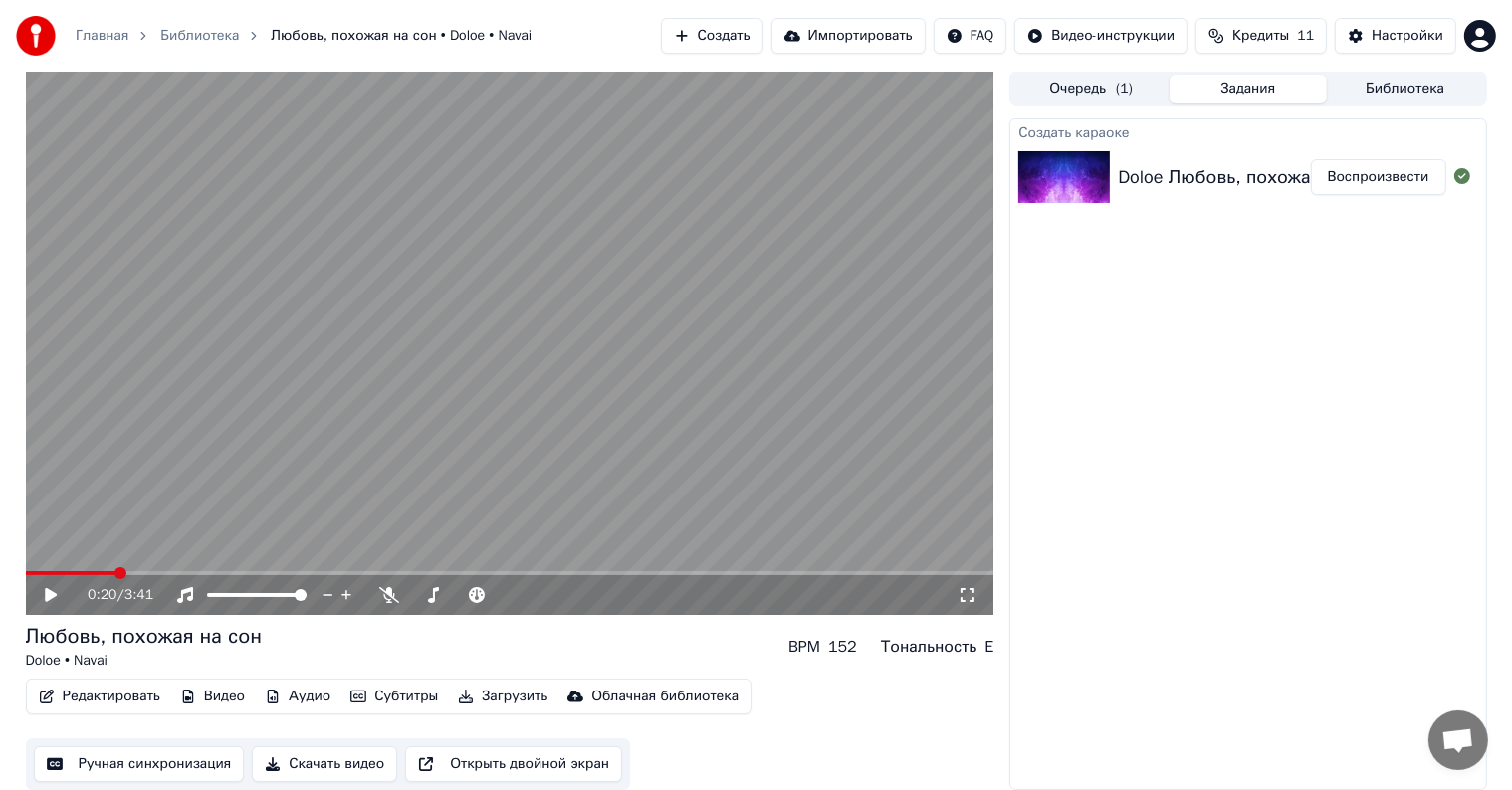 click 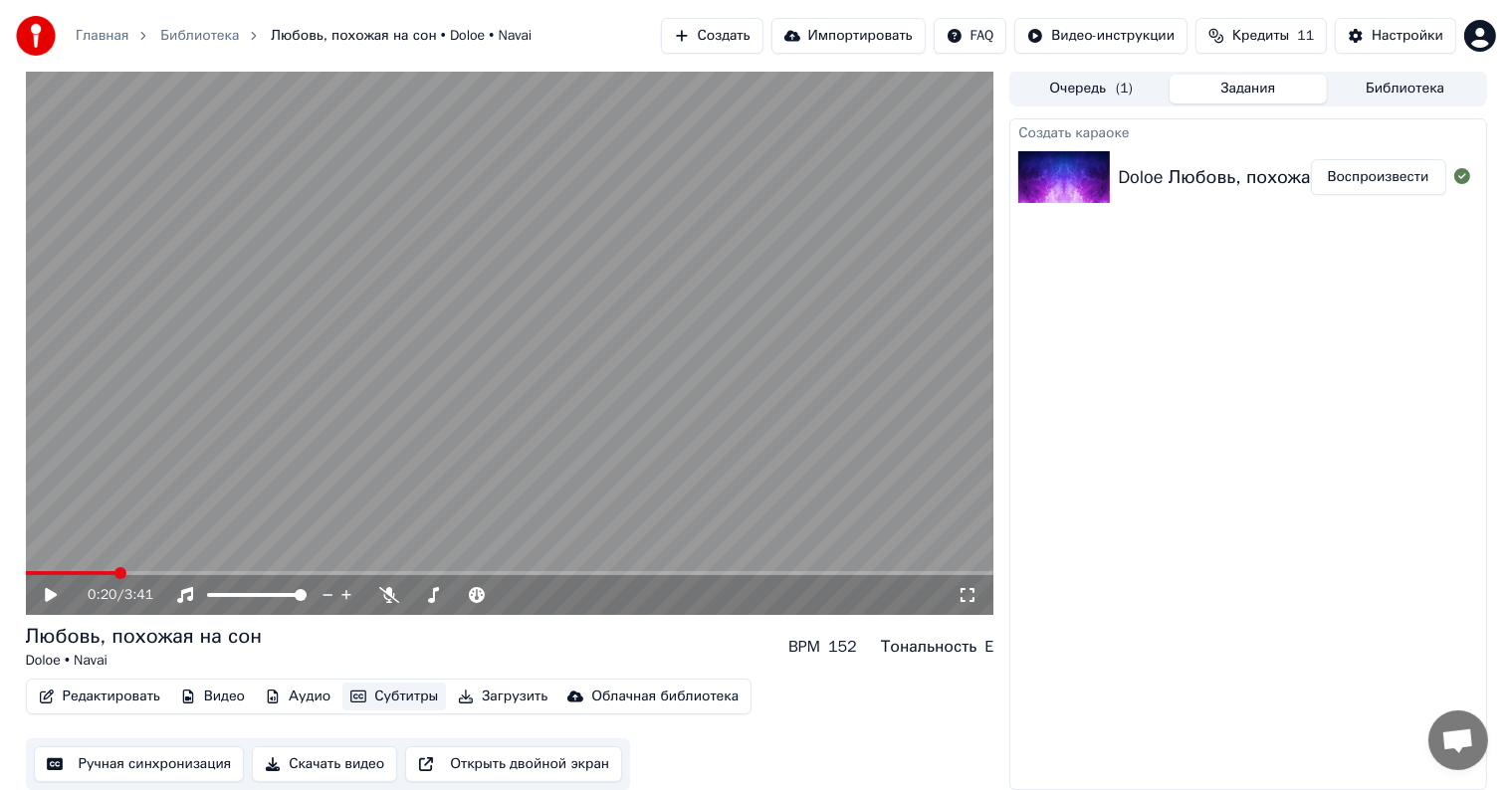 click 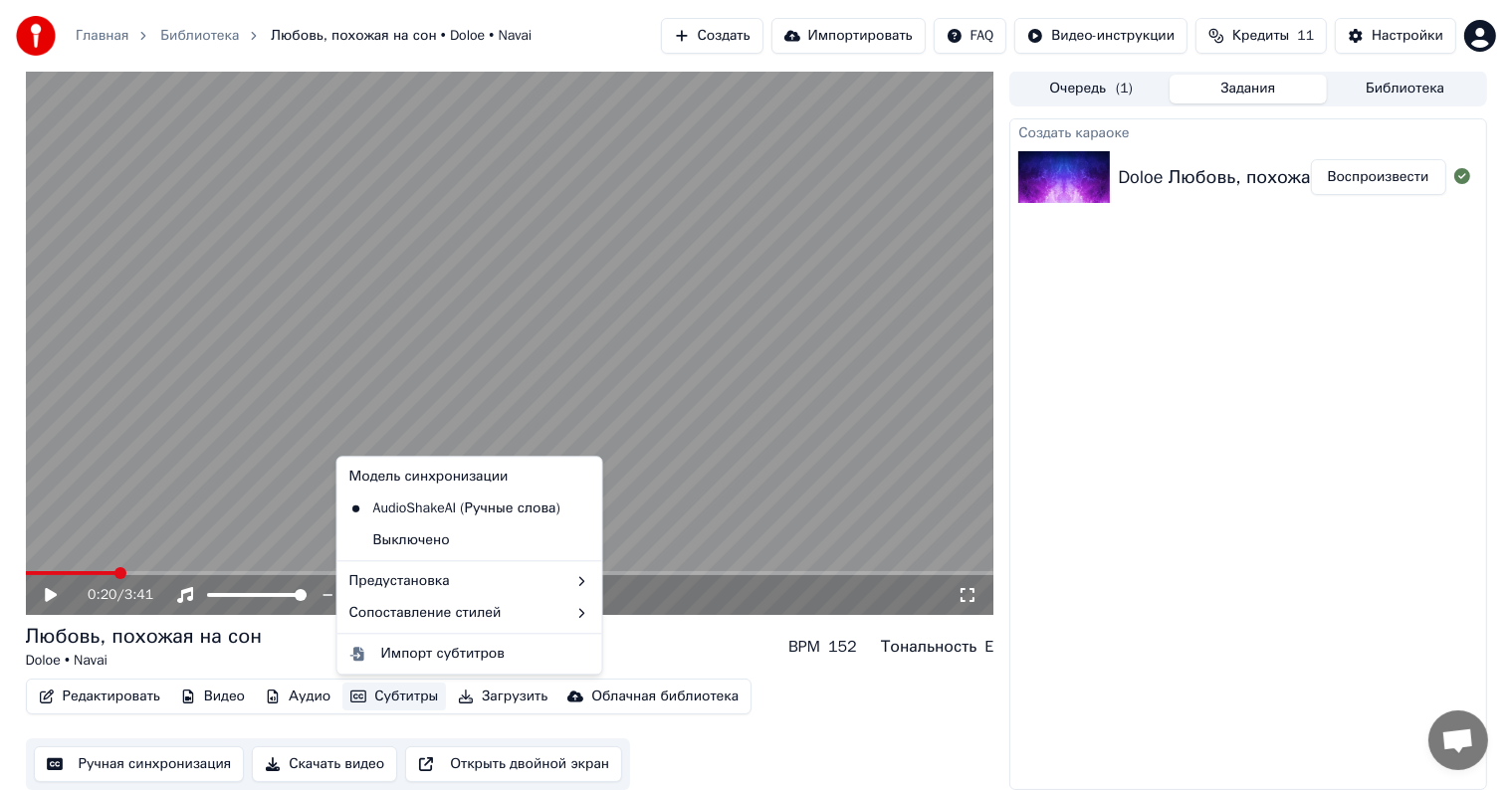 click 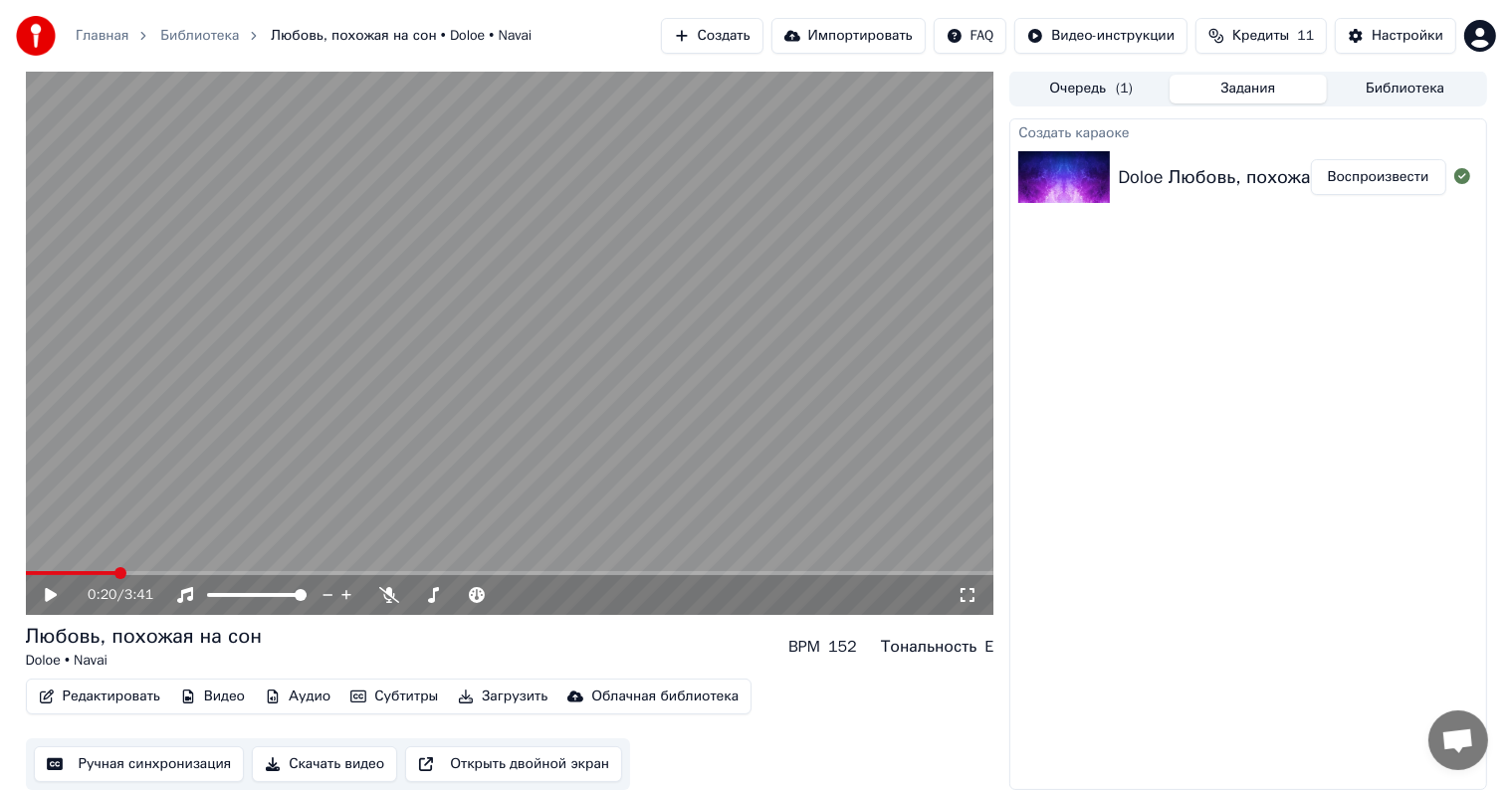 click 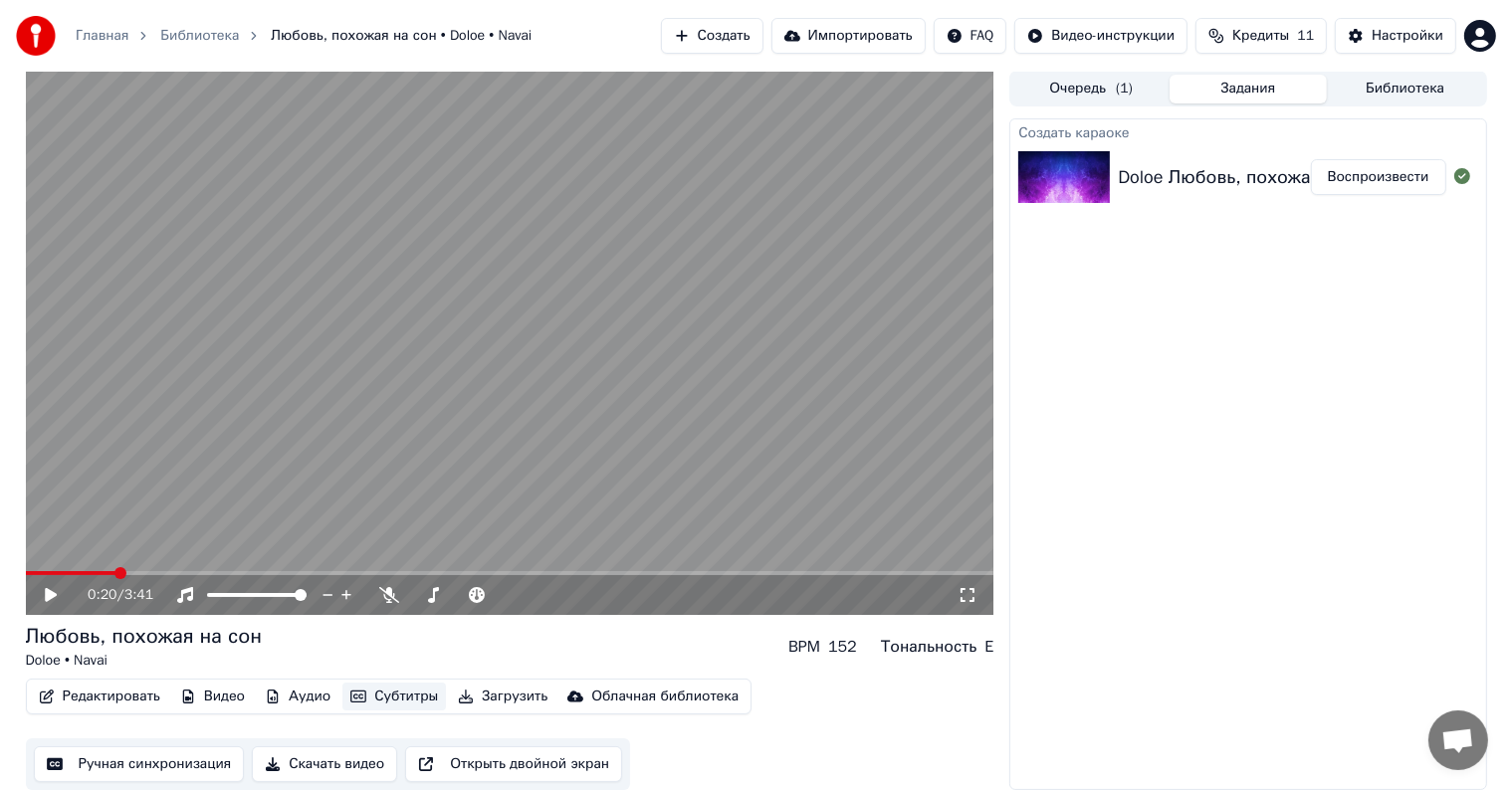 click 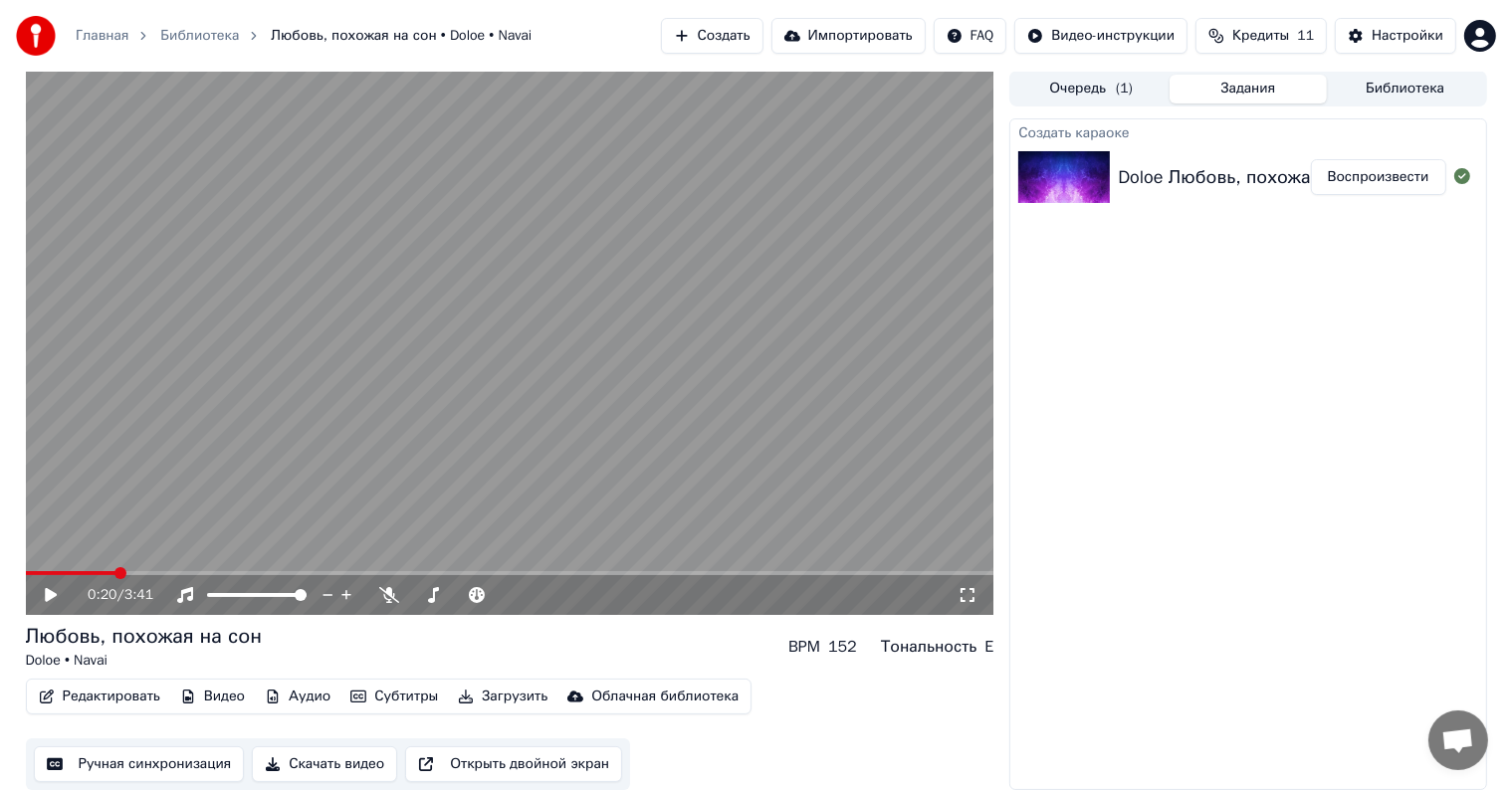 click on "Редактировать" at bounding box center [100, 696] 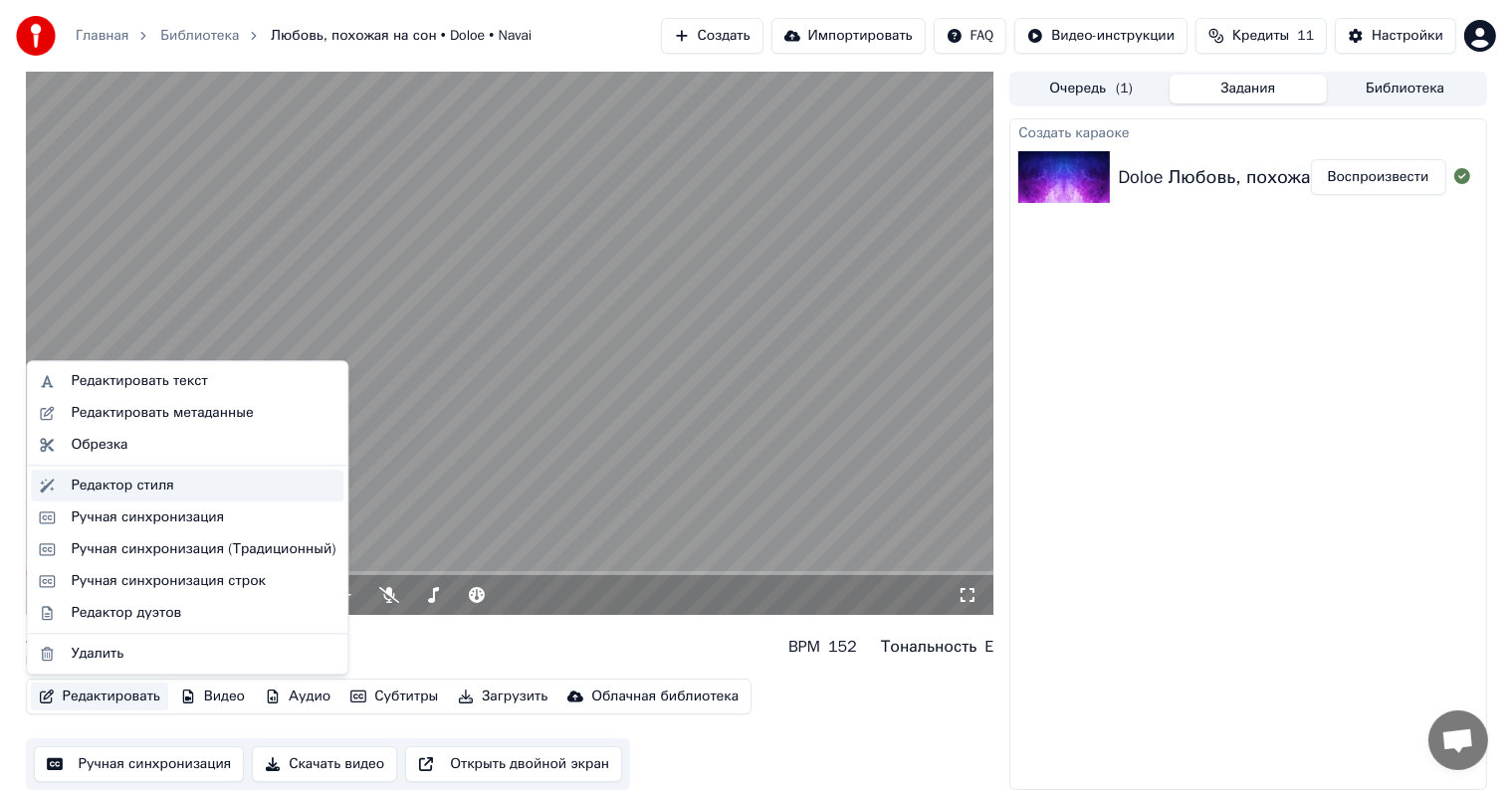 click on "Редактор стиля" at bounding box center [121, 486] 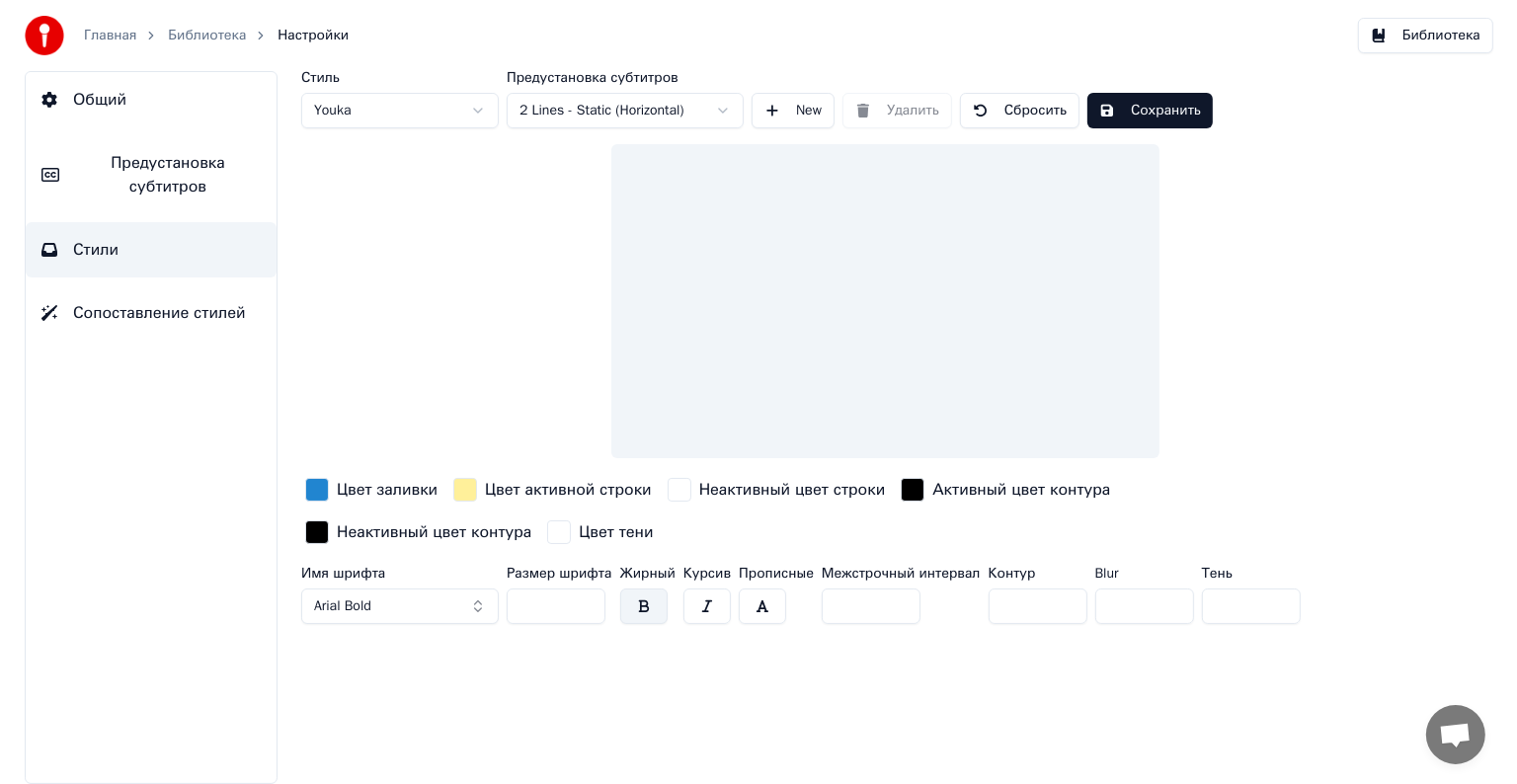 scroll, scrollTop: 0, scrollLeft: 0, axis: both 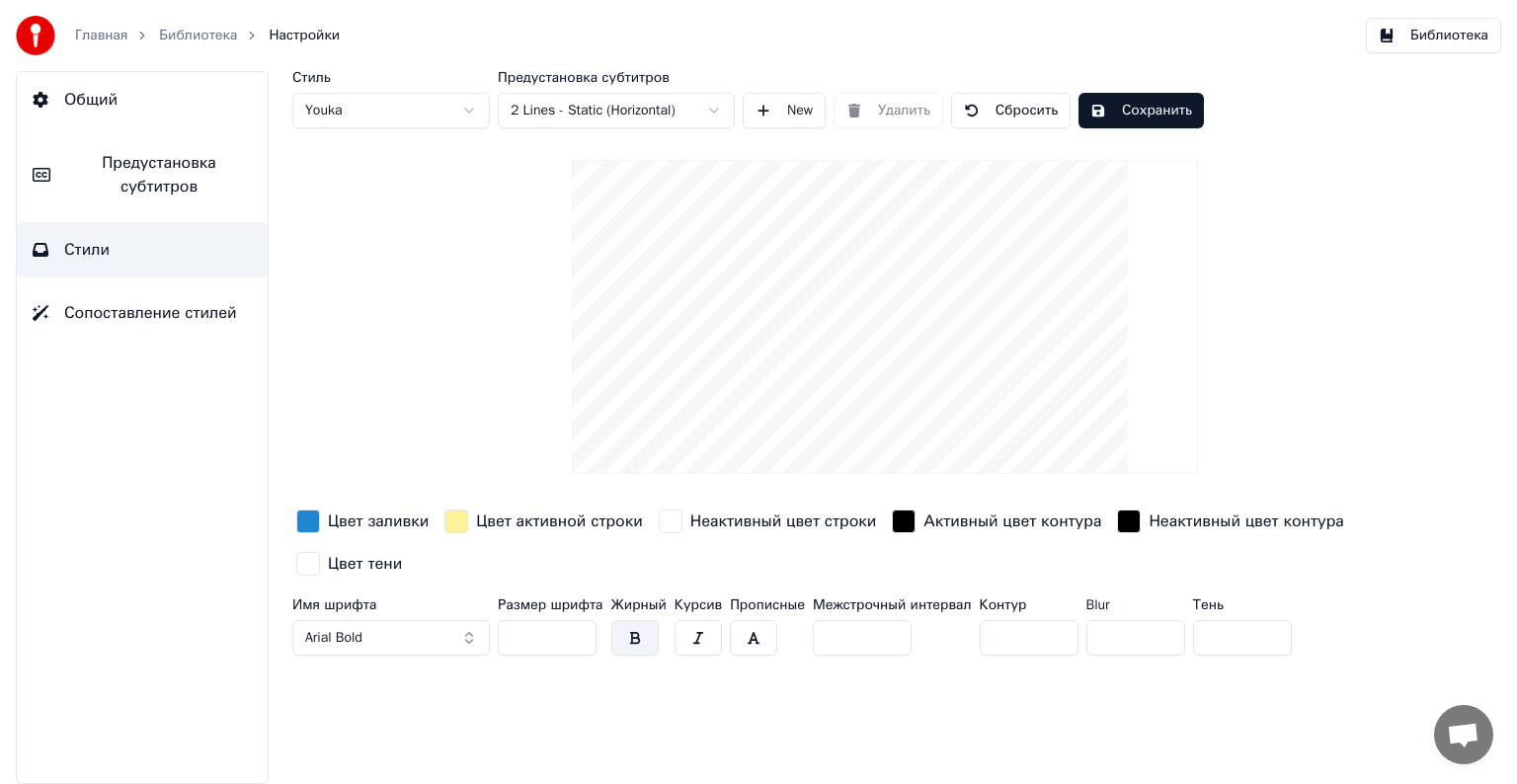 click on "Arial Bold" at bounding box center [391, 638] 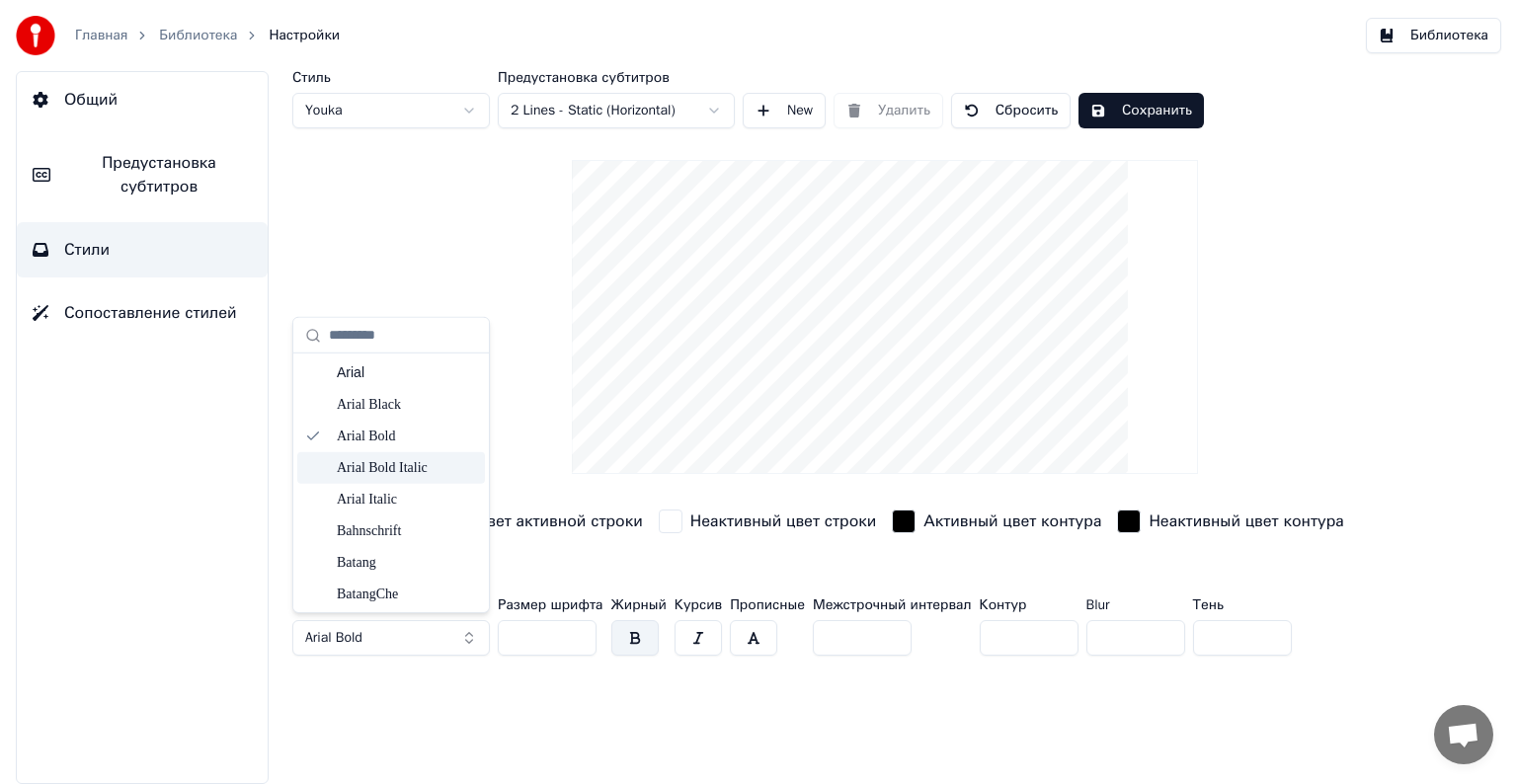 click on "Arial Bold Italic" at bounding box center (407, 468) 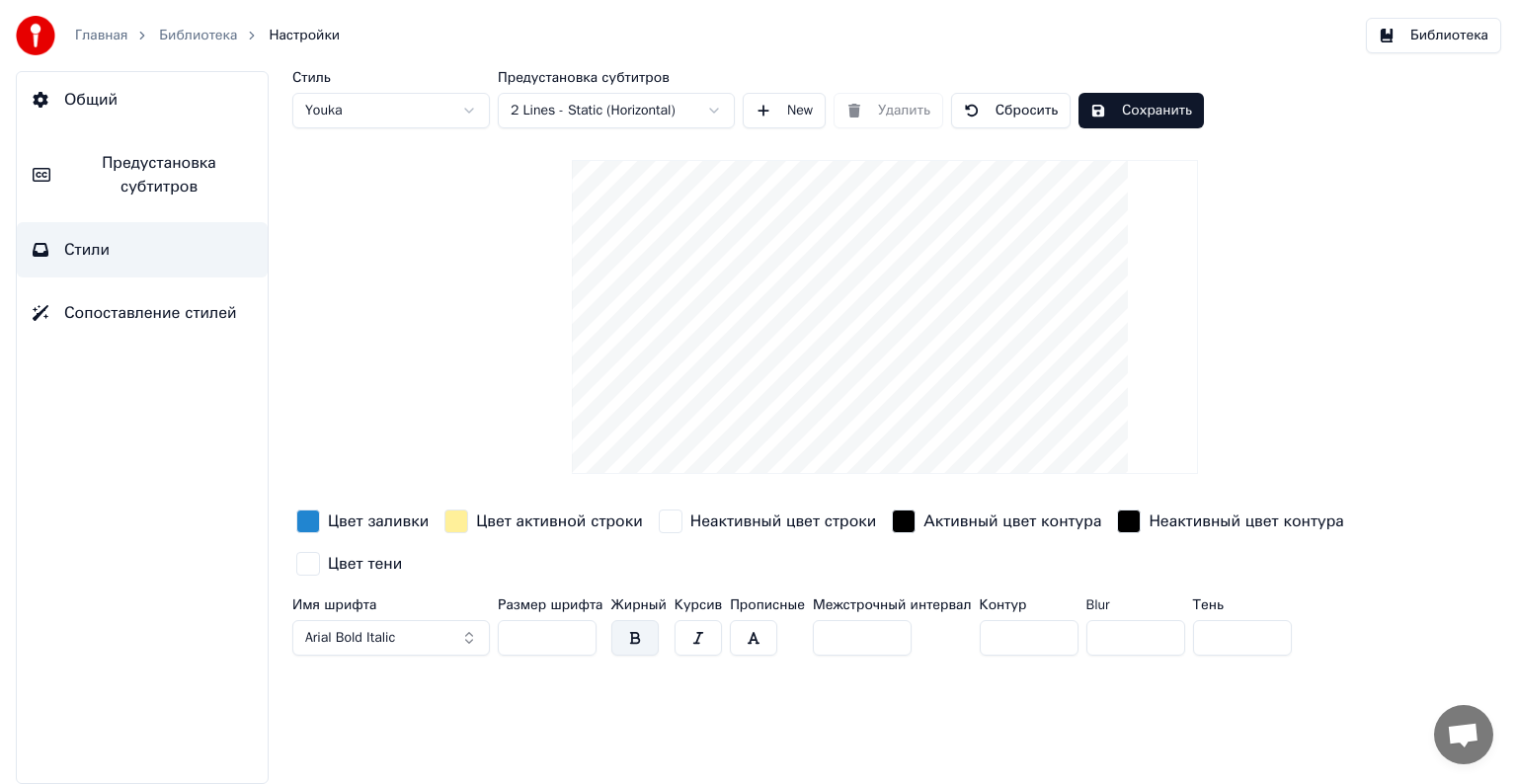 click on "Arial Bold Italic" at bounding box center (350, 638) 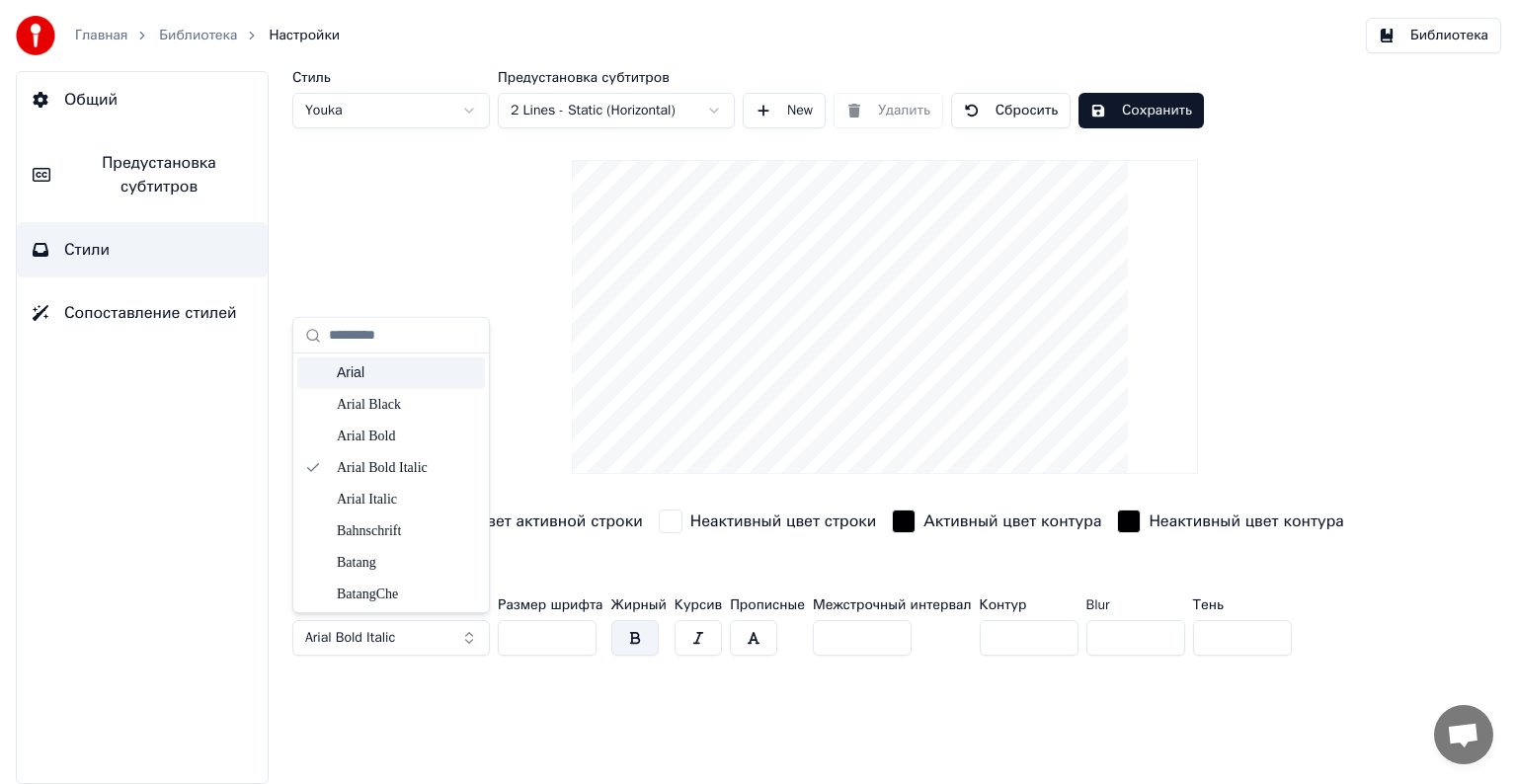 click on "Arial" at bounding box center [407, 373] 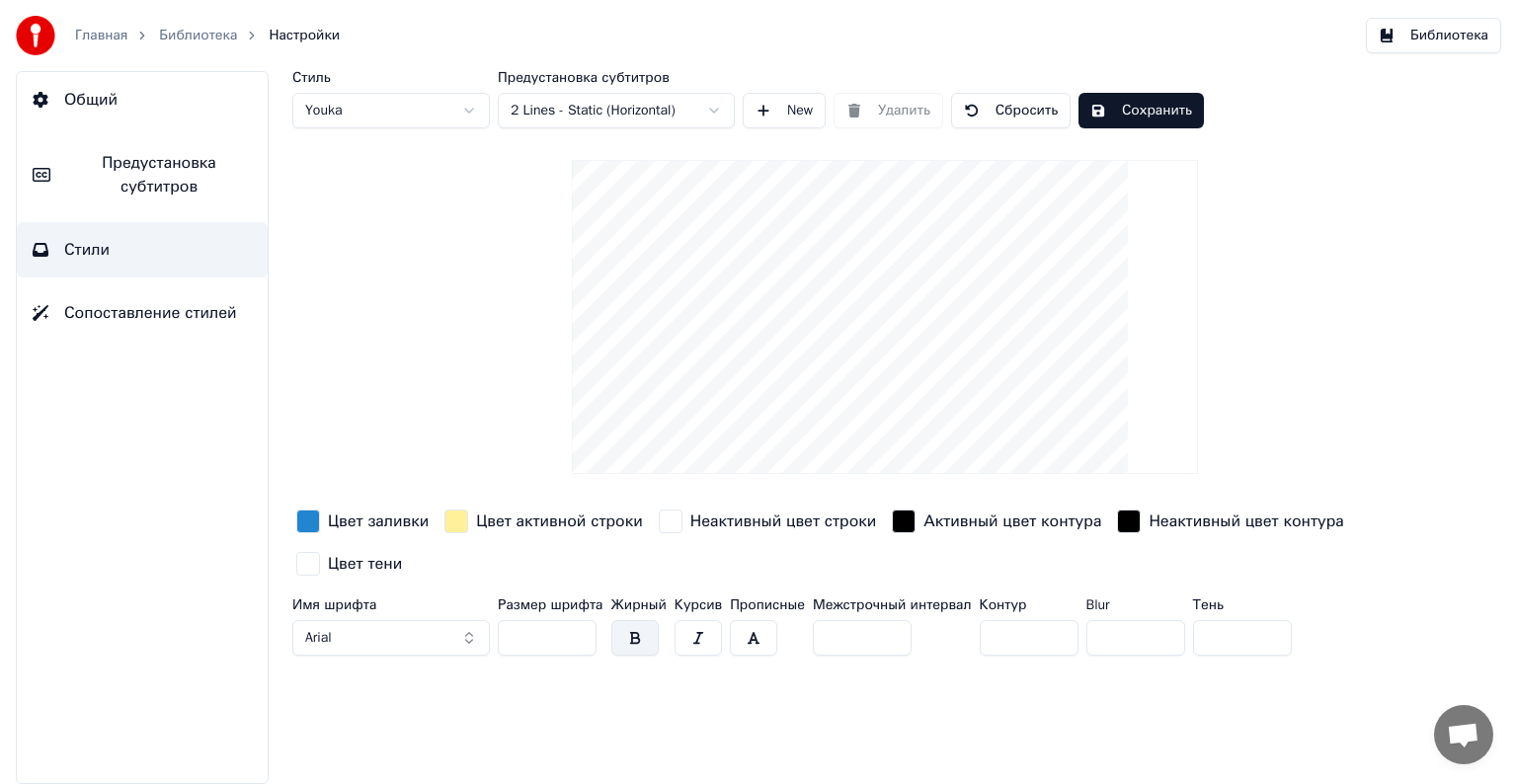 click on "Arial" at bounding box center [391, 638] 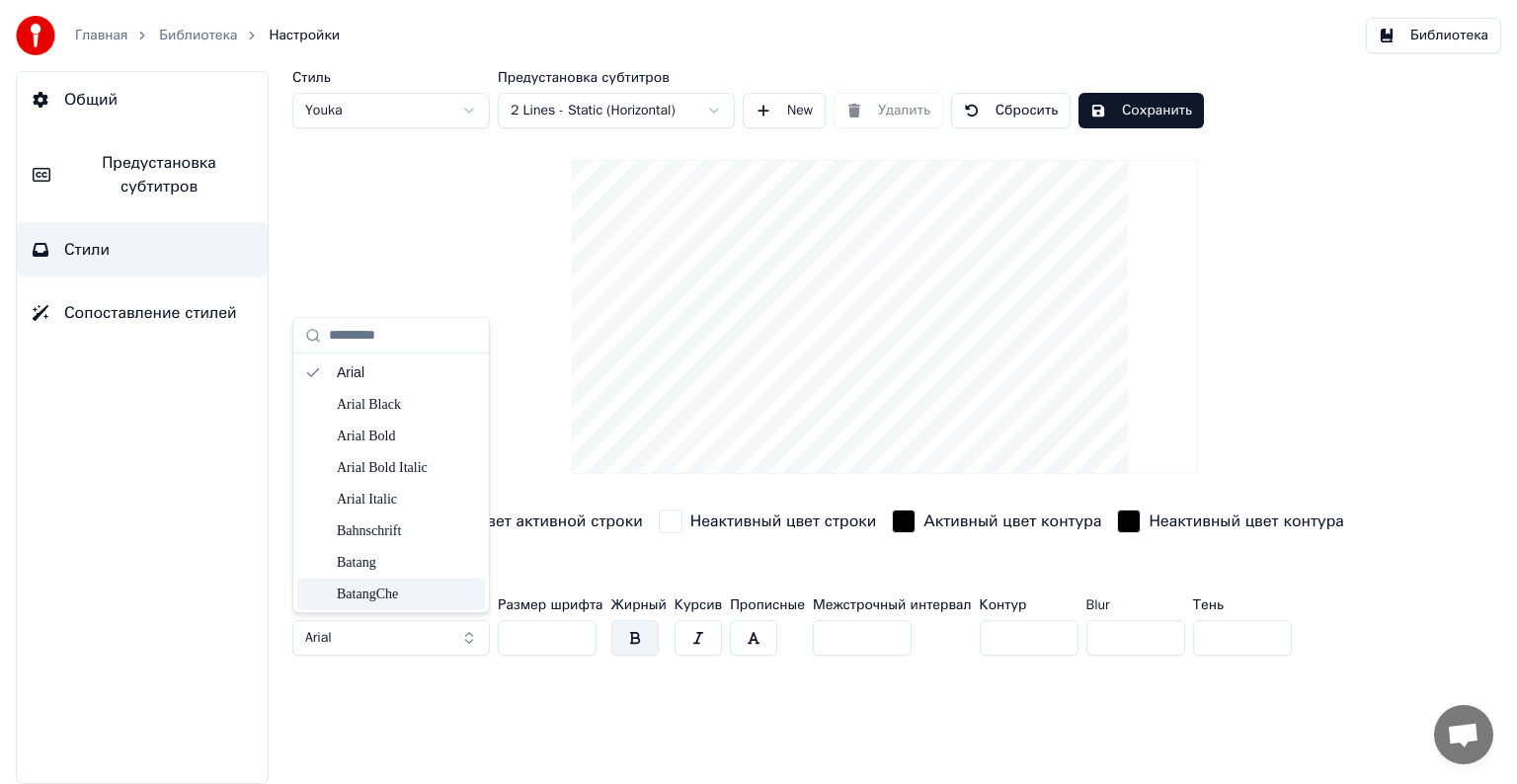 click on "BatangChe" at bounding box center (407, 594) 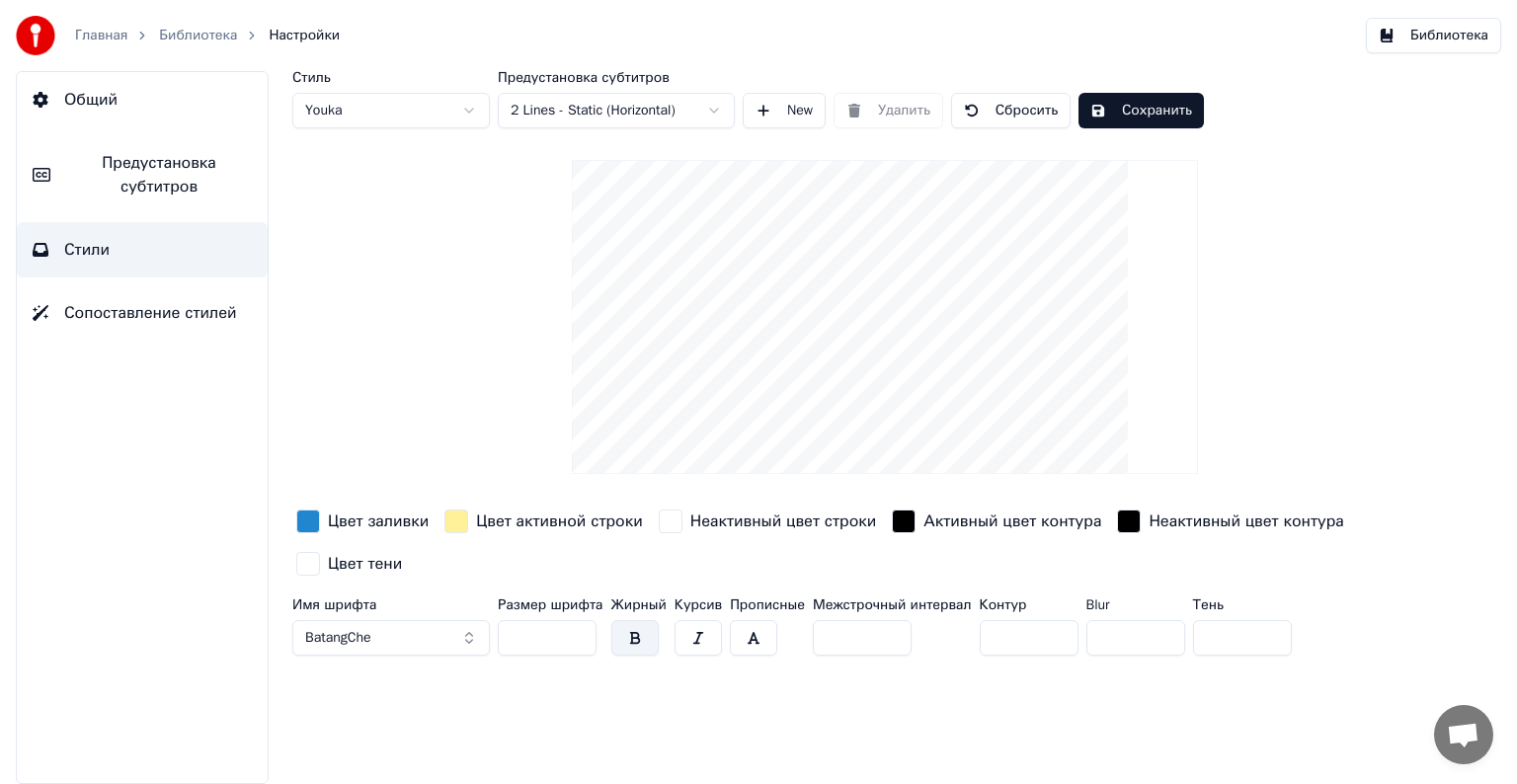 click on "BatangChe" at bounding box center [391, 638] 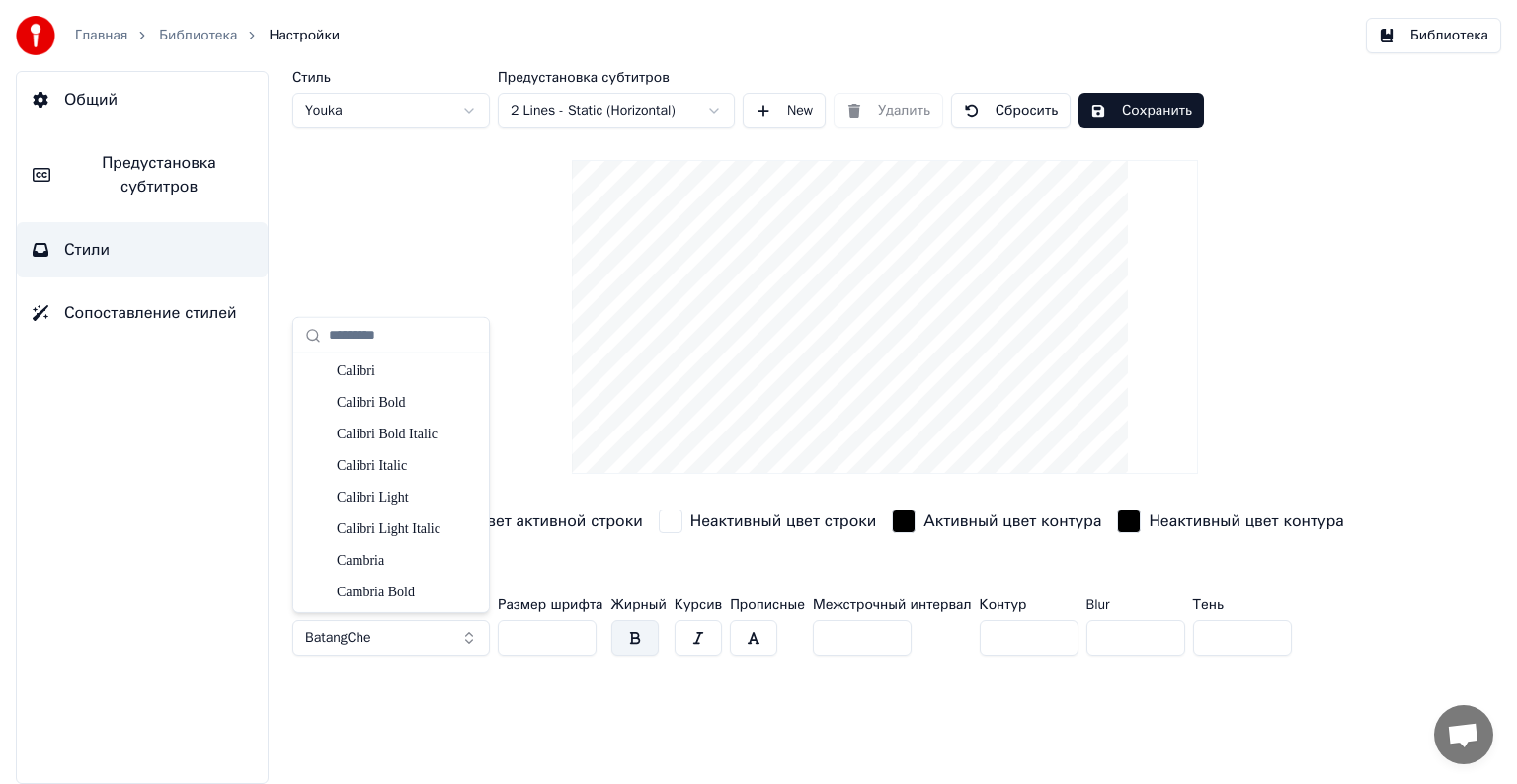 scroll, scrollTop: 296, scrollLeft: 0, axis: vertical 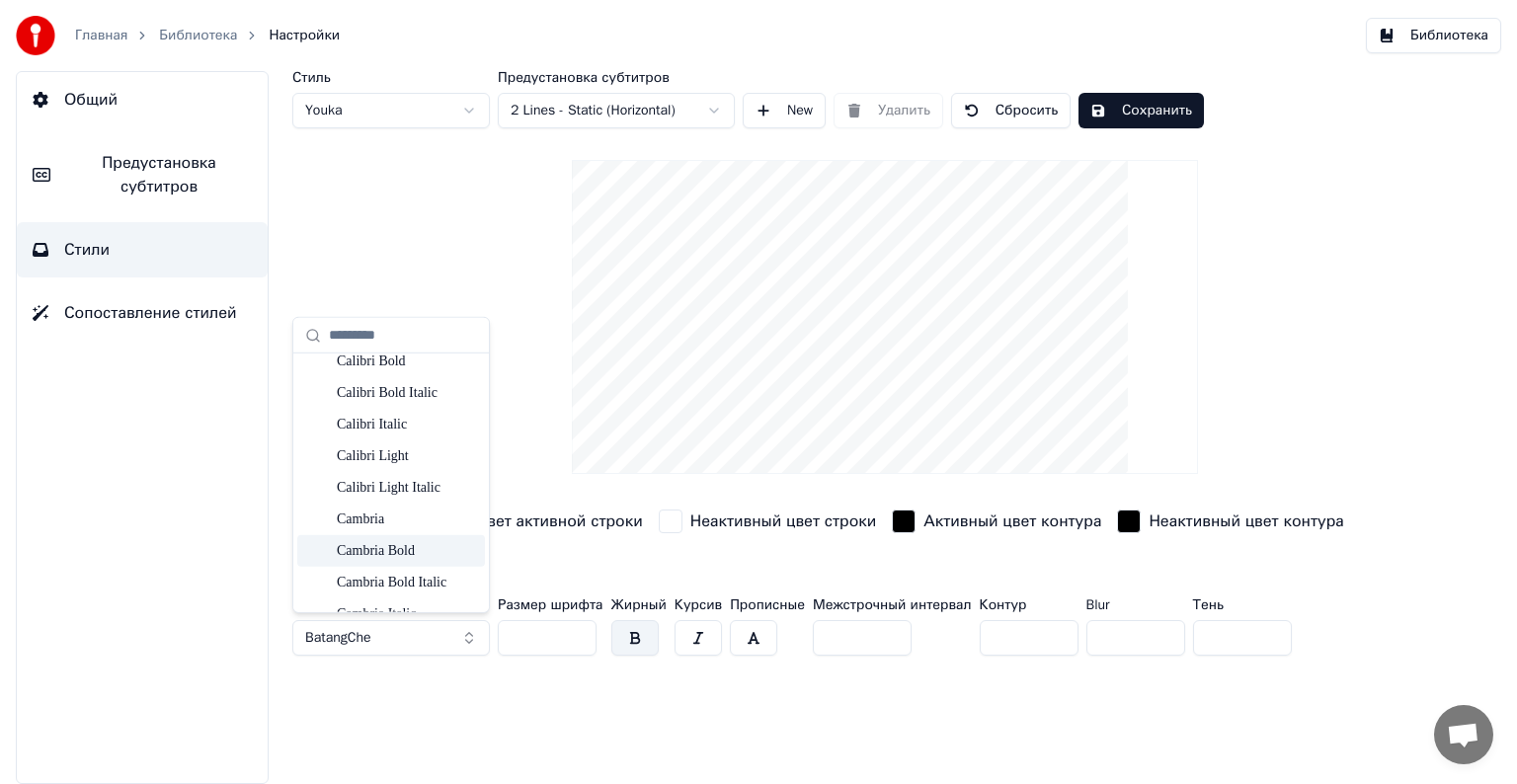 click on "Cambria Bold" at bounding box center [407, 551] 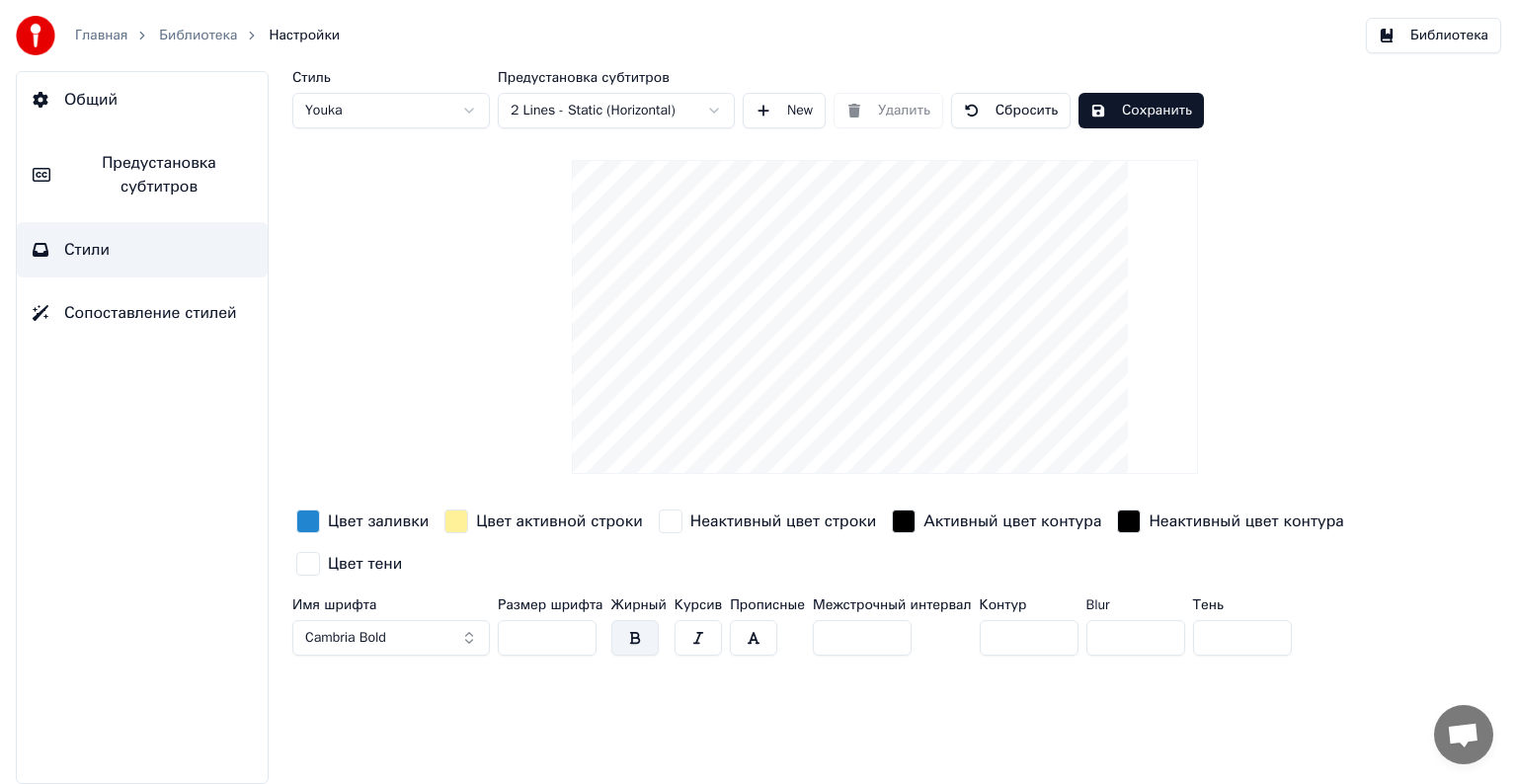 click on "Cambria Bold" at bounding box center [346, 638] 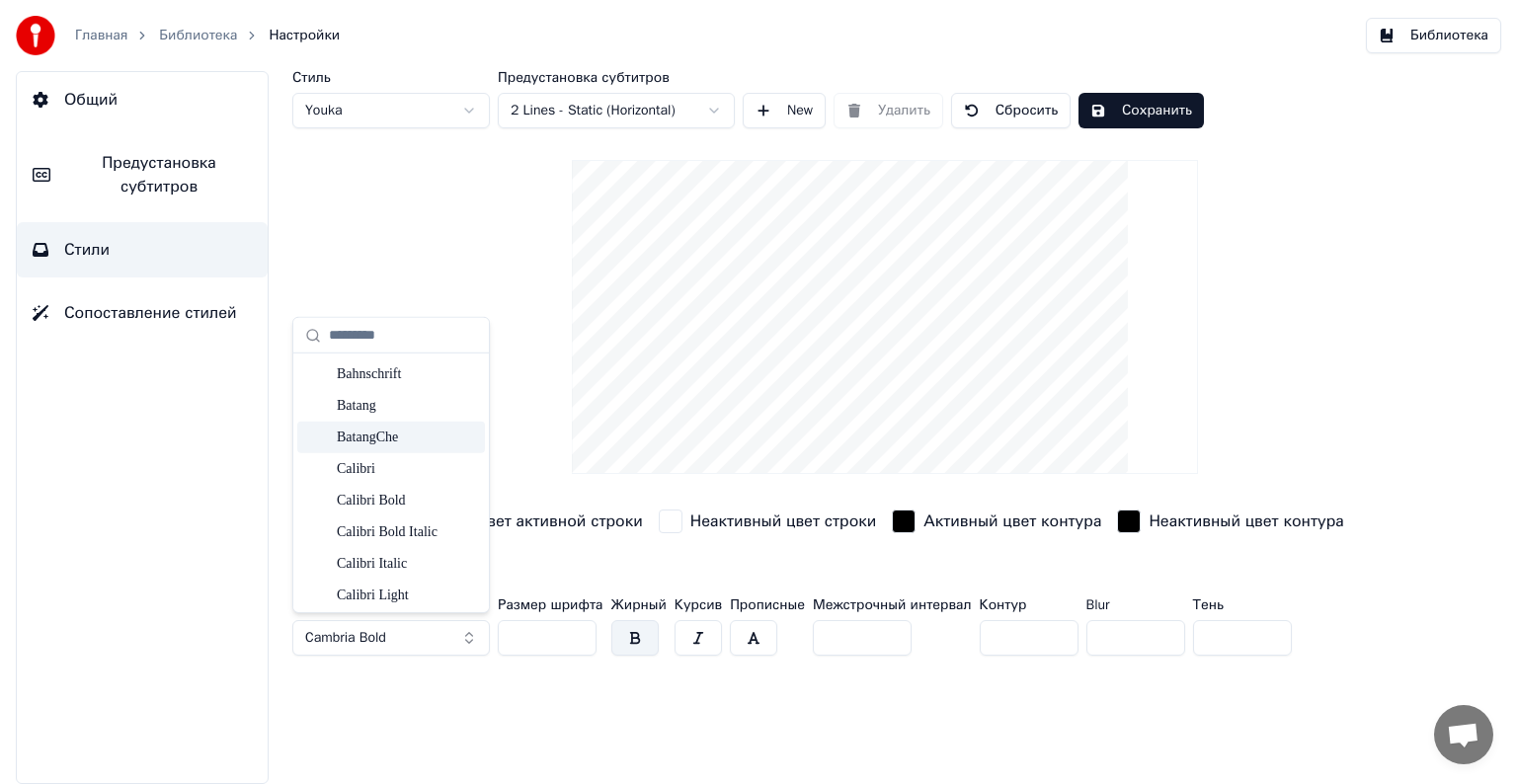 scroll, scrollTop: 197, scrollLeft: 0, axis: vertical 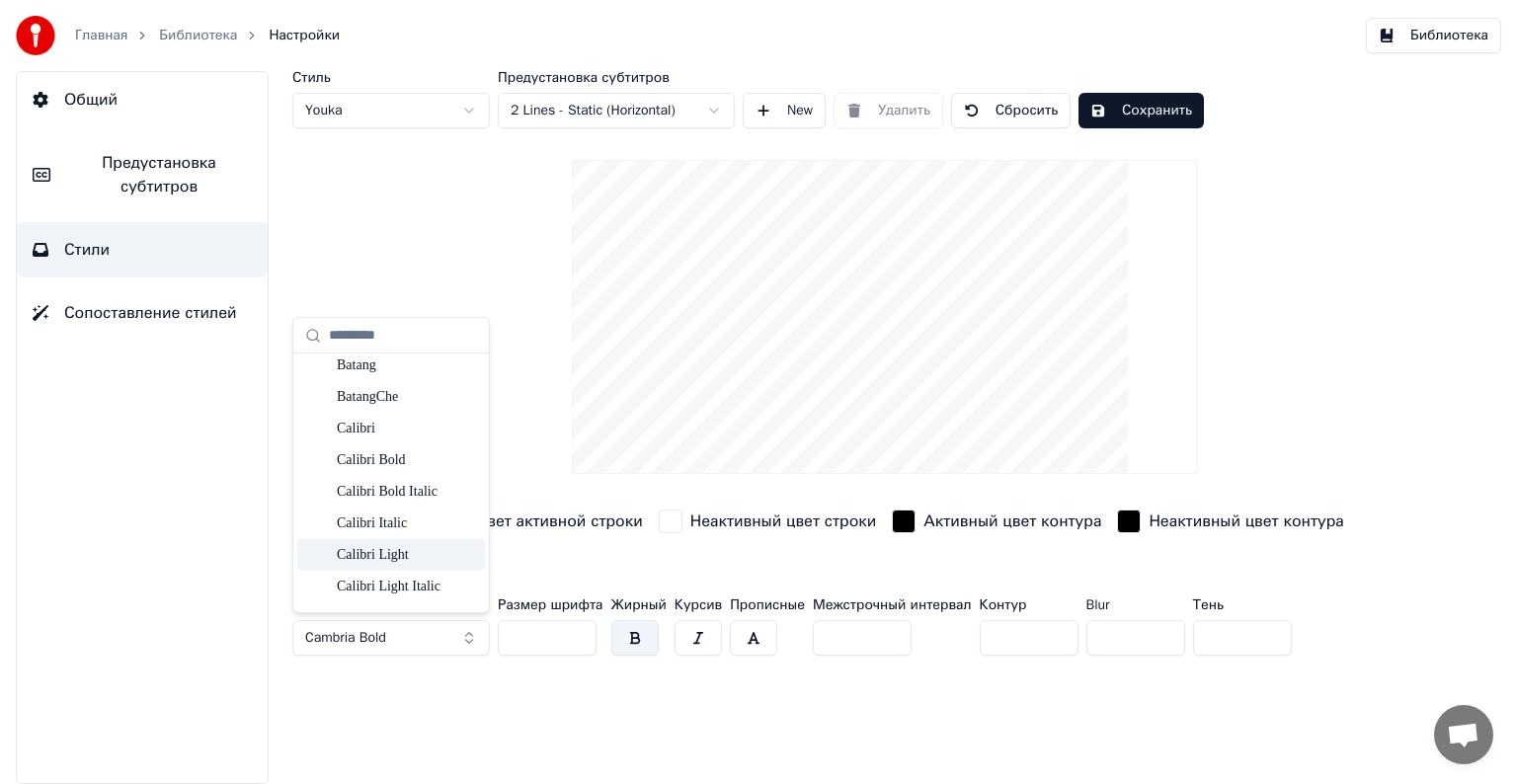 click on "Calibri Light" at bounding box center [407, 555] 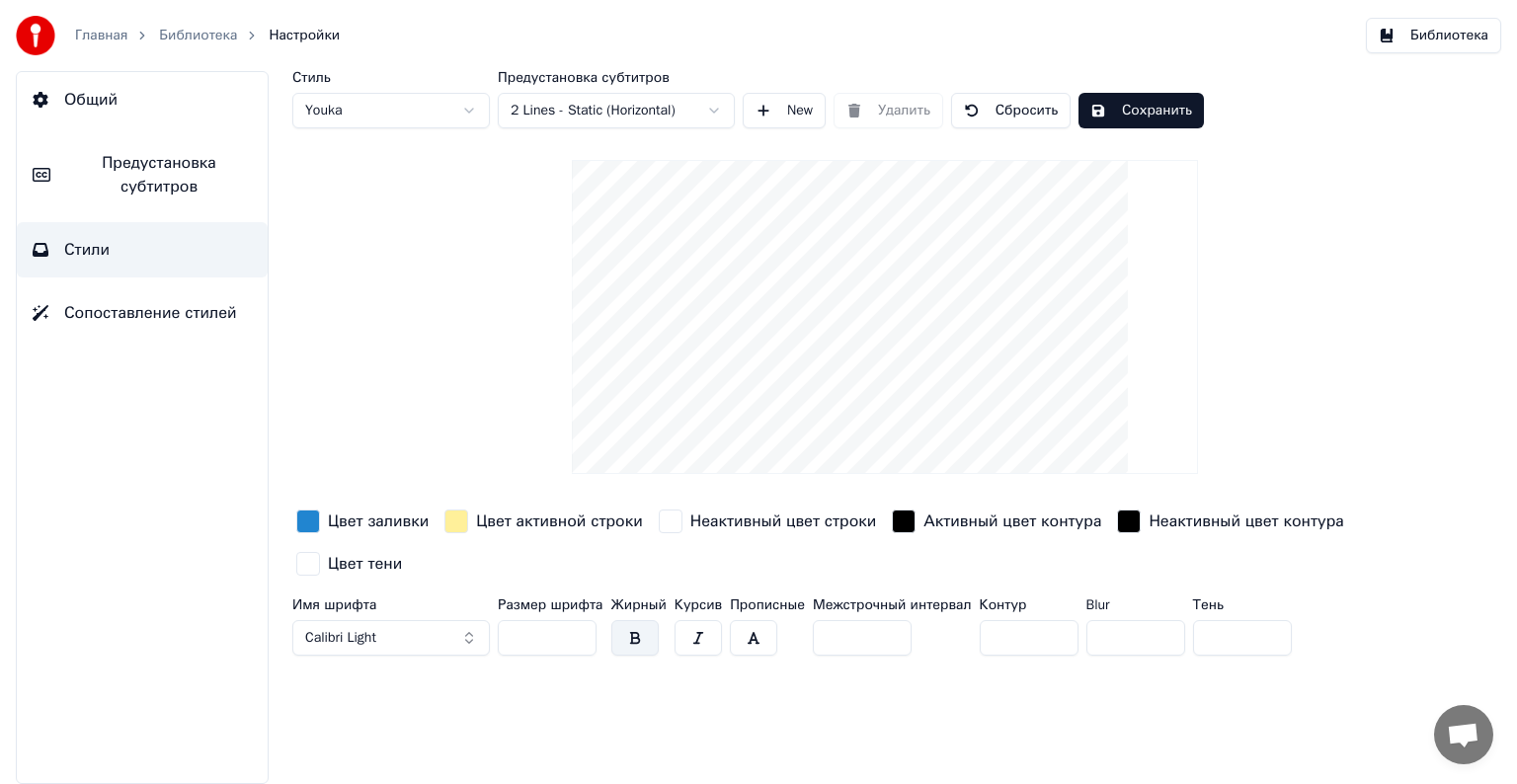 click on "Calibri Light" at bounding box center [341, 638] 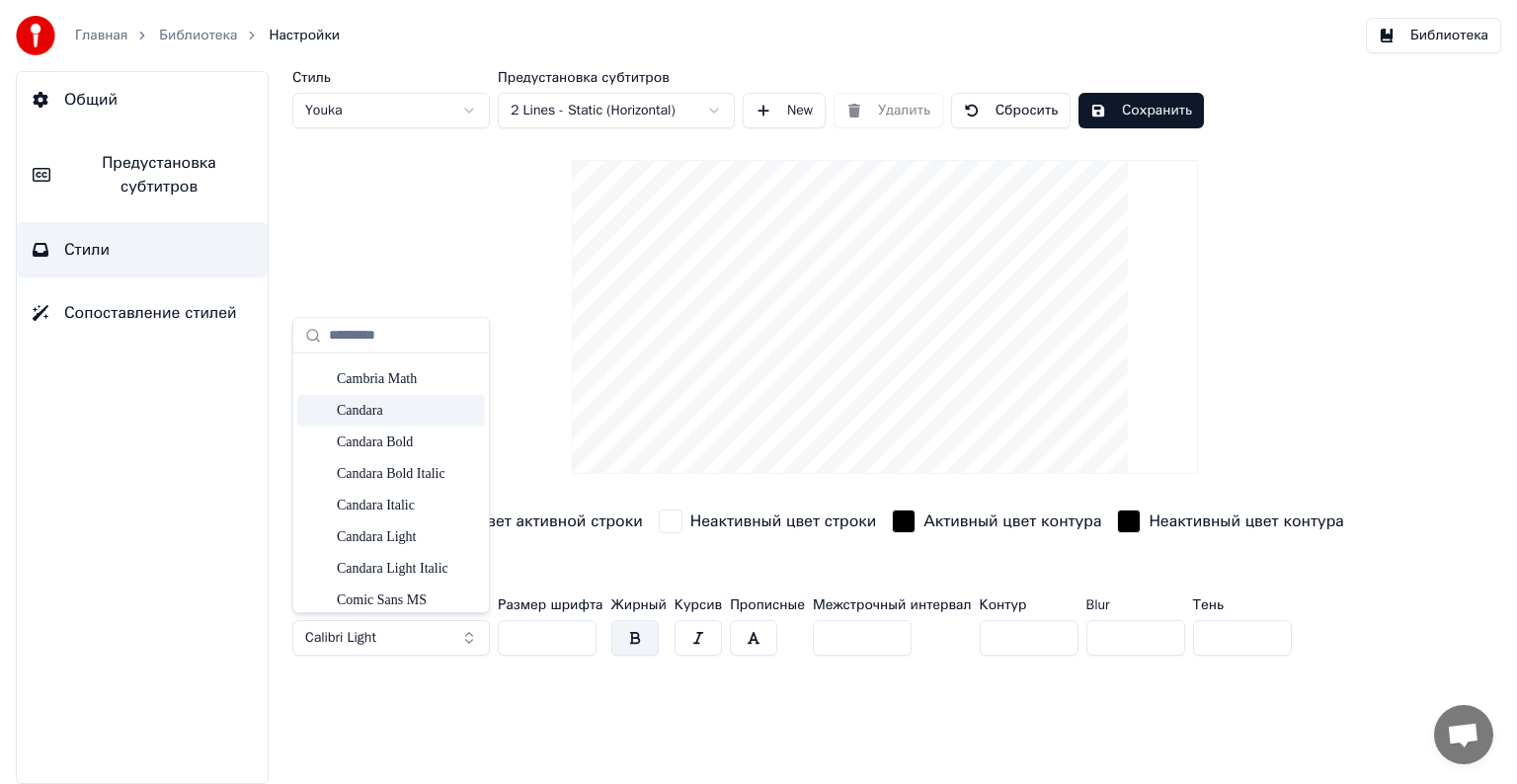 scroll, scrollTop: 592, scrollLeft: 0, axis: vertical 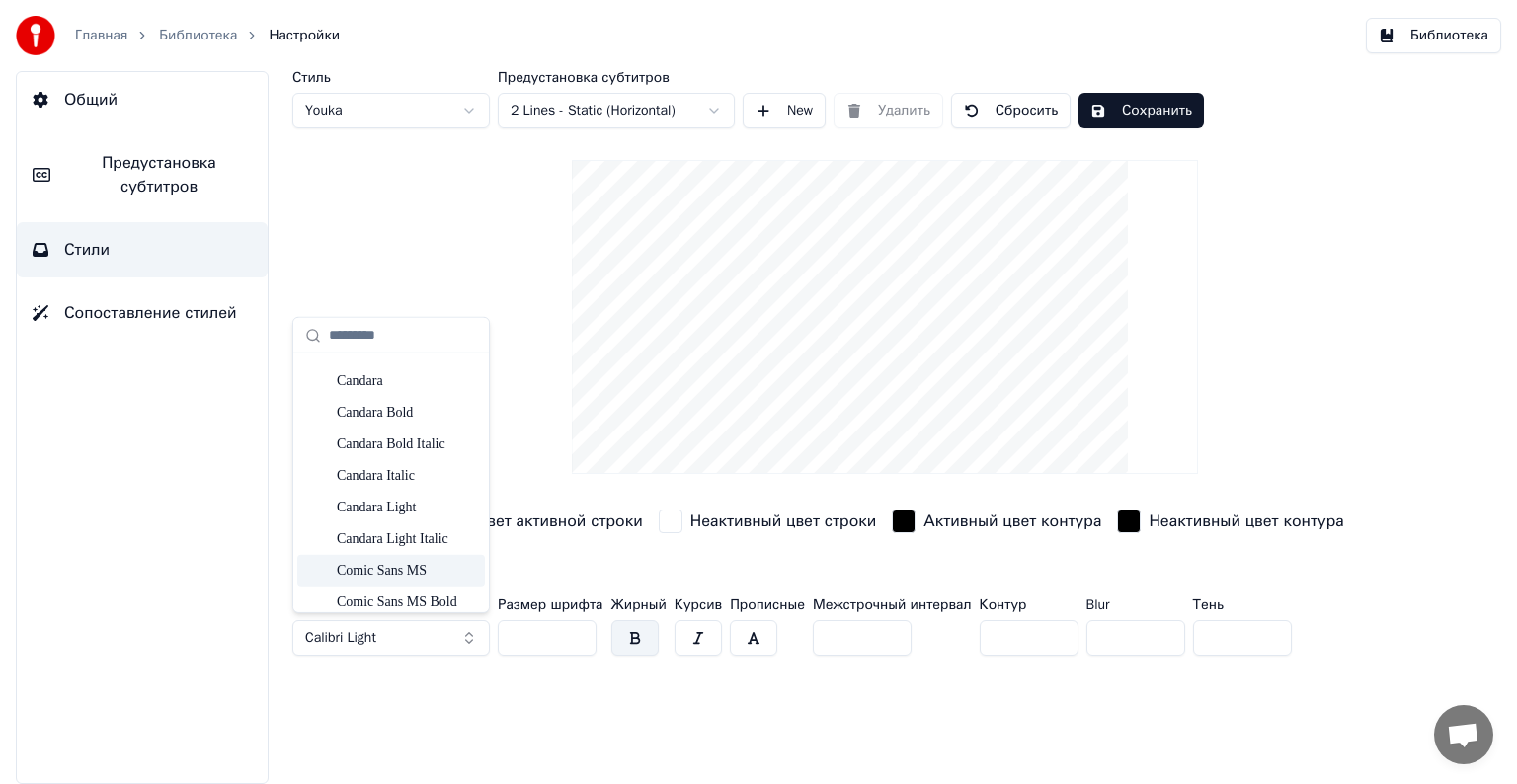 click on "Comic Sans MS" at bounding box center [407, 570] 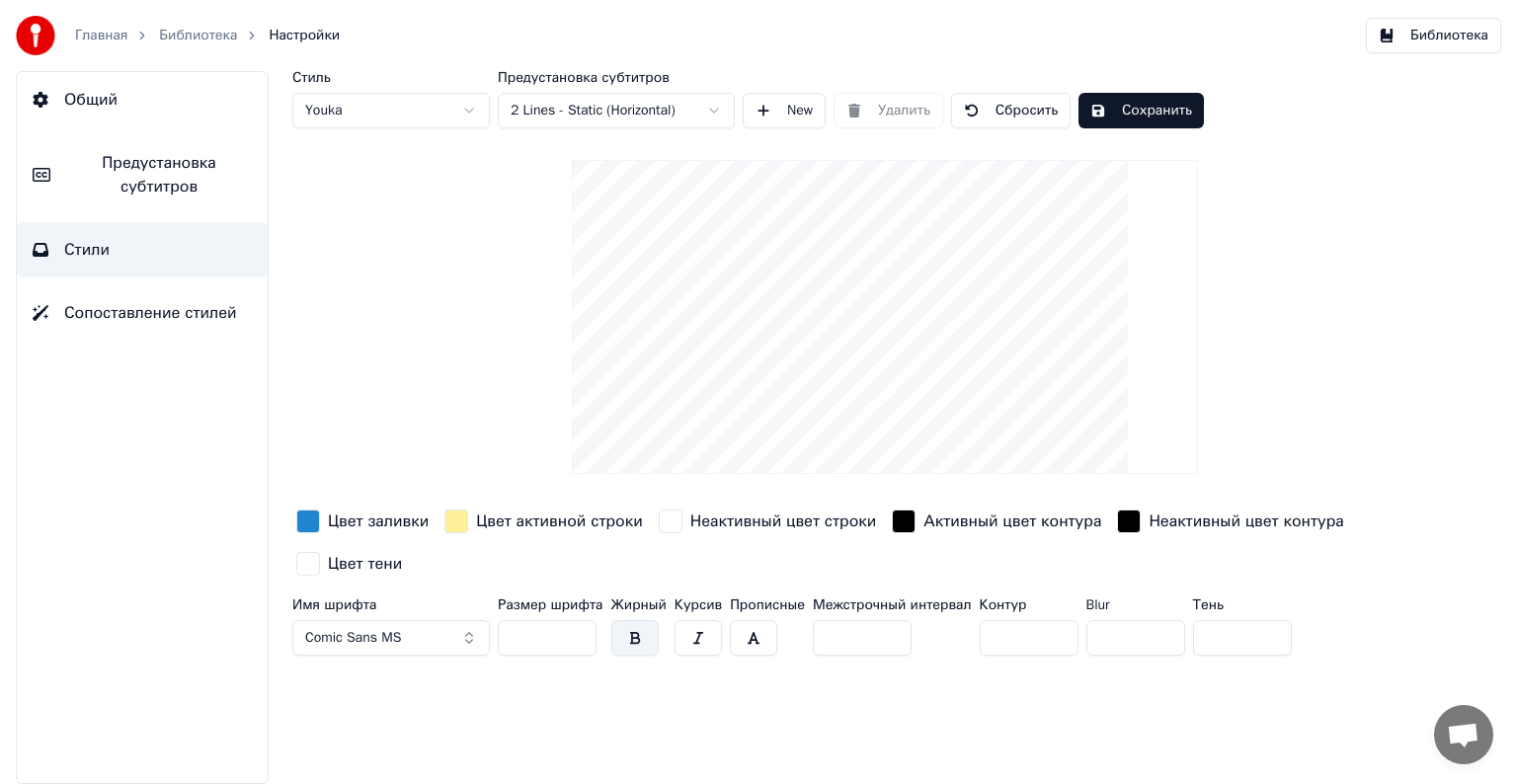 click on "Comic Sans MS" at bounding box center [353, 638] 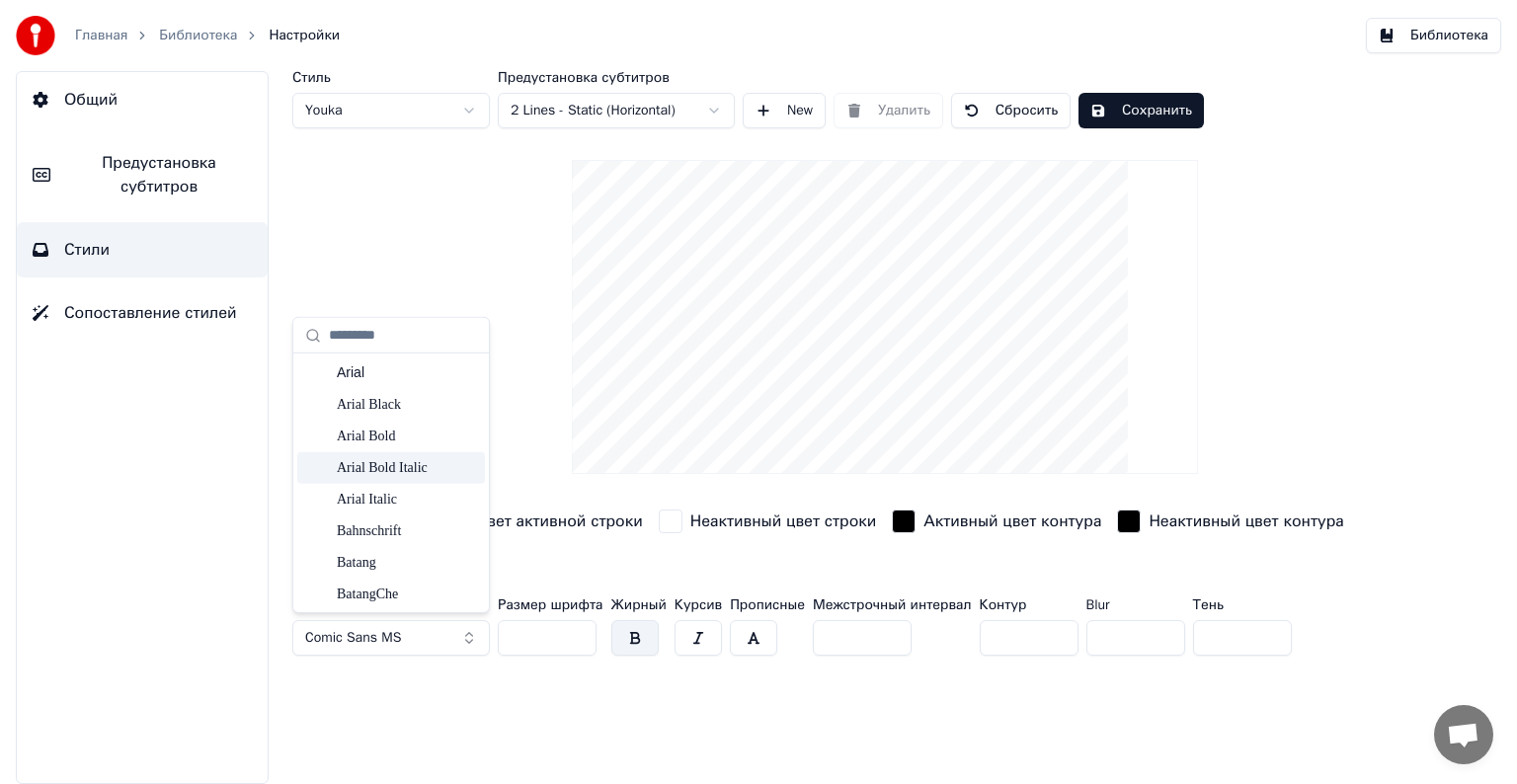 click on "Arial Bold Italic" at bounding box center (407, 468) 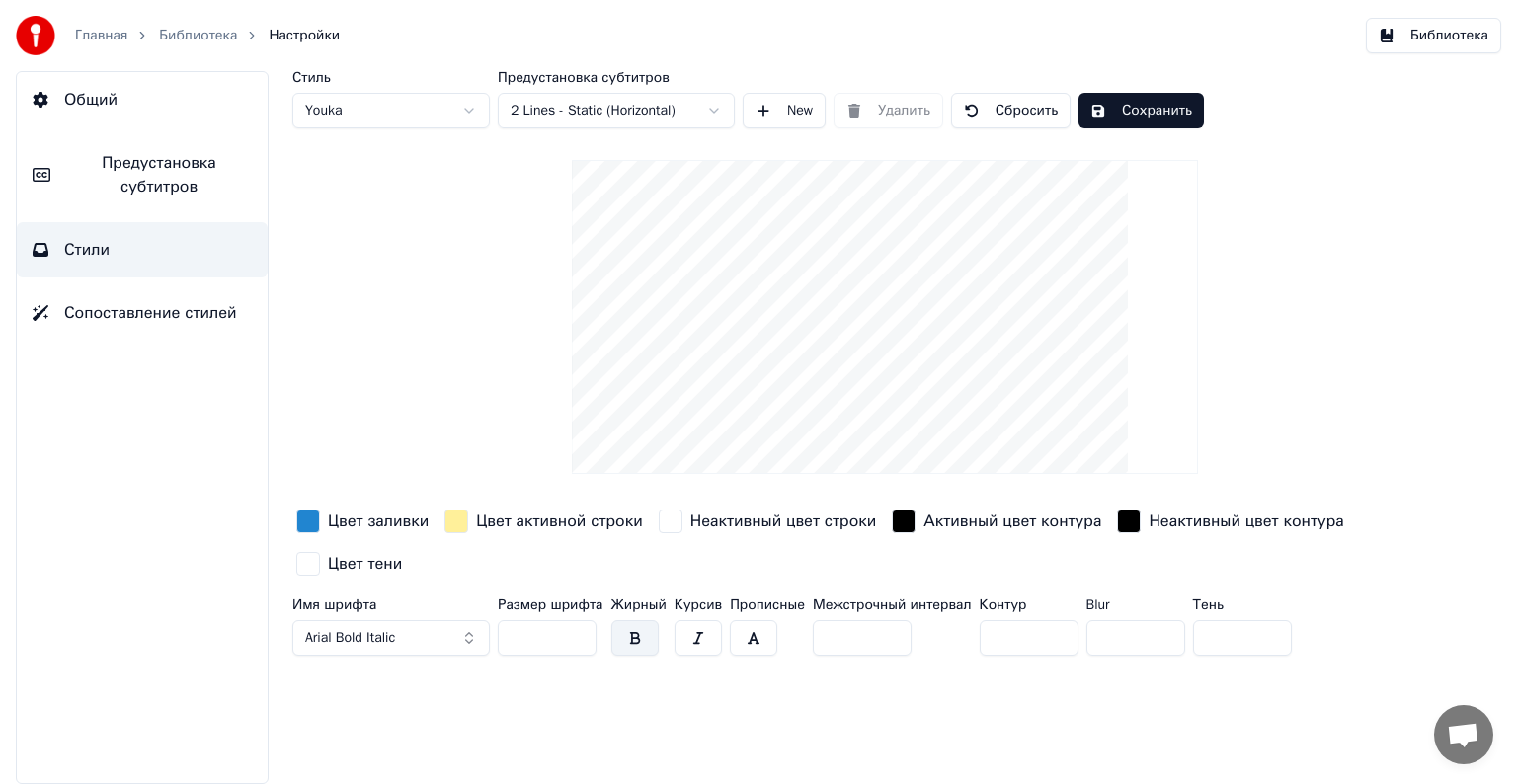click on "Arial Bold Italic" at bounding box center (350, 638) 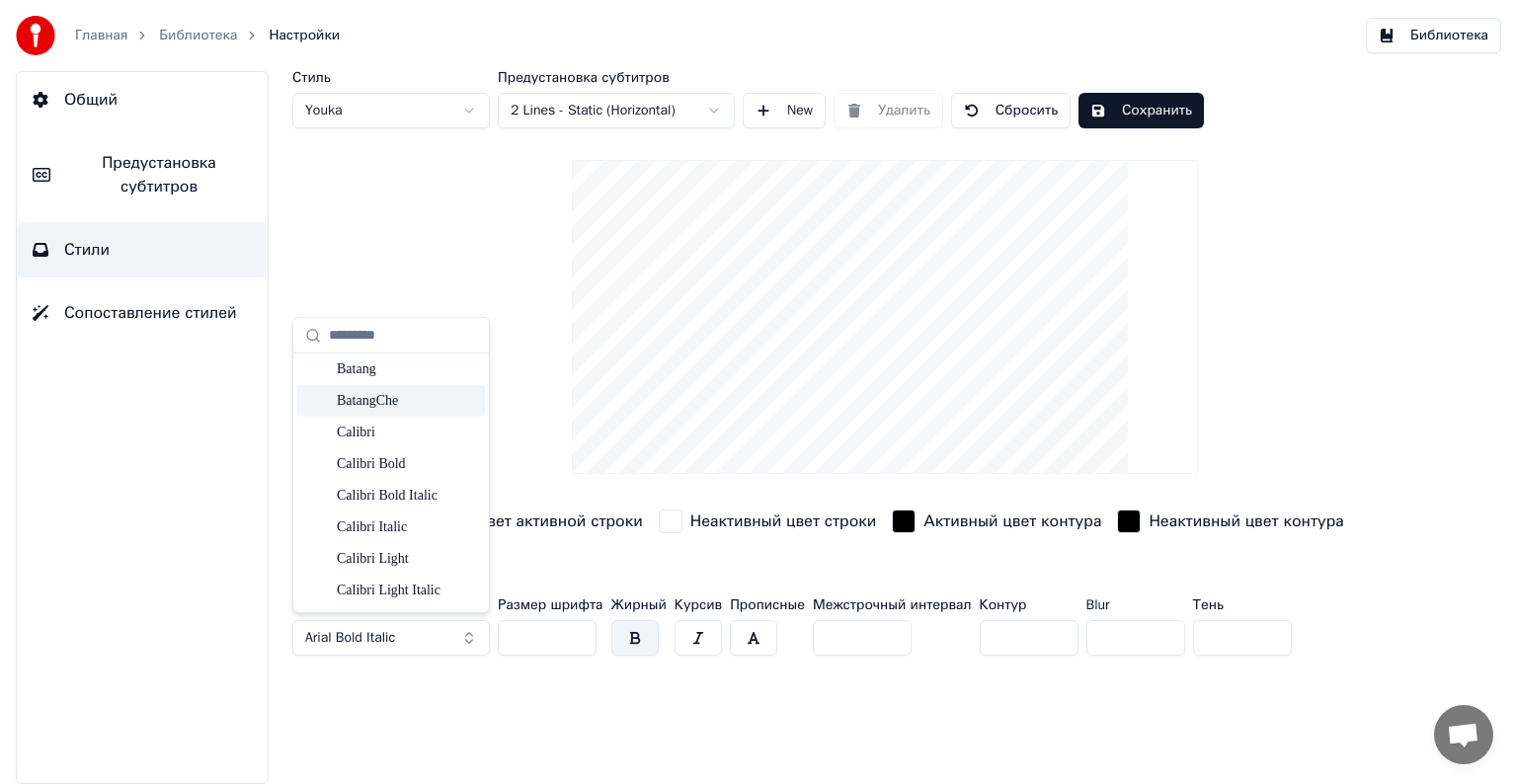 scroll, scrollTop: 197, scrollLeft: 0, axis: vertical 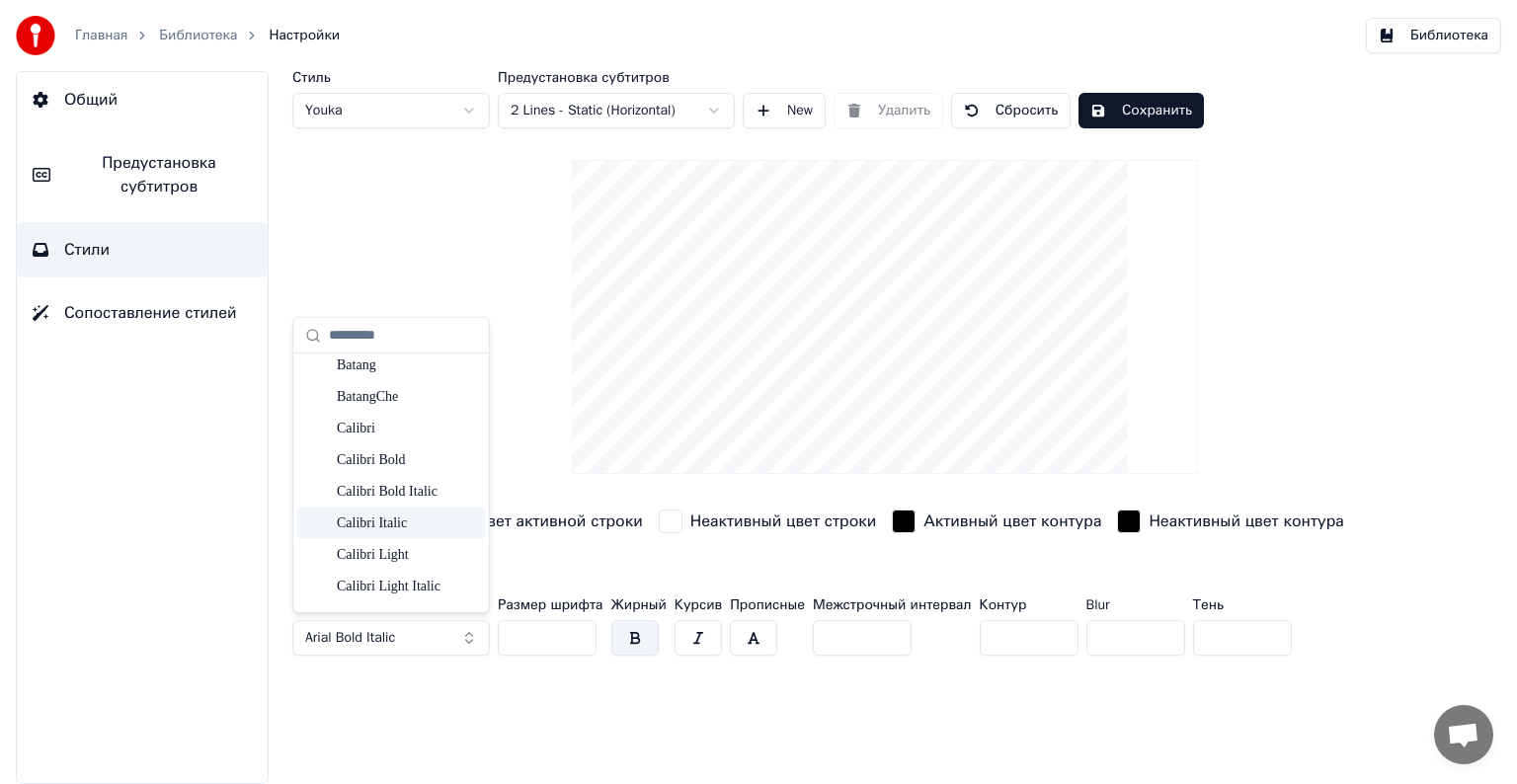 click on "Calibri Italic" at bounding box center [407, 523] 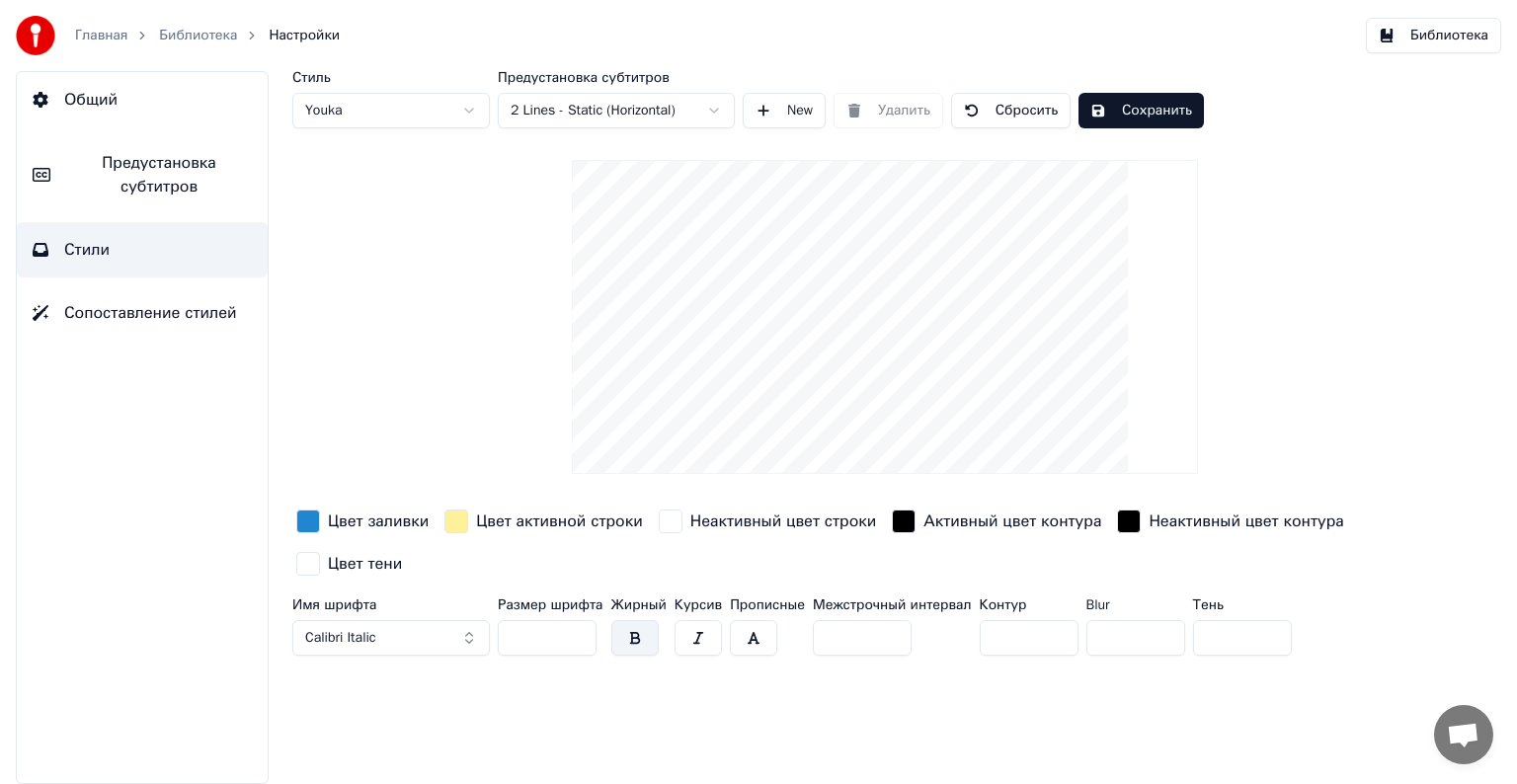 click on "Calibri Italic" at bounding box center [341, 638] 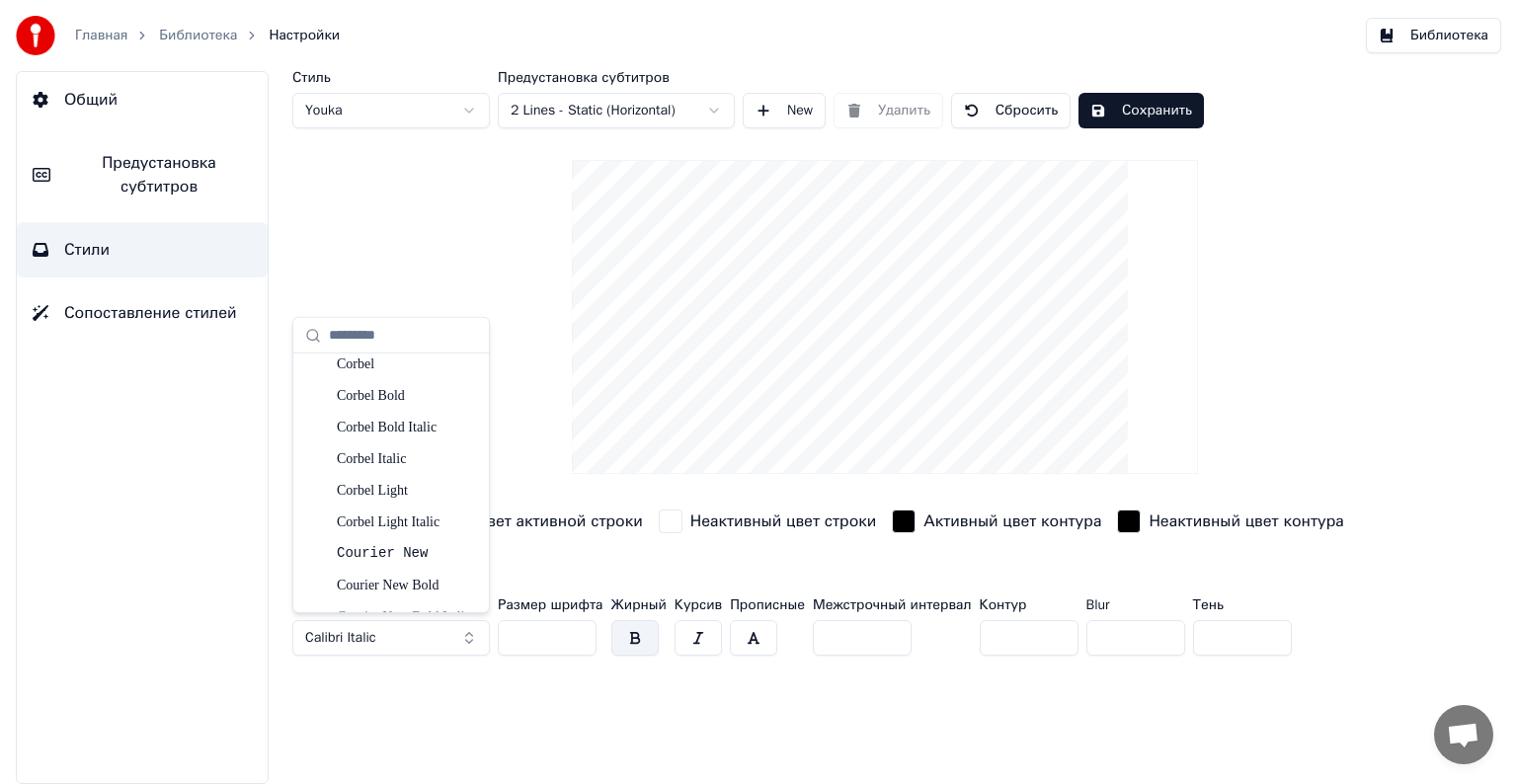 scroll, scrollTop: 1185, scrollLeft: 0, axis: vertical 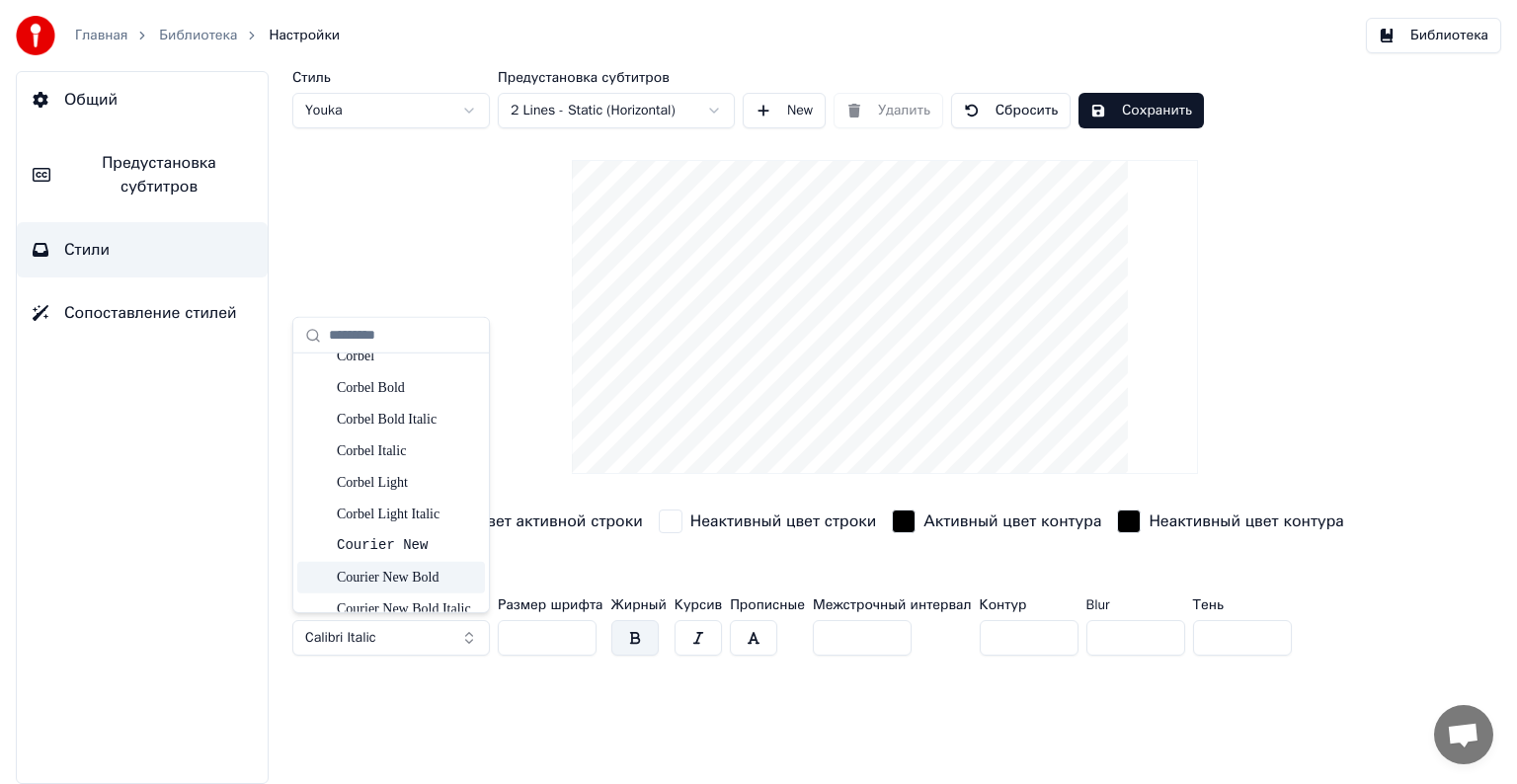 click on "Courier New Bold" at bounding box center (407, 578) 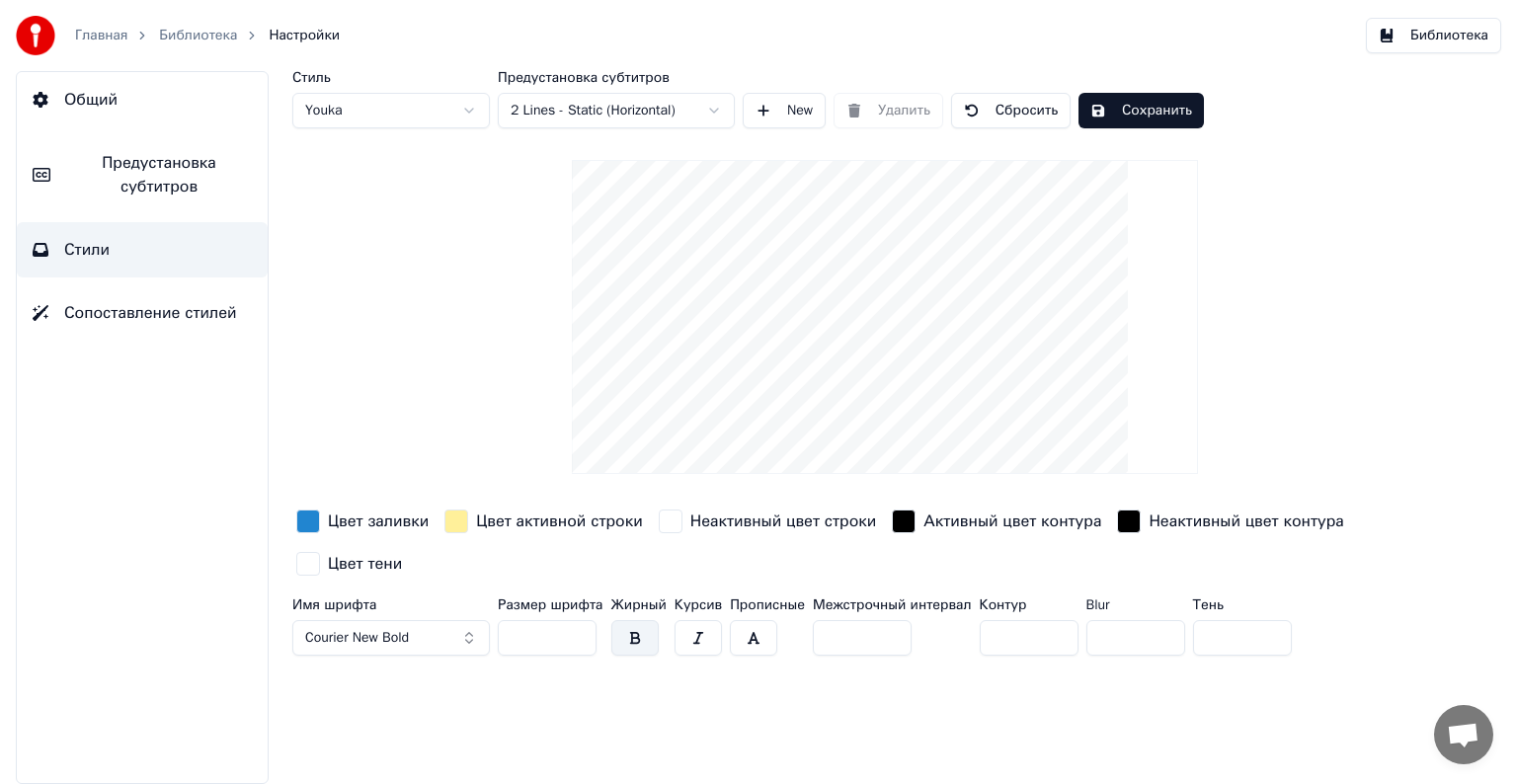 click on "Courier New Bold" at bounding box center (357, 638) 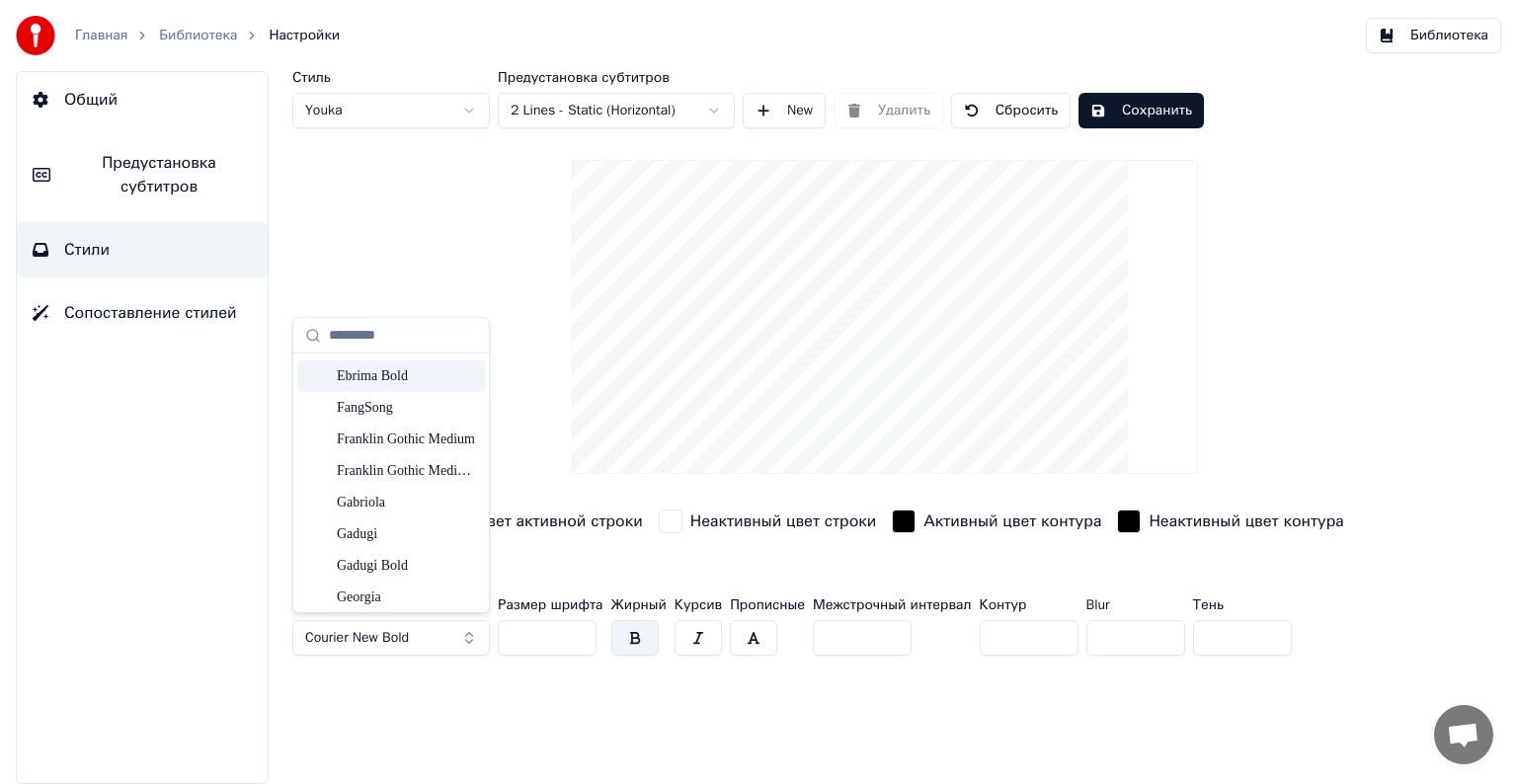 scroll, scrollTop: 1679, scrollLeft: 0, axis: vertical 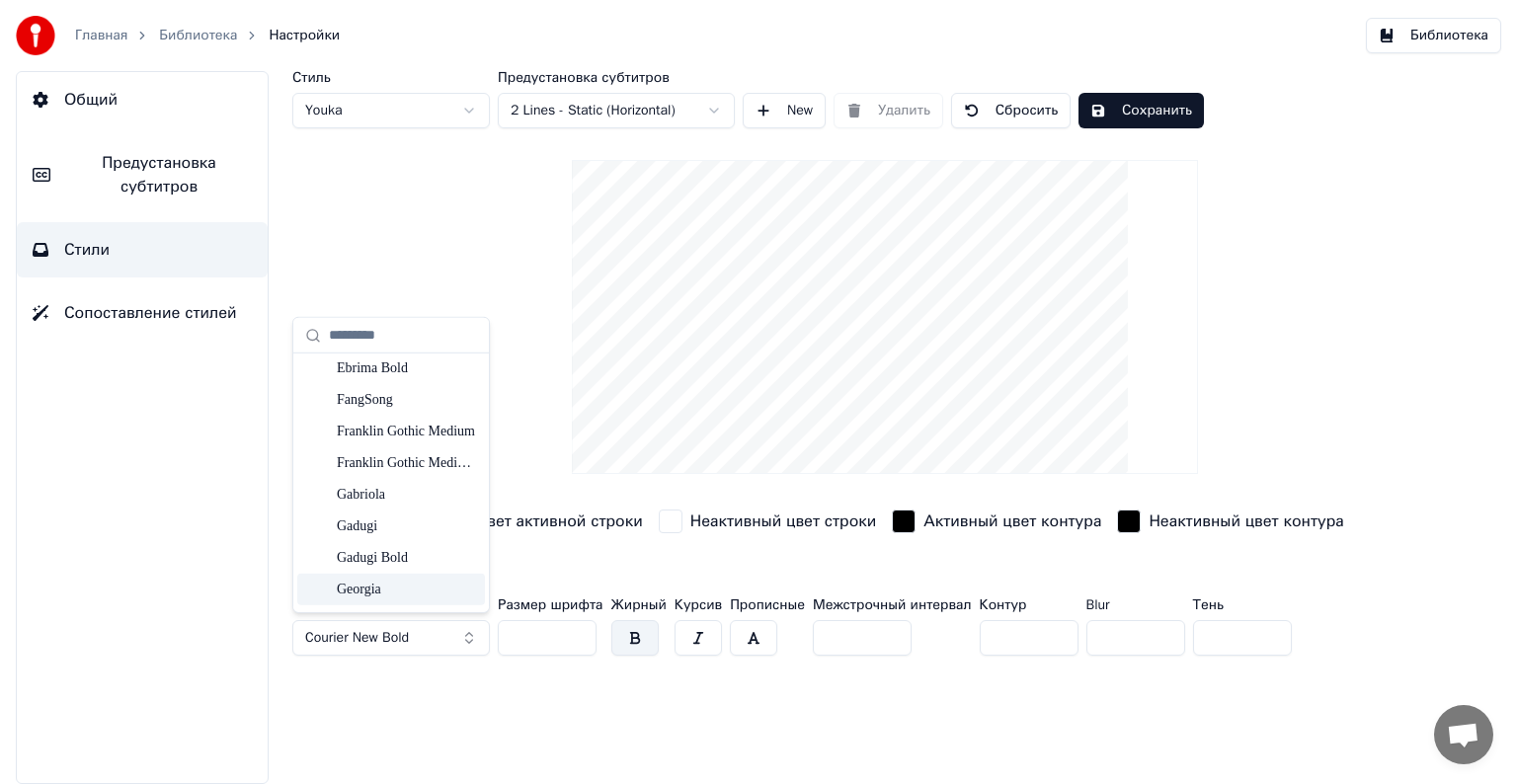 click on "Georgia" at bounding box center [407, 589] 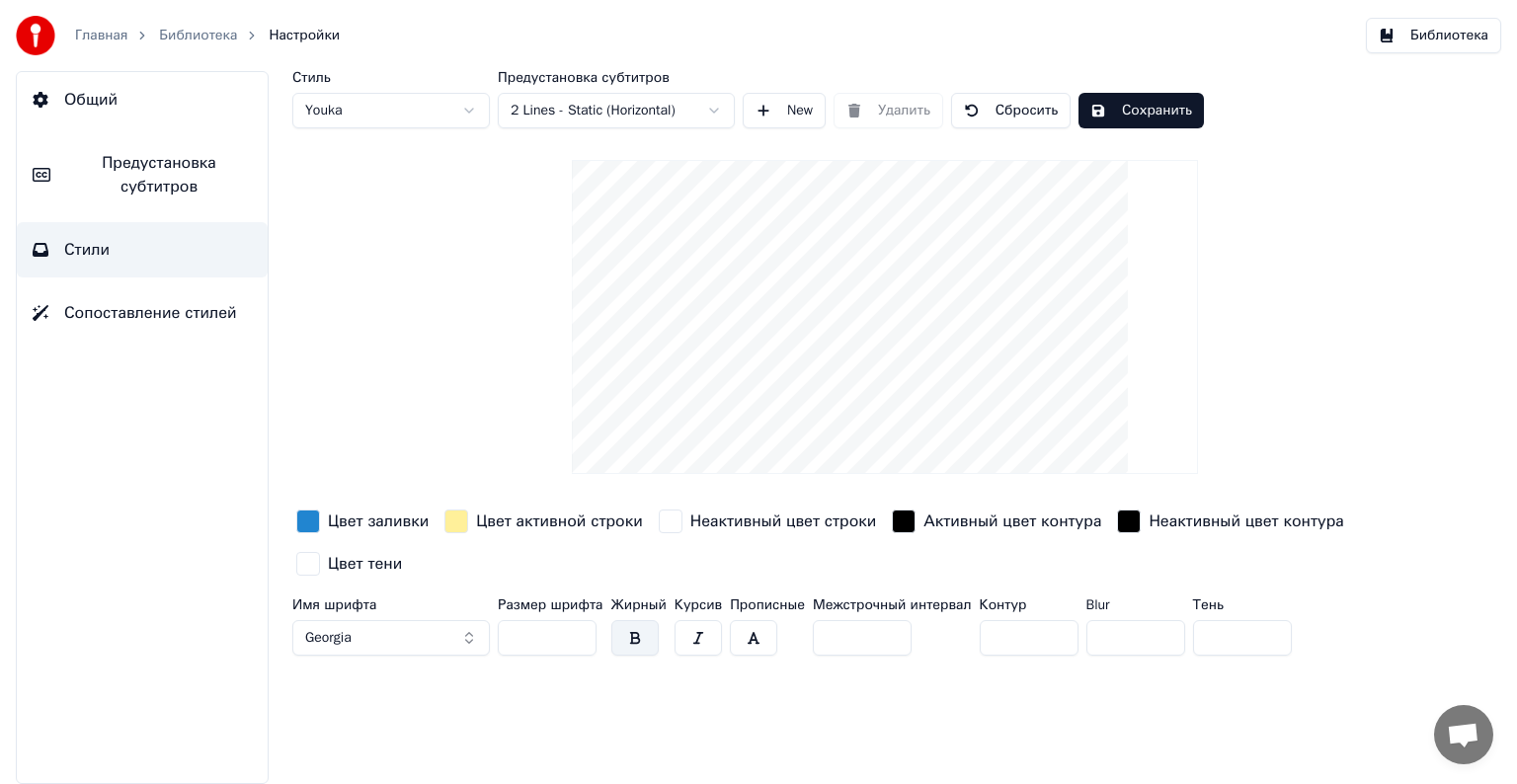 click at bounding box center [635, 638] 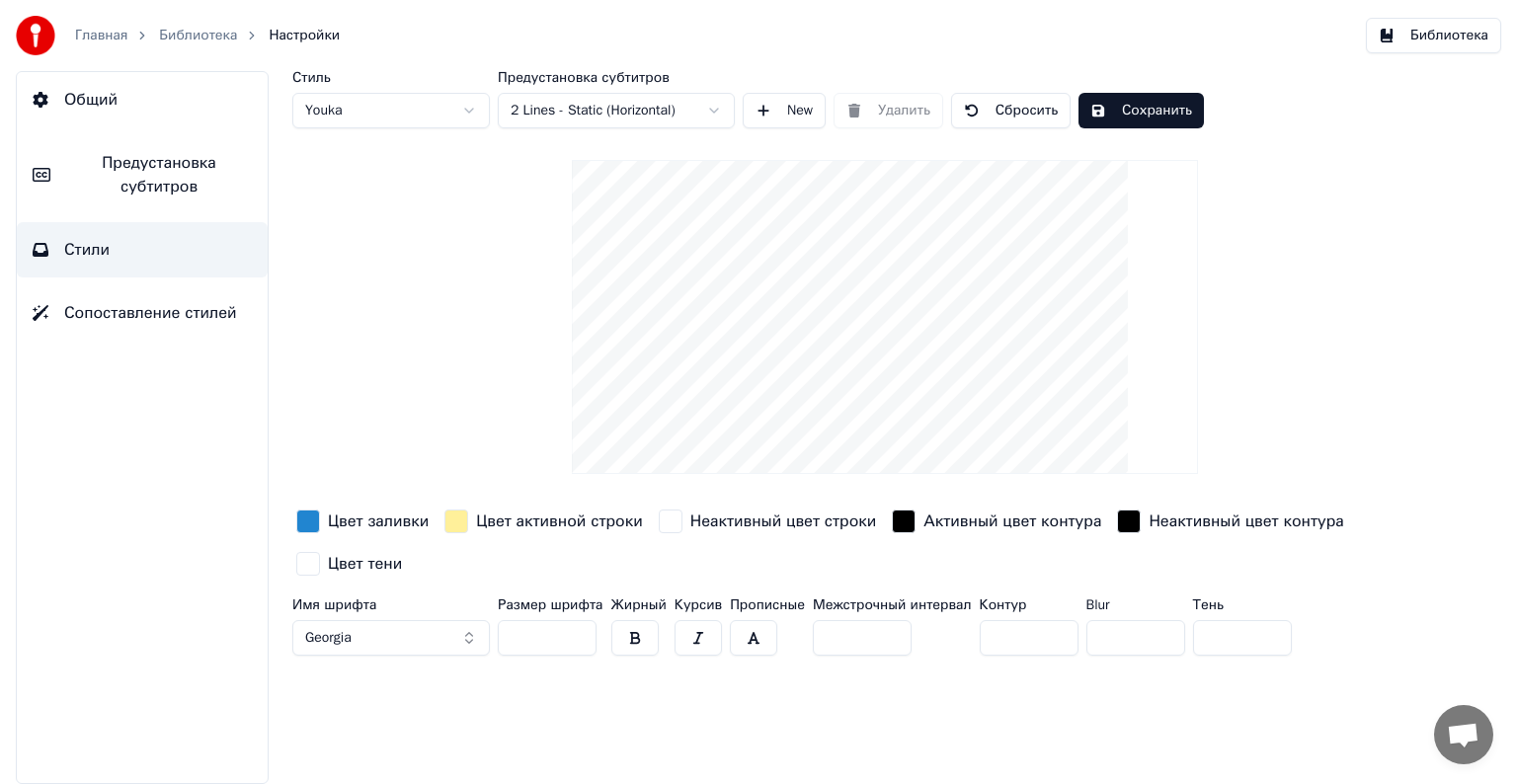 click at bounding box center (635, 638) 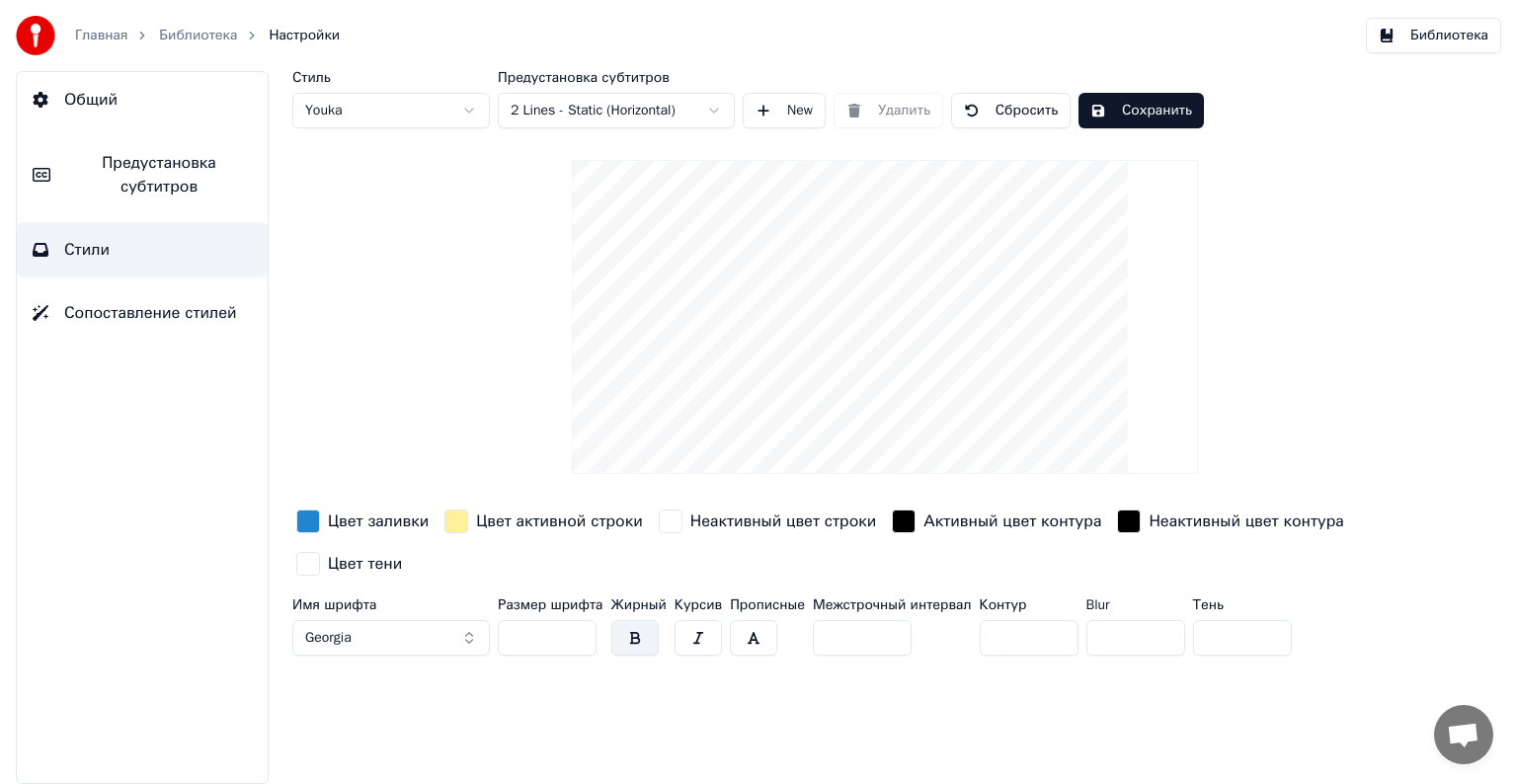click at bounding box center (635, 638) 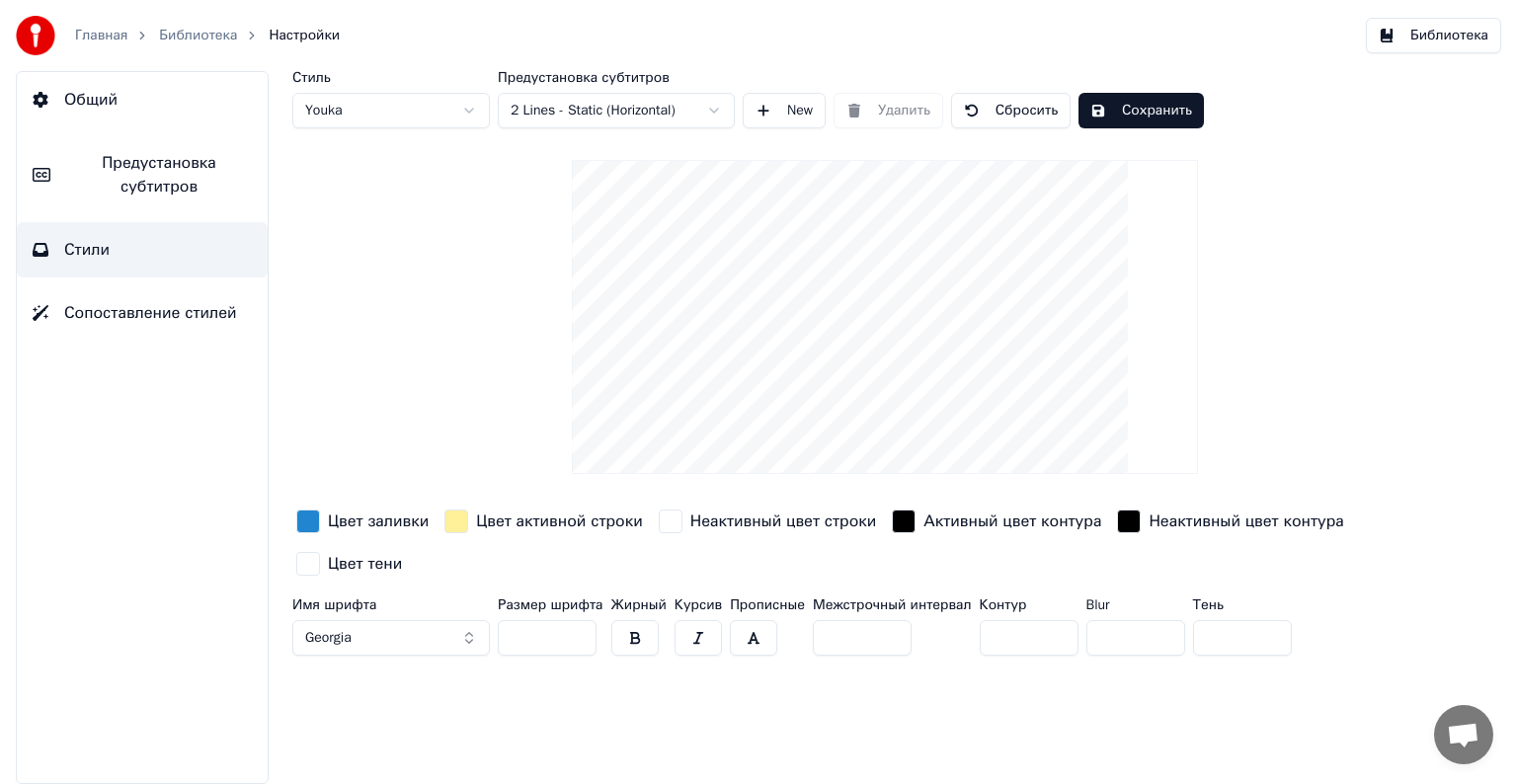 click at bounding box center (635, 638) 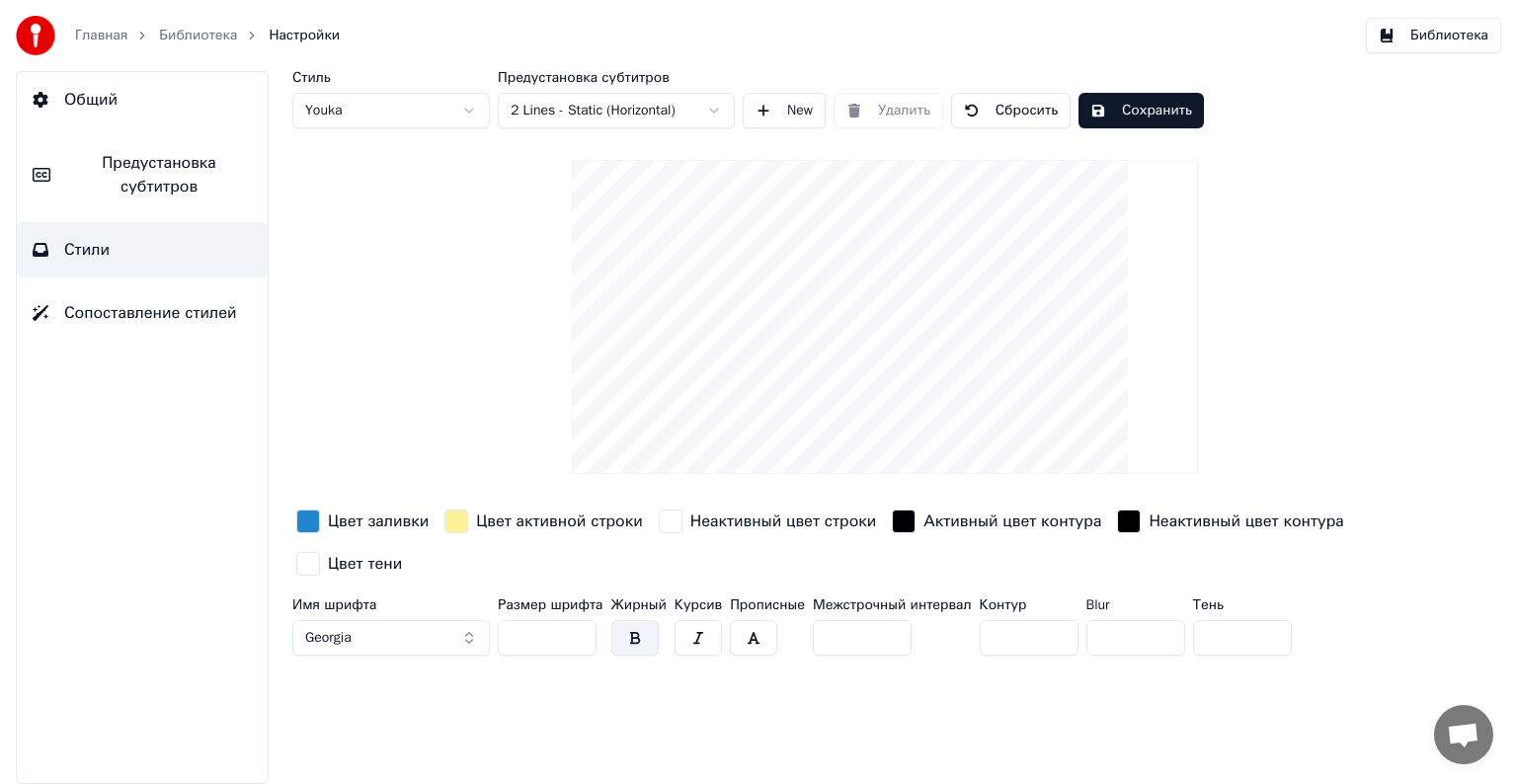 click on "**" at bounding box center (547, 638) 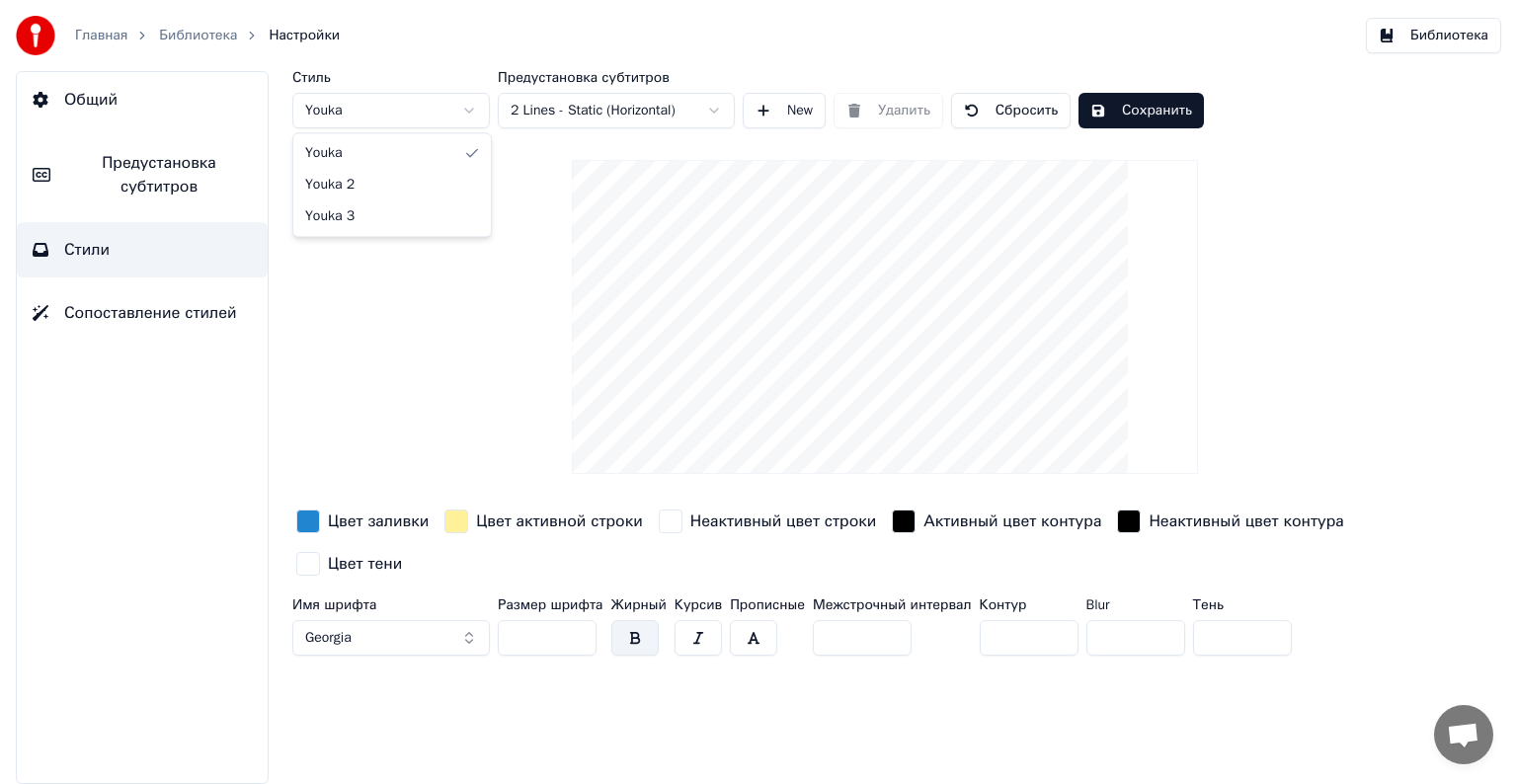 click on "Главная Библиотека Настройки Библиотека Общий Предустановка субтитров Стили Сопоставление стилей Стиль Youka Предустановка субтитров 2 Lines - Static (Horizontal) New Удалить Сбросить Сохранить Цвет заливки Цвет активной строки Неактивный цвет строки Активный цвет контура Неактивный цвет контура Цвет тени Имя шрифта Georgia Размер шрифта ** Жирный Курсив Прописные Межстрочный интервал * Контур * Blur * Тень * Youka Youka 2 Youka 3" at bounding box center (758, 392) 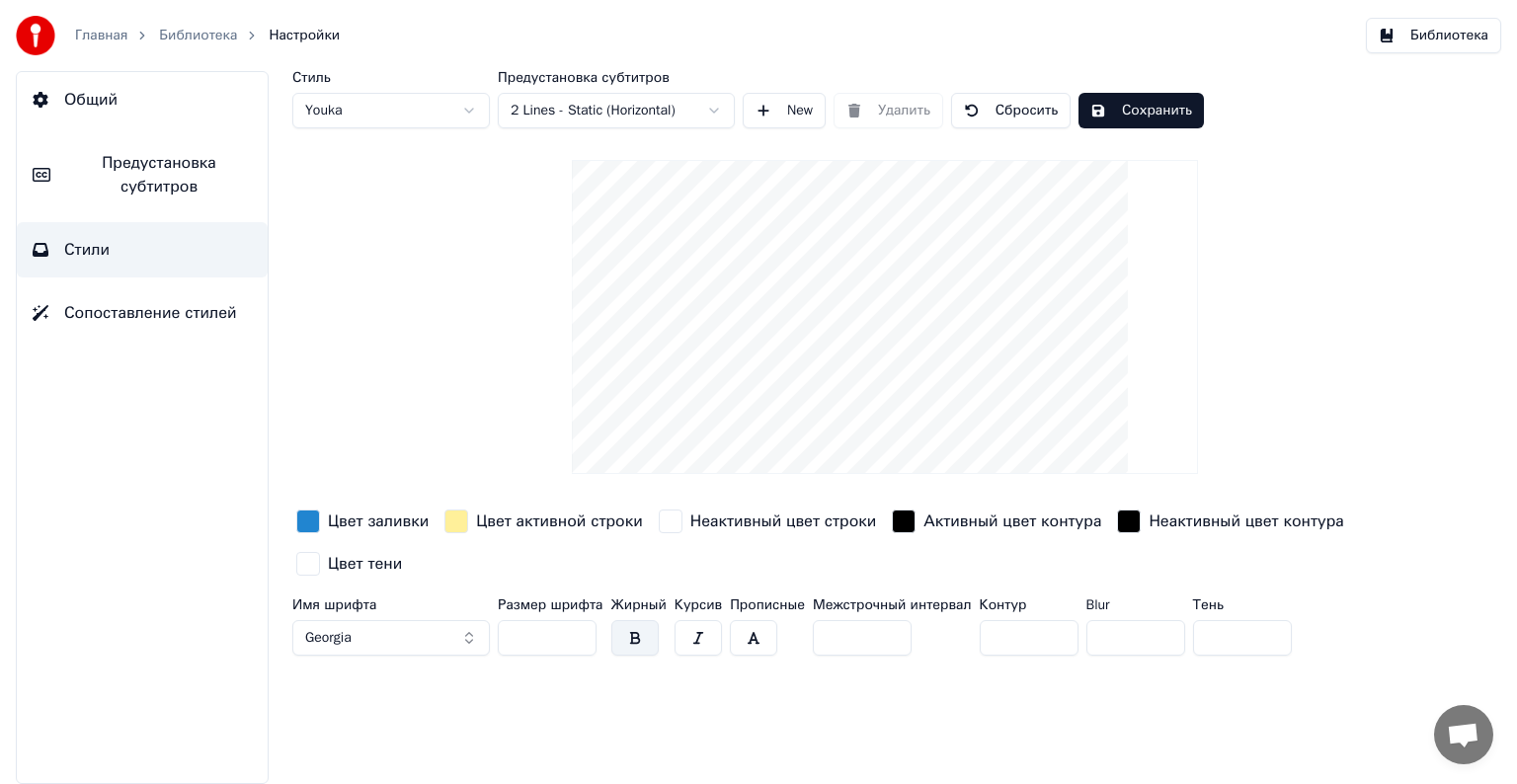 click on "Сохранить" at bounding box center [1141, 111] 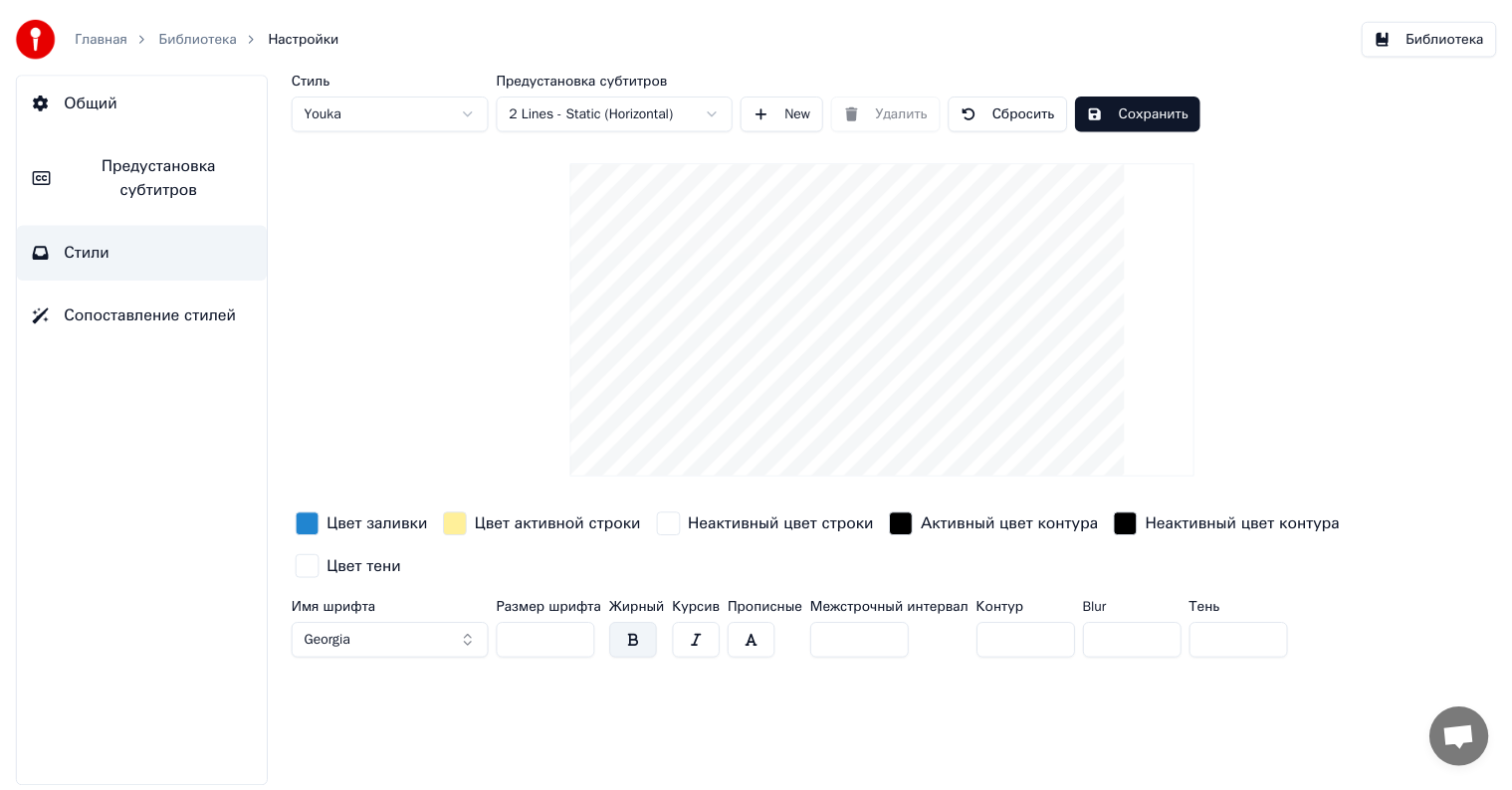 scroll, scrollTop: 0, scrollLeft: 0, axis: both 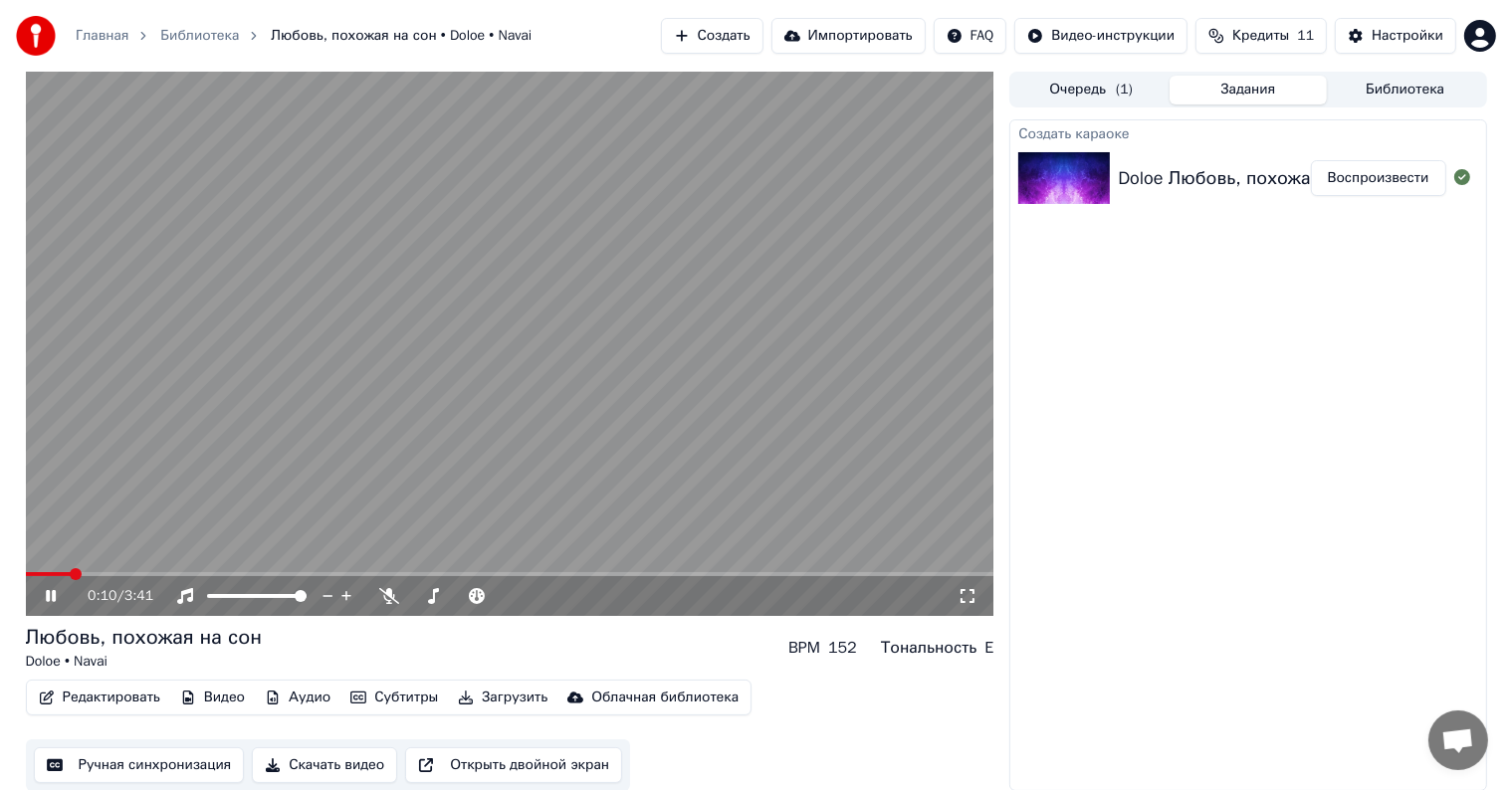 click on "BPM 152" at bounding box center [822, 648] 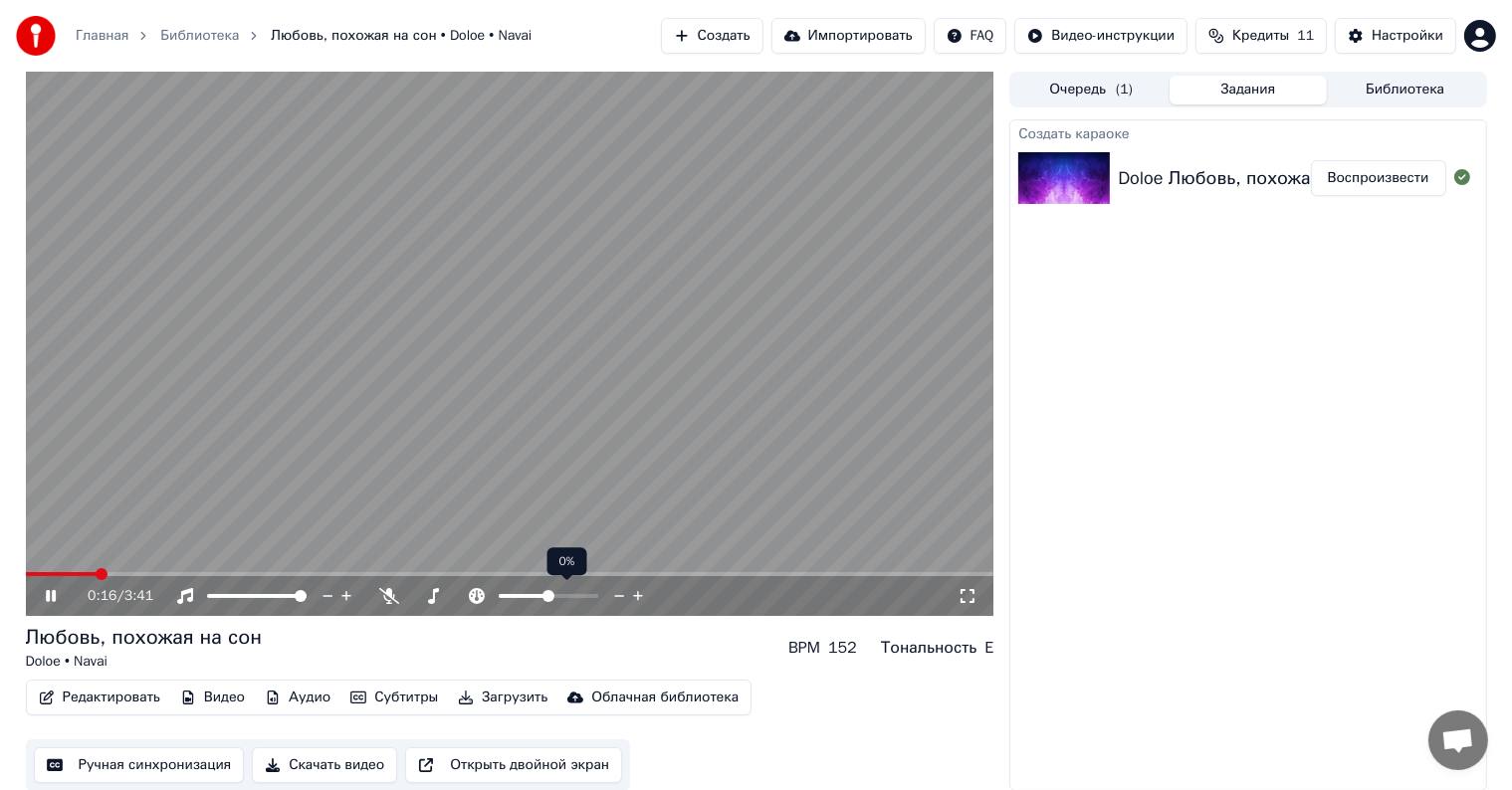 click at bounding box center [524, 596] 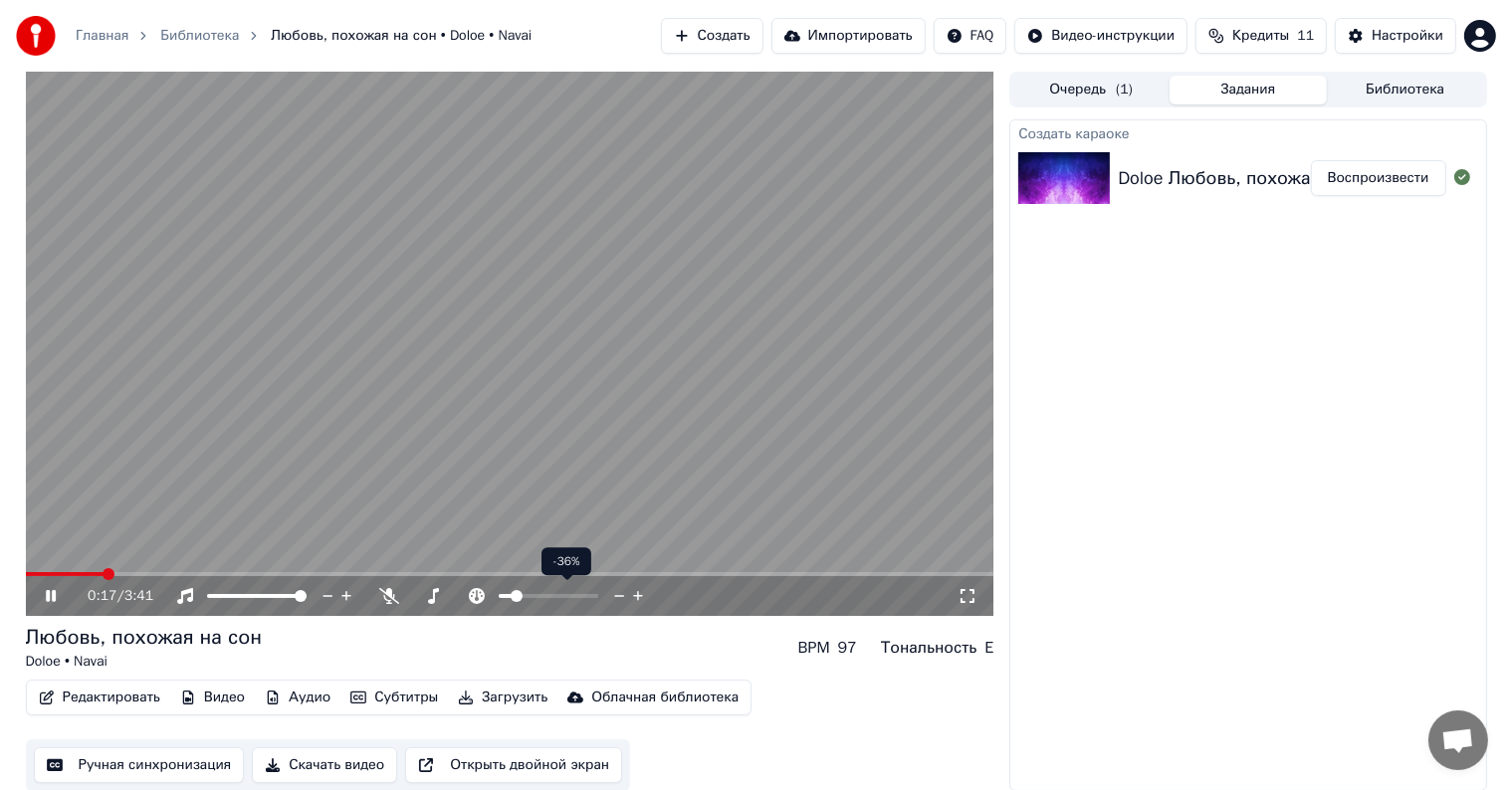 click at bounding box center (548, 596) 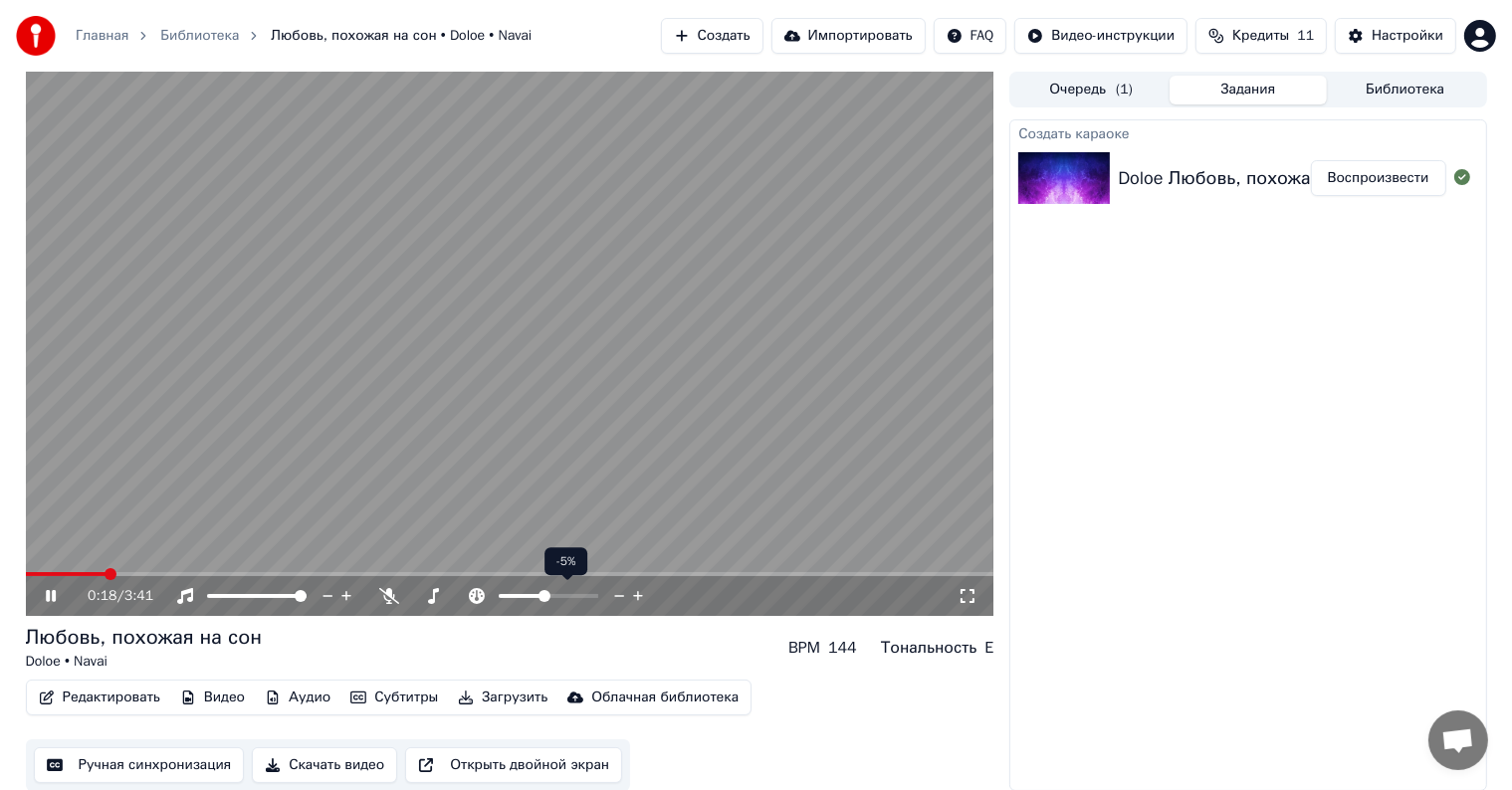 click at bounding box center (548, 596) 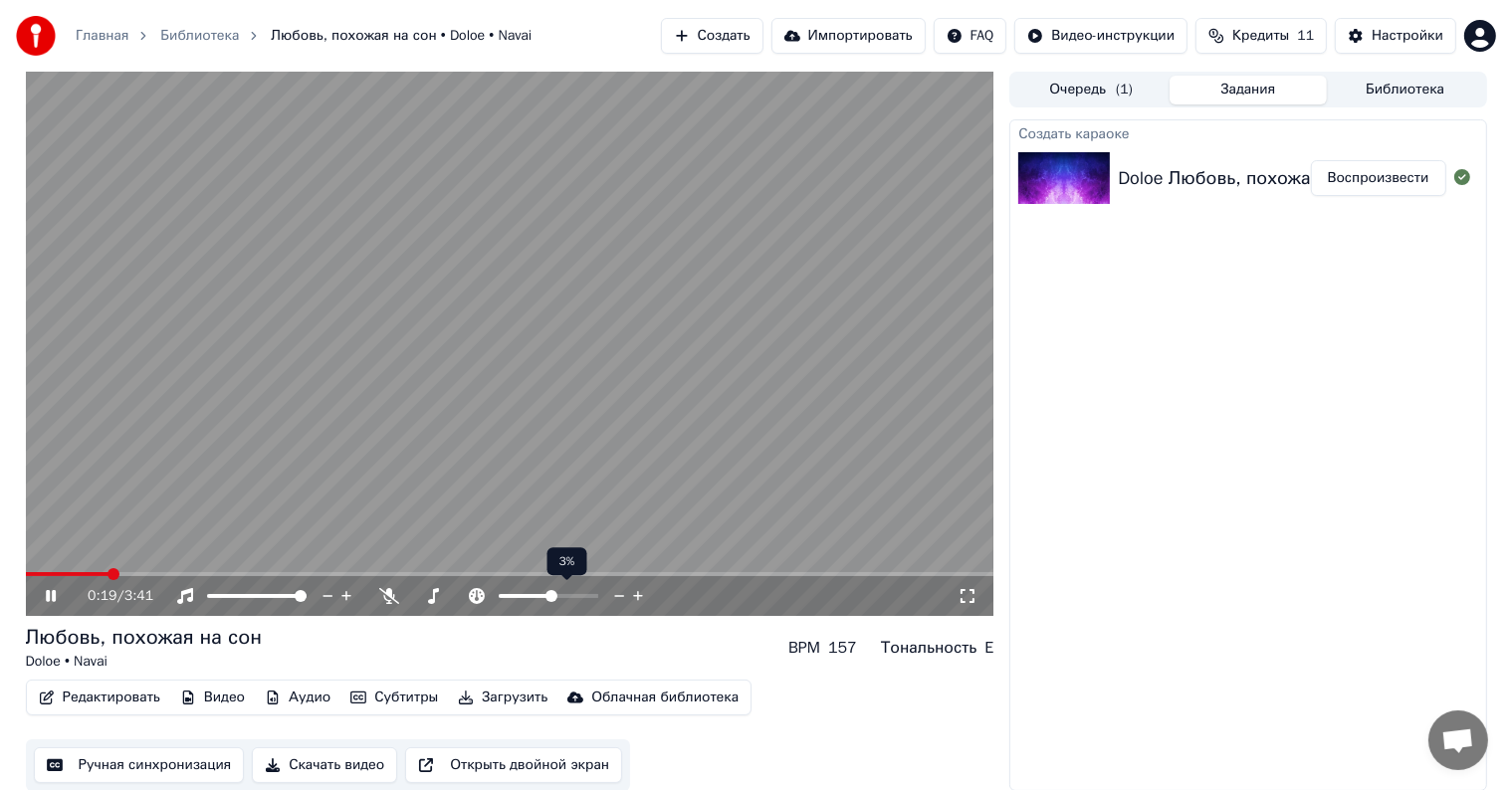 click at bounding box center [551, 596] 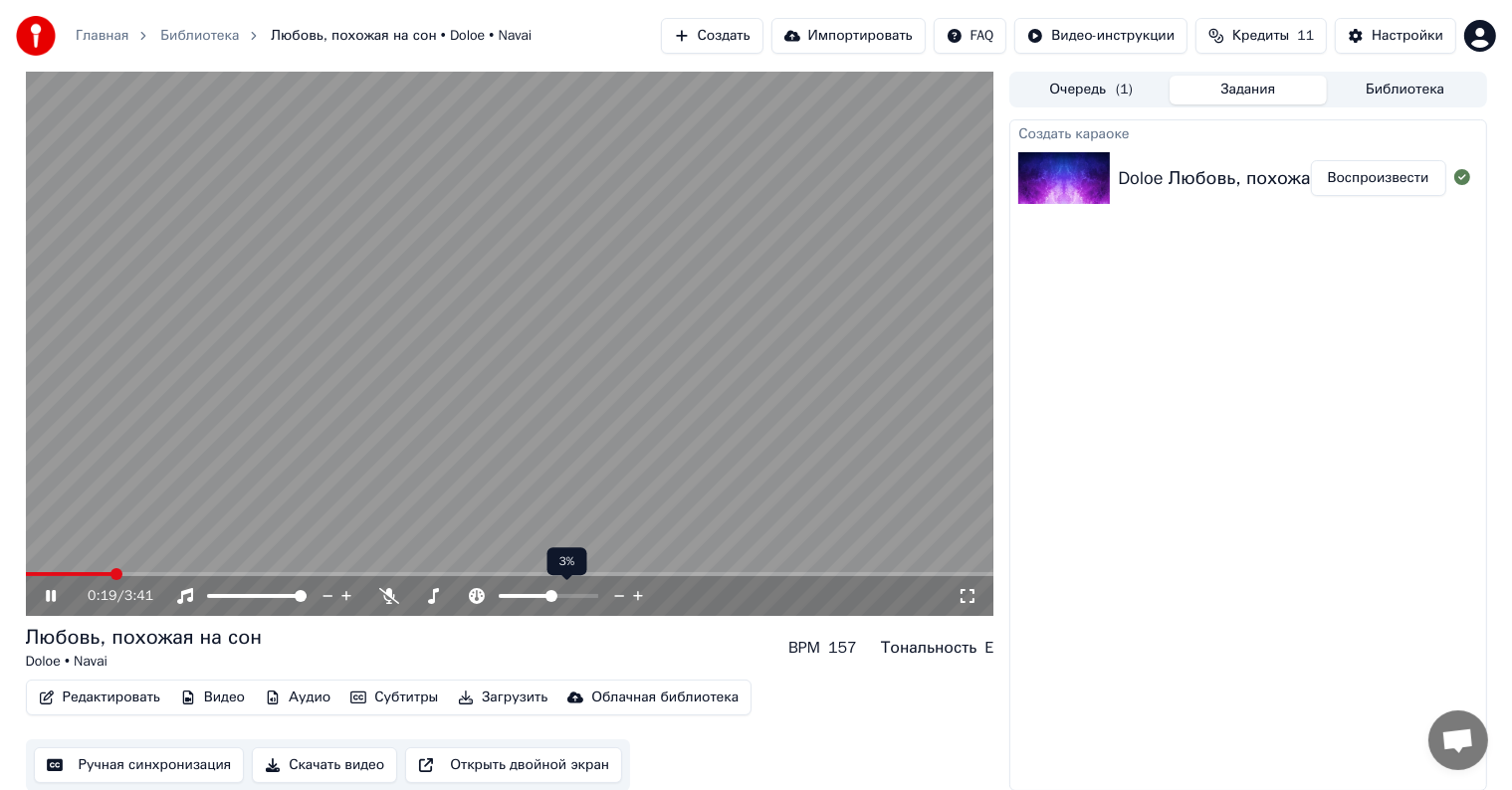 click at bounding box center (551, 596) 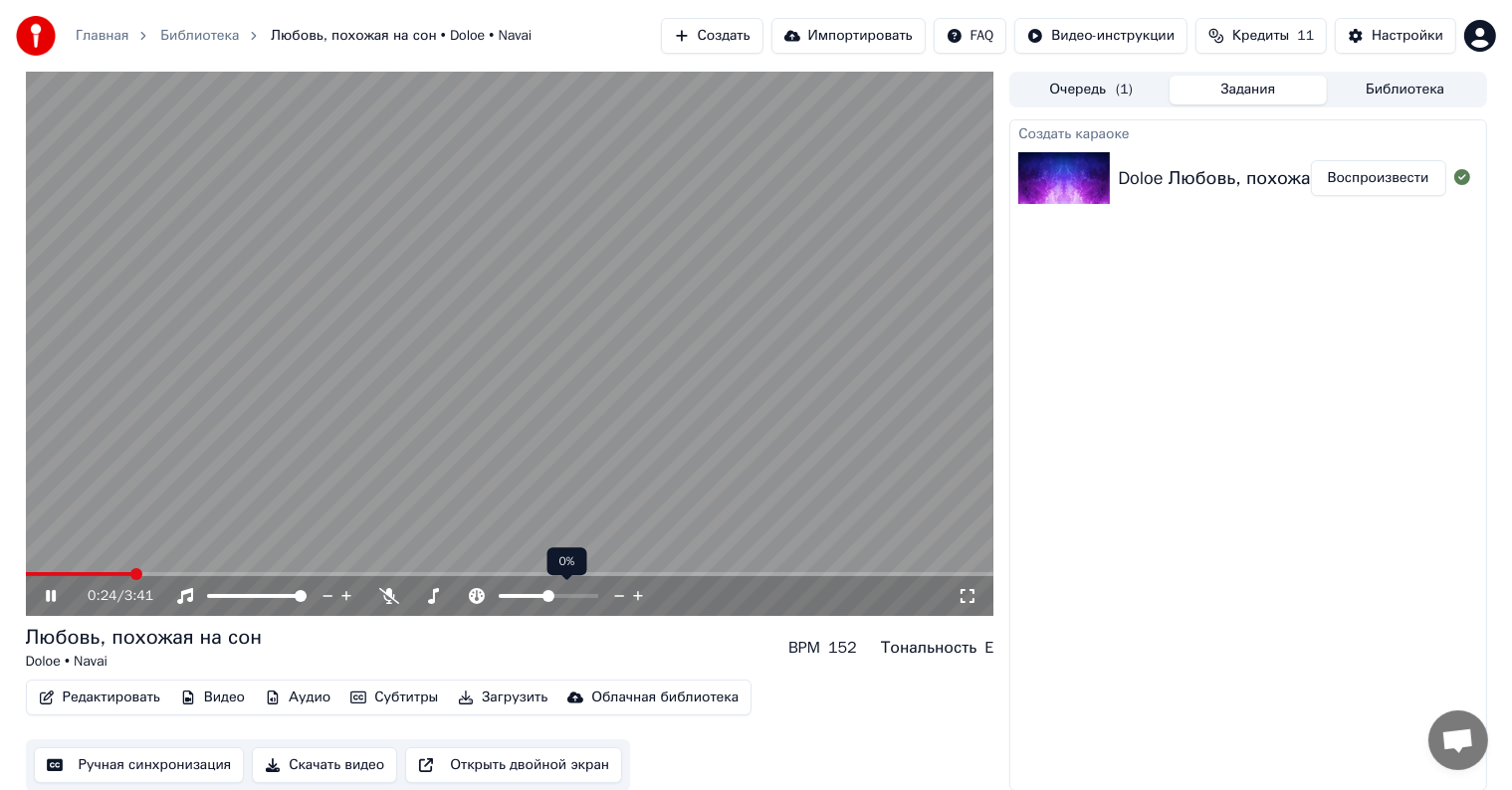 click at bounding box center [548, 596] 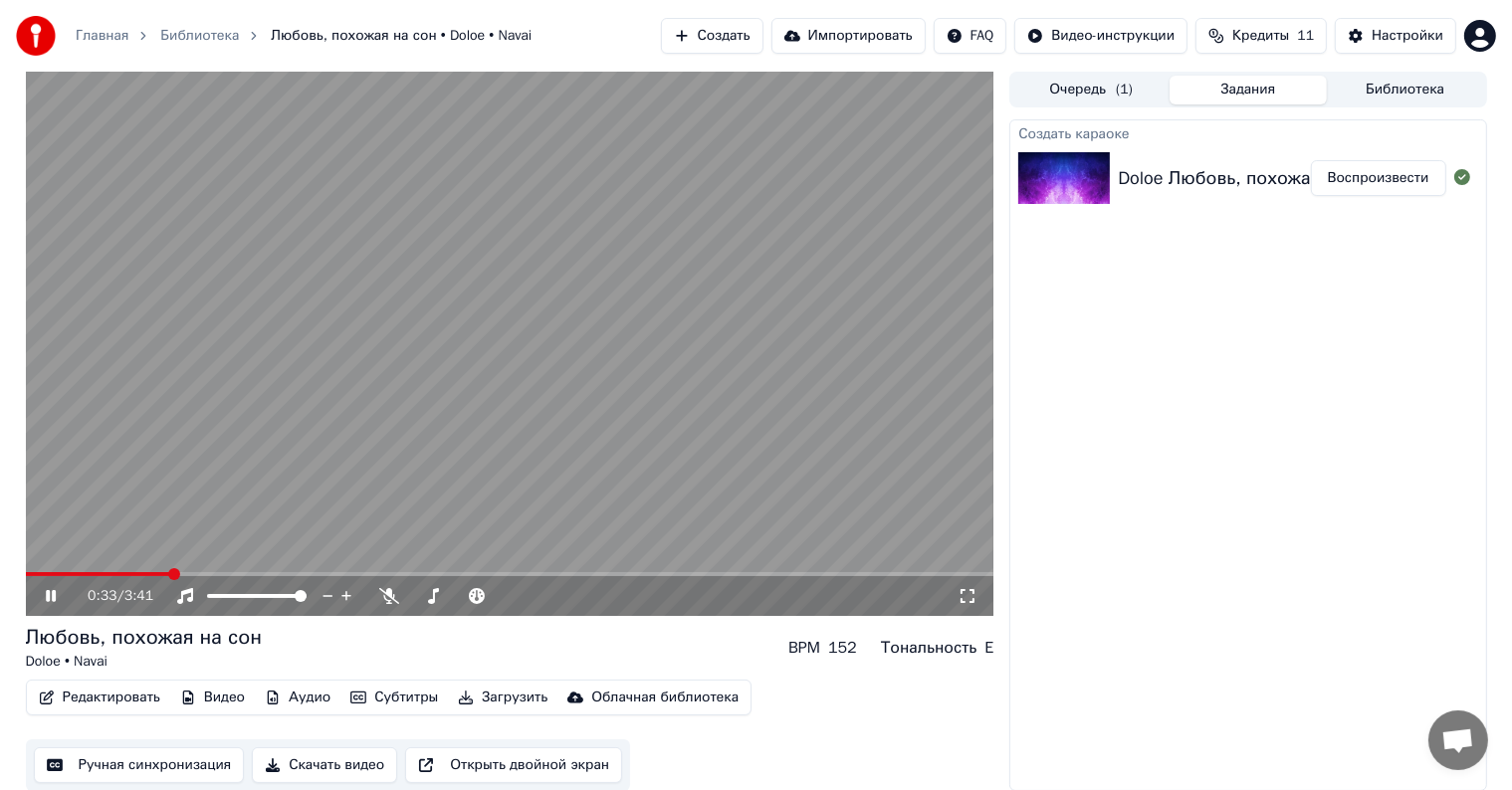 click on "0:33  /  3:41" at bounding box center [523, 596] 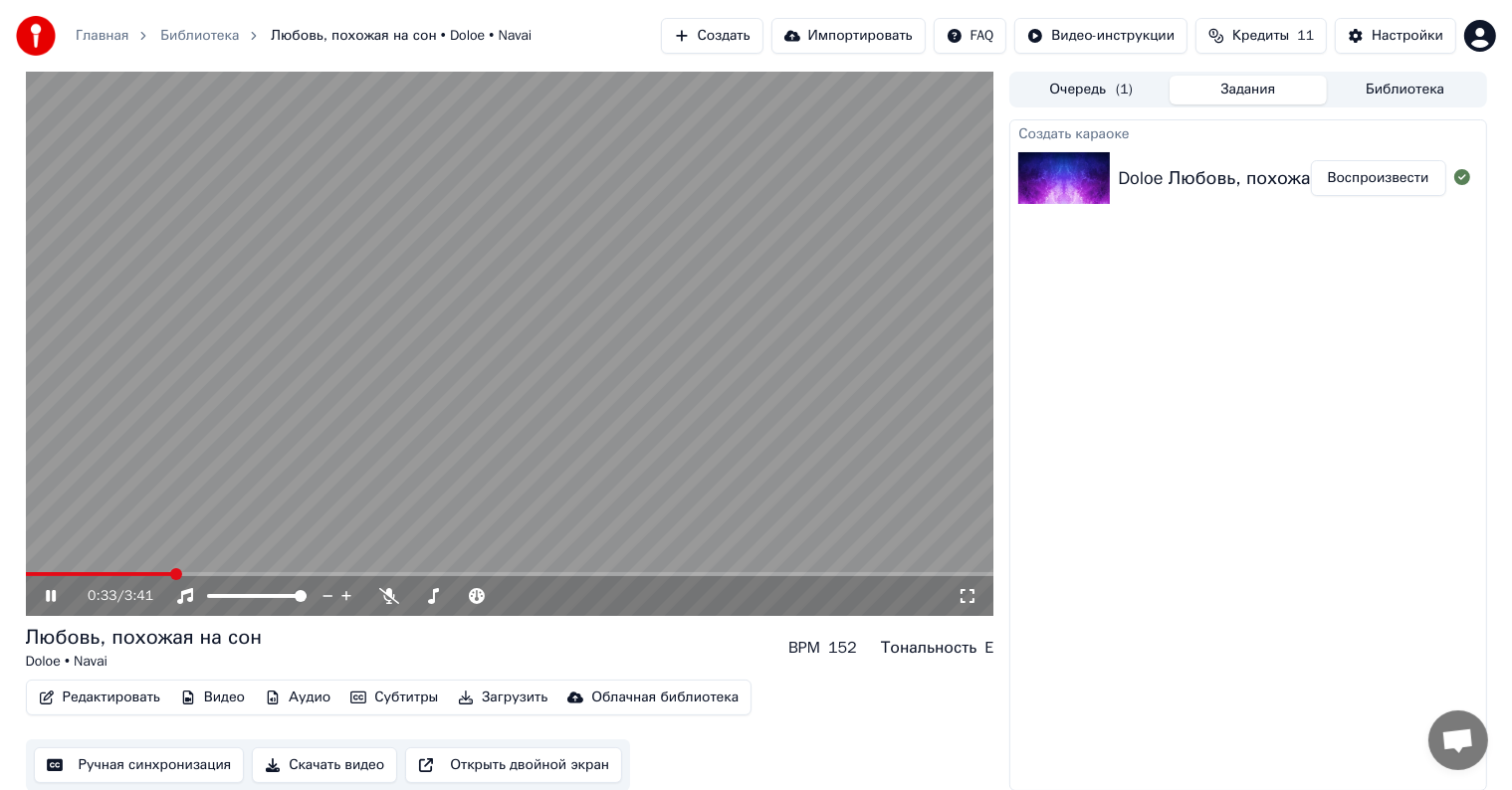 click 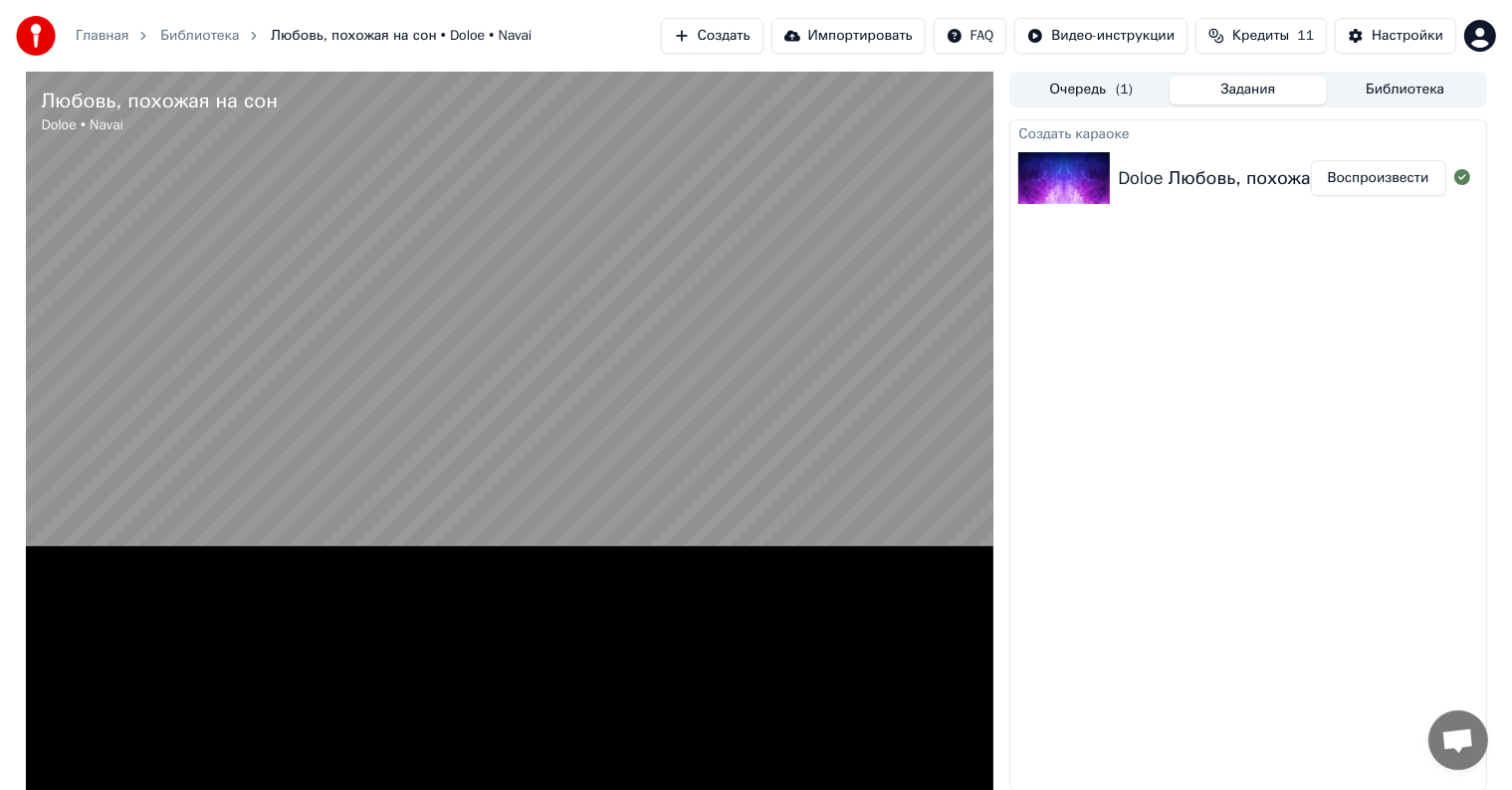 scroll, scrollTop: 0, scrollLeft: 0, axis: both 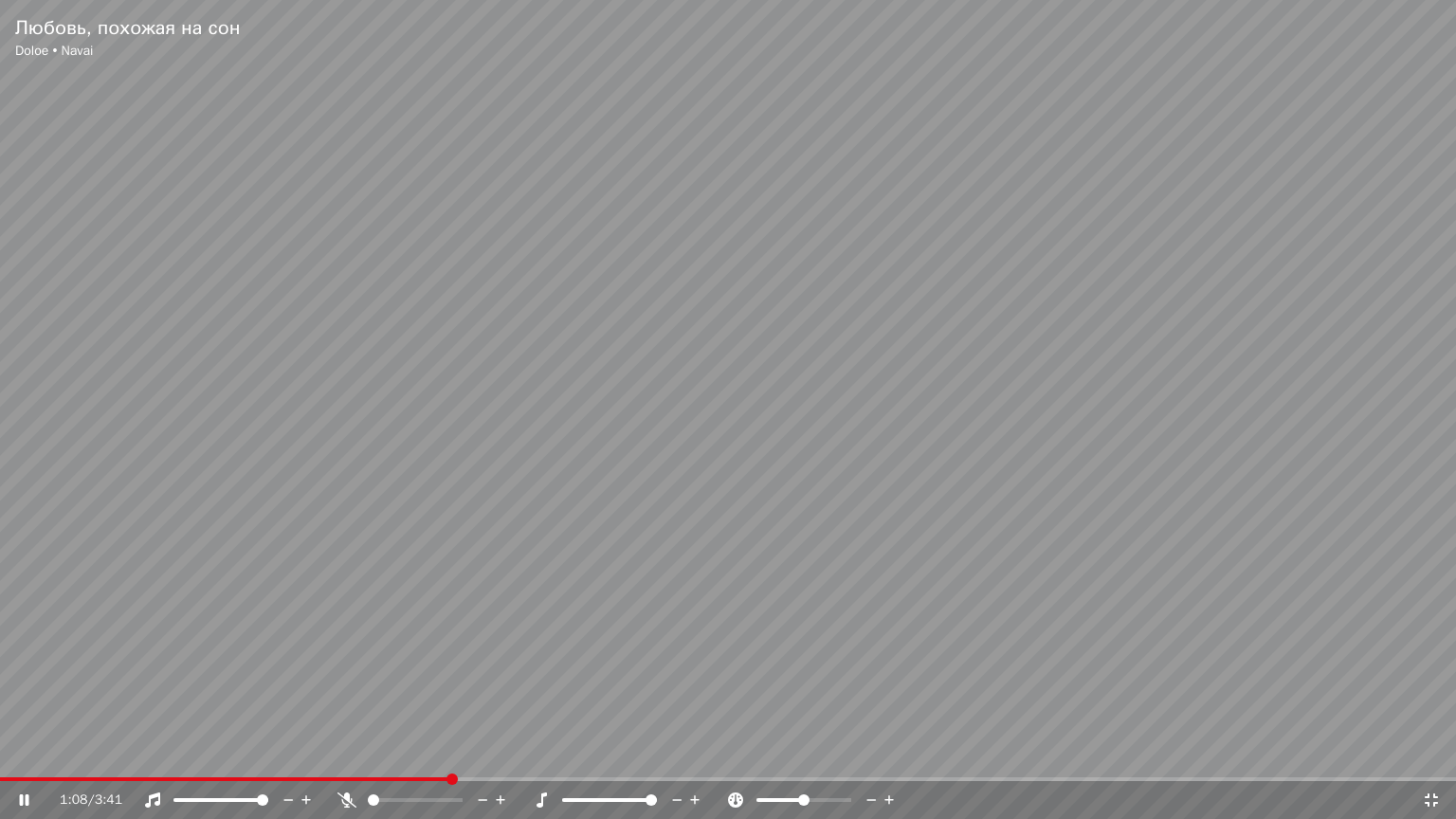 click at bounding box center (651, 800) 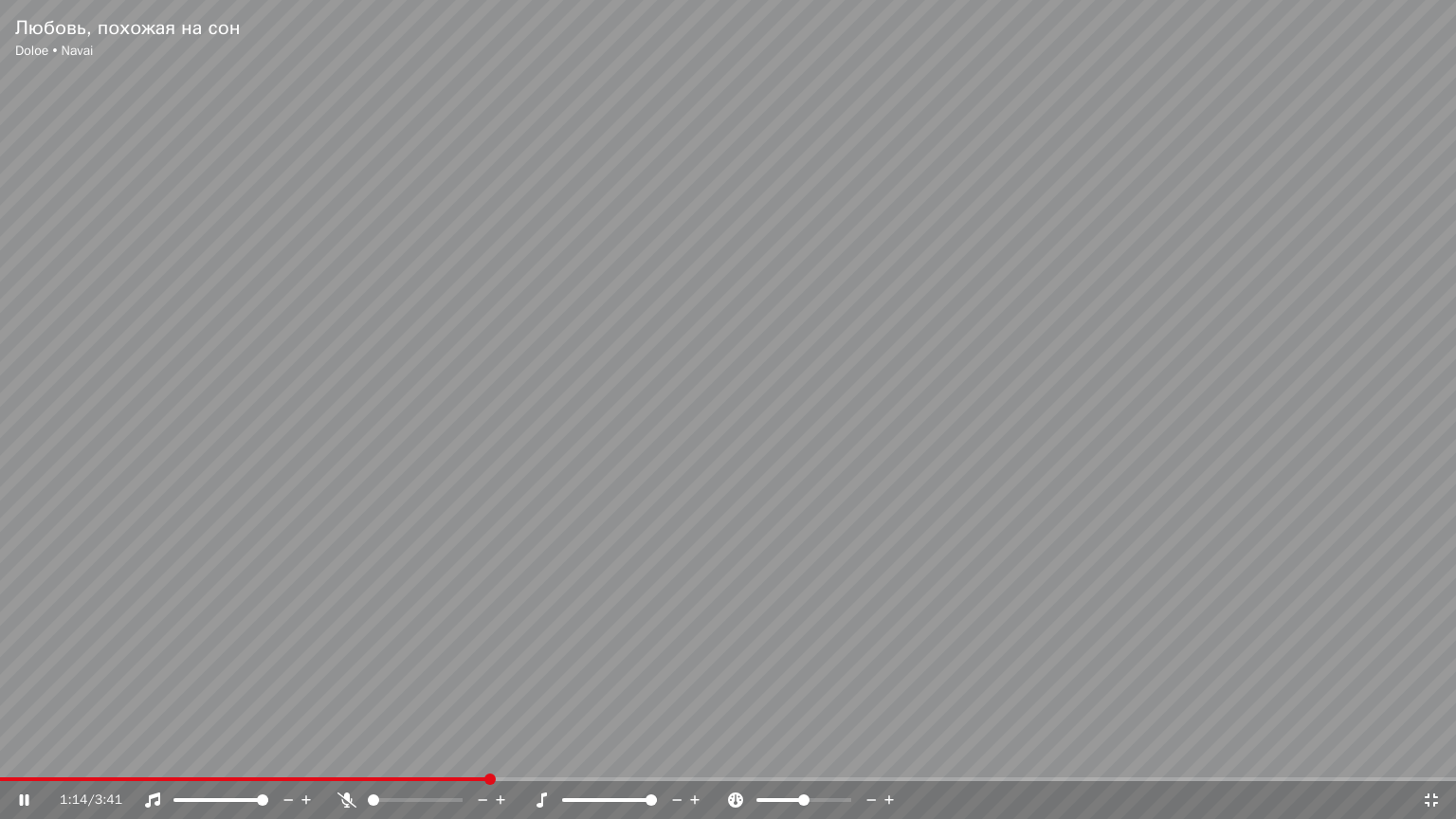 click at bounding box center [610, 800] 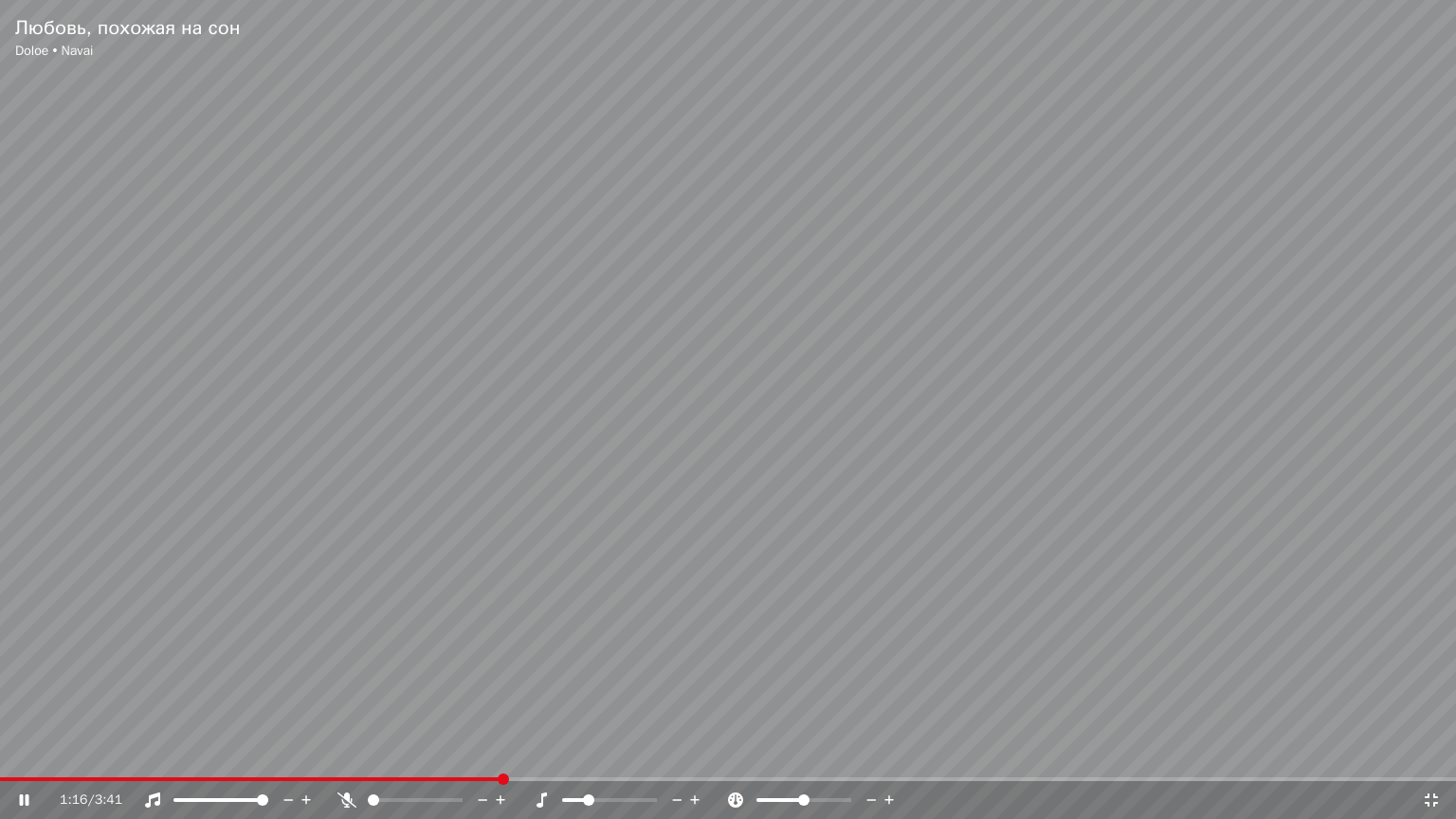 click at bounding box center [610, 800] 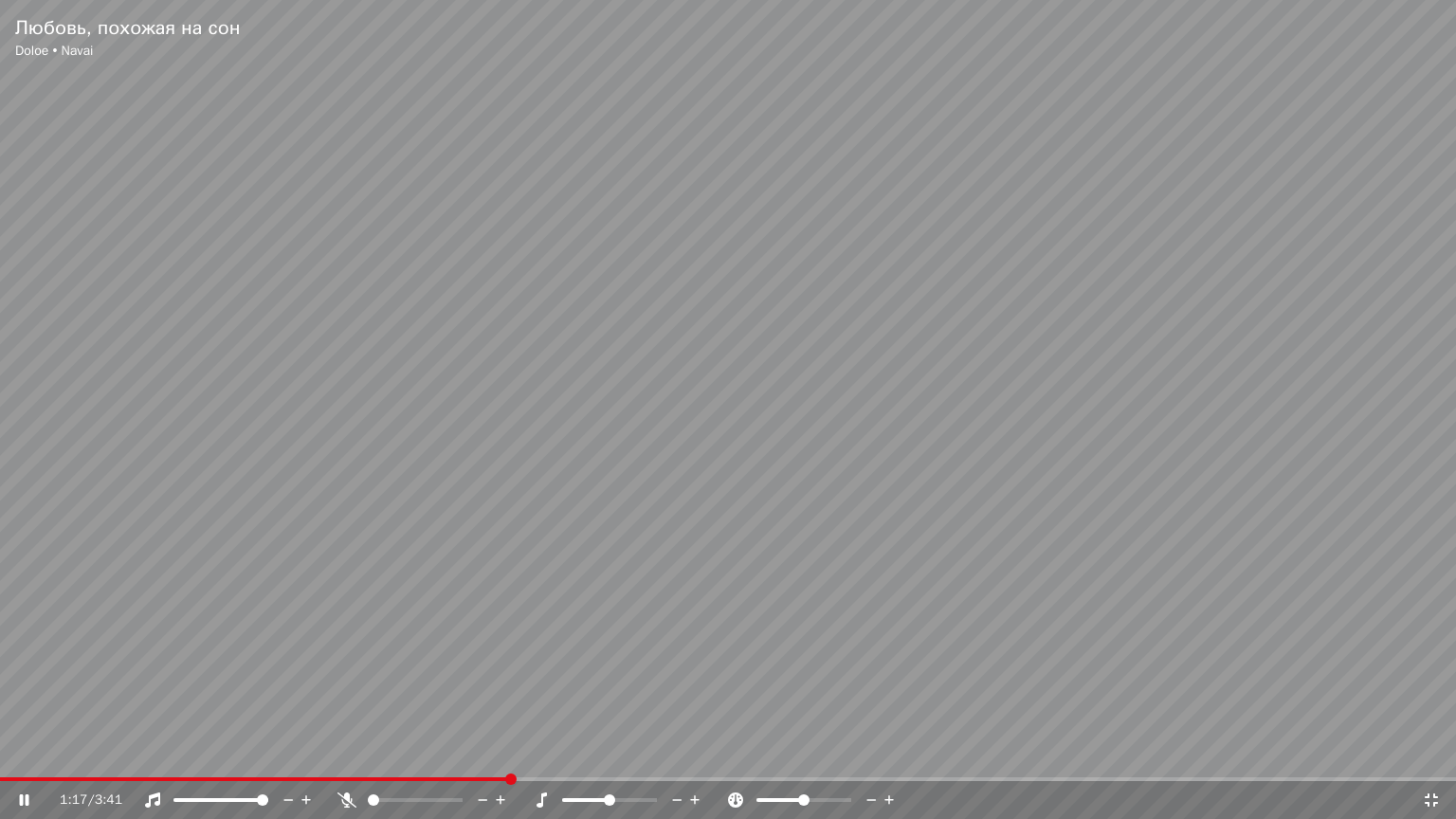 click at bounding box center [610, 800] 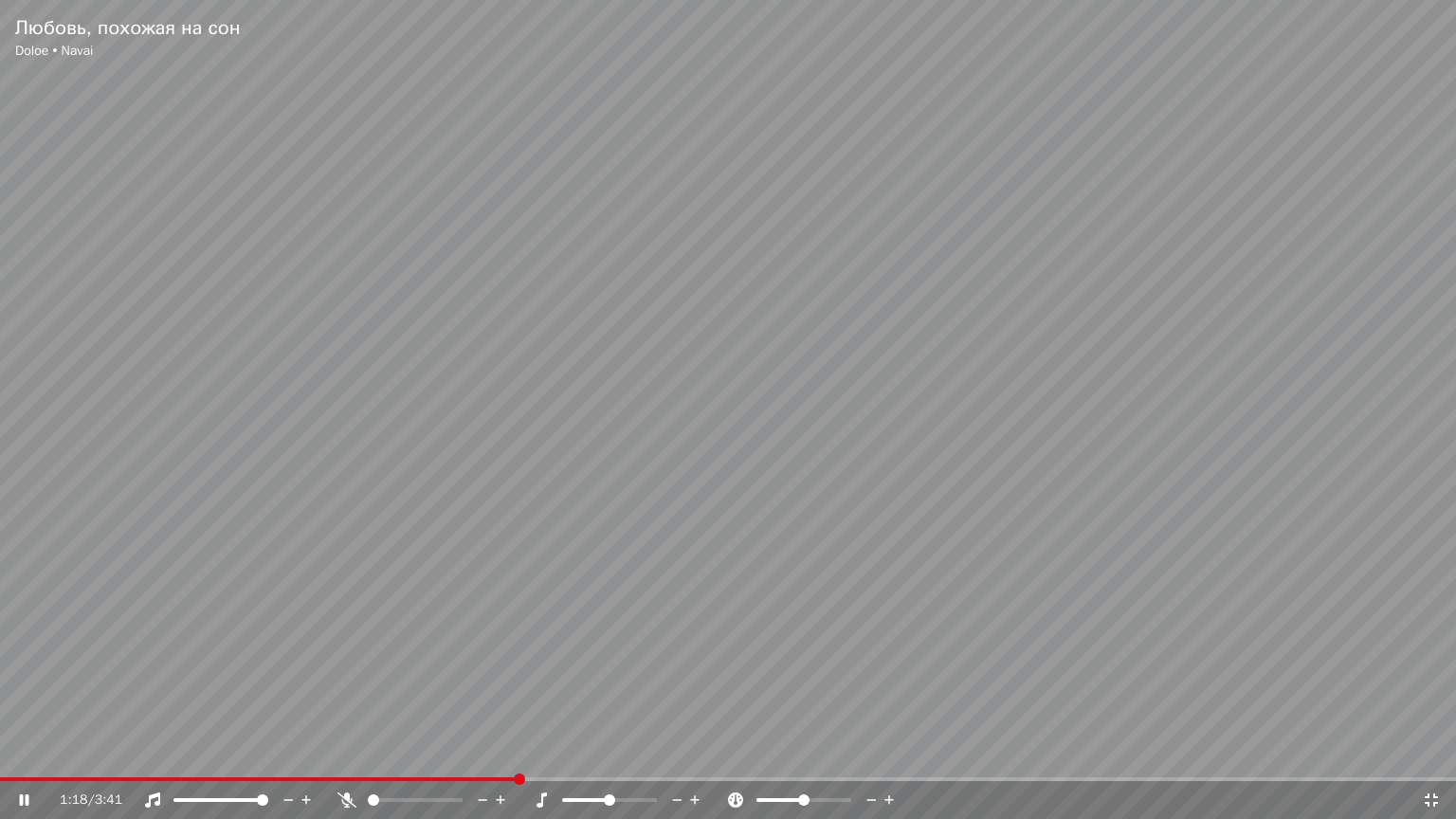 click 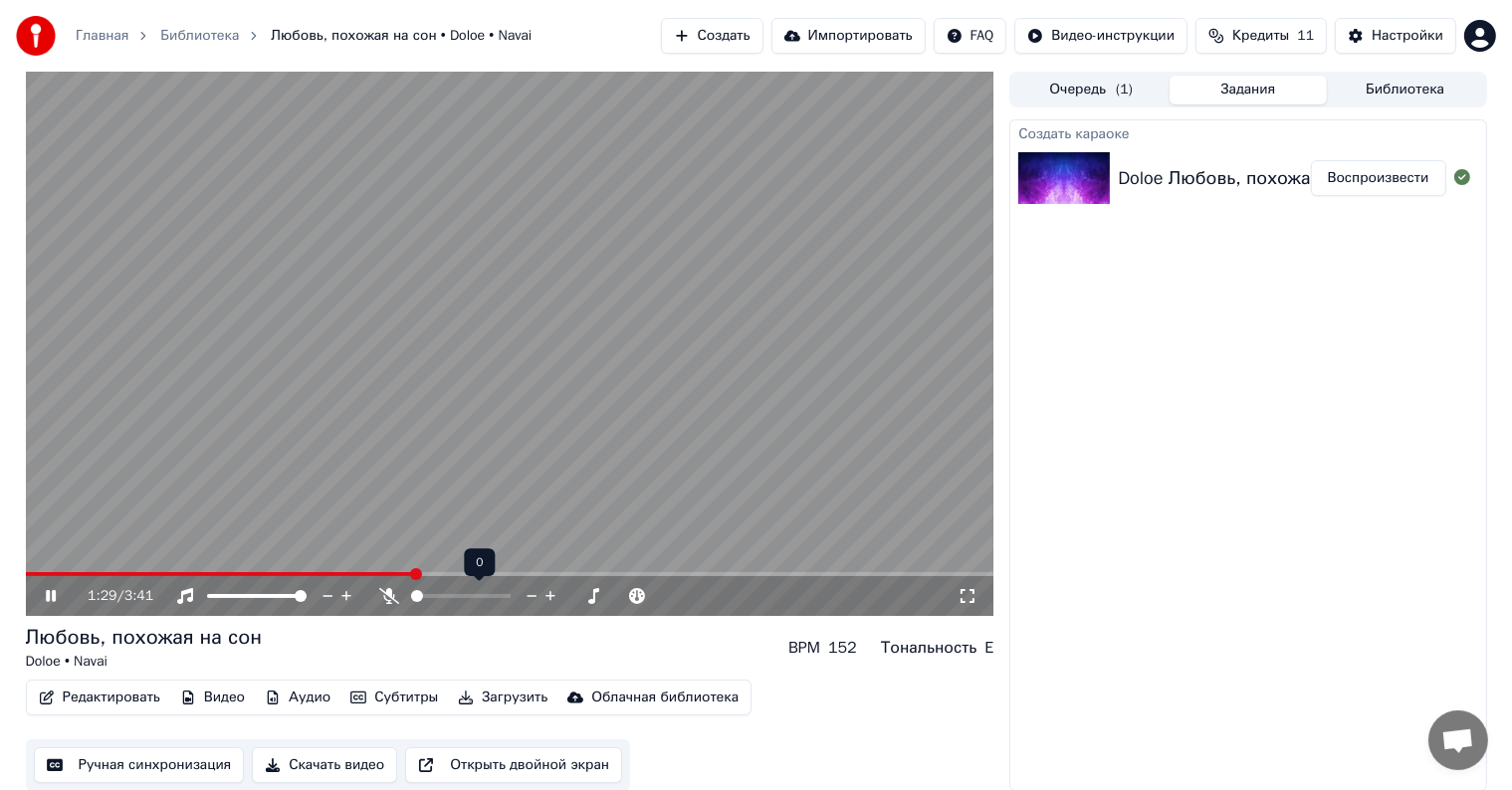 click at bounding box center [417, 596] 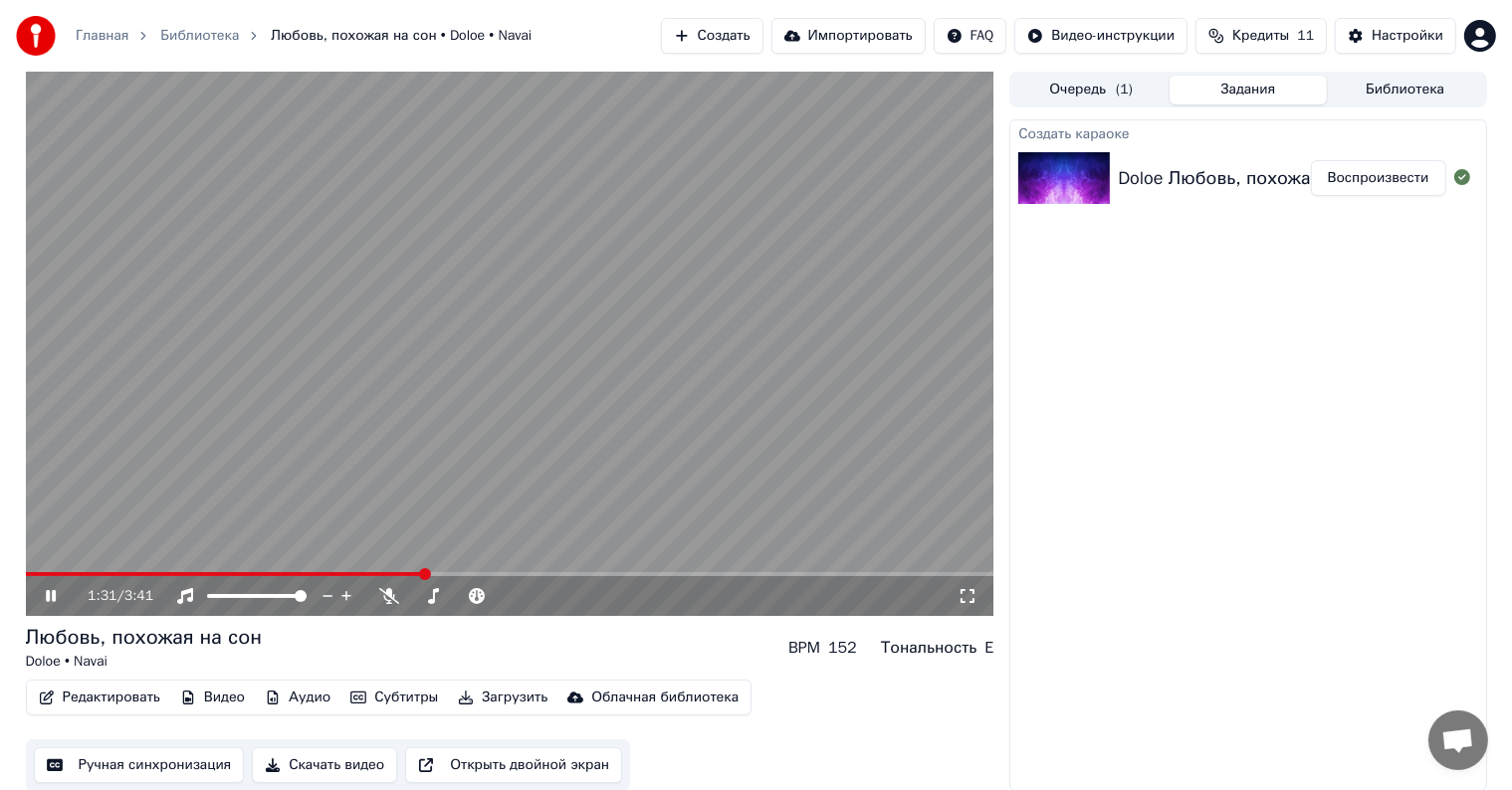 click on "1:31  /  3:41" at bounding box center (510, 596) 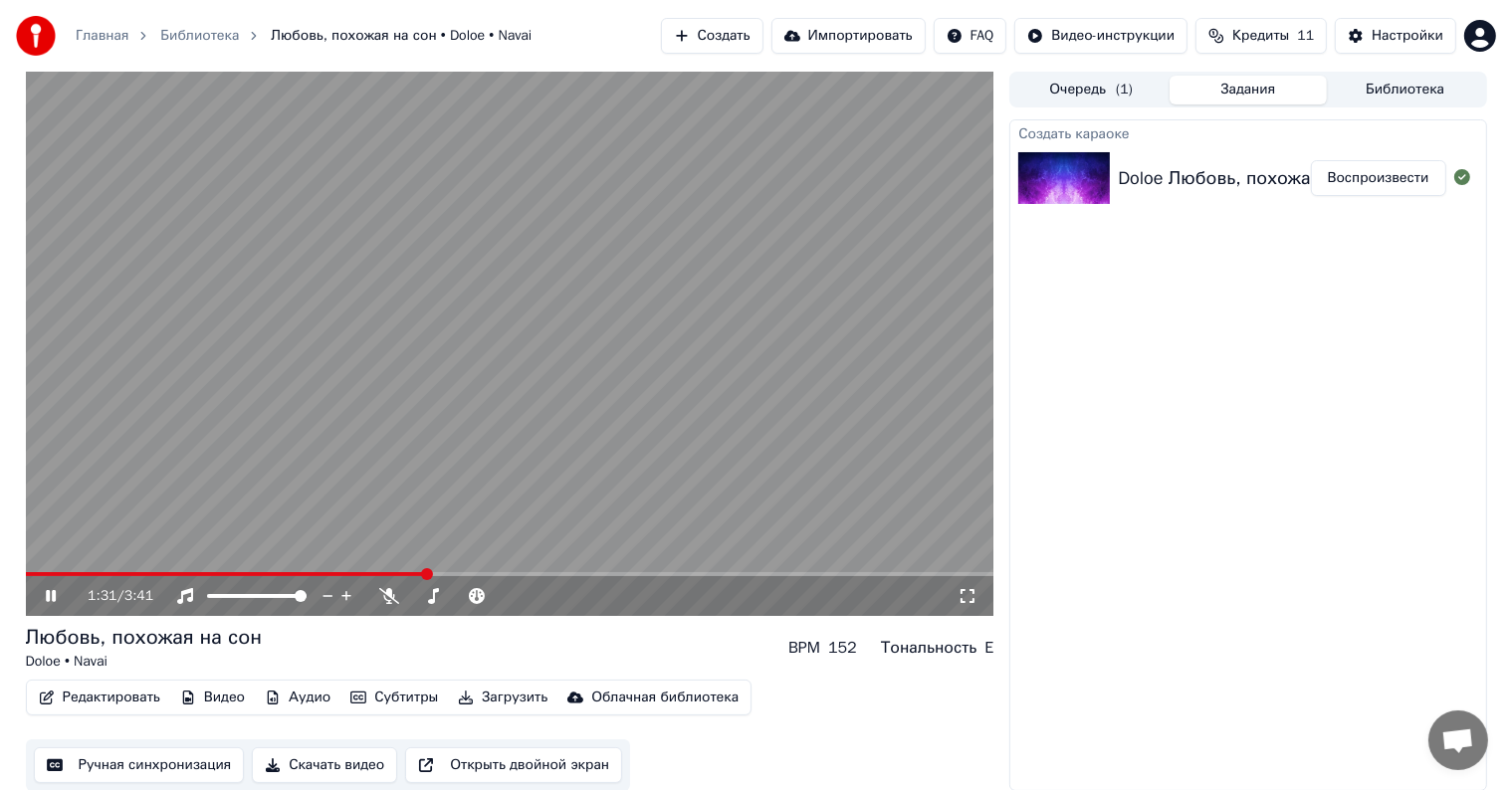 click 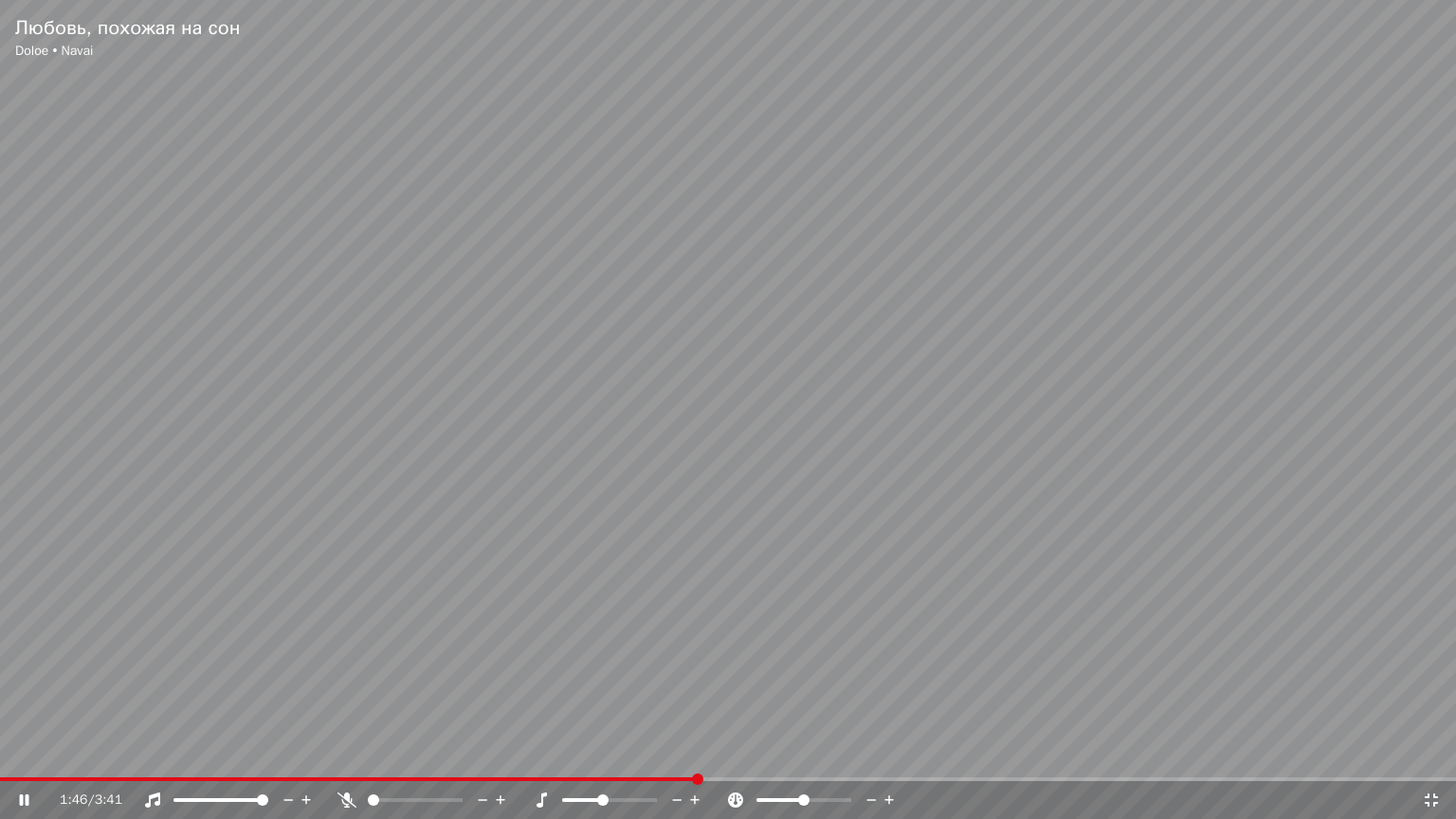 click at bounding box center (603, 800) 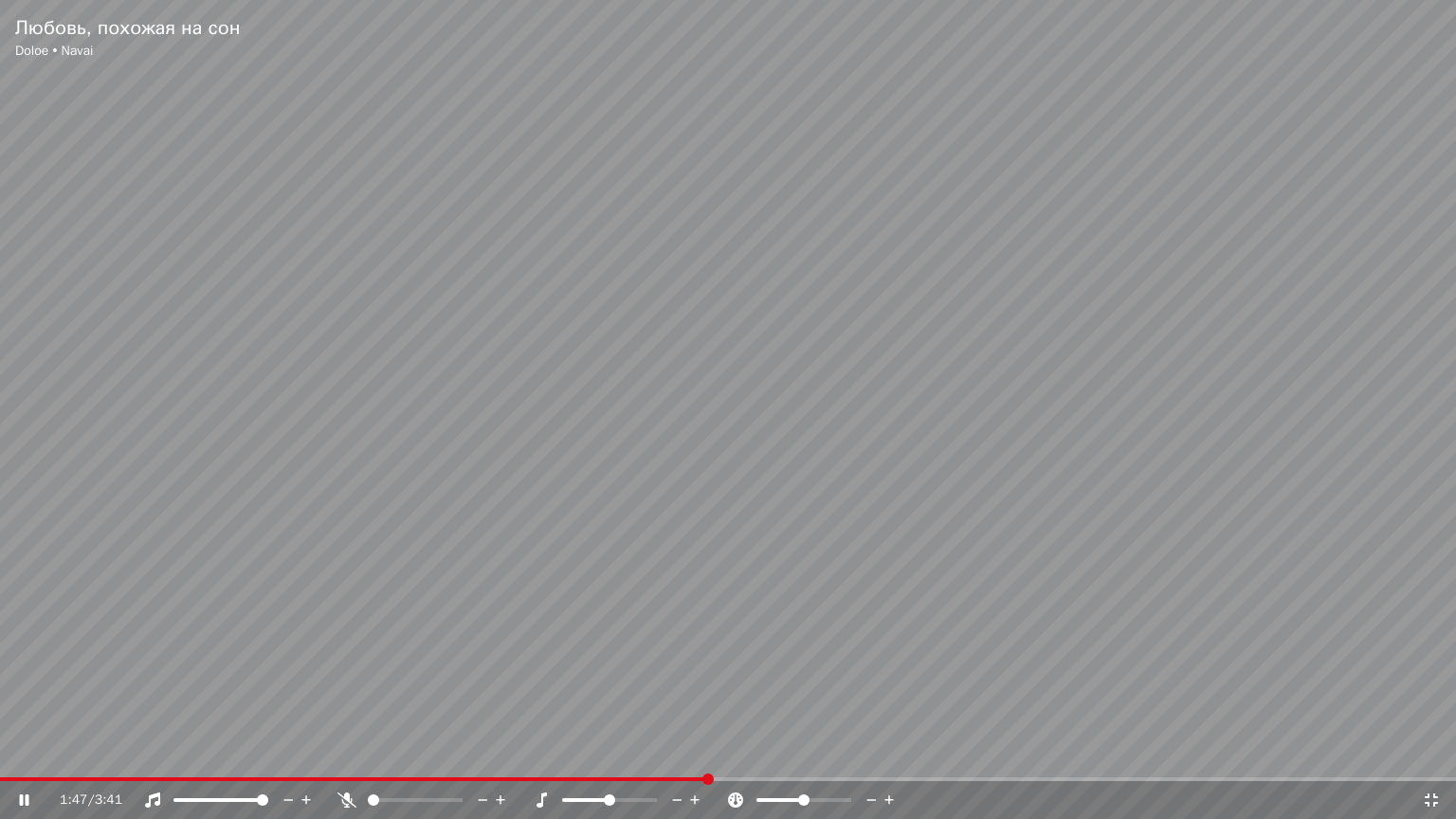 click at bounding box center [610, 800] 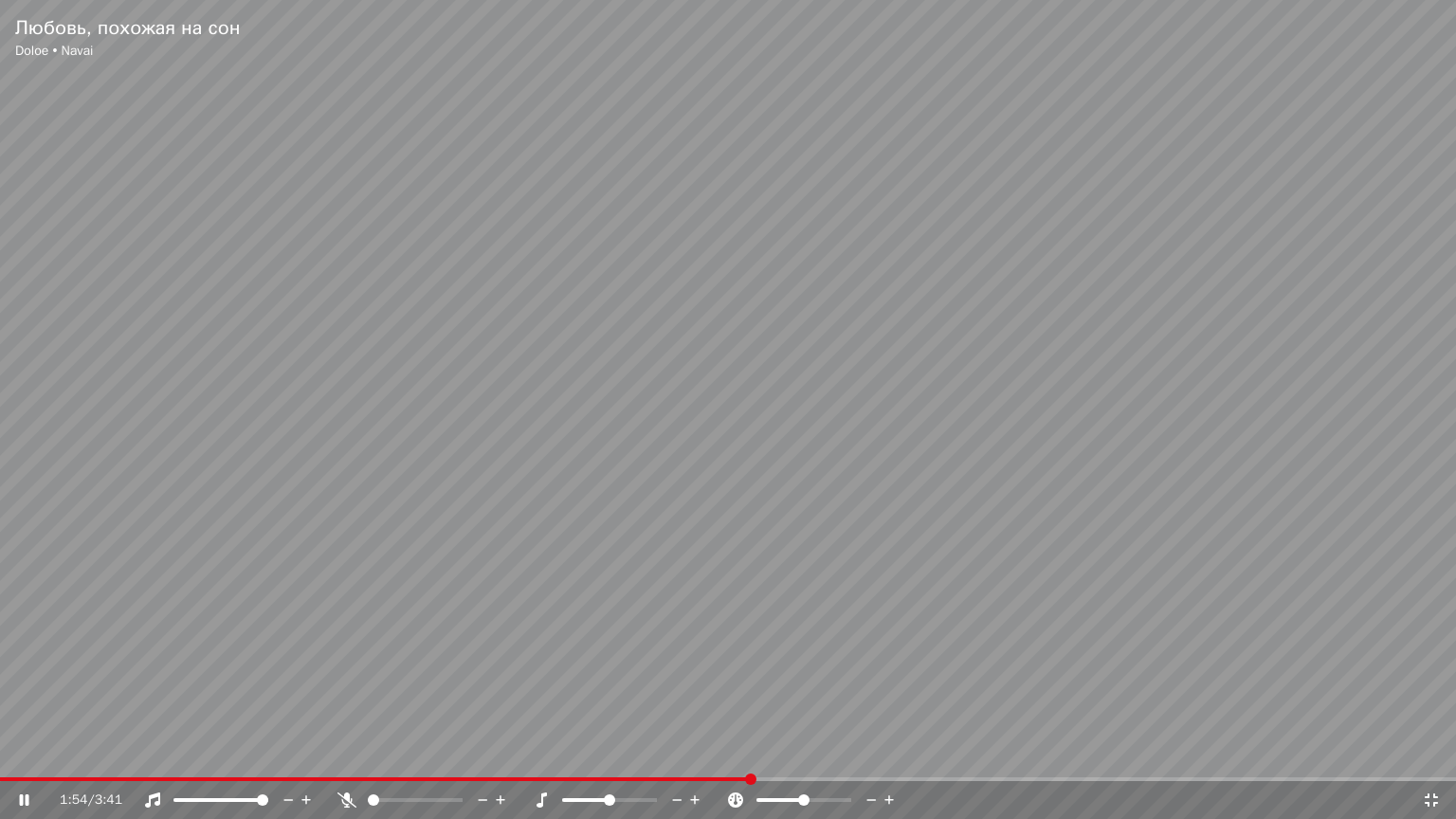 click at bounding box center [373, 800] 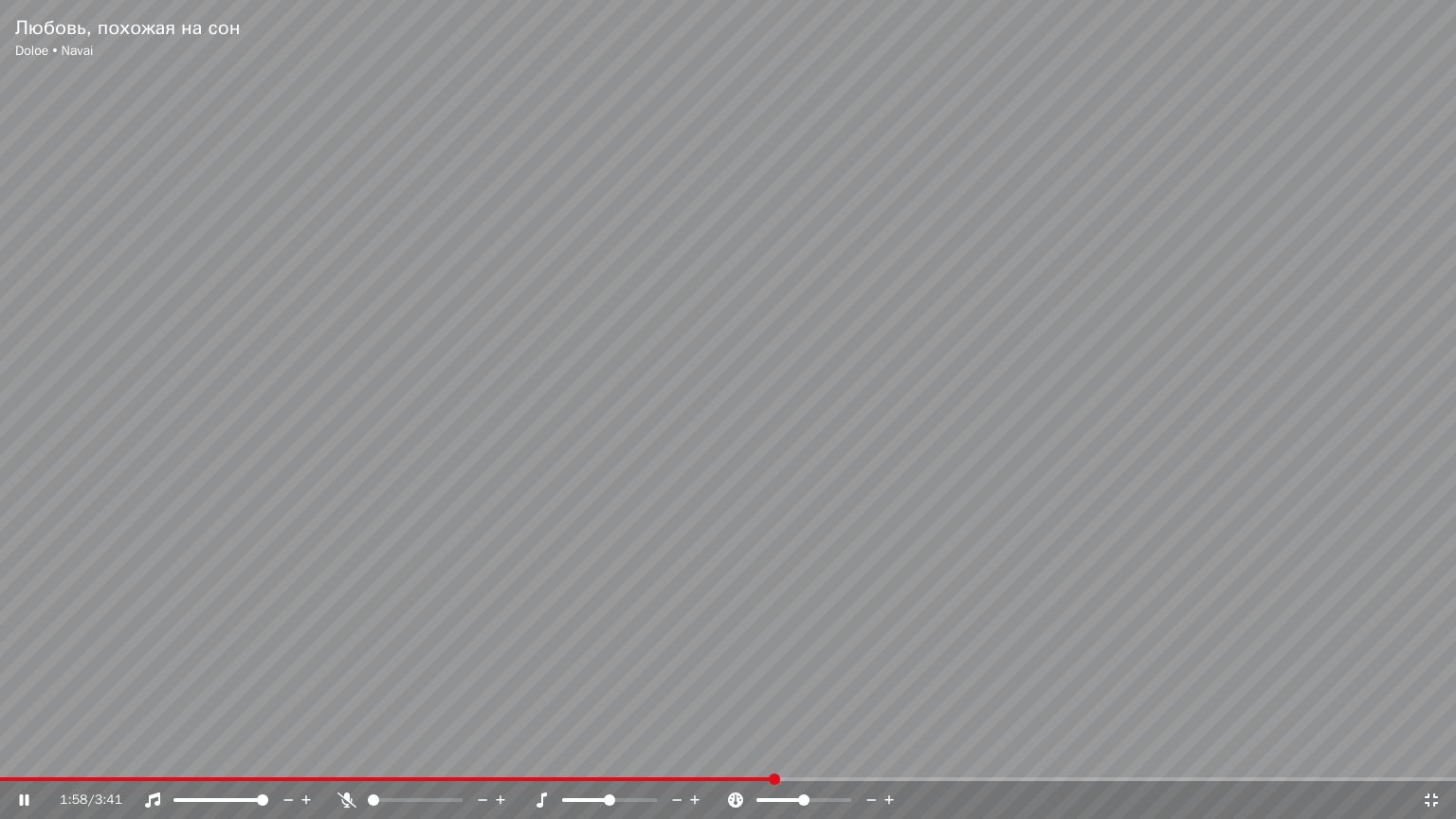 click at bounding box center (263, 800) 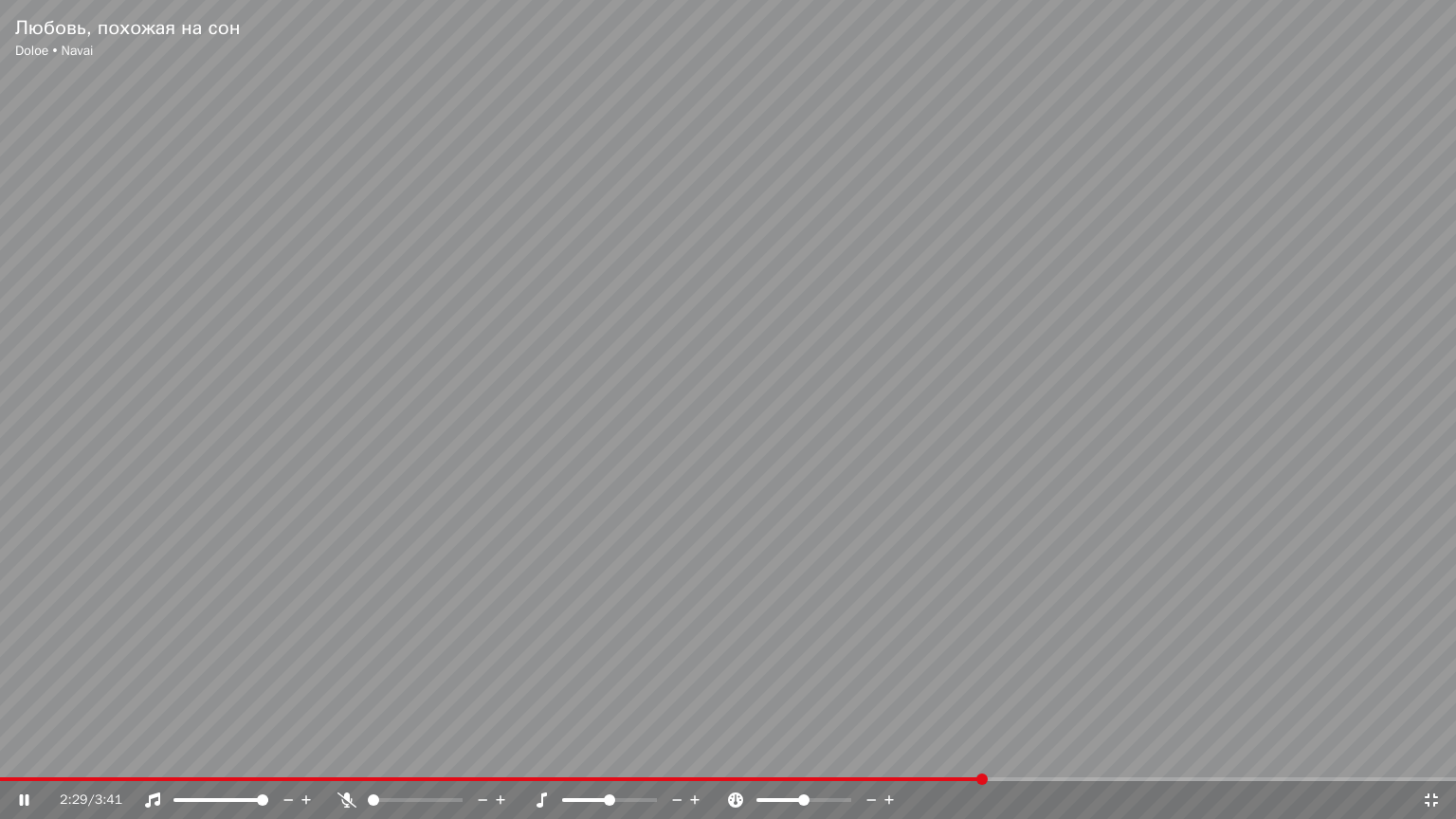 click 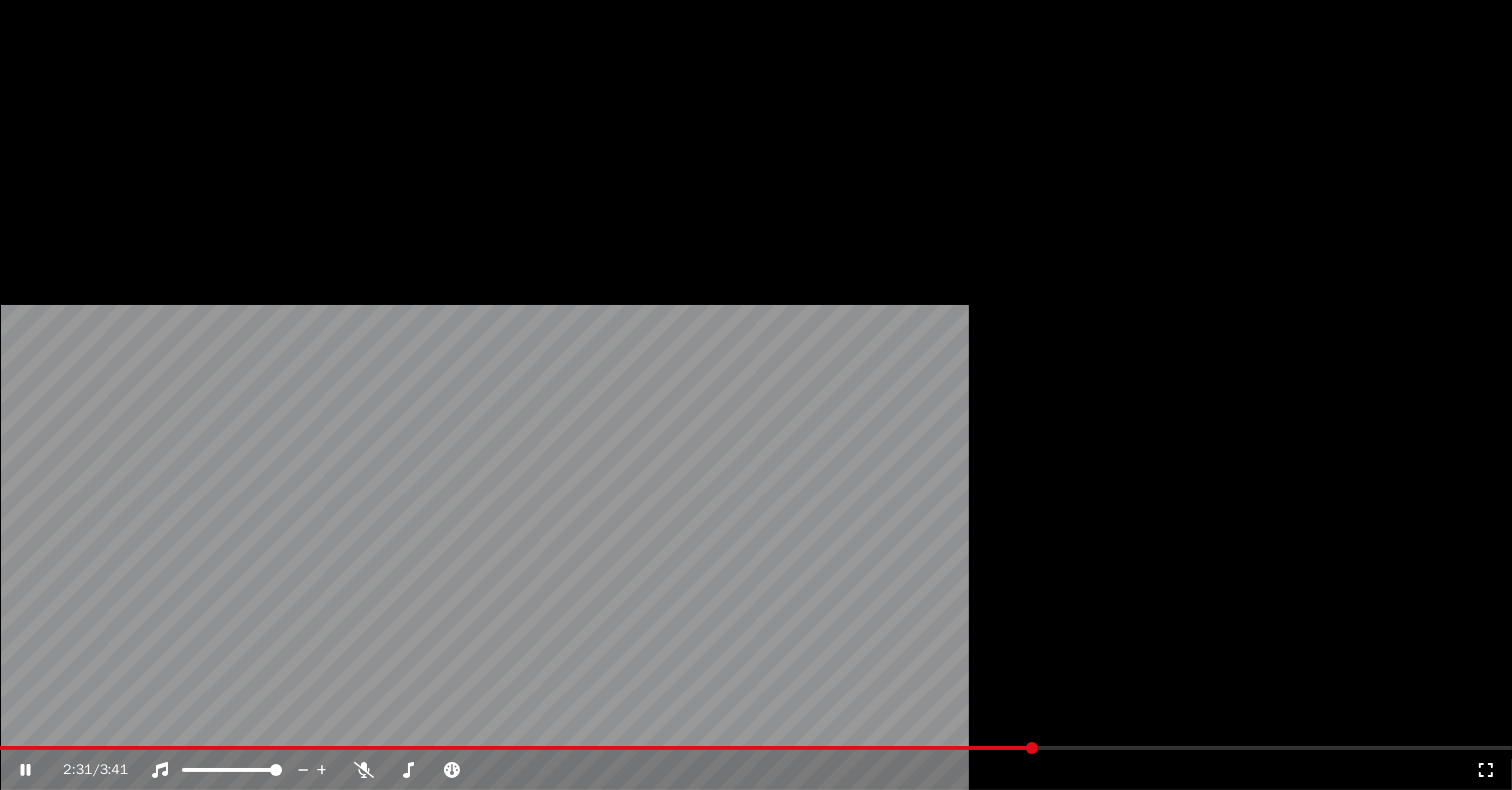 scroll, scrollTop: 1, scrollLeft: 0, axis: vertical 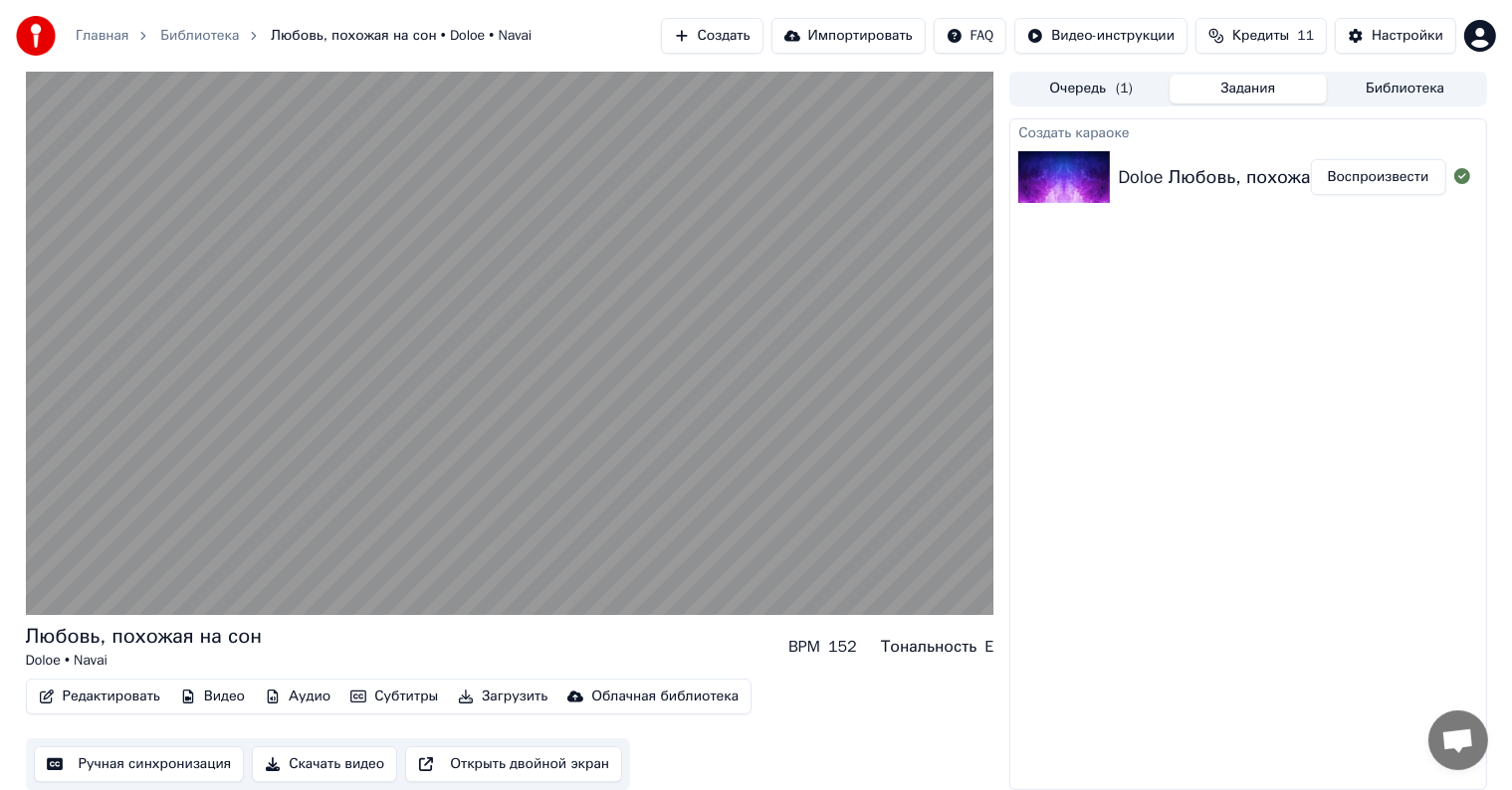 click on "Ручная синхронизация" at bounding box center (139, 764) 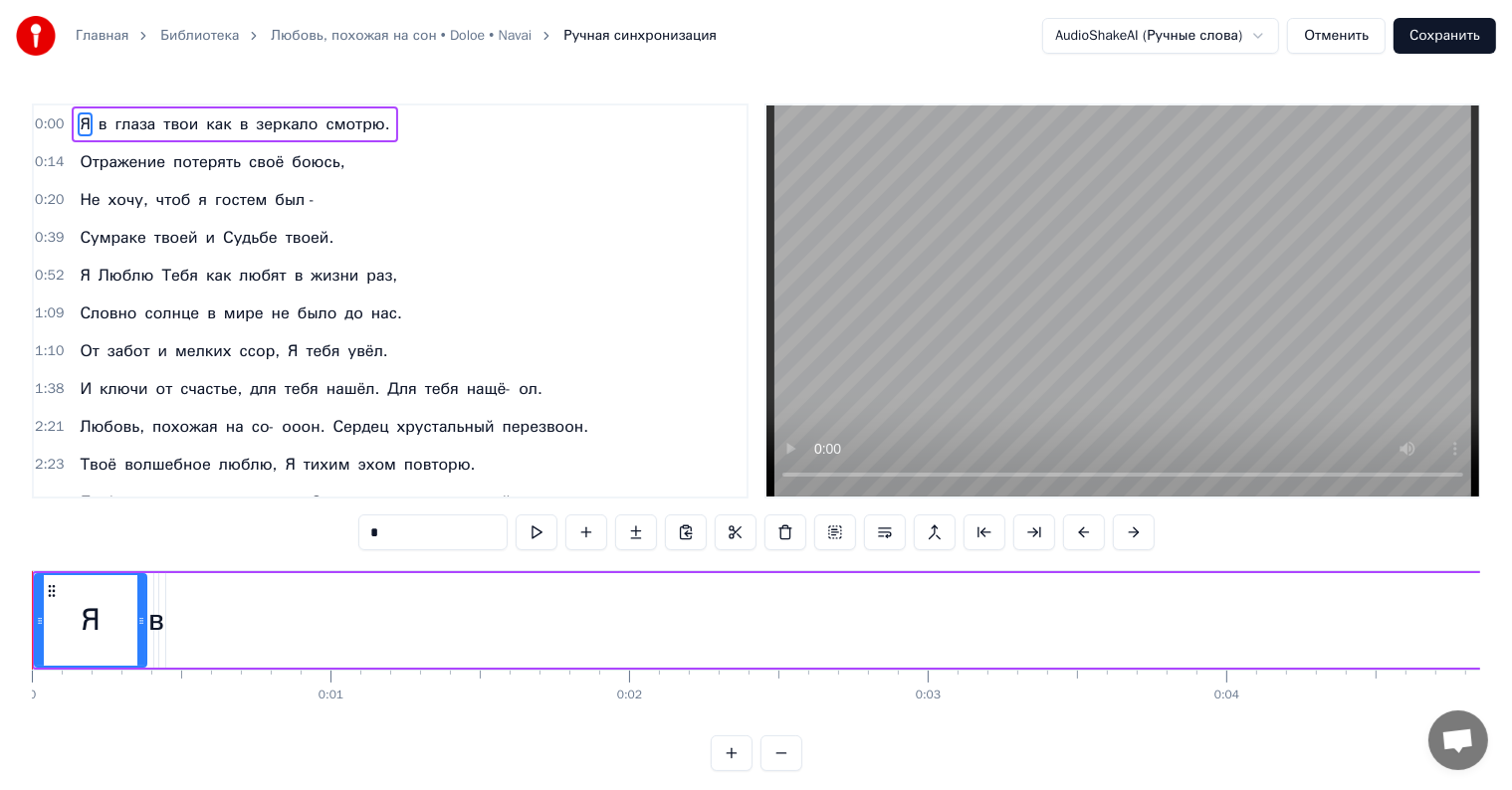 click on "0:00" at bounding box center (49, 124) 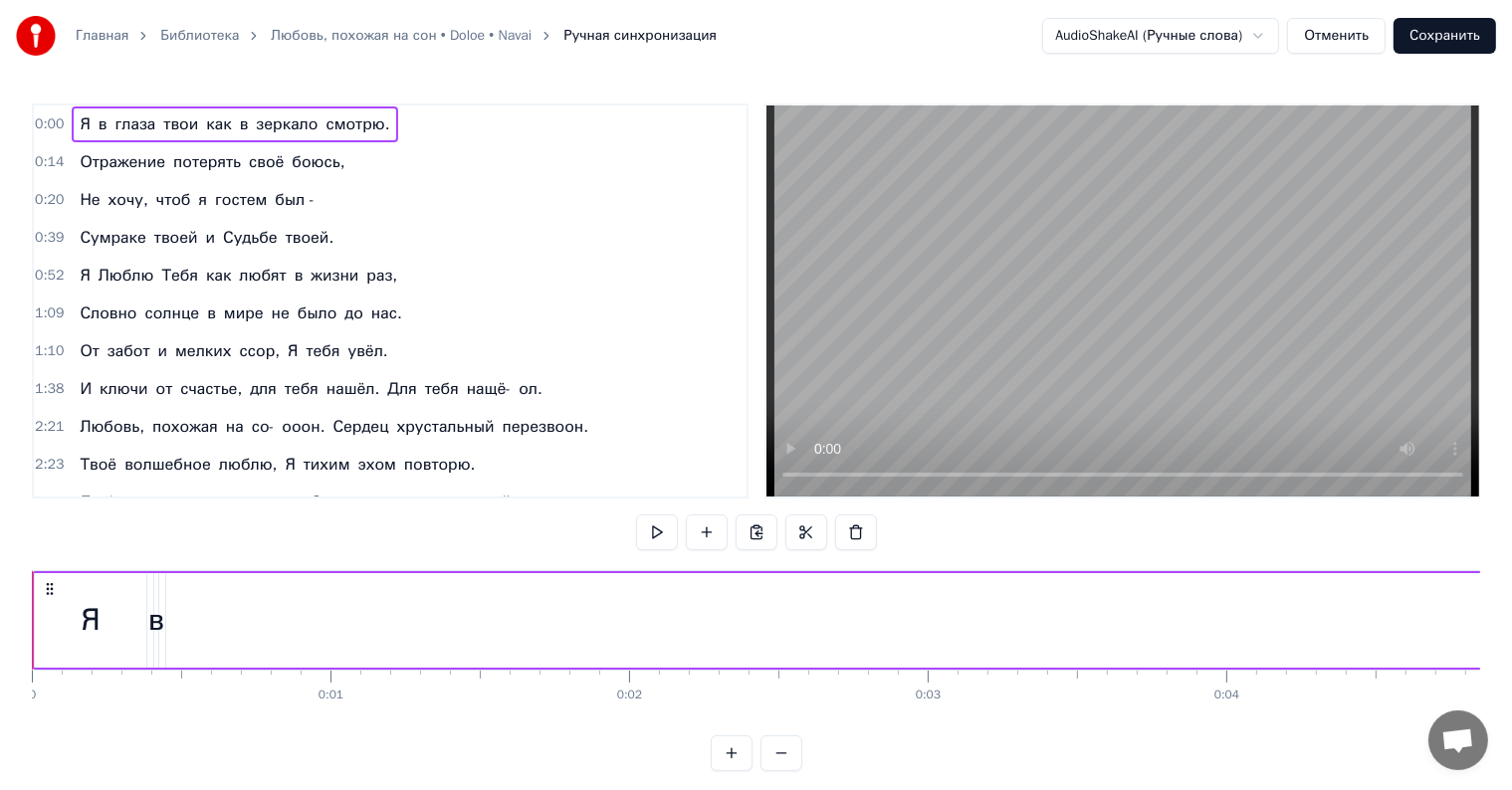 click on "0:00" at bounding box center [49, 124] 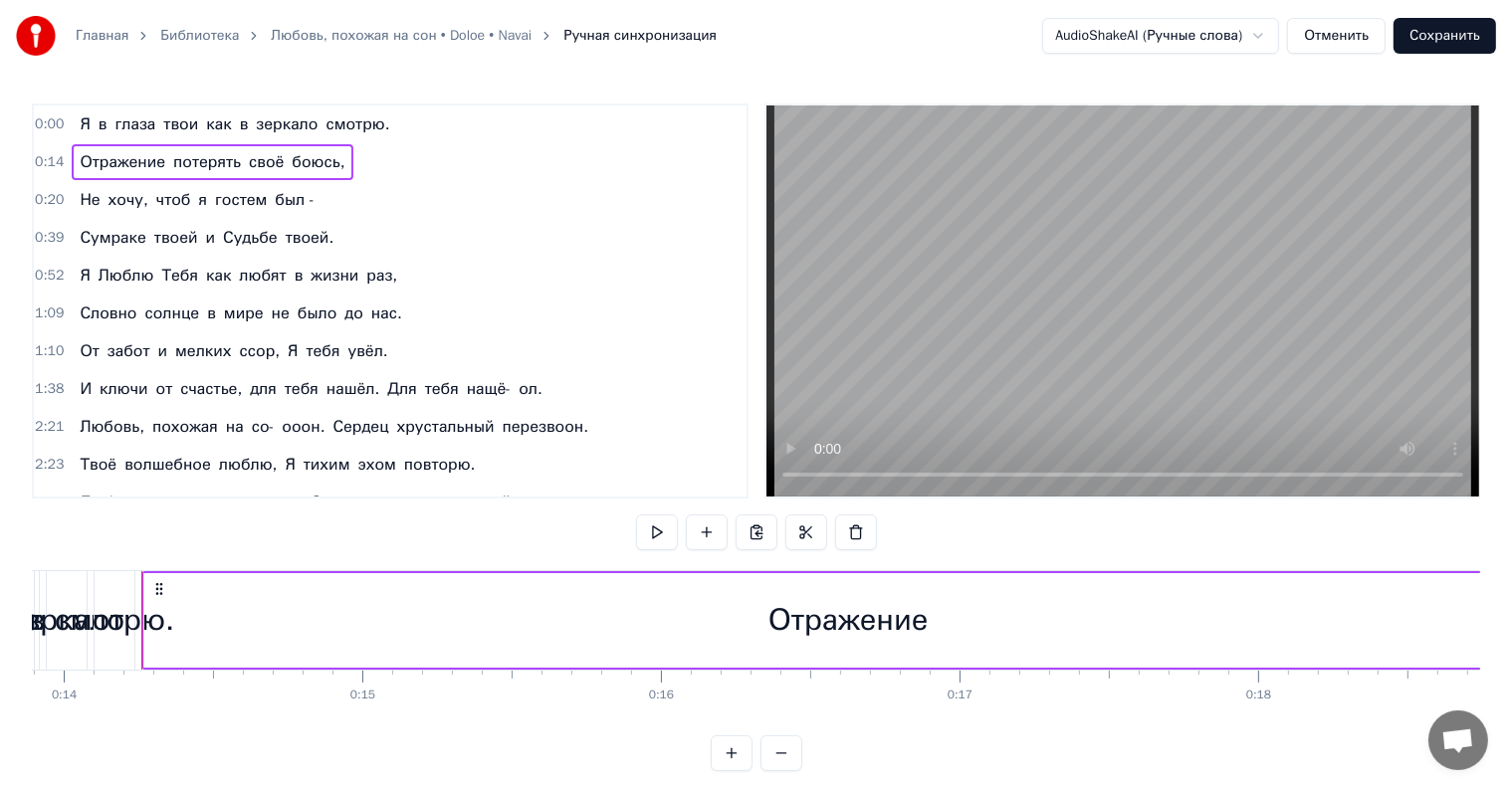 scroll, scrollTop: 0, scrollLeft: 4158, axis: horizontal 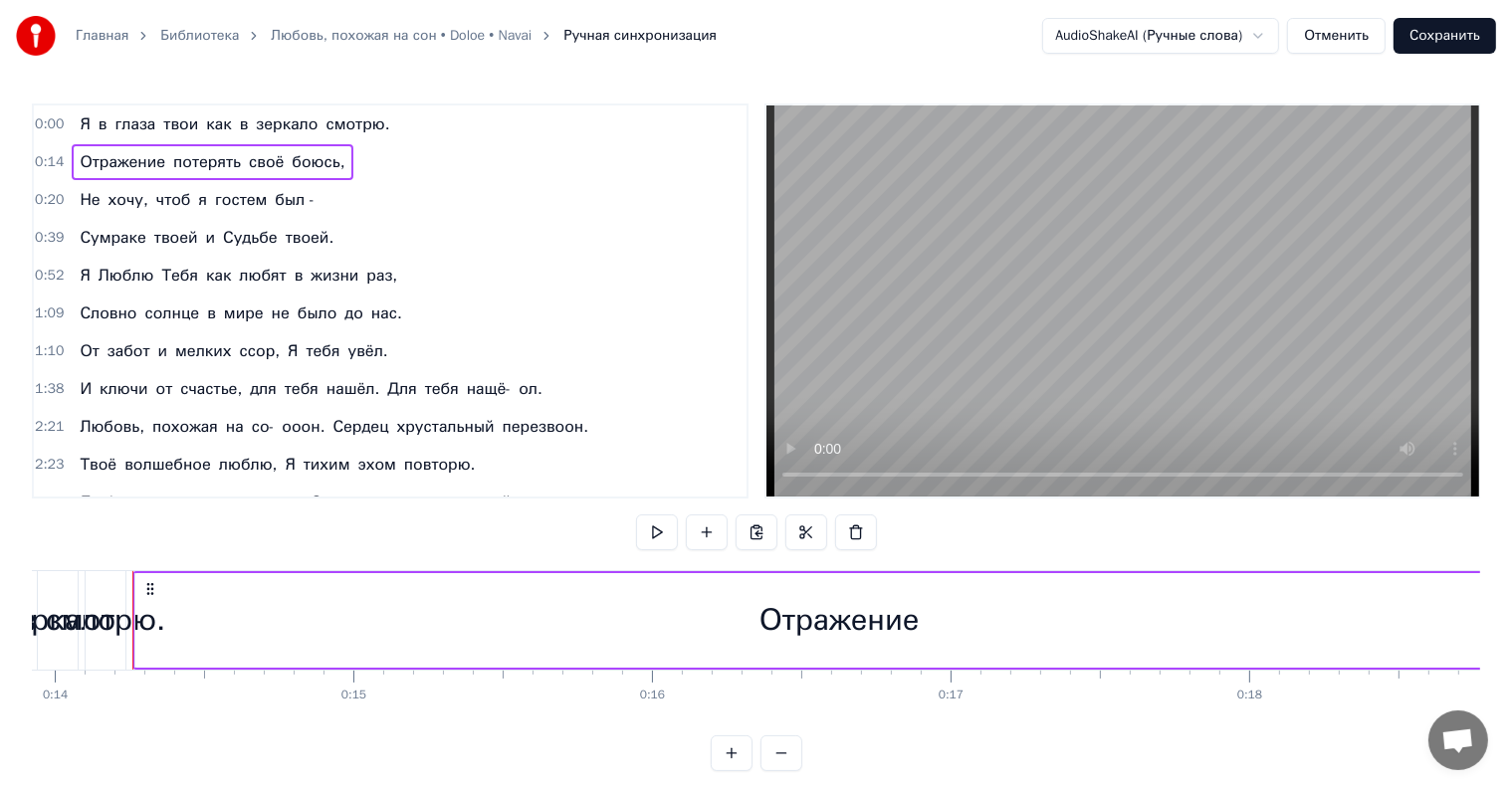 drag, startPoint x: 131, startPoint y: 616, endPoint x: 155, endPoint y: 616, distance: 24 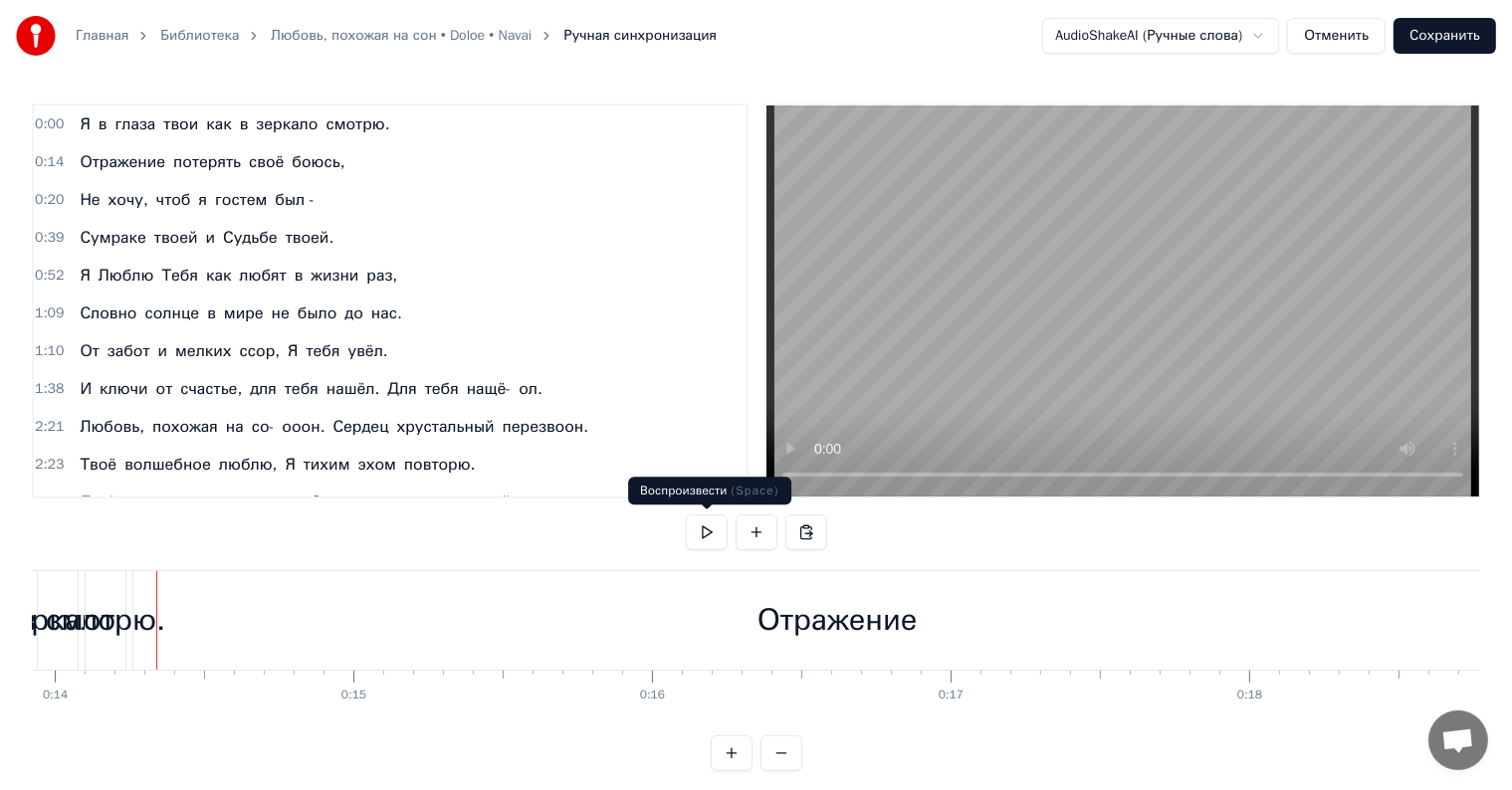 click at bounding box center [707, 532] 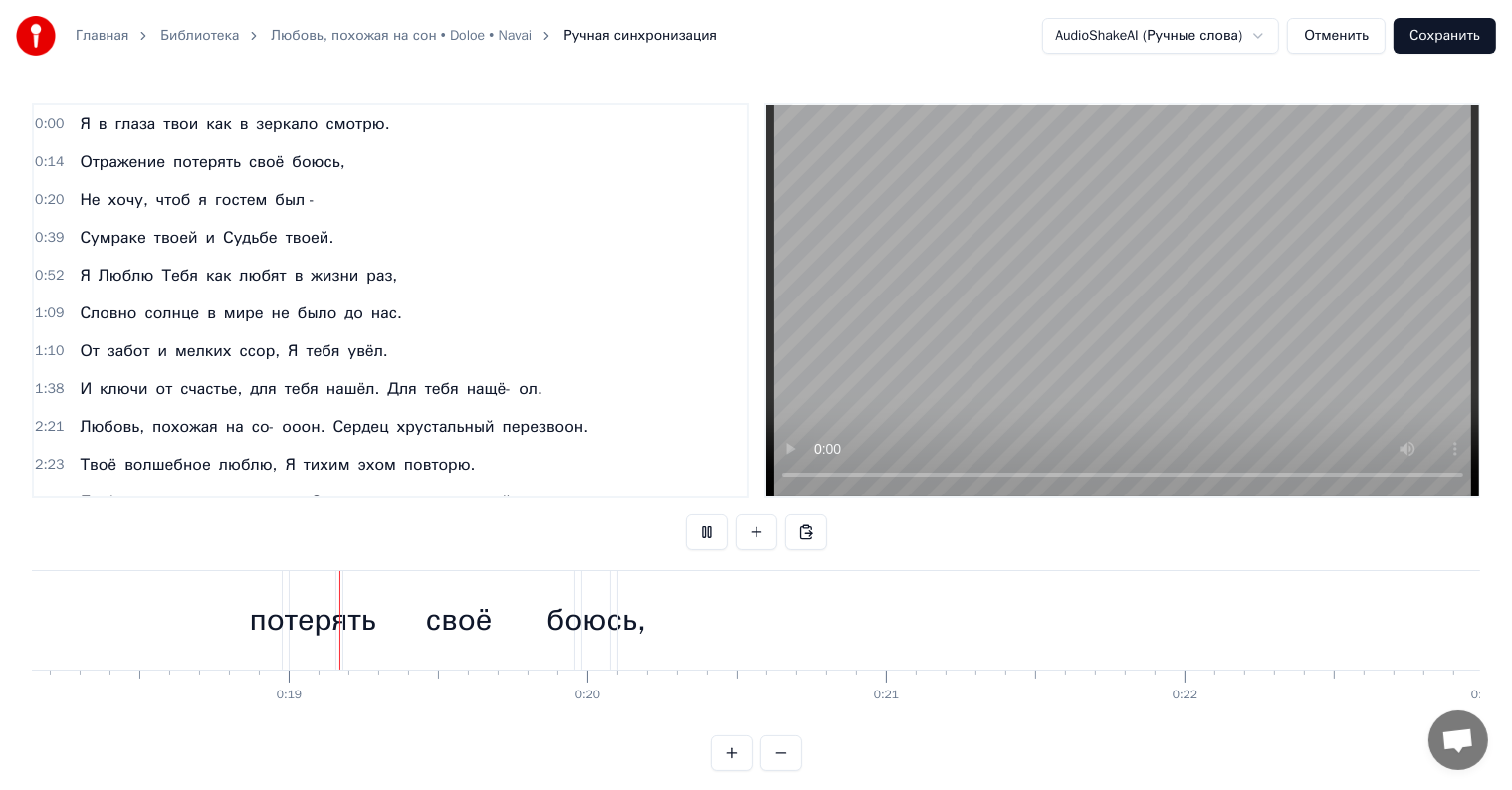 scroll, scrollTop: 0, scrollLeft: 5426, axis: horizontal 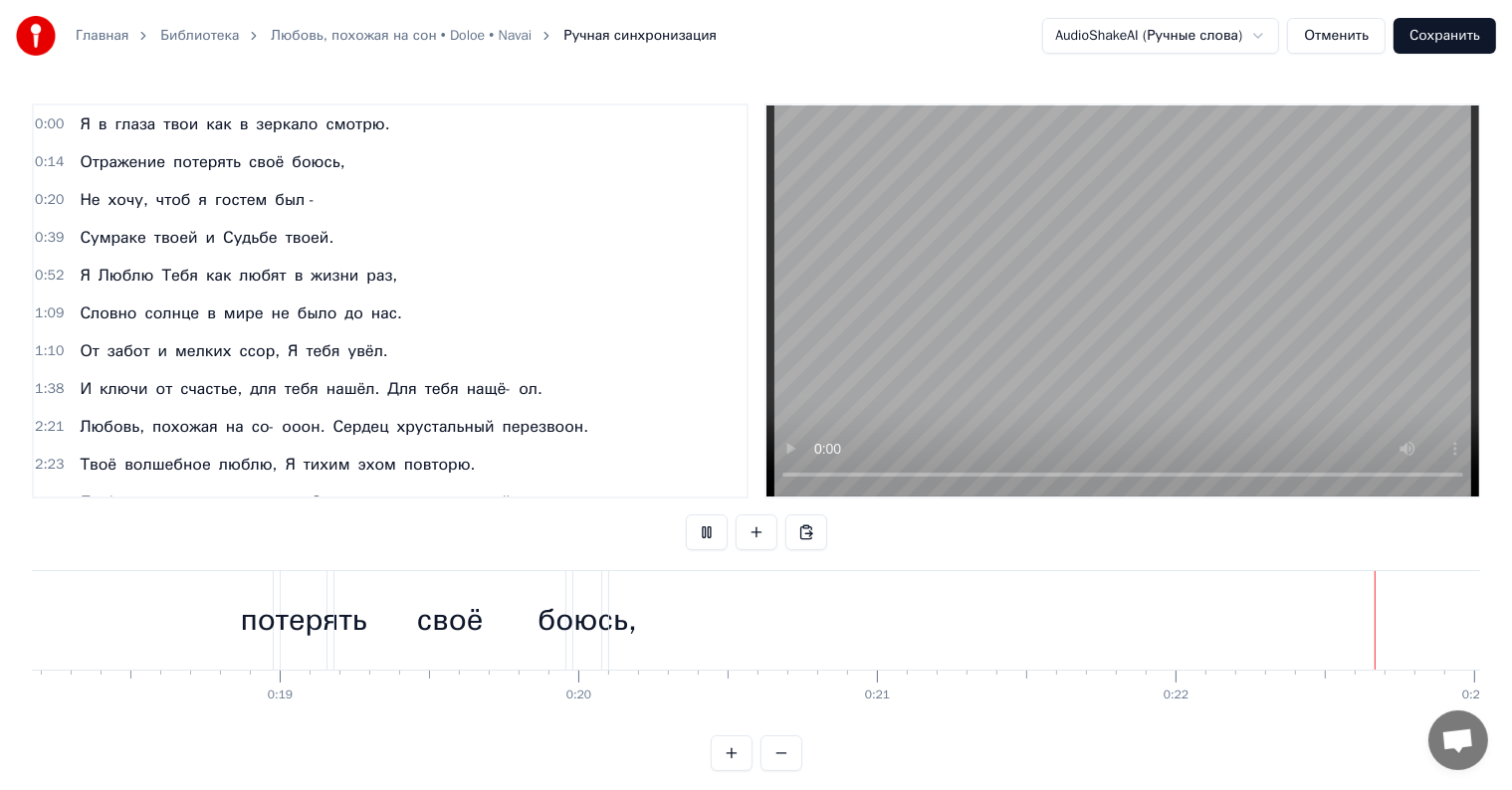 click on "Ручная синхронизация" at bounding box center [640, 36] 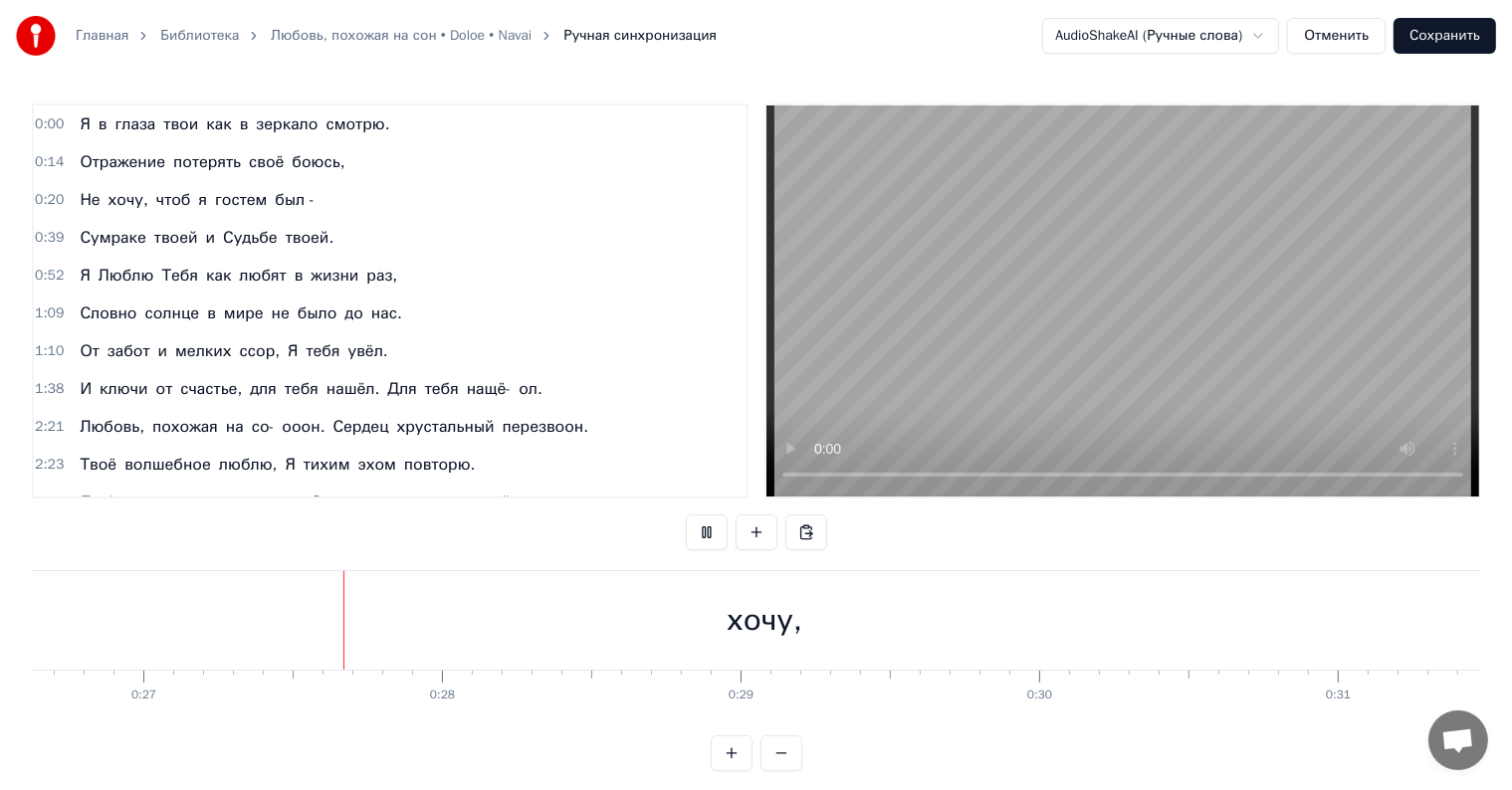 scroll, scrollTop: 0, scrollLeft: 7964, axis: horizontal 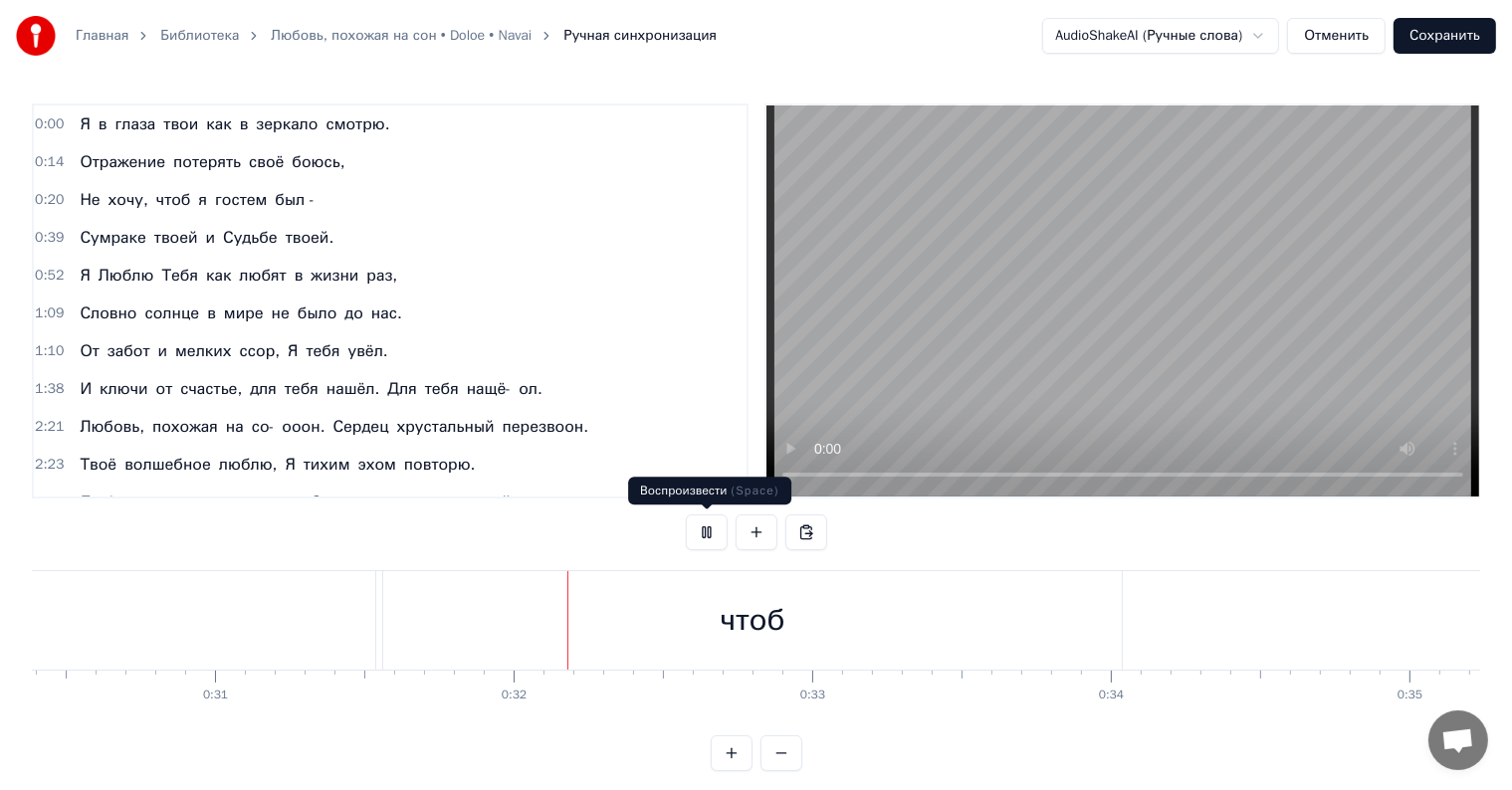 click at bounding box center (707, 532) 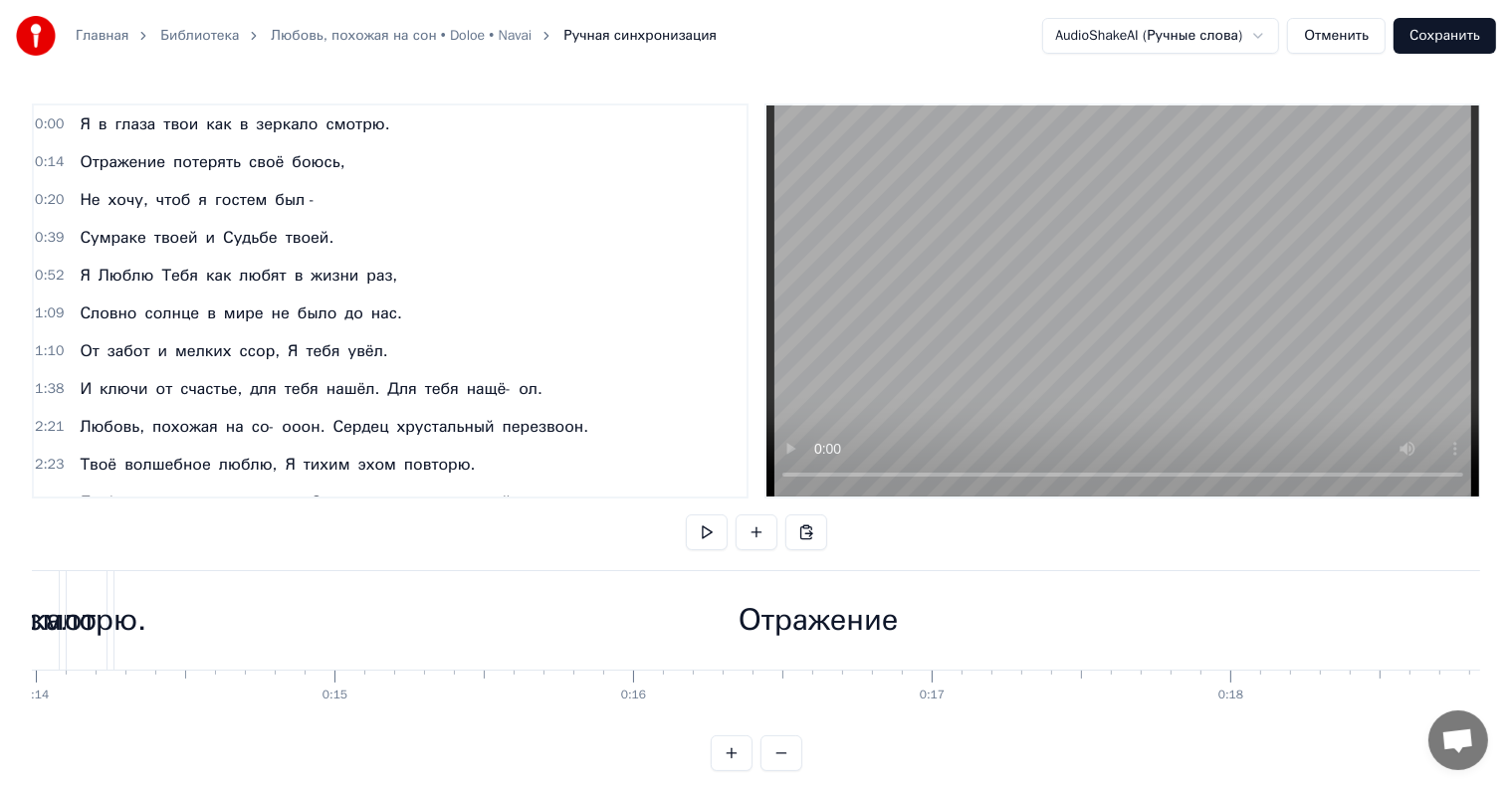 scroll, scrollTop: 0, scrollLeft: 0, axis: both 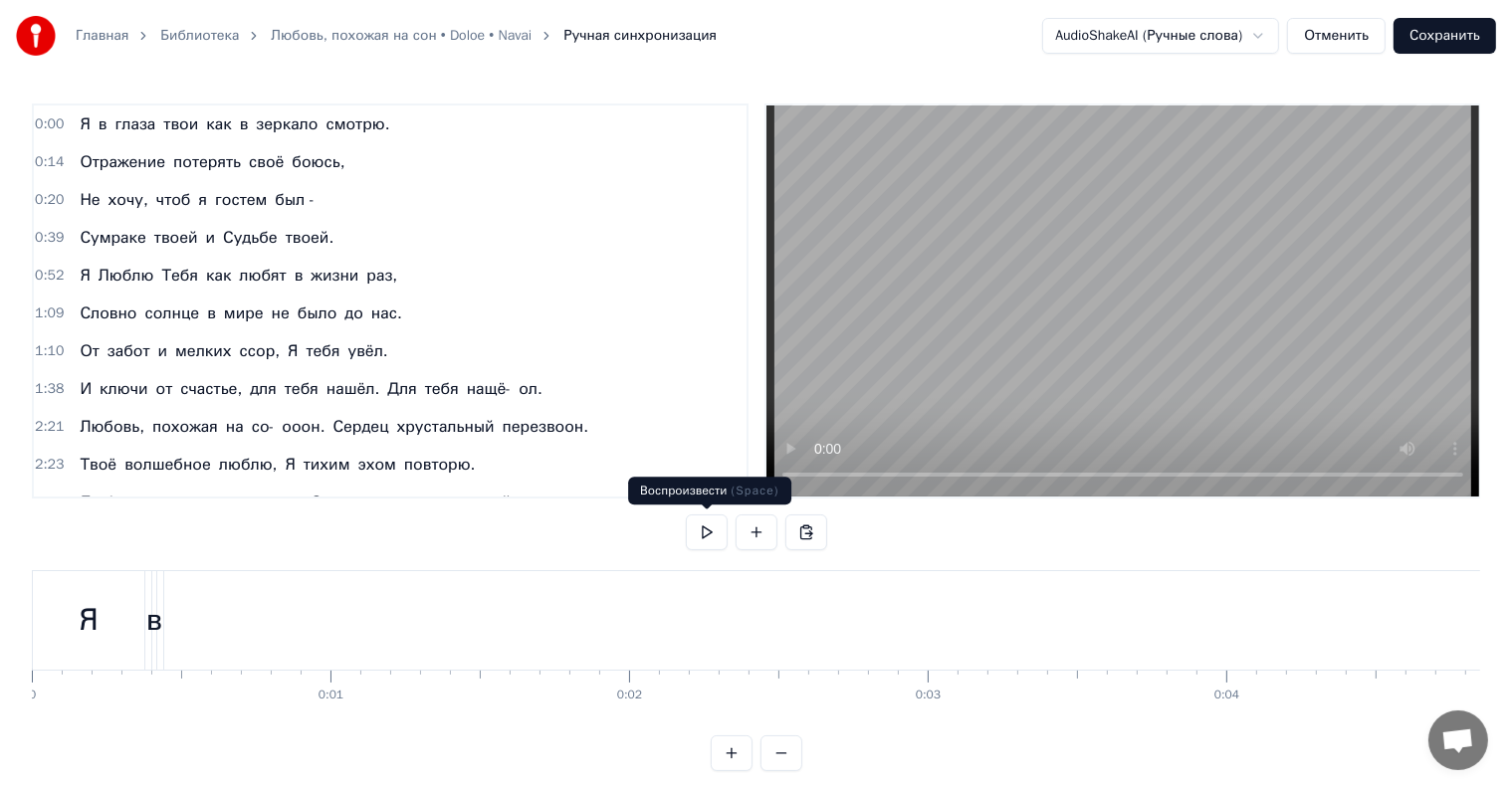 click at bounding box center [707, 532] 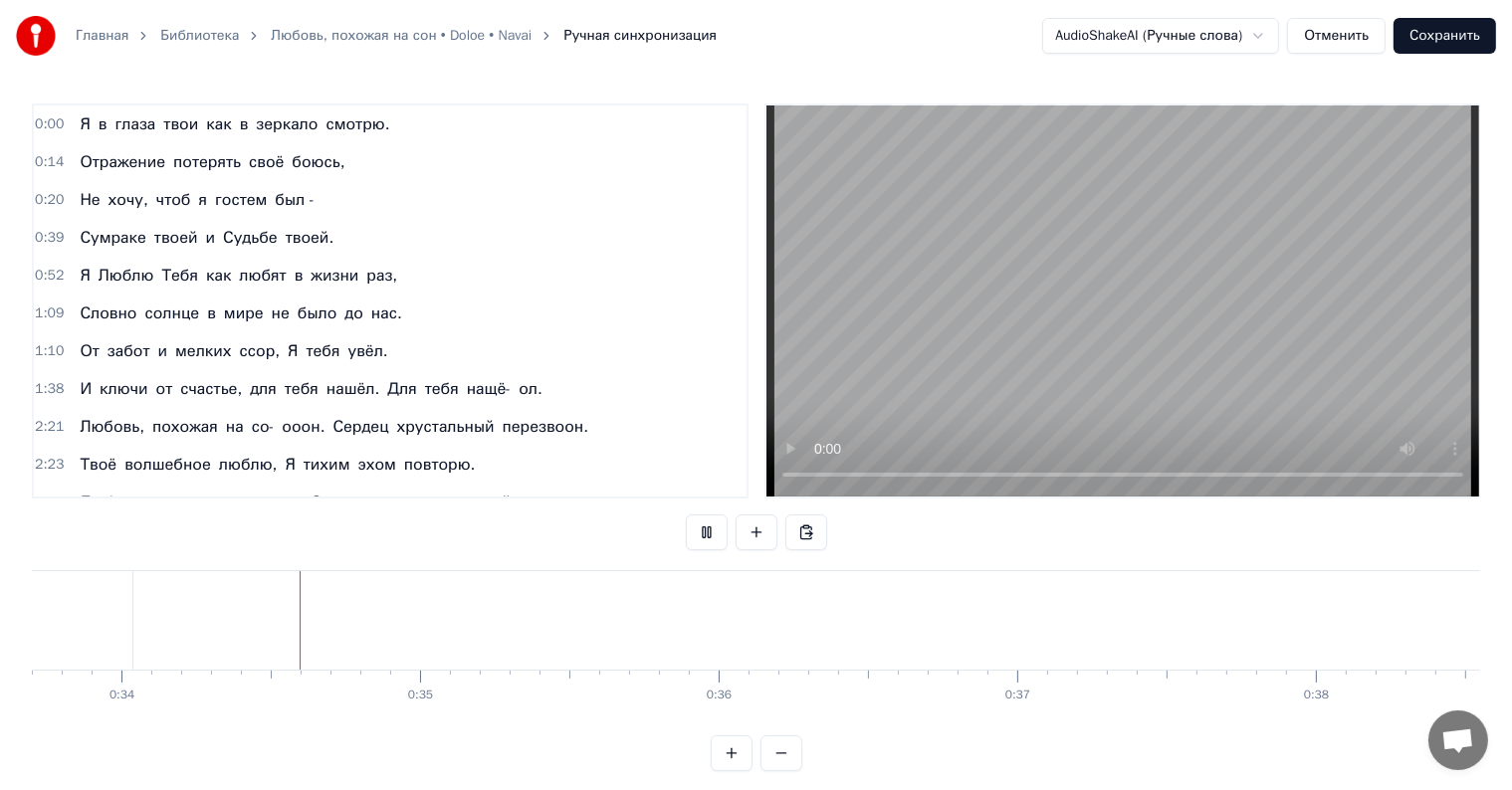 scroll, scrollTop: 0, scrollLeft: 10065, axis: horizontal 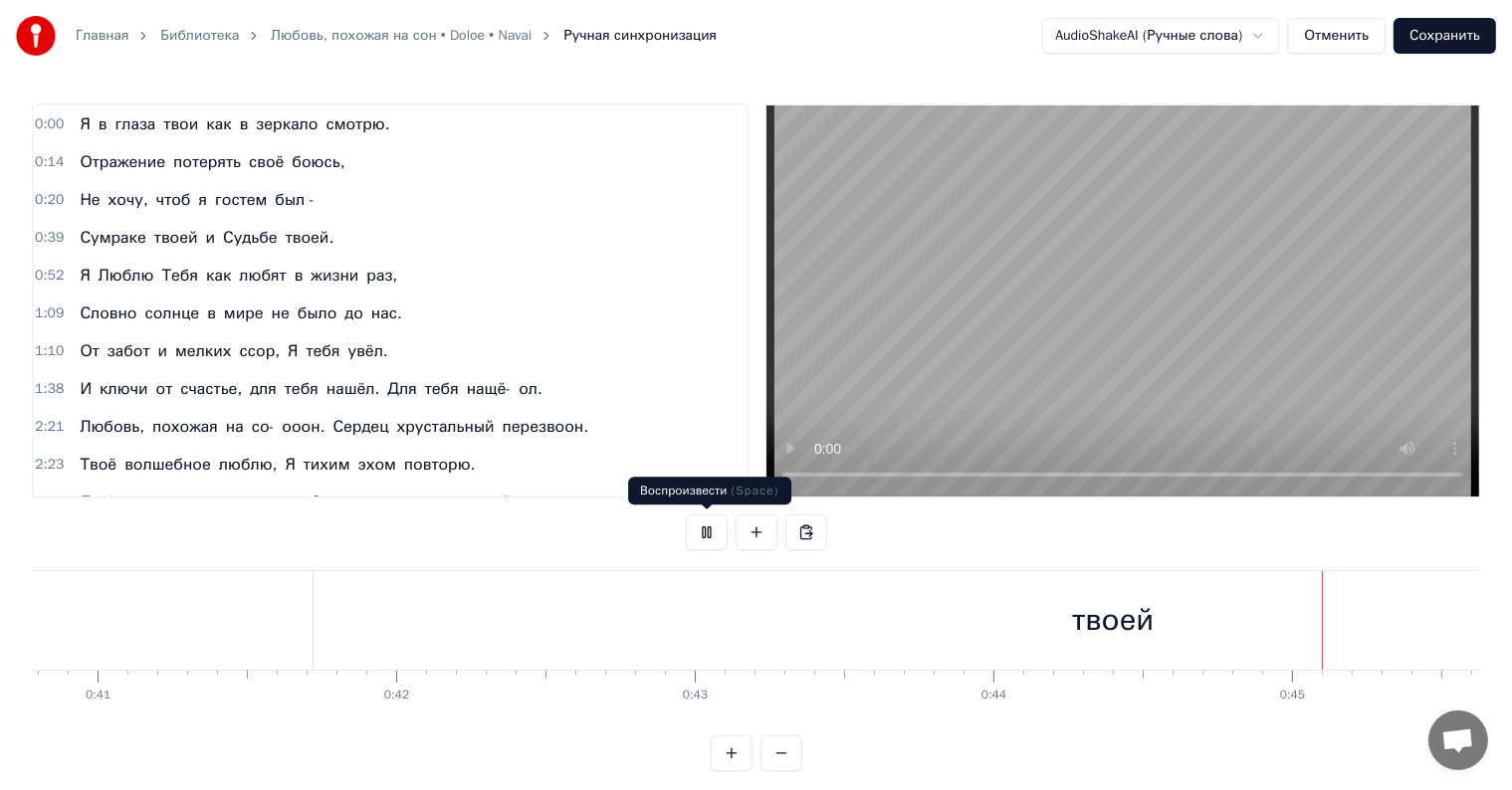 click at bounding box center (707, 532) 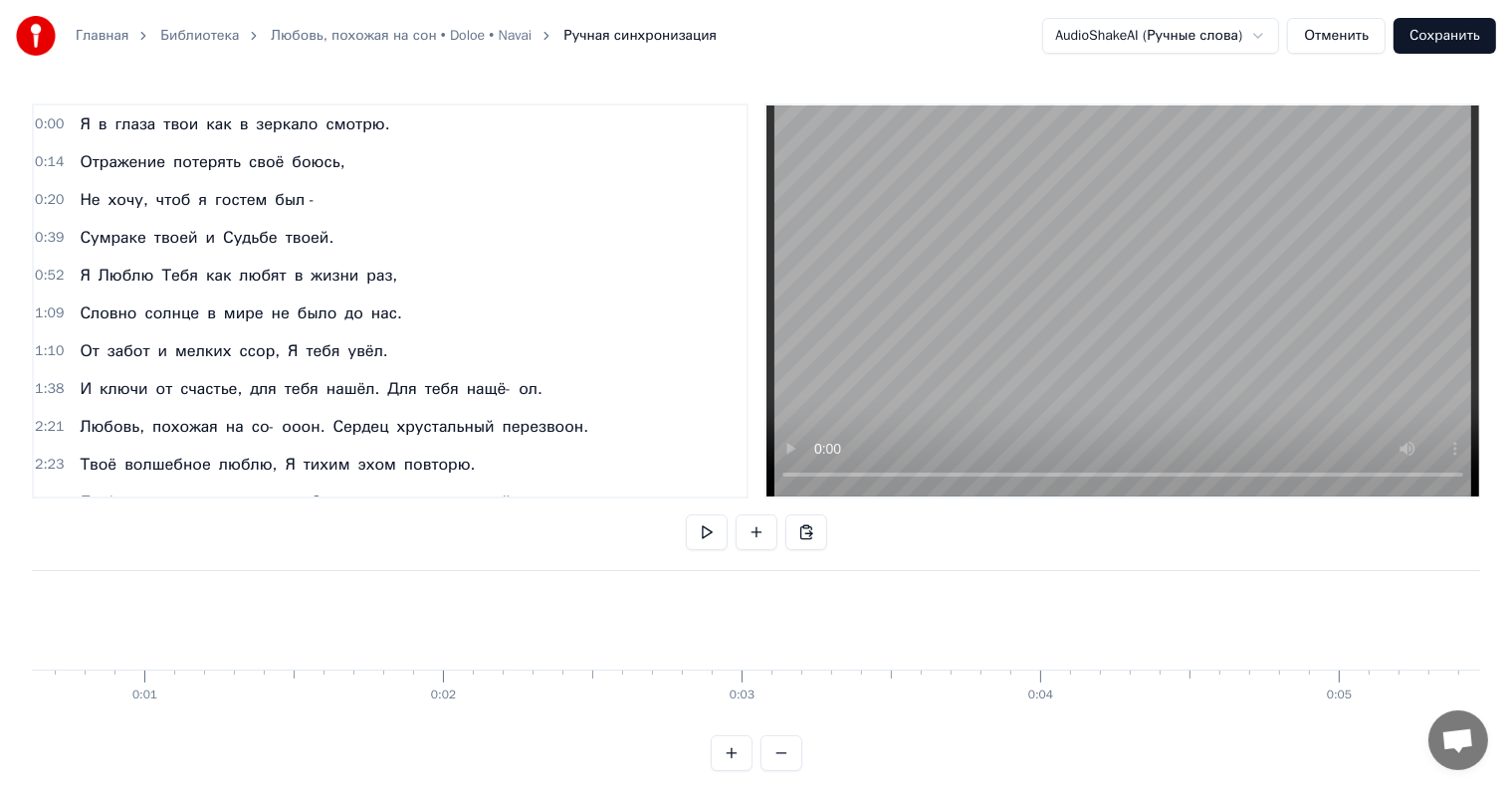 scroll, scrollTop: 0, scrollLeft: 0, axis: both 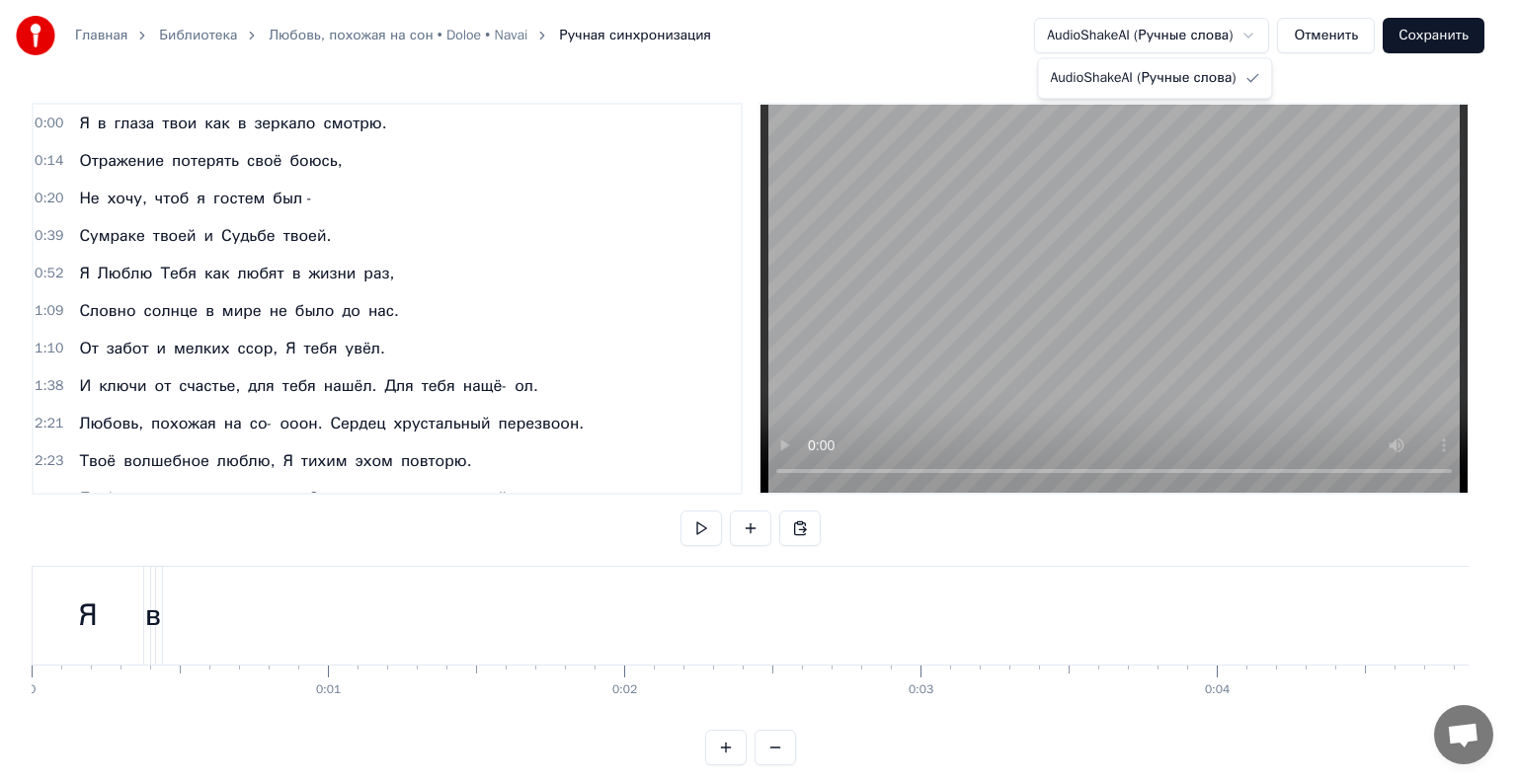 click on "Главная Библиотека Любовь, похожая на сон • Doloe • Navai Ручная синхронизация AudioShakeAI (Ручные слова) Отменить Сохранить 0:00 Я в глаза твои как в зеркало смотрю. 0:14 Отражение потерять своё боюсь, 0:20 Не хочу, чтоб я гостем был - 0:39 Сумраке твоей и Судьбе твоей. 0:52 Я Люблю Тебя как любят в жизни раз, 1:09 Словно солнце в мире не было до нас. 1:10 От забот и мелких ссор, Я тебя увёл. 1:38 И ключи от счастье, для тебя нашёл. Для тебя нашё- ол. 2:21 Любовь, похожая на со- ооон. Сердец хрустальный перезвоон. 2:23 Твоё волшебное люблю, Я тихим эхом повторю. 2:26 Любовь, похожая на сооон, сделала" at bounding box center [758, 398] 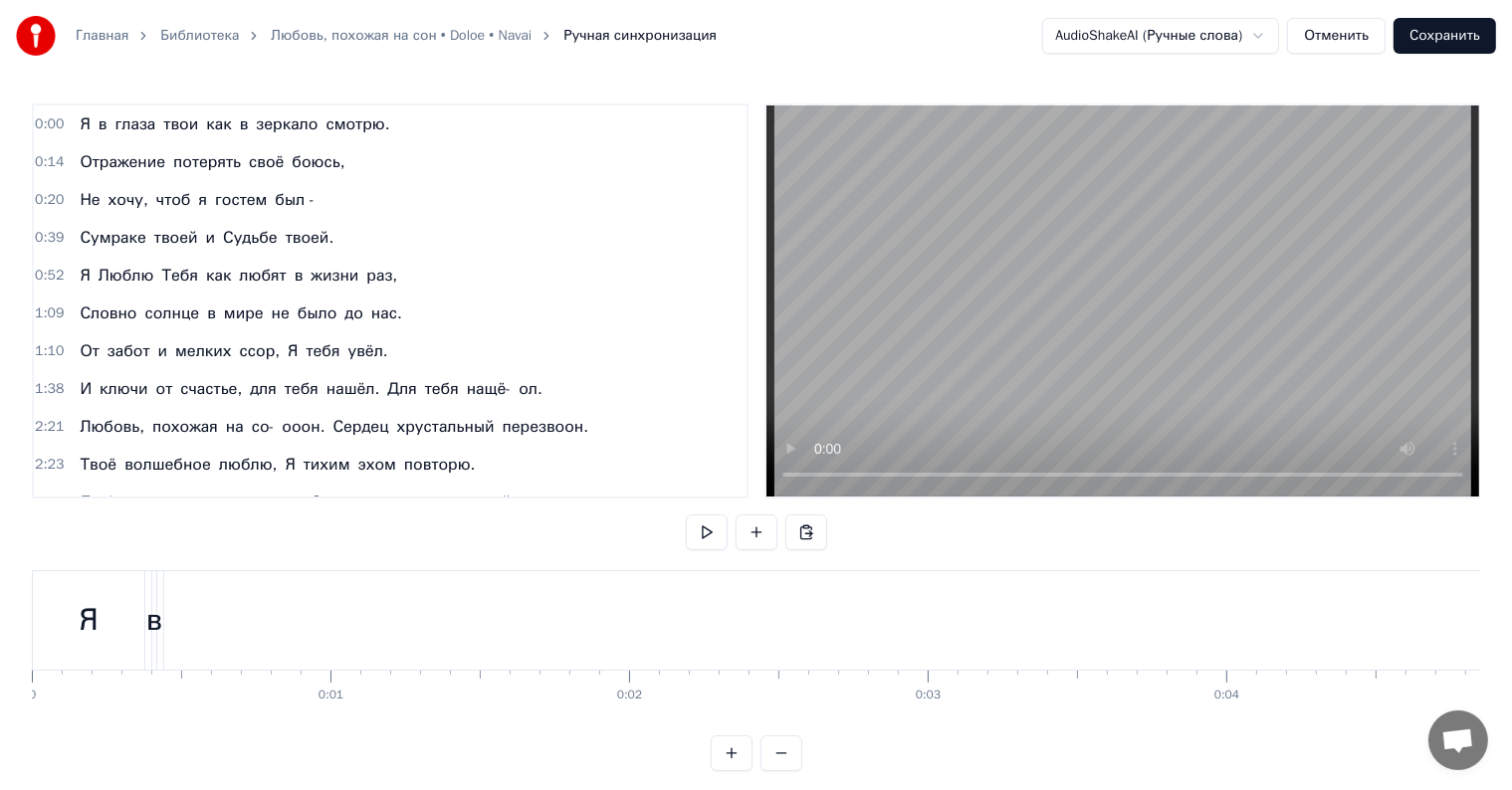 click on "Главная Библиотека Любовь, похожая на сон • Doloe • Navai Ручная синхронизация AudioShakeAI (Ручные слова) Отменить Сохранить 0:00 Я в глаза твои как в зеркало смотрю. 0:14 Отражение потерять своё боюсь, 0:20 Не хочу, чтоб я гостем был - 0:39 Сумраке твоей и Судьбе твоей. 0:52 Я Люблю Тебя как любят в жизни раз, 1:09 Словно солнце в мире не было до нас. 1:10 От забот и мелких ссор, Я тебя увёл. 1:38 И ключи от счастье, для тебя нашёл. Для тебя нашё- ол. 2:21 Любовь, похожая на со- ооон. Сердец хрустальный перезвоон. 2:23 Твоё волшебное люблю, Я тихим эхом повторю. 2:26 Любовь, похожая на сооон, сделала" at bounding box center [756, 401] 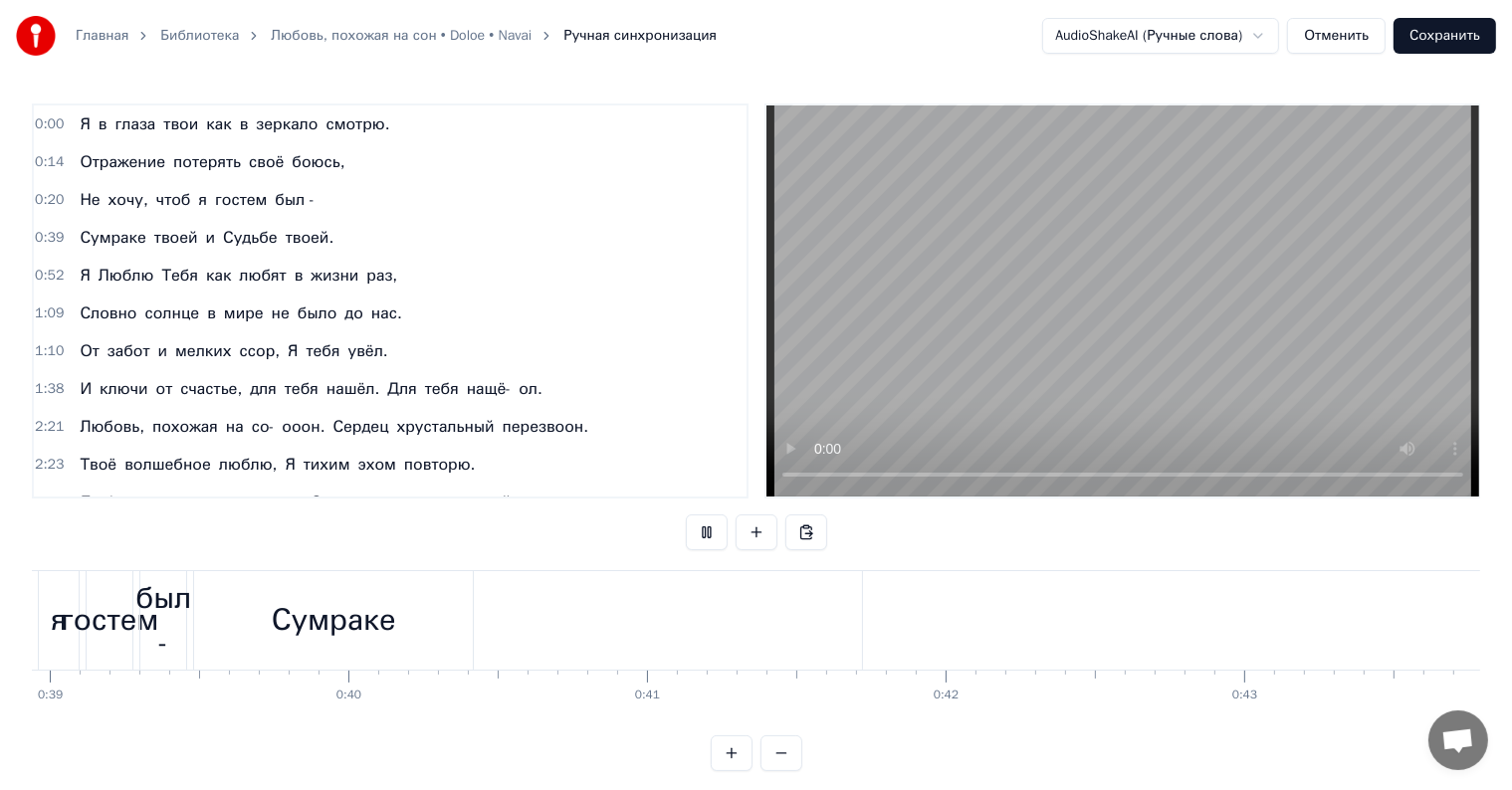 type 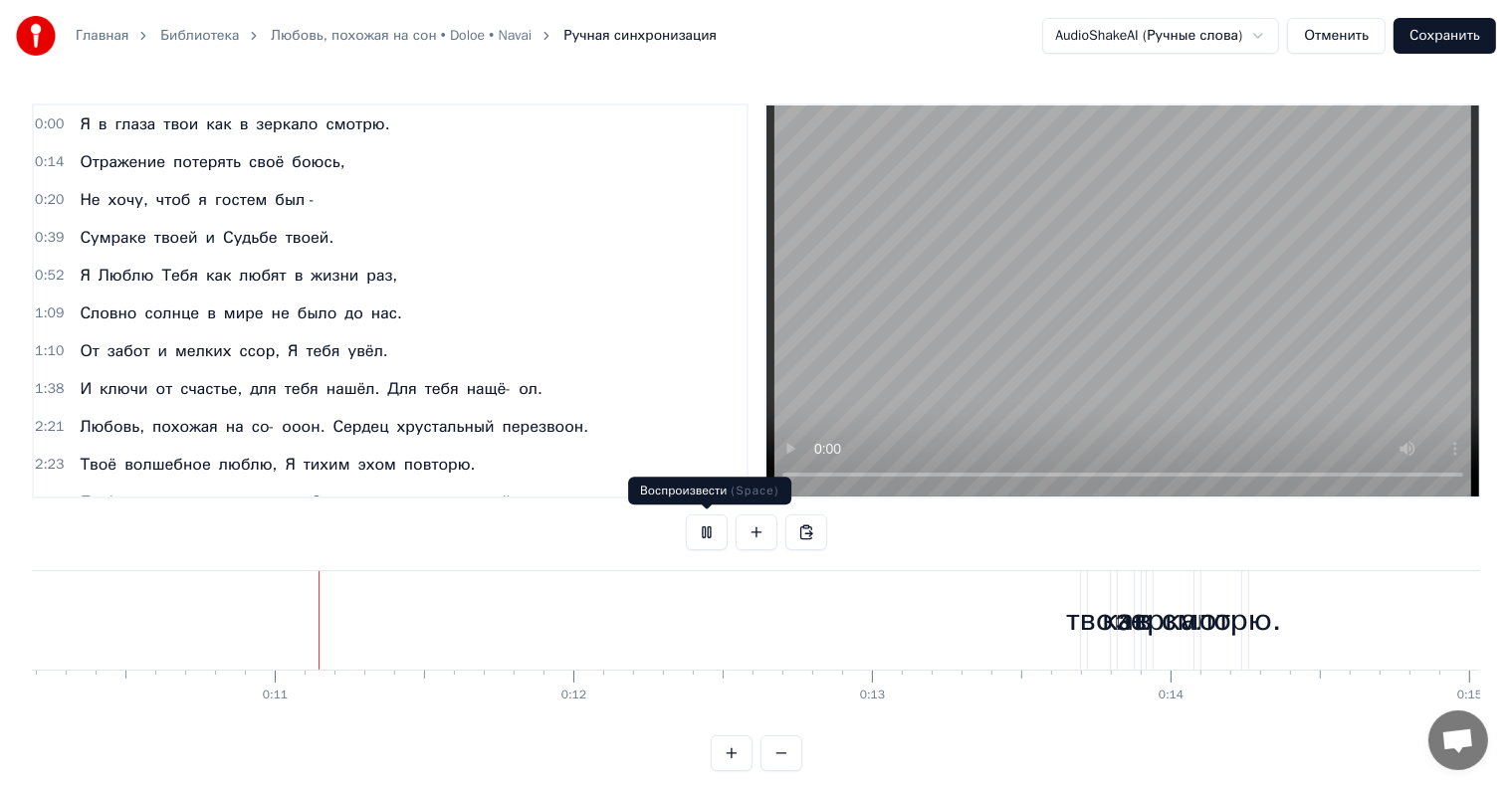 scroll, scrollTop: 0, scrollLeft: 3059, axis: horizontal 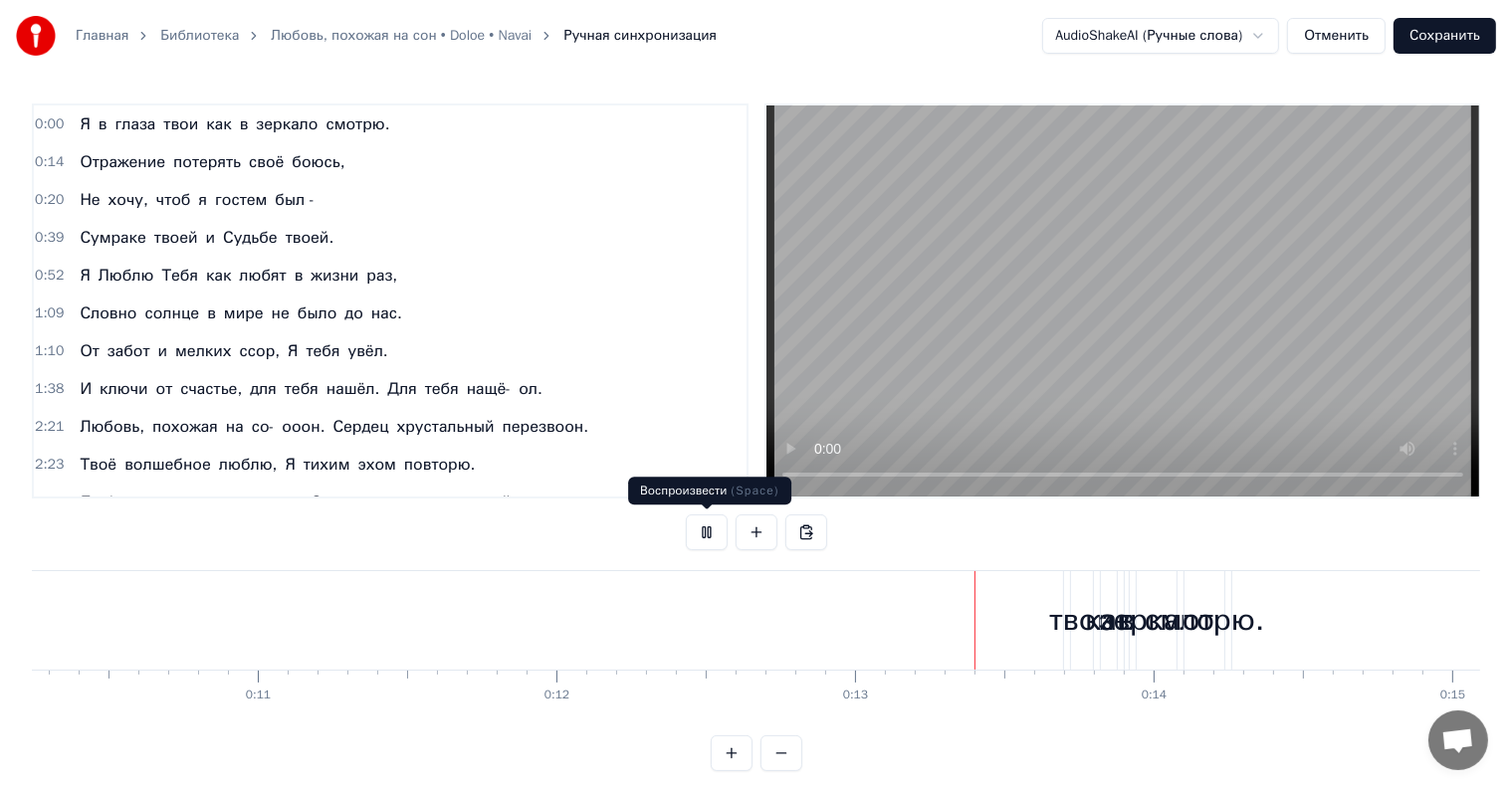 click at bounding box center (707, 532) 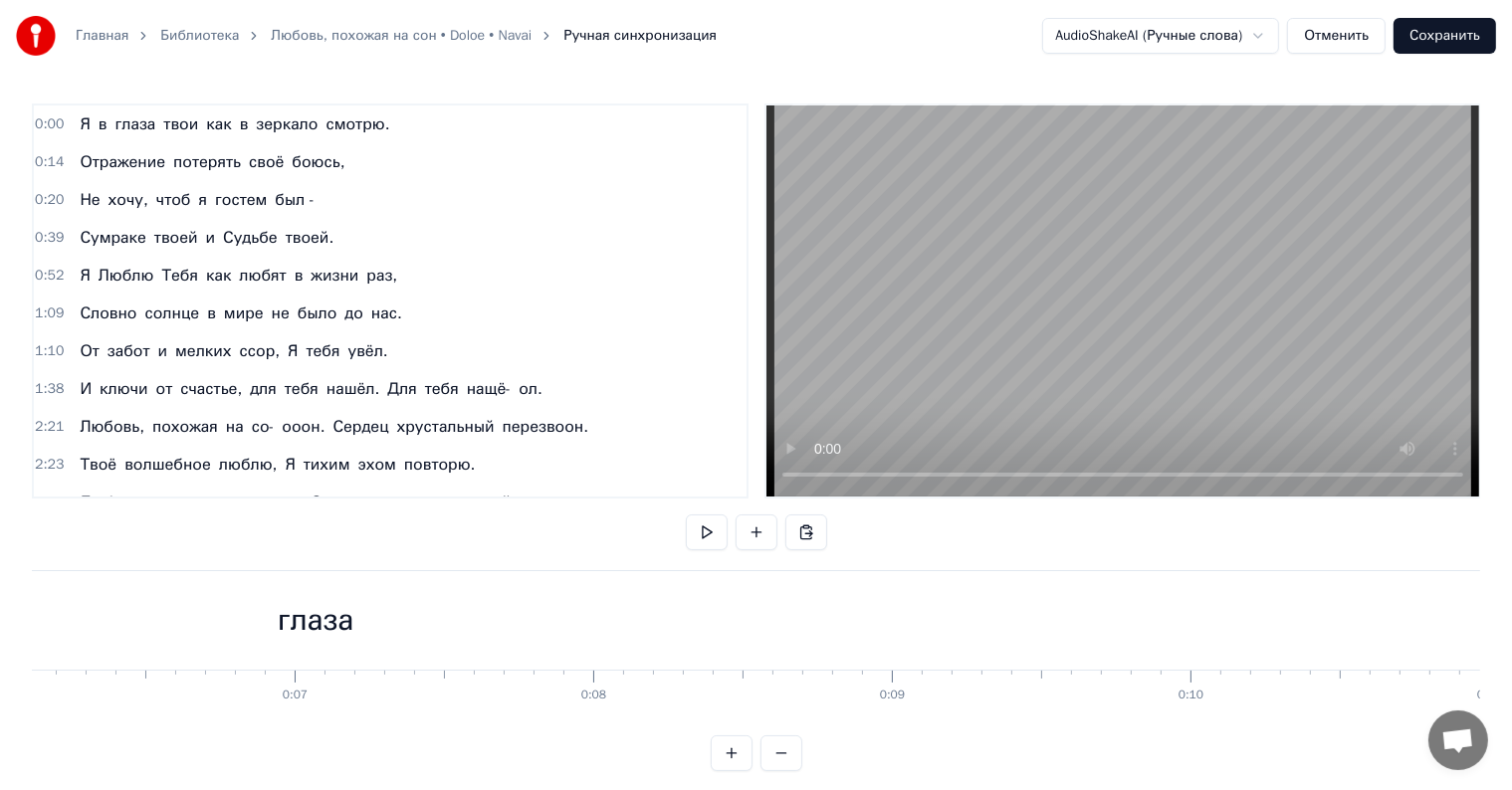 scroll, scrollTop: 0, scrollLeft: 0, axis: both 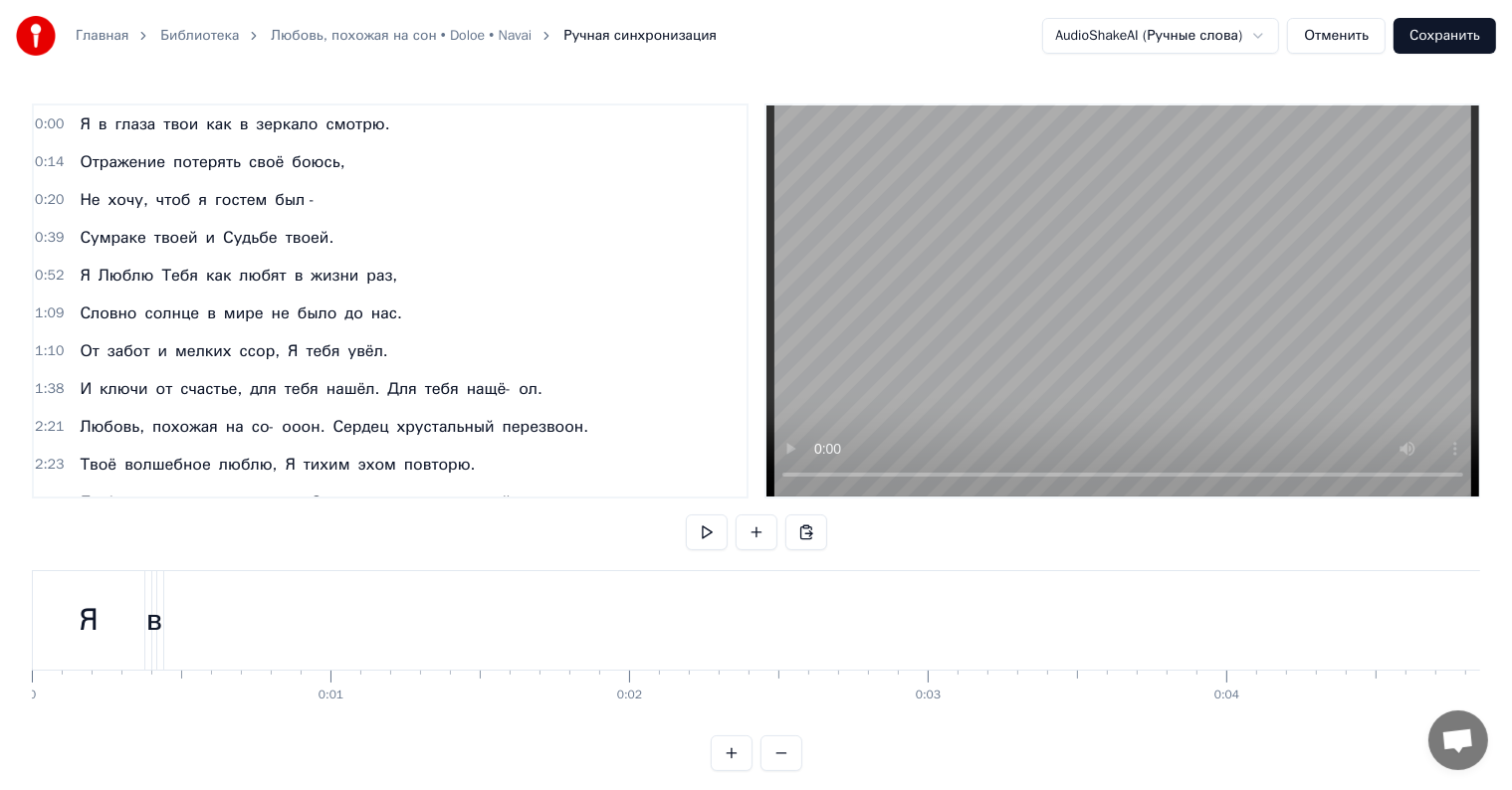 drag, startPoint x: 34, startPoint y: 625, endPoint x: 56, endPoint y: 629, distance: 22.36068 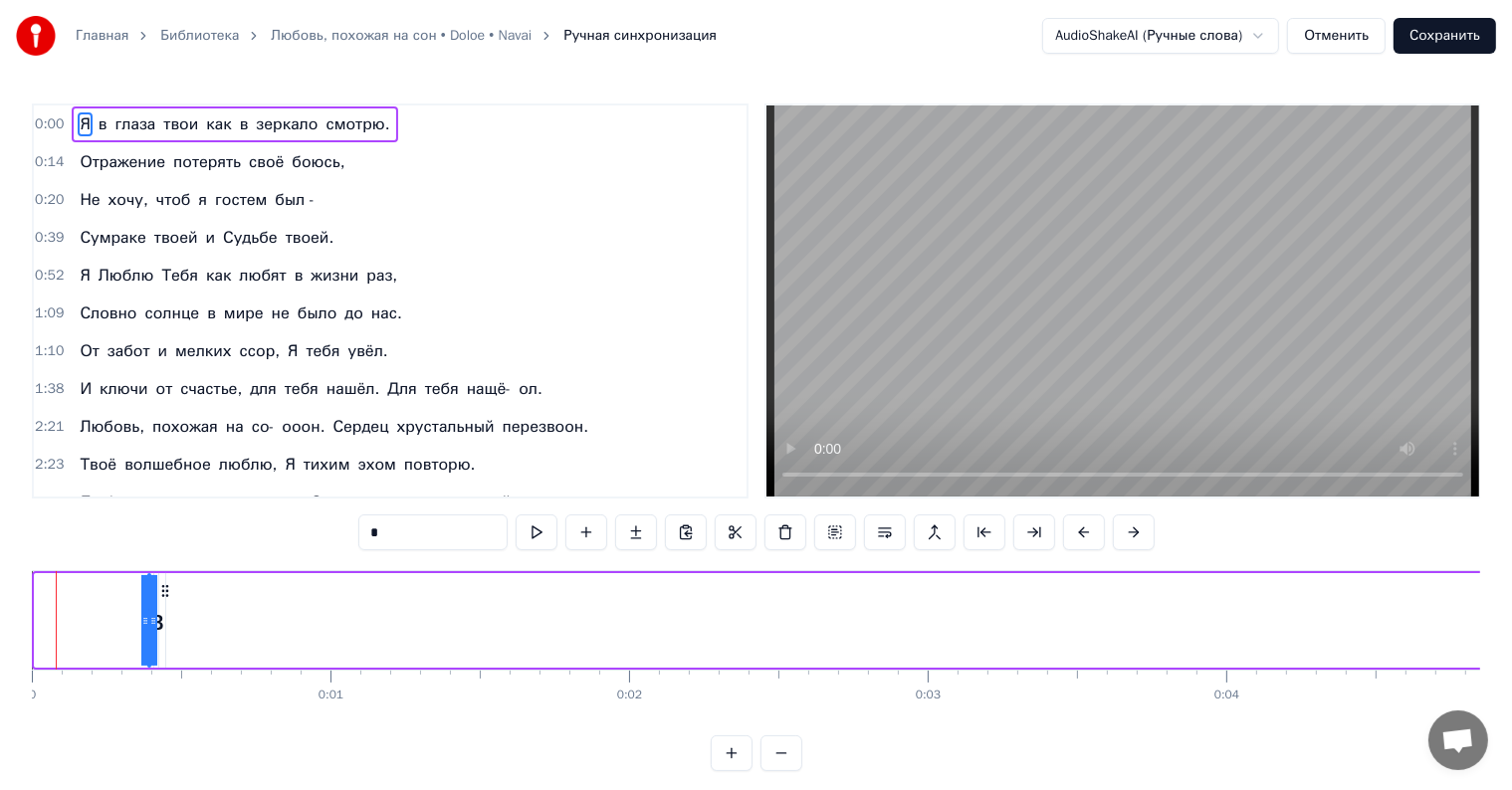 drag, startPoint x: 37, startPoint y: 624, endPoint x: 268, endPoint y: 628, distance: 231.03463 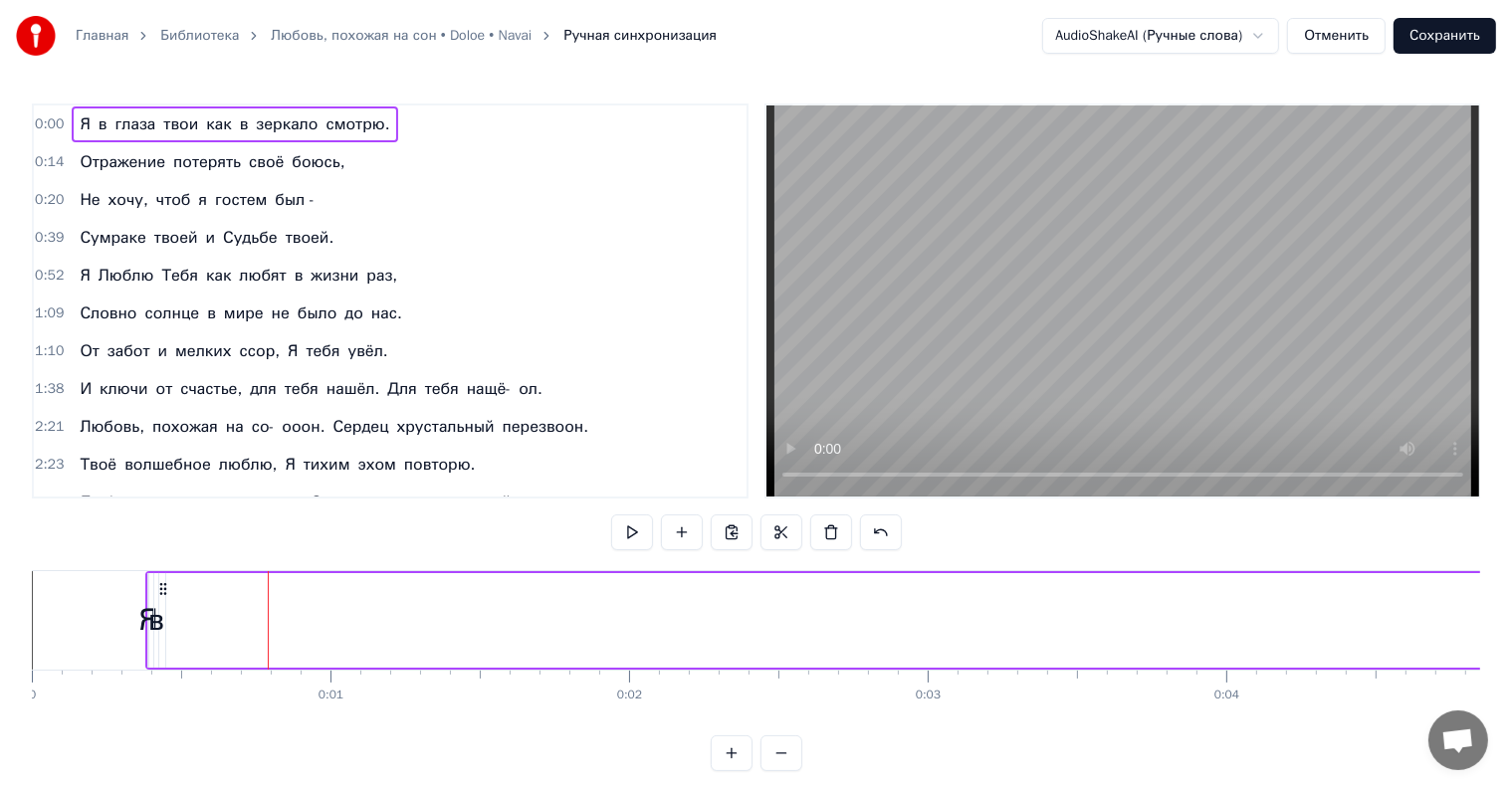 drag, startPoint x: 139, startPoint y: 625, endPoint x: 332, endPoint y: 633, distance: 193.16573 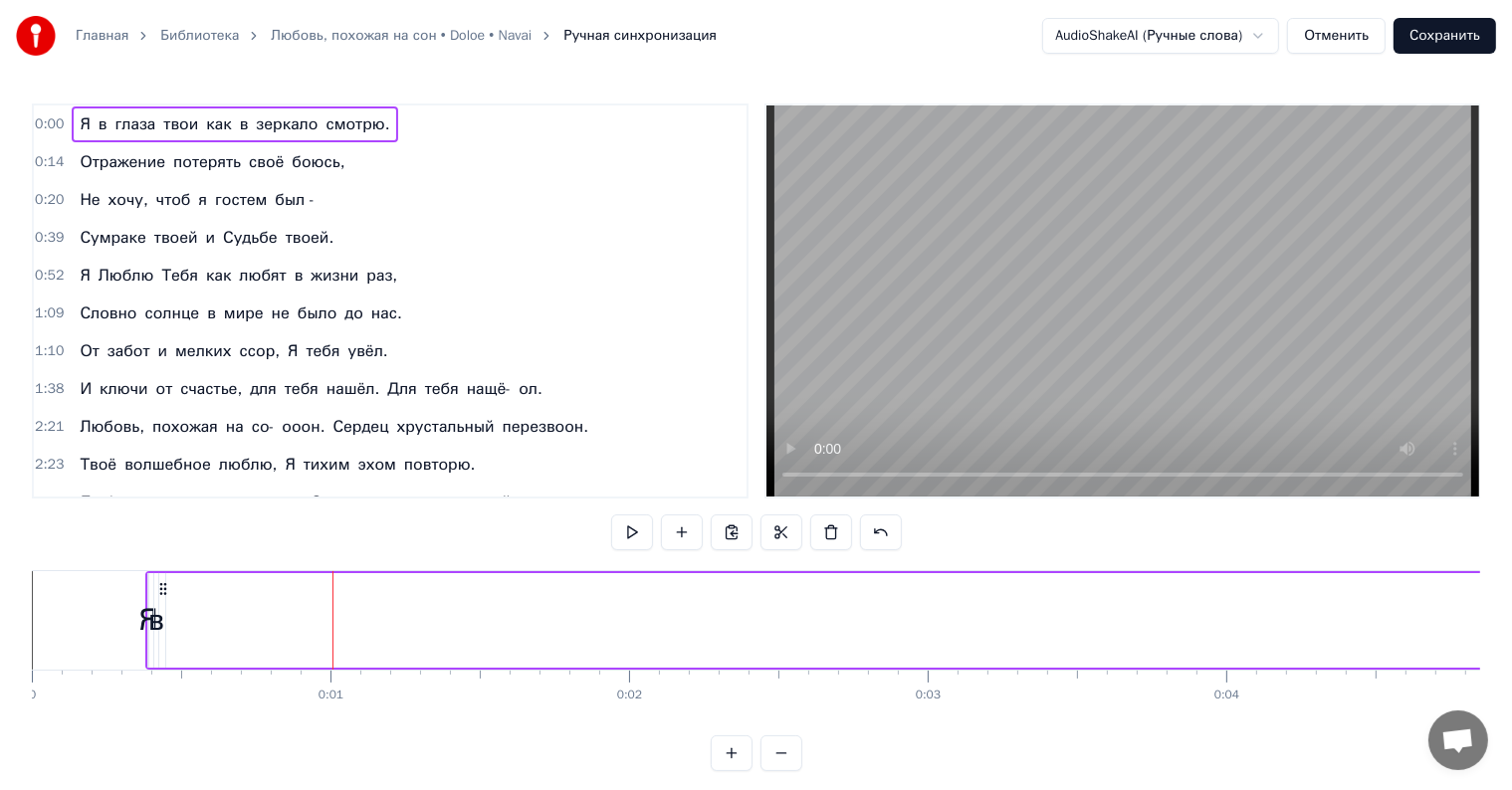 click on "0:00" at bounding box center [49, 124] 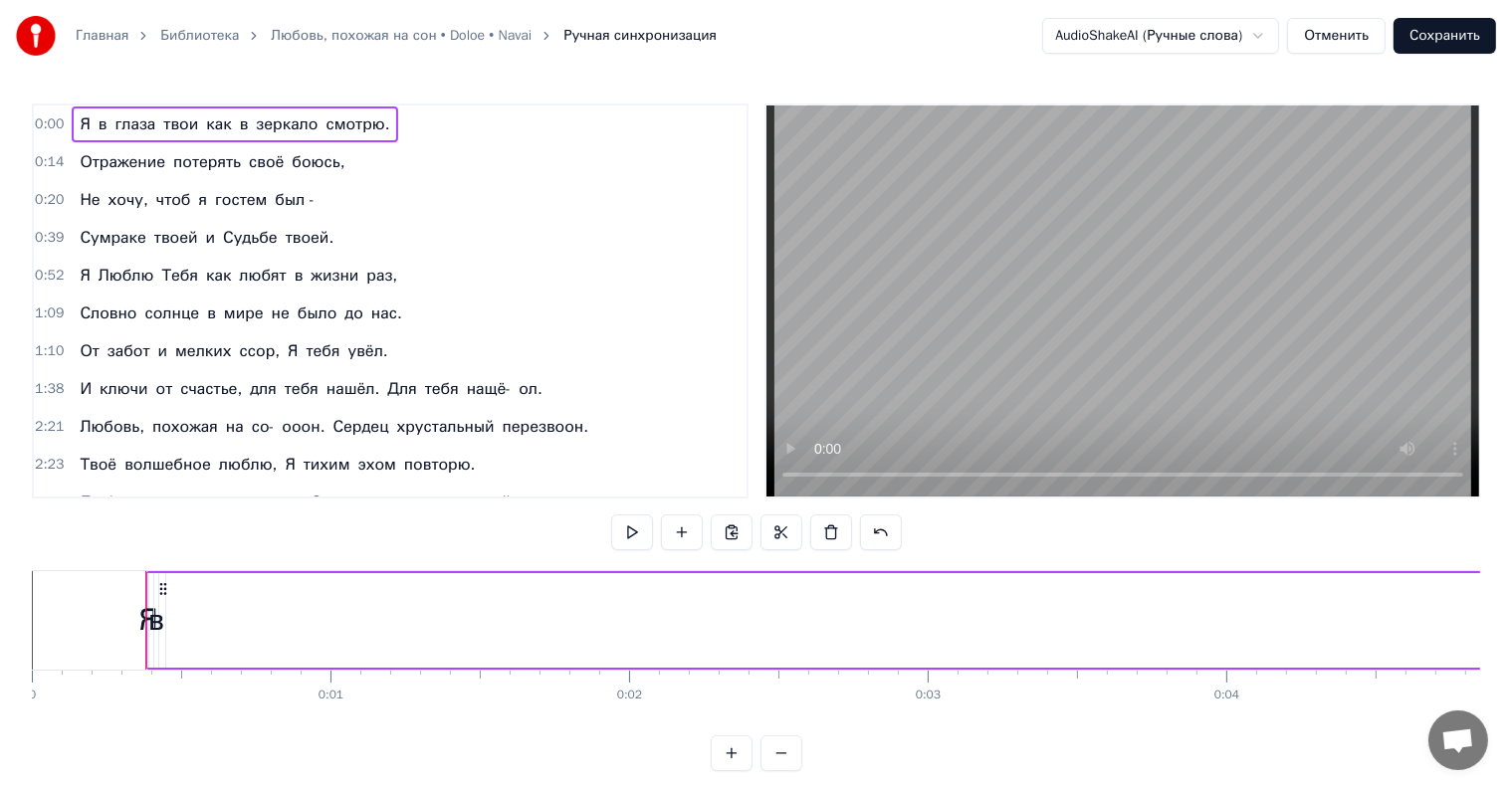 click on "0:00" at bounding box center (49, 124) 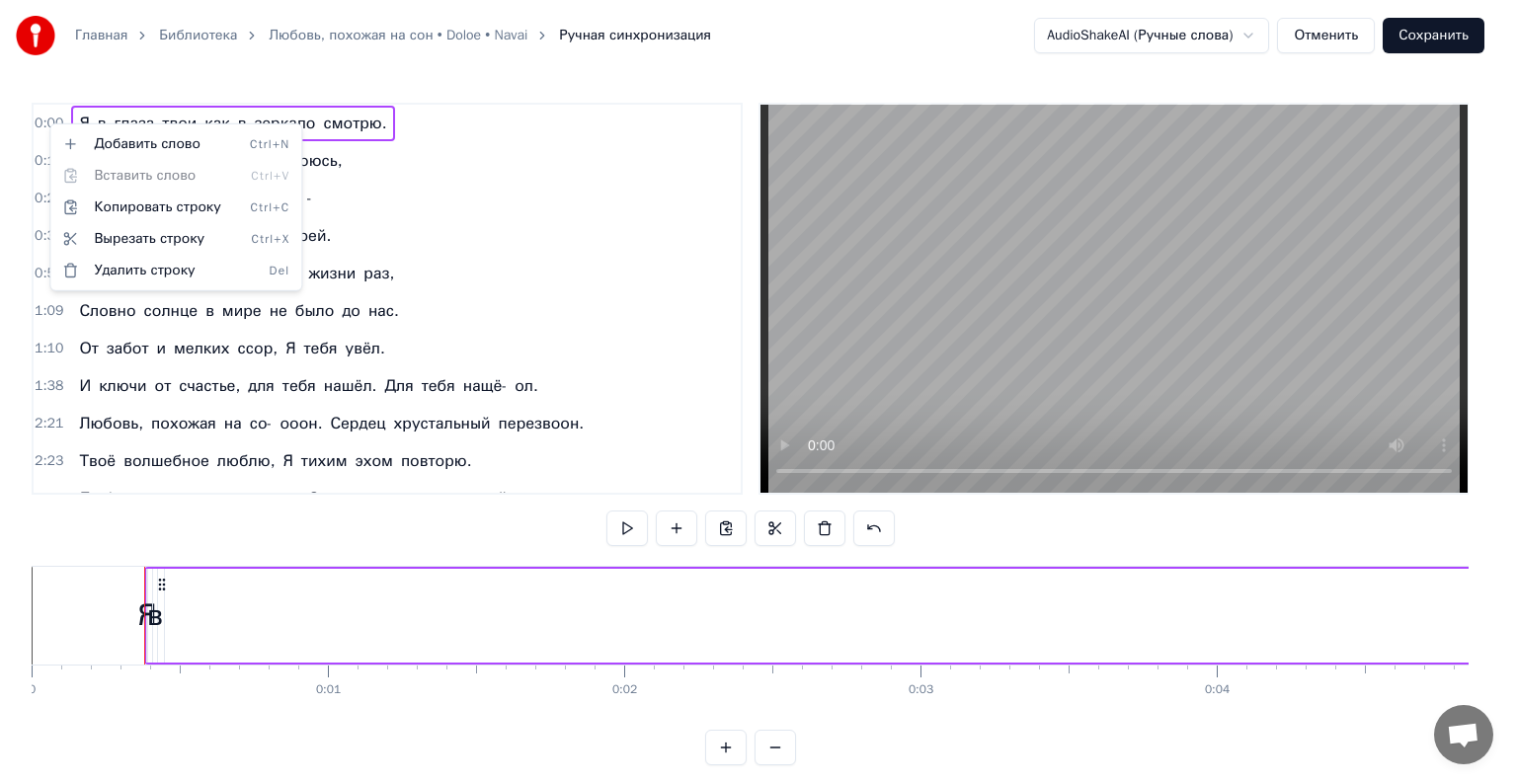click on "Главная Библиотека Любовь, похожая на сон • Doloe • Navai Ручная синхронизация AudioShakeAI (Ручные слова) Отменить Сохранить 0:00 Я в глаза твои как в зеркало смотрю. 0:14 Отражение потерять своё боюсь, 0:20 Не хочу, чтоб я гостем был - 0:39 Сумраке твоей и Судьбе твоей. 0:52 Я Люблю Тебя как любят в жизни раз, 1:09 Словно солнце в мире не было до нас. 1:10 От забот и мелких ссор, Я тебя увёл. 1:38 И ключи от счастье, для тебя нашёл. Для тебя нашё- ол. 2:21 Любовь, похожая на со- ооон. Сердец хрустальный перезвоон. 2:23 Твоё волшебное люблю, Я тихим эхом повторю. 2:26 Любовь, похожая на сооон, сделала" at bounding box center (758, 398) 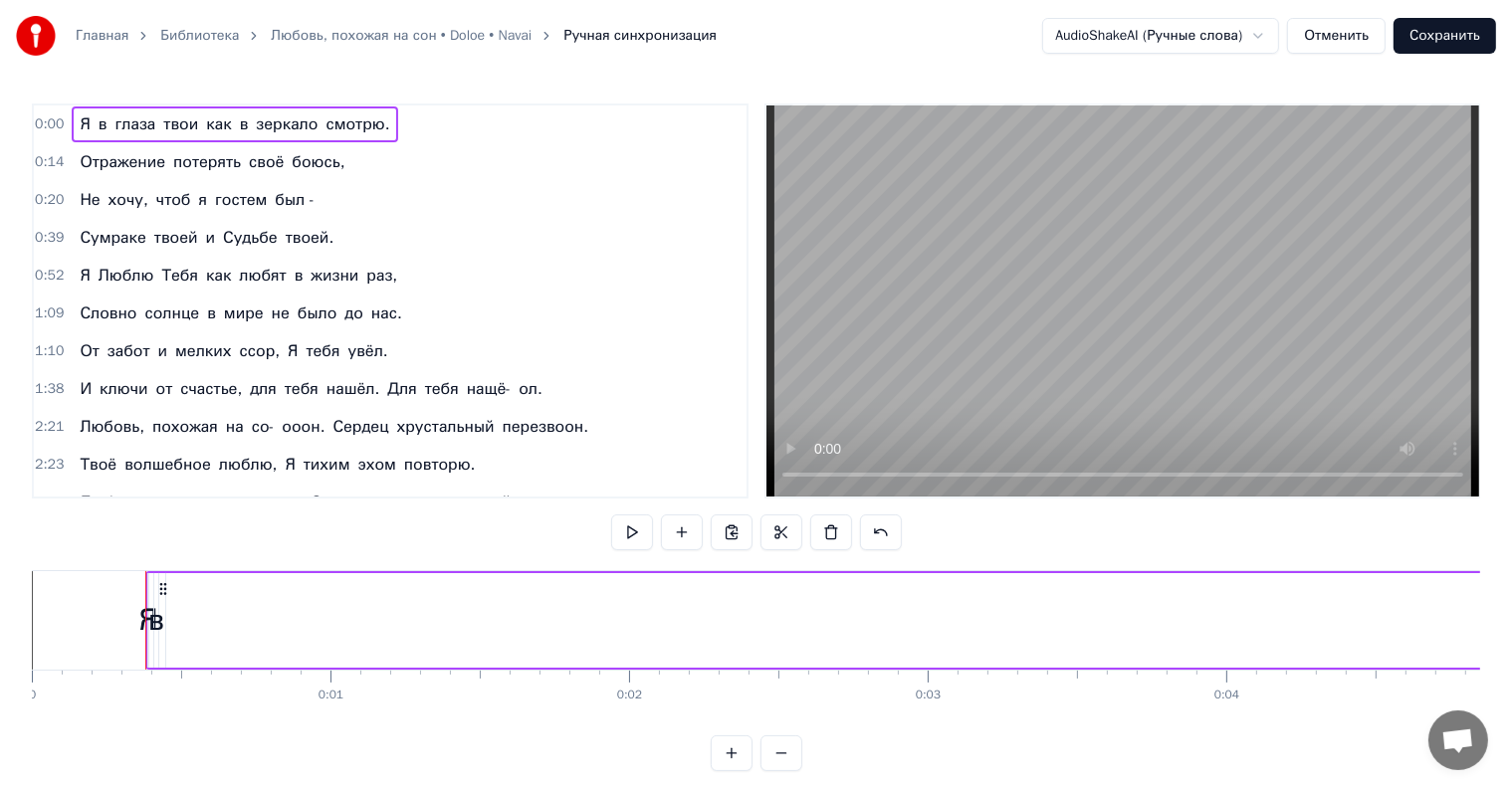 click on "0:00 Я в глаза твои как в зеркало смотрю." at bounding box center (390, 124) 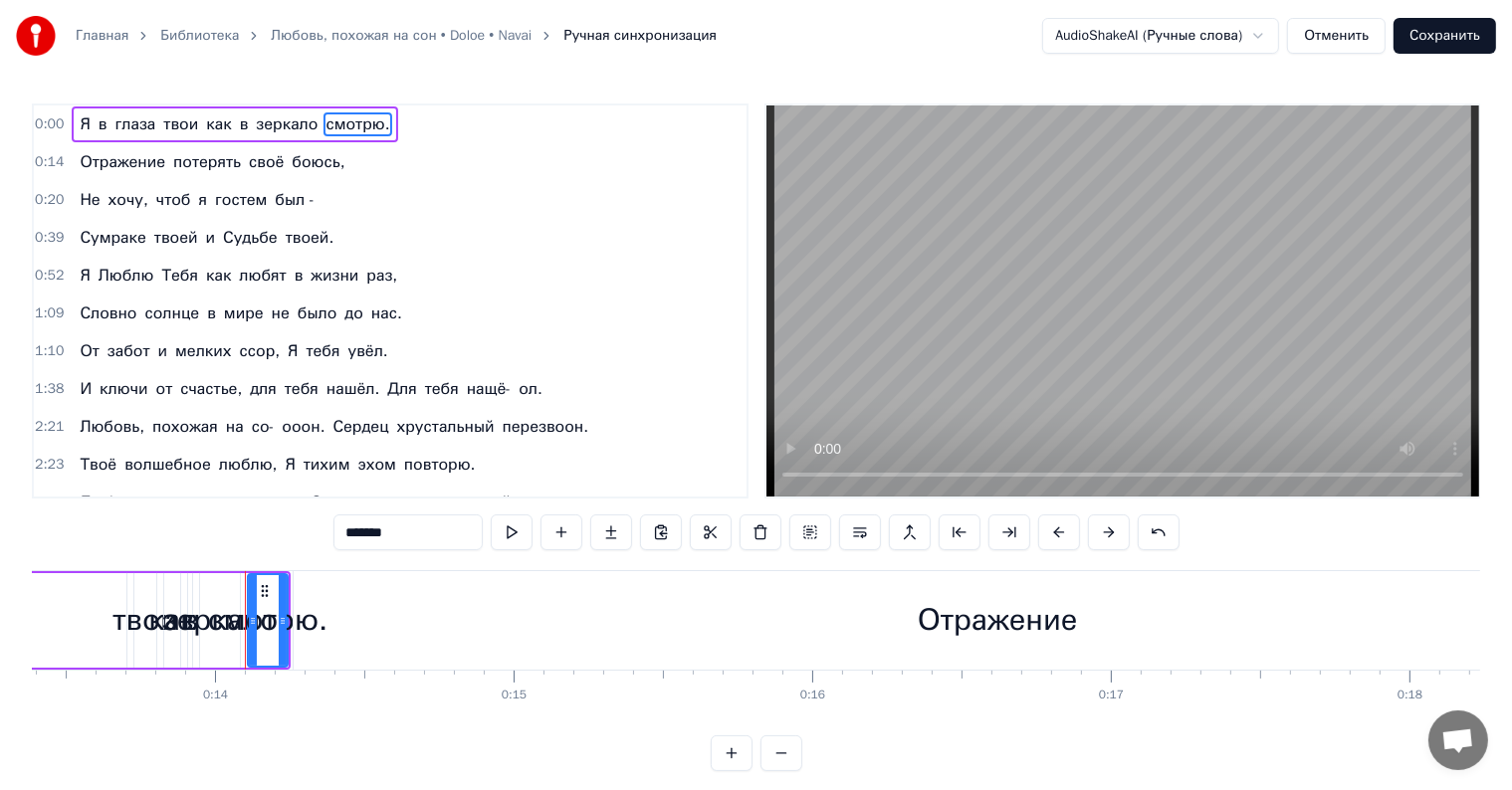 scroll, scrollTop: 0, scrollLeft: 4110, axis: horizontal 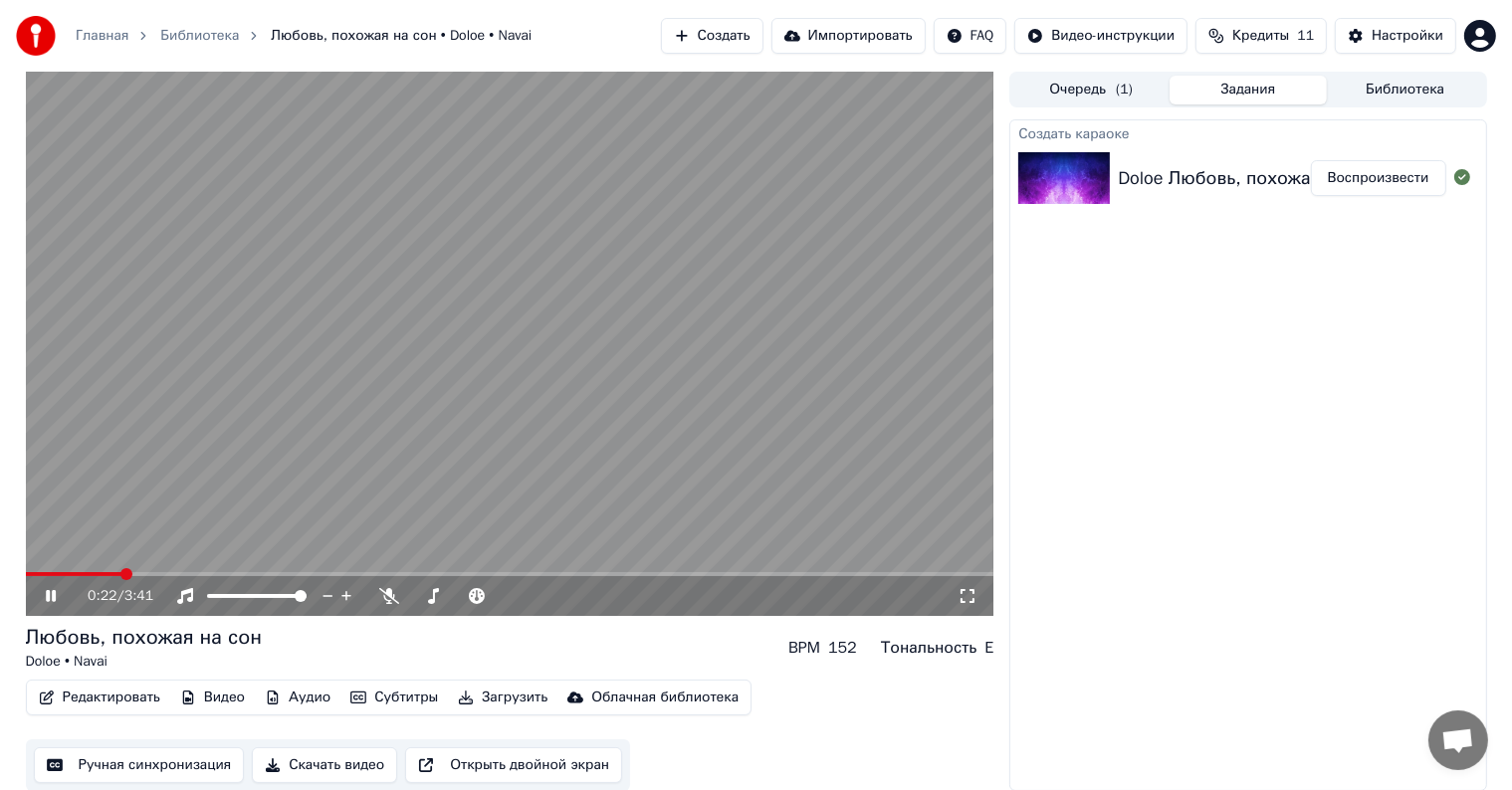 click at bounding box center (510, 343) 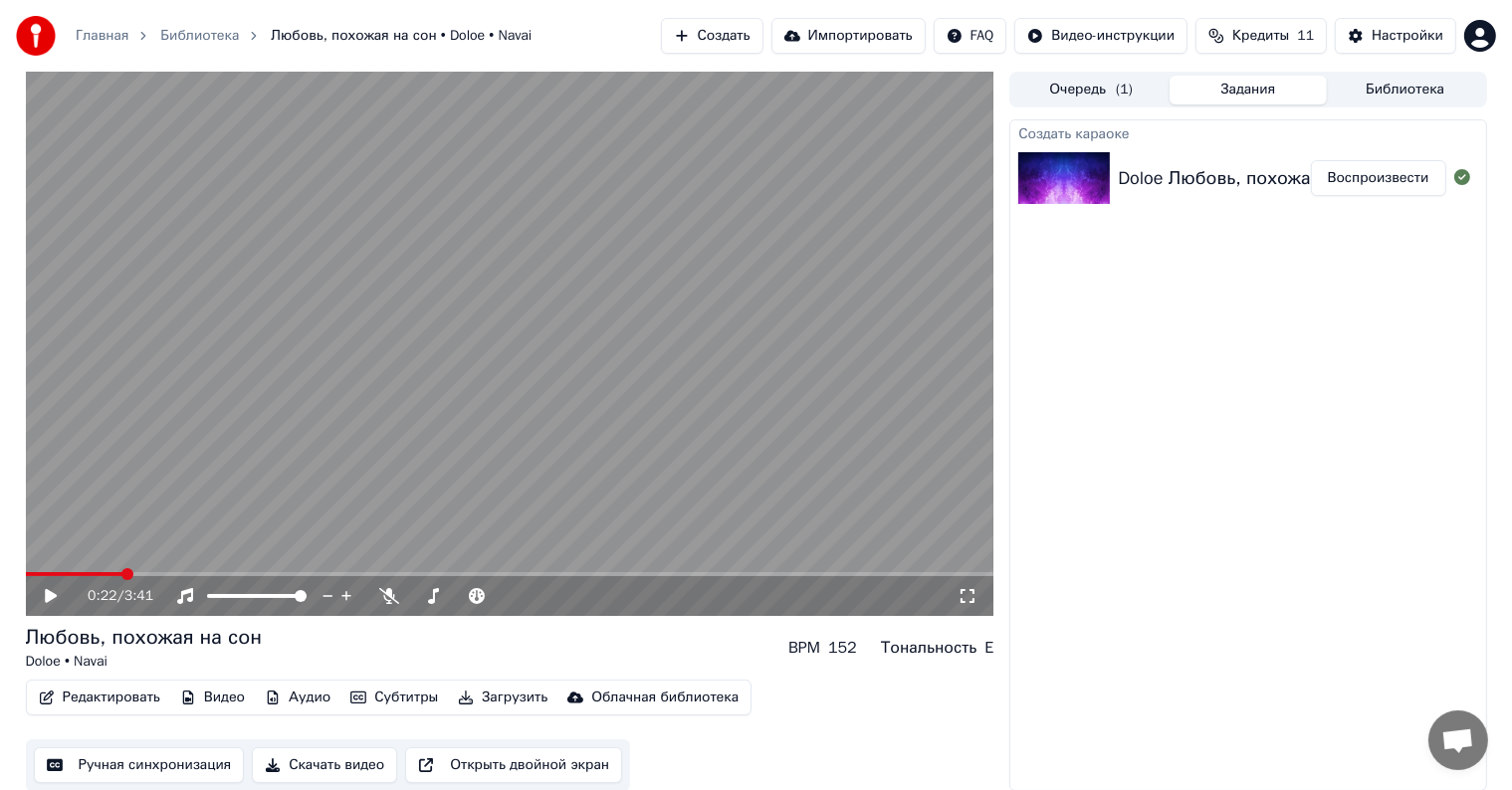 drag, startPoint x: 1096, startPoint y: 244, endPoint x: 1190, endPoint y: 273, distance: 98.37174 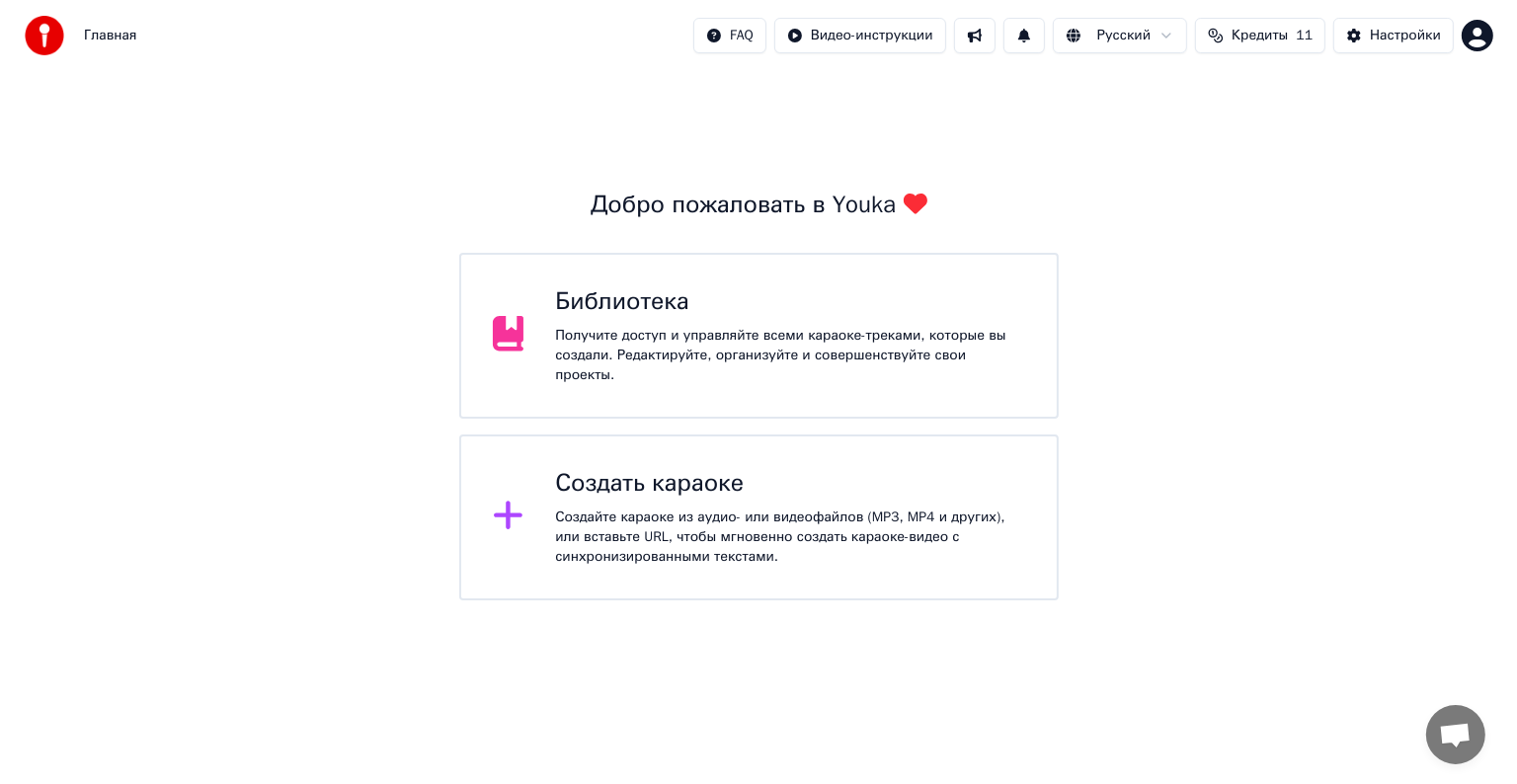 scroll, scrollTop: 0, scrollLeft: 0, axis: both 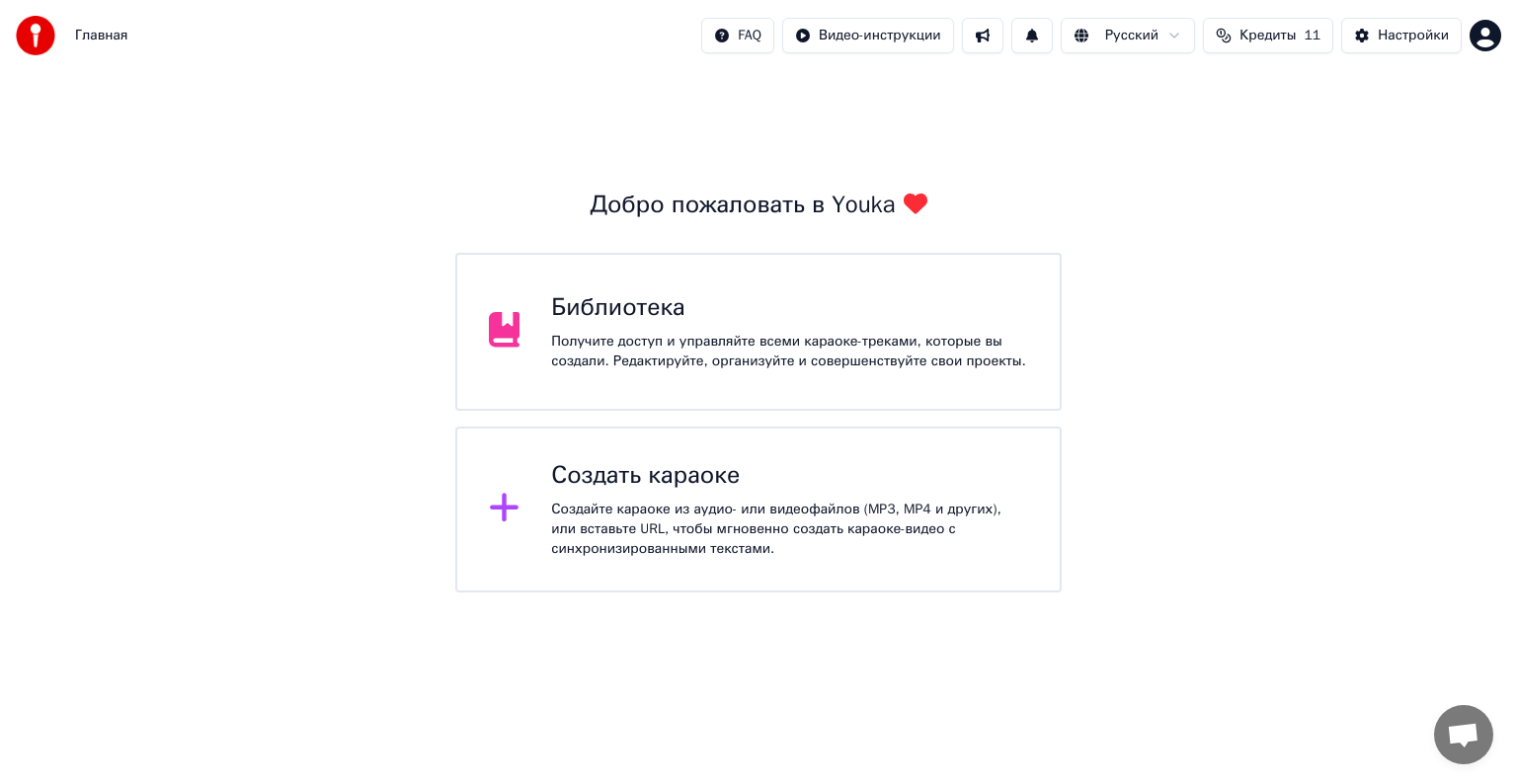 click on "Получите доступ и управляйте всеми караоке-треками, которые вы создали. Редактируйте, организуйте и совершенствуйте свои проекты." at bounding box center (789, 352) 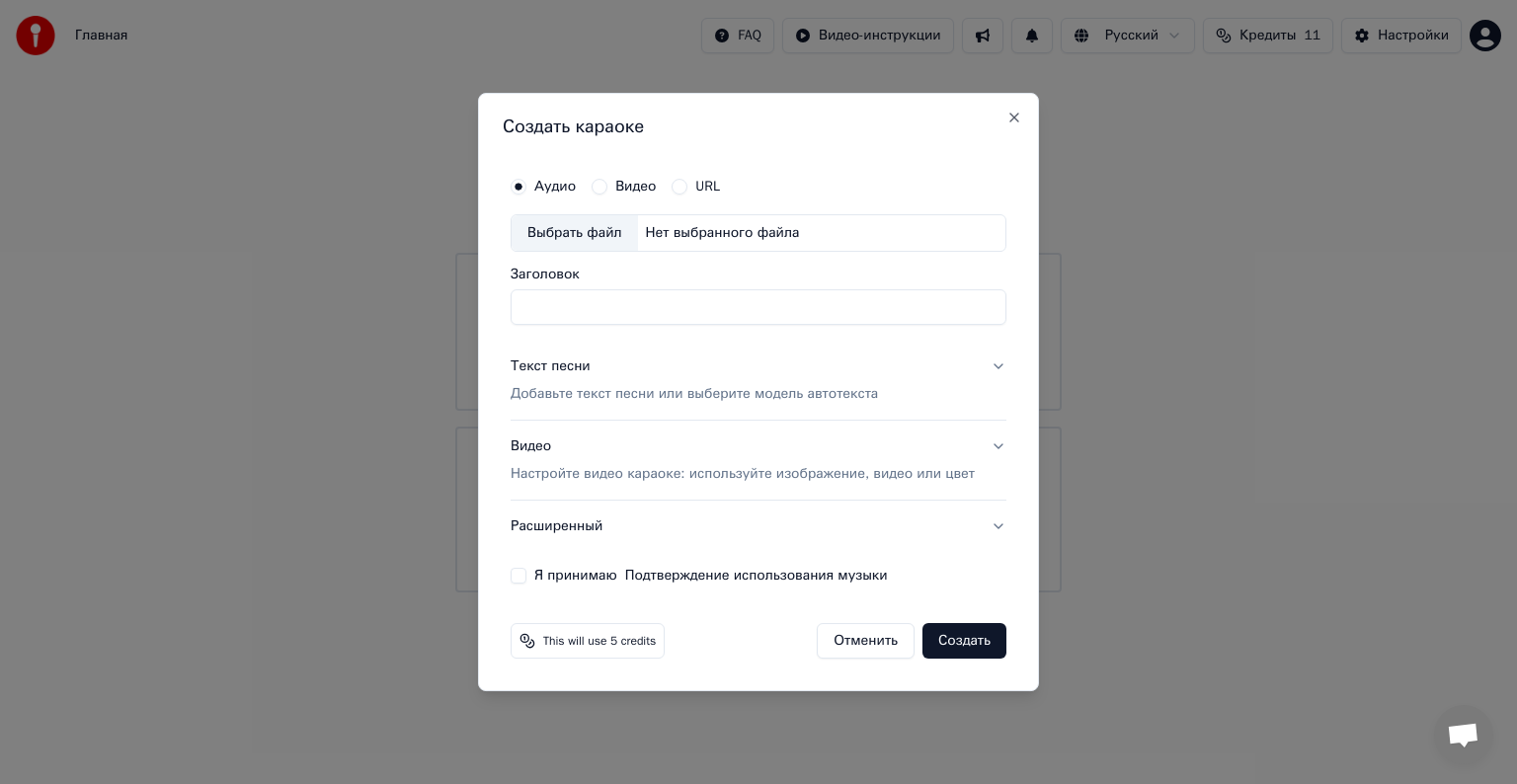 click on "Добавьте текст песни или выберите модель автотекста" at bounding box center [694, 394] 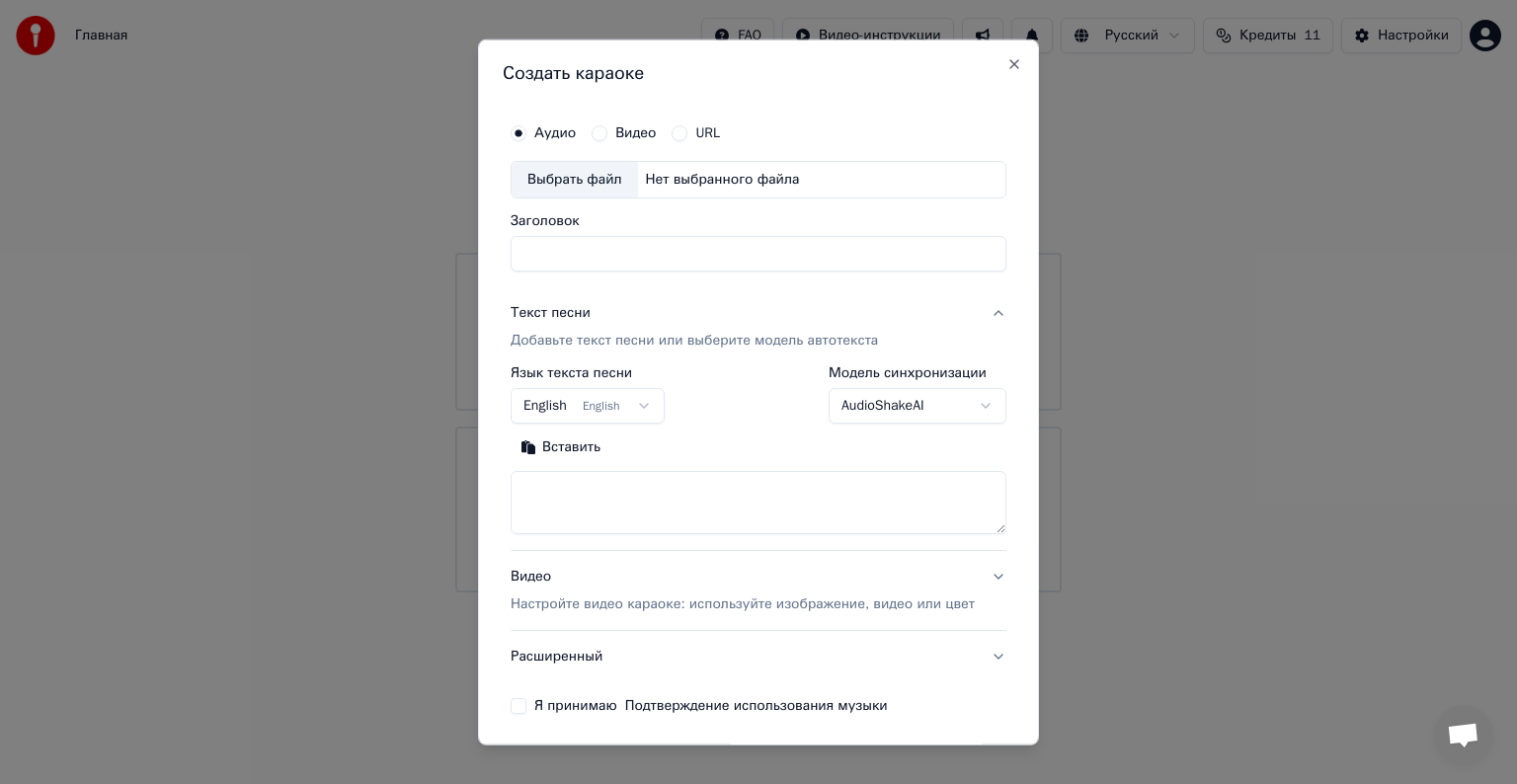 click on "Главная FAQ Видео-инструкции Русский Кредиты 11 Настройки Добро пожаловать в Youka Библиотека Получите доступ и управляйте всеми караоке-треками, которые вы создали. Редактируйте, организуйте и совершенствуйте свои проекты. Создать караоке Создайте караоке из аудио- или видеофайлов (MP3, MP4 и других), или вставьте URL, чтобы мгновенно создать караоке-видео с синхронизированными текстами. Создать караоке Аудио Видео URL Выбрать файл [PATH] Заголовок Текст песни Добавьте текст песни или выберите модель автотекста Язык текста песни English English ******* *******" at bounding box center [758, 296] 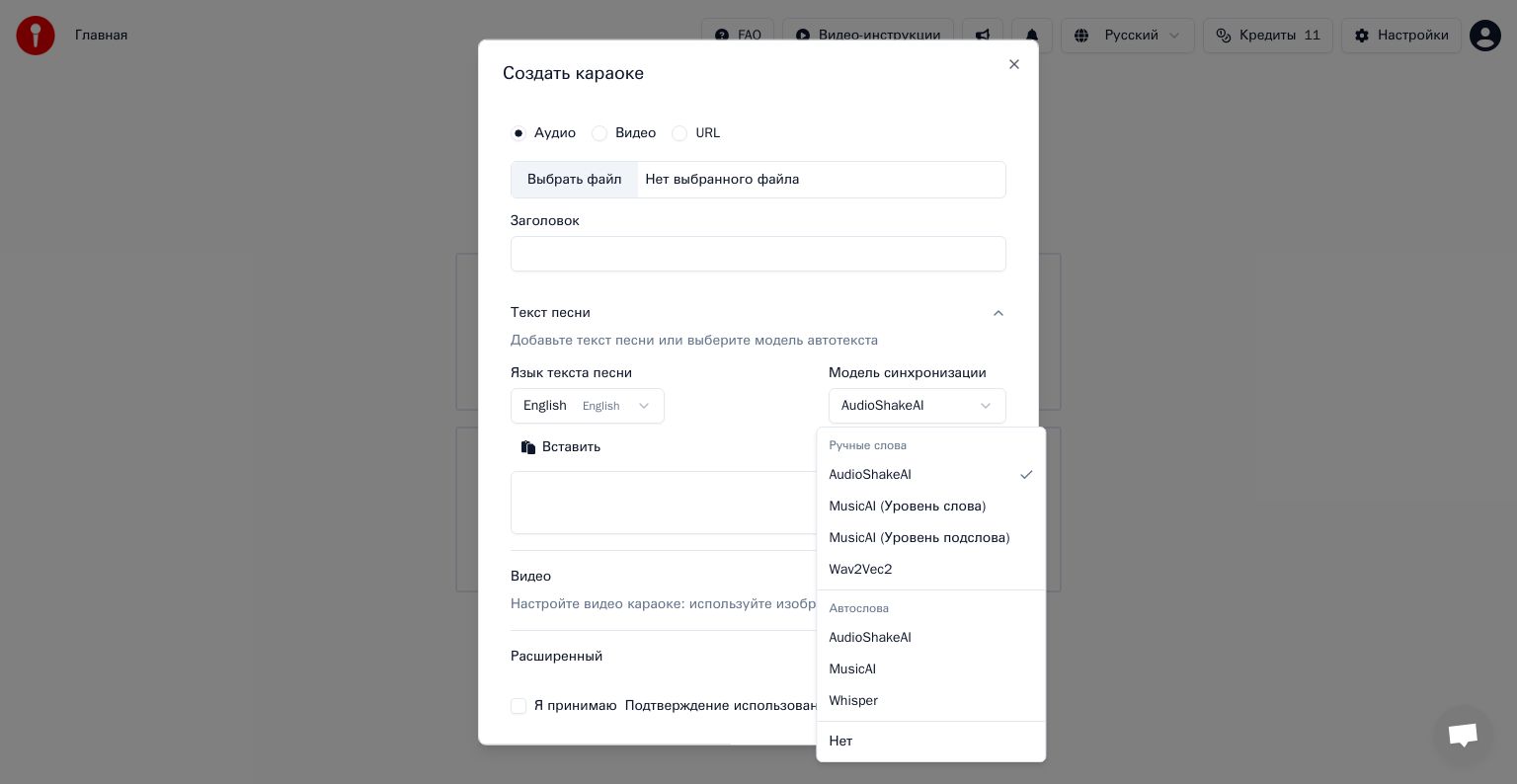 select on "**********" 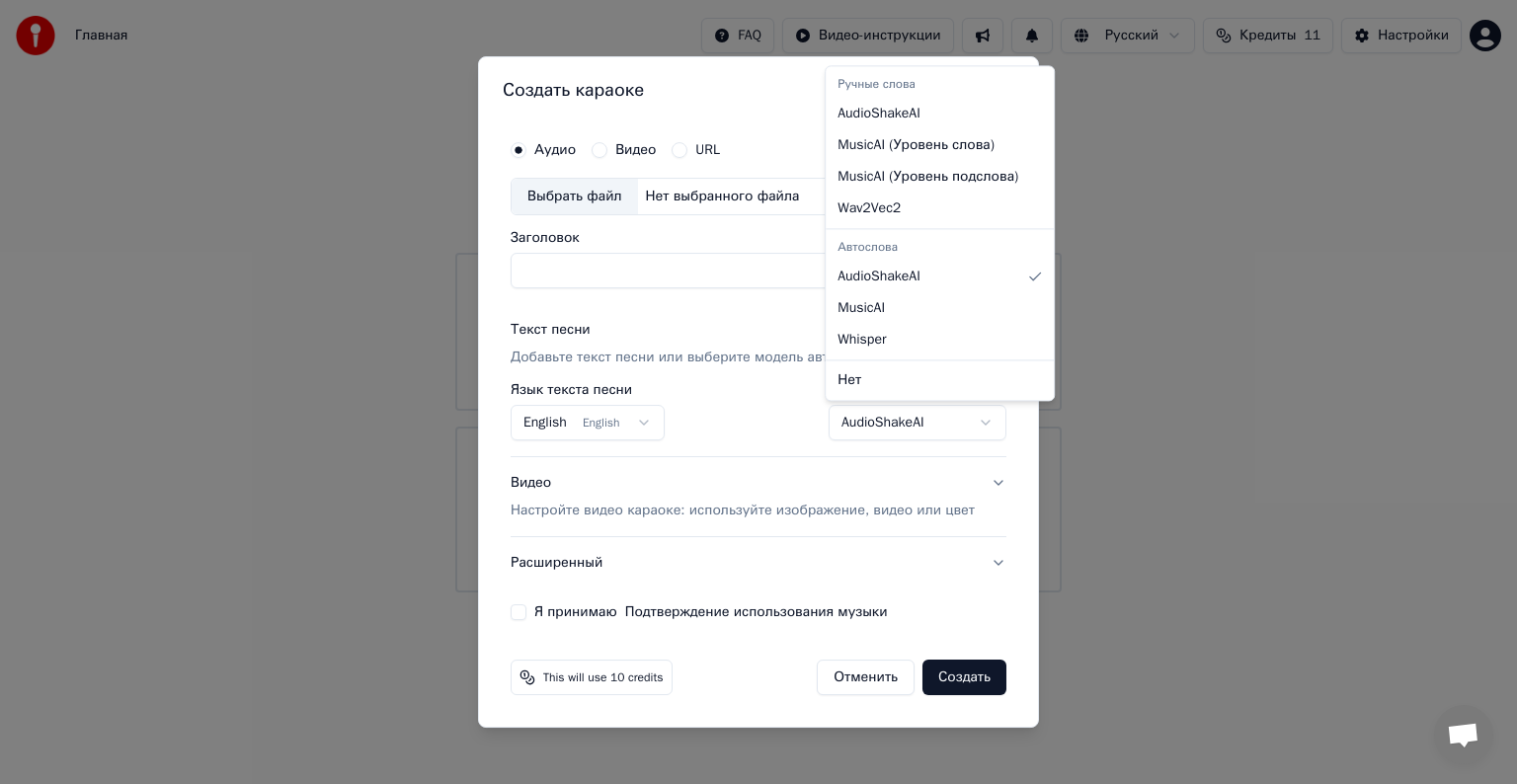 click on "Главная FAQ Видео-инструкции Русский Кредиты 11 Настройки Добро пожаловать в Youka Библиотека Получите доступ и управляйте всеми караоке-треками, которые вы создали. Редактируйте, организуйте и совершенствуйте свои проекты. Создать караоке Создайте караоке из аудио- или видеофайлов (MP3, MP4 и других), или вставьте URL, чтобы мгновенно создать караоке-видео с синхронизированными текстами. Создать караоке Аудио Видео URL Выбрать файл [PATH] Заголовок Текст песни Добавьте текст песни или выберите модель автотекста Язык текста песни English English ******* *******" at bounding box center [758, 296] 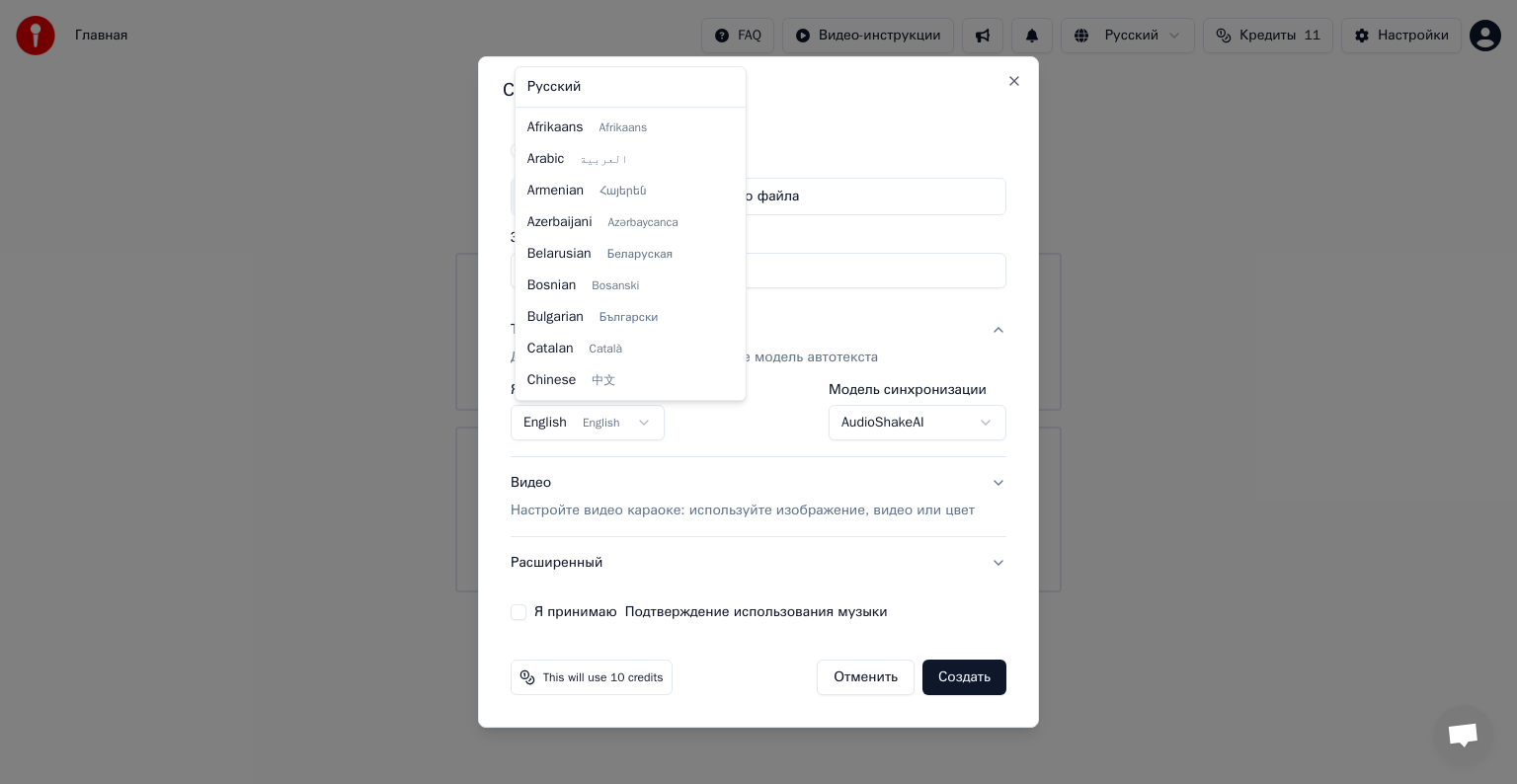 click on "Главная FAQ Видео-инструкции Русский Кредиты 11 Настройки Добро пожаловать в Youka Библиотека Получите доступ и управляйте всеми караоке-треками, которые вы создали. Редактируйте, организуйте и совершенствуйте свои проекты. Создать караоке Создайте караоке из аудио- или видеофайлов (MP3, MP4 и других), или вставьте URL, чтобы мгновенно создать караоке-видео с синхронизированными текстами. Создать караоке Аудио Видео URL Выбрать файл [PATH] Заголовок Текст песни Добавьте текст песни или выберите модель автотекста Язык текста песни English English ******* *******" at bounding box center [758, 296] 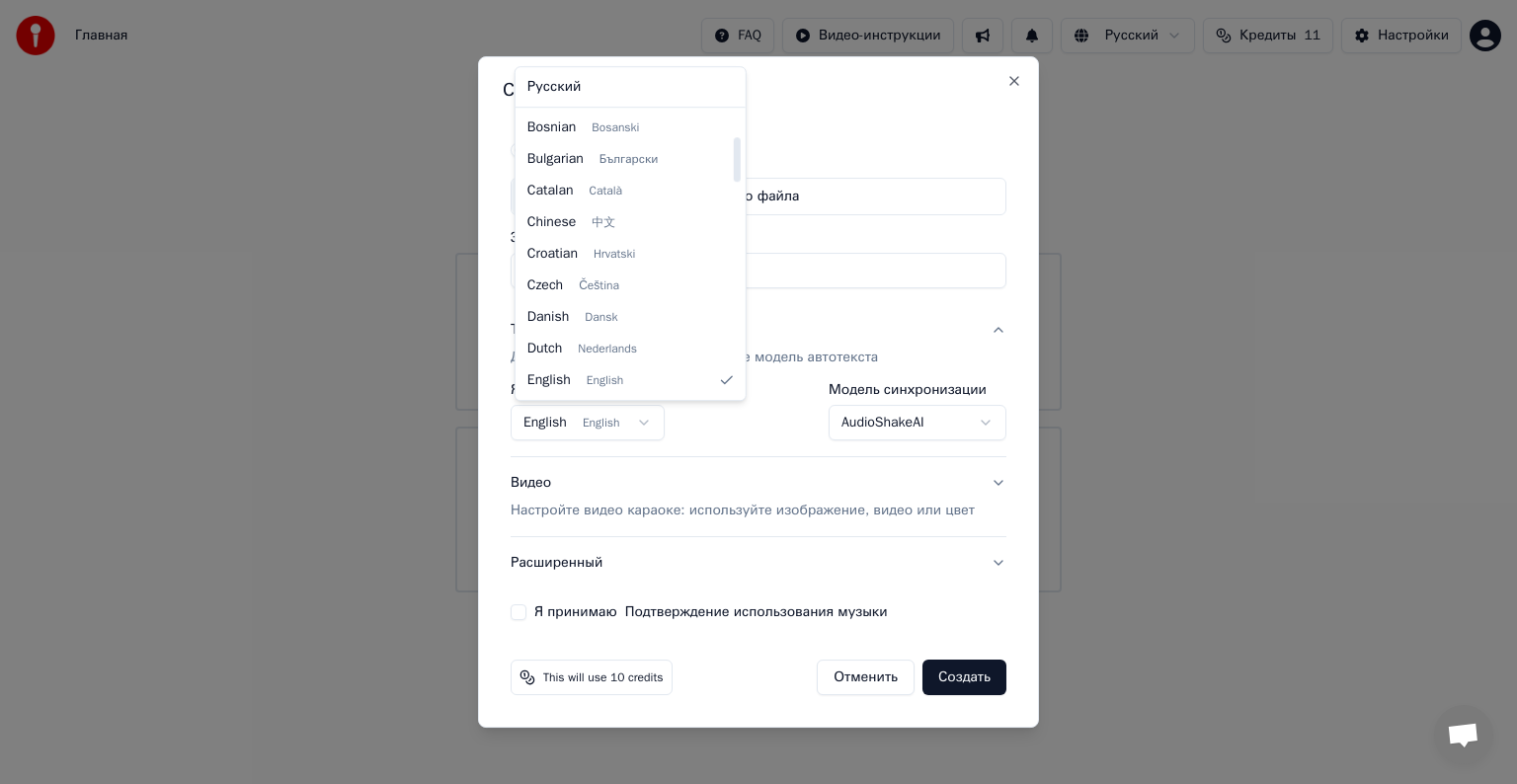 select on "**" 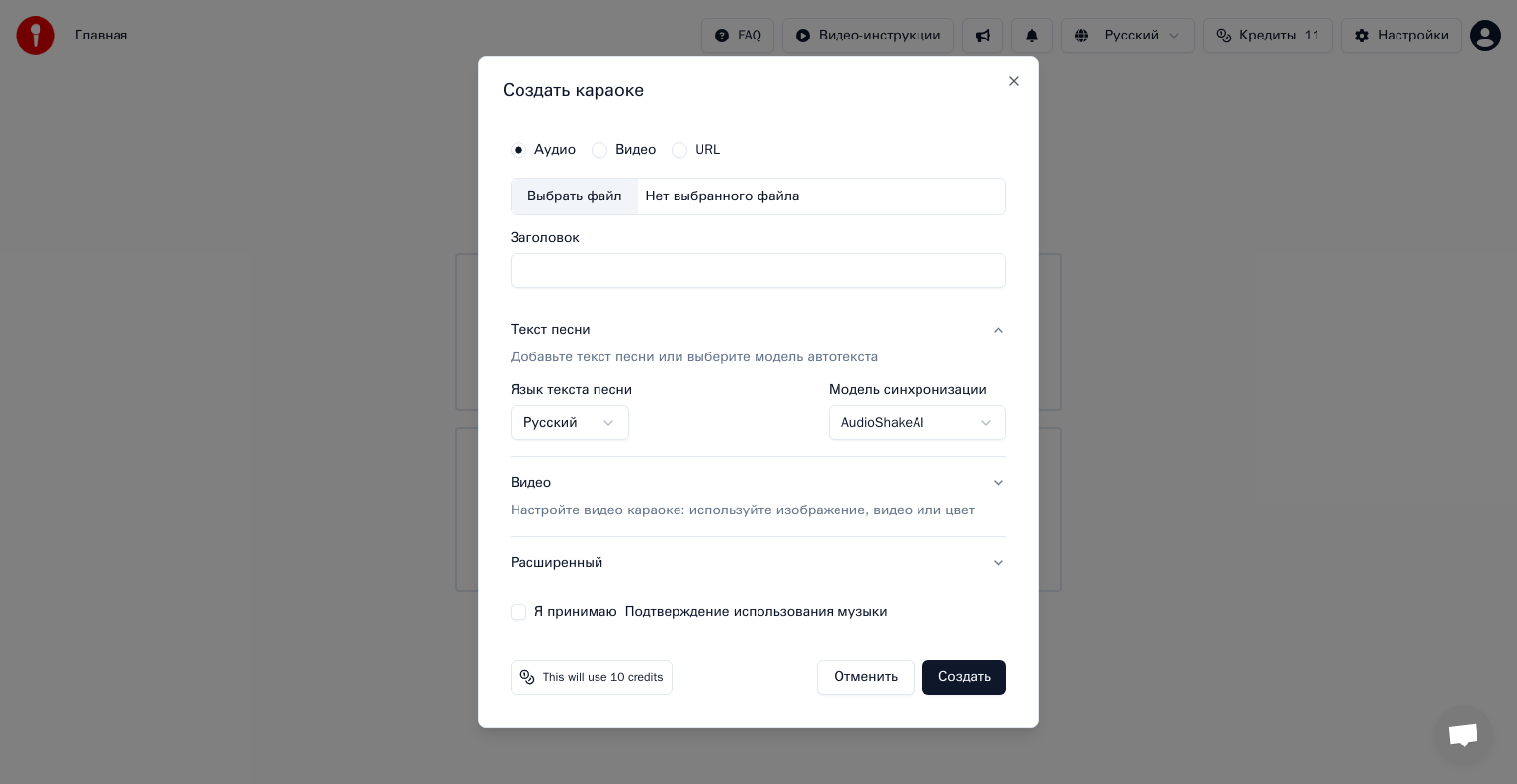 click on "Выбрать файл" at bounding box center (575, 196) 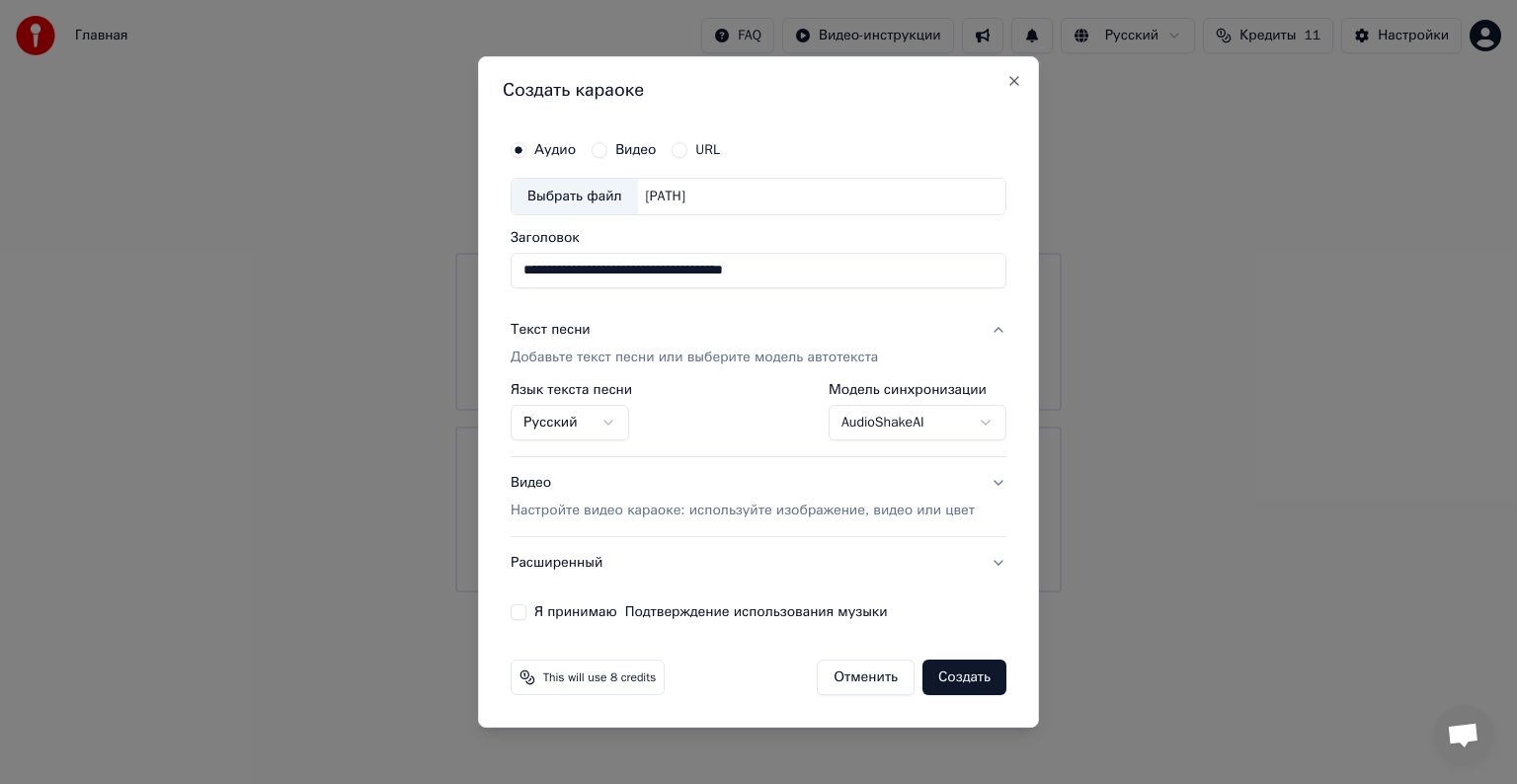 click on "**********" at bounding box center [758, 271] 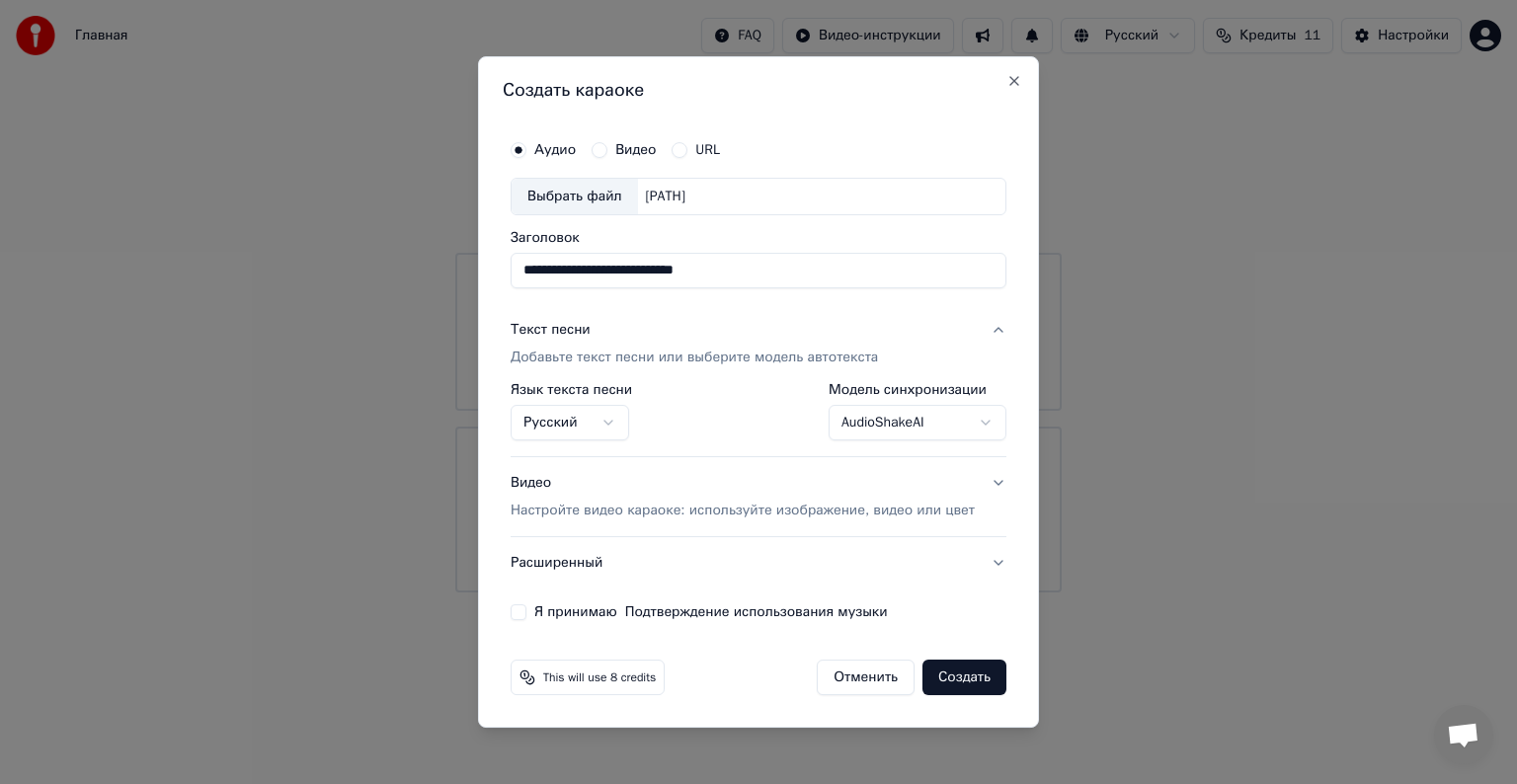 click on "**********" at bounding box center [758, 271] 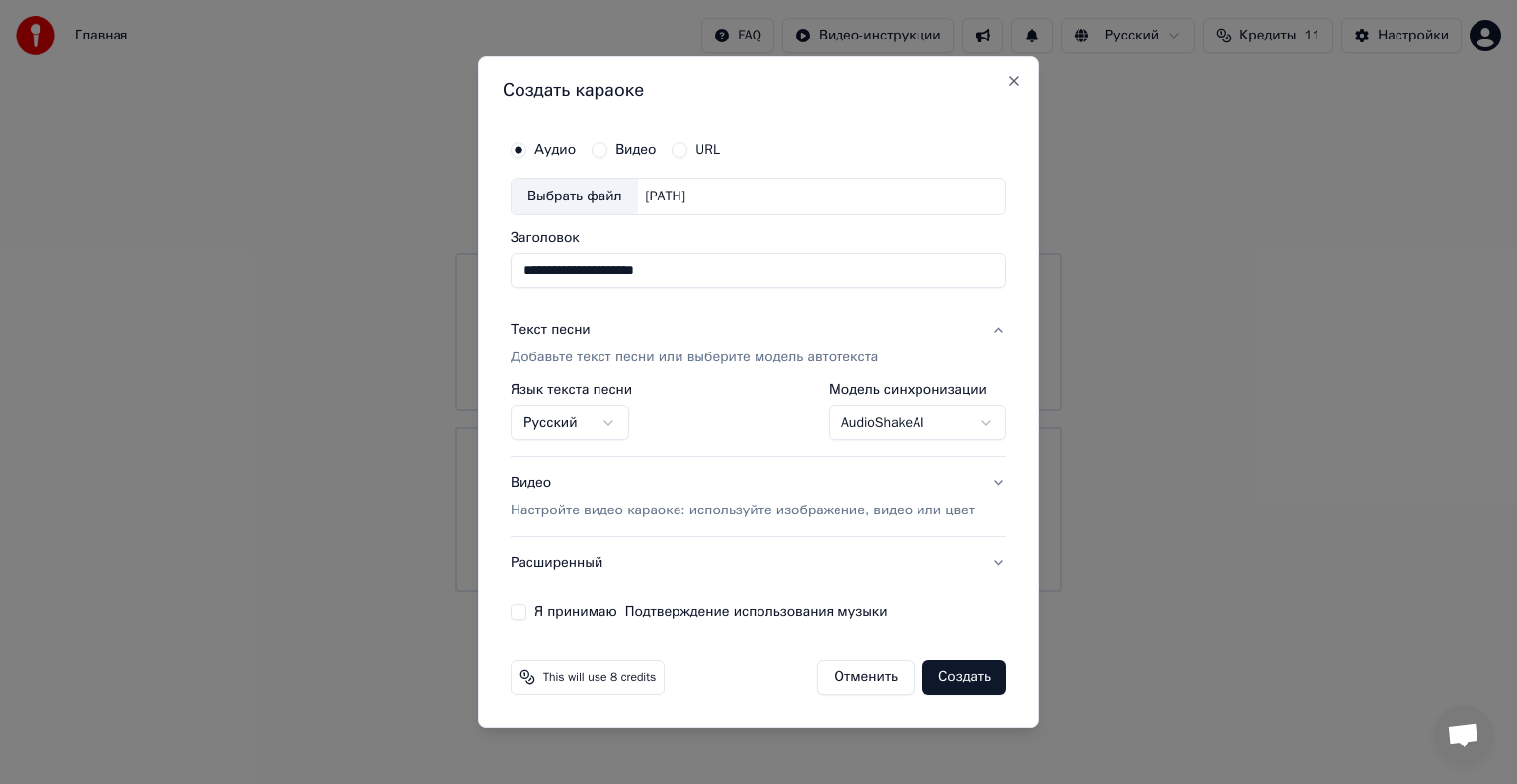type on "**********" 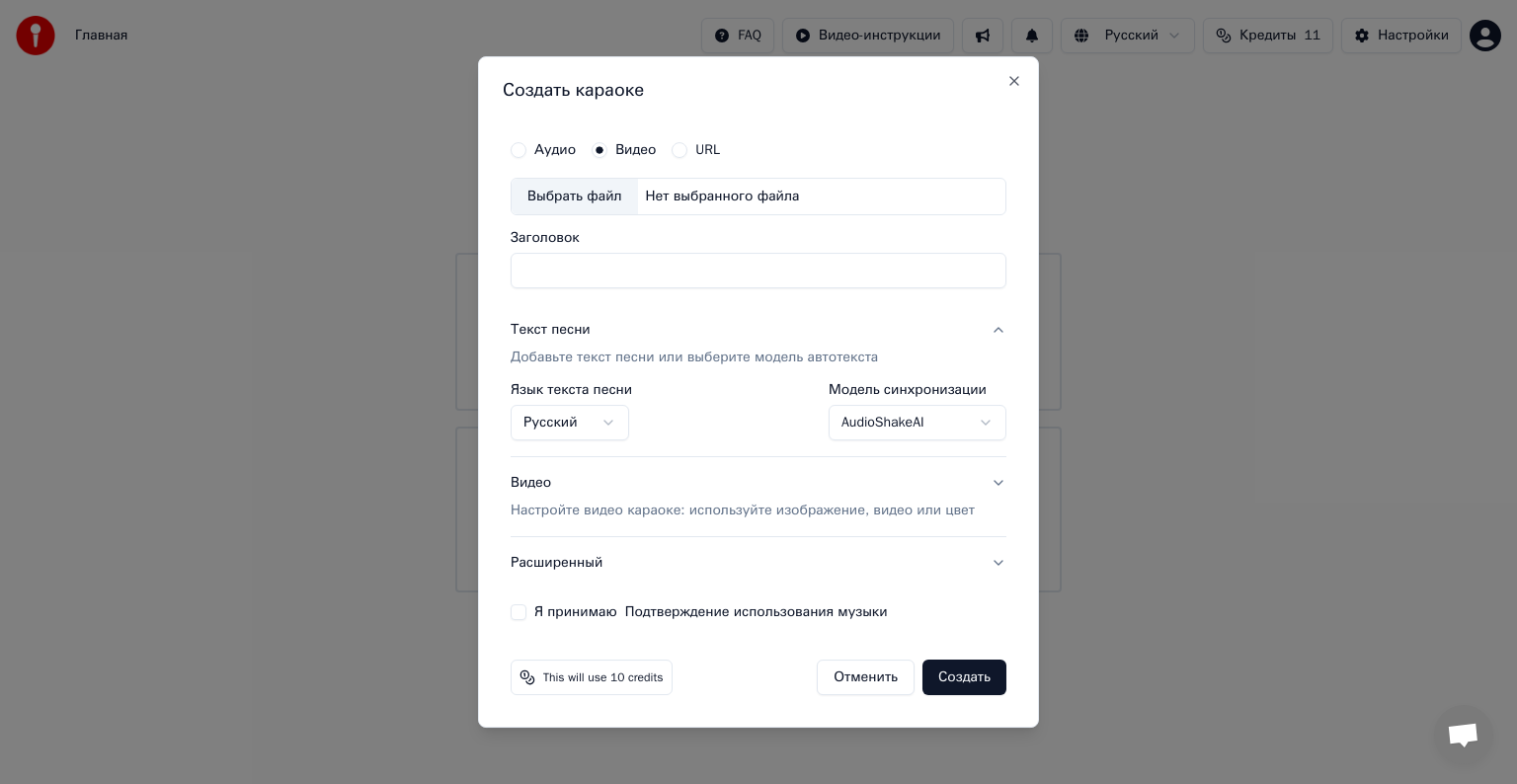 click on "Аудио" at bounding box center [519, 150] 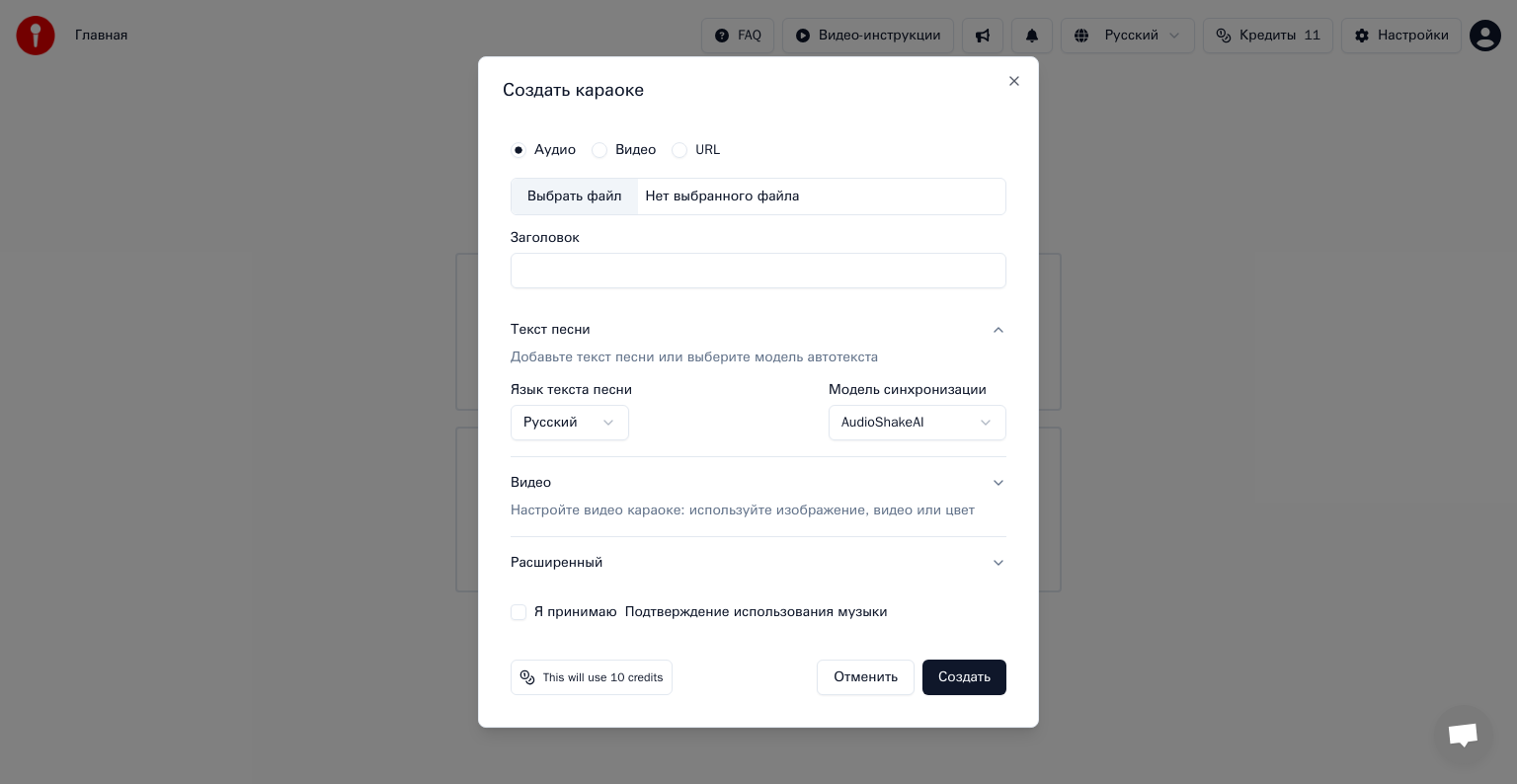 click on "Выбрать файл" at bounding box center [575, 196] 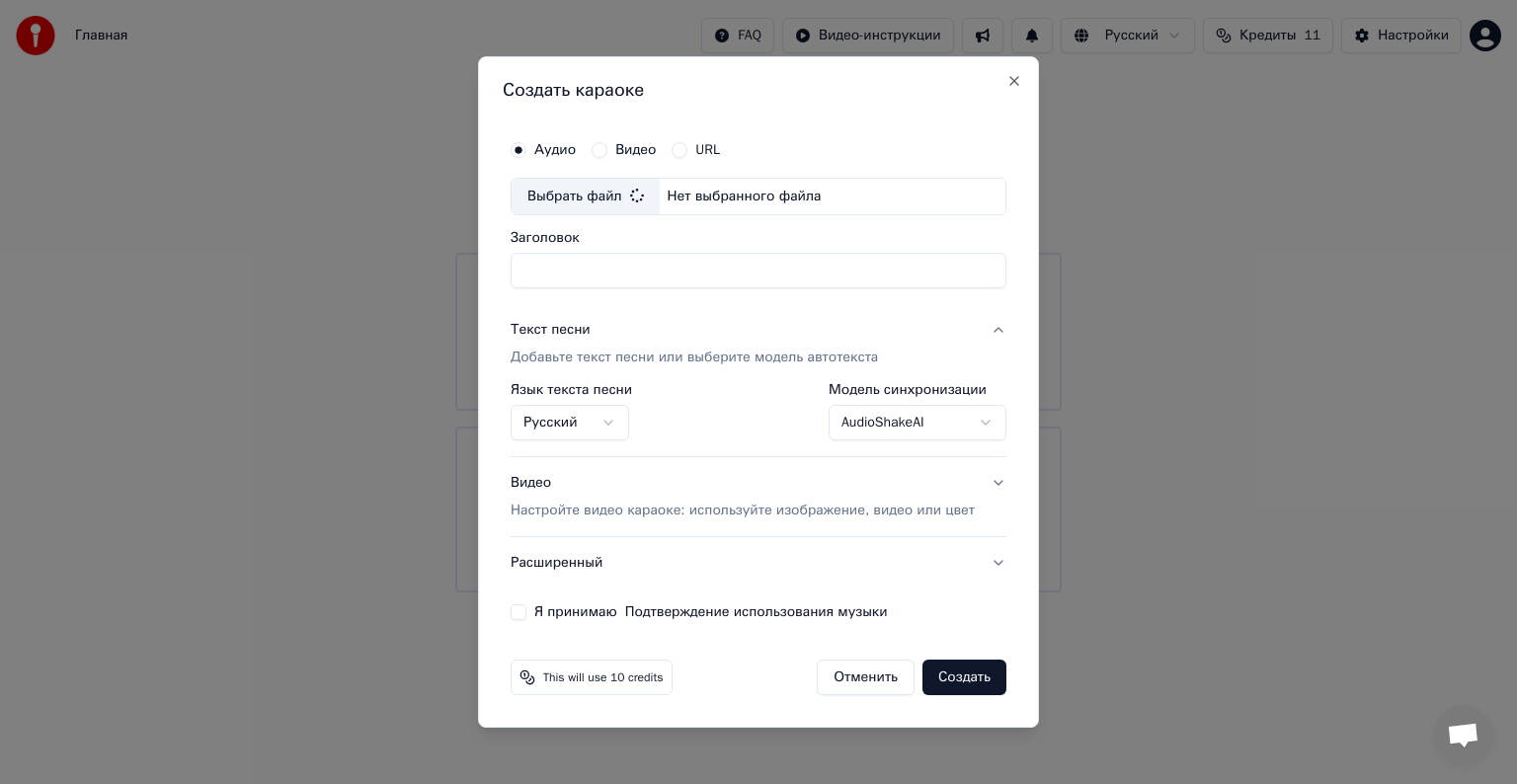 type on "**********" 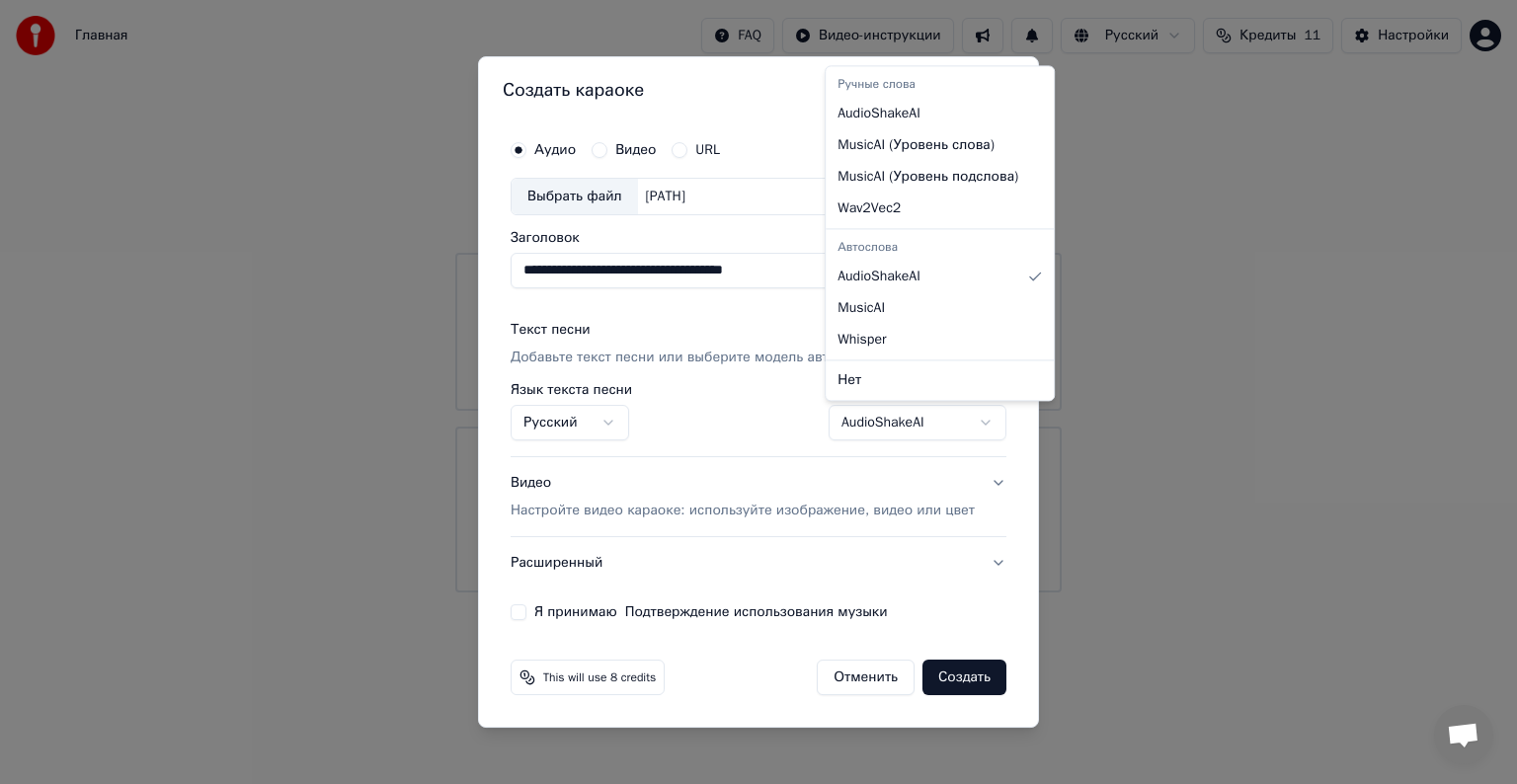 click on "**********" at bounding box center [758, 296] 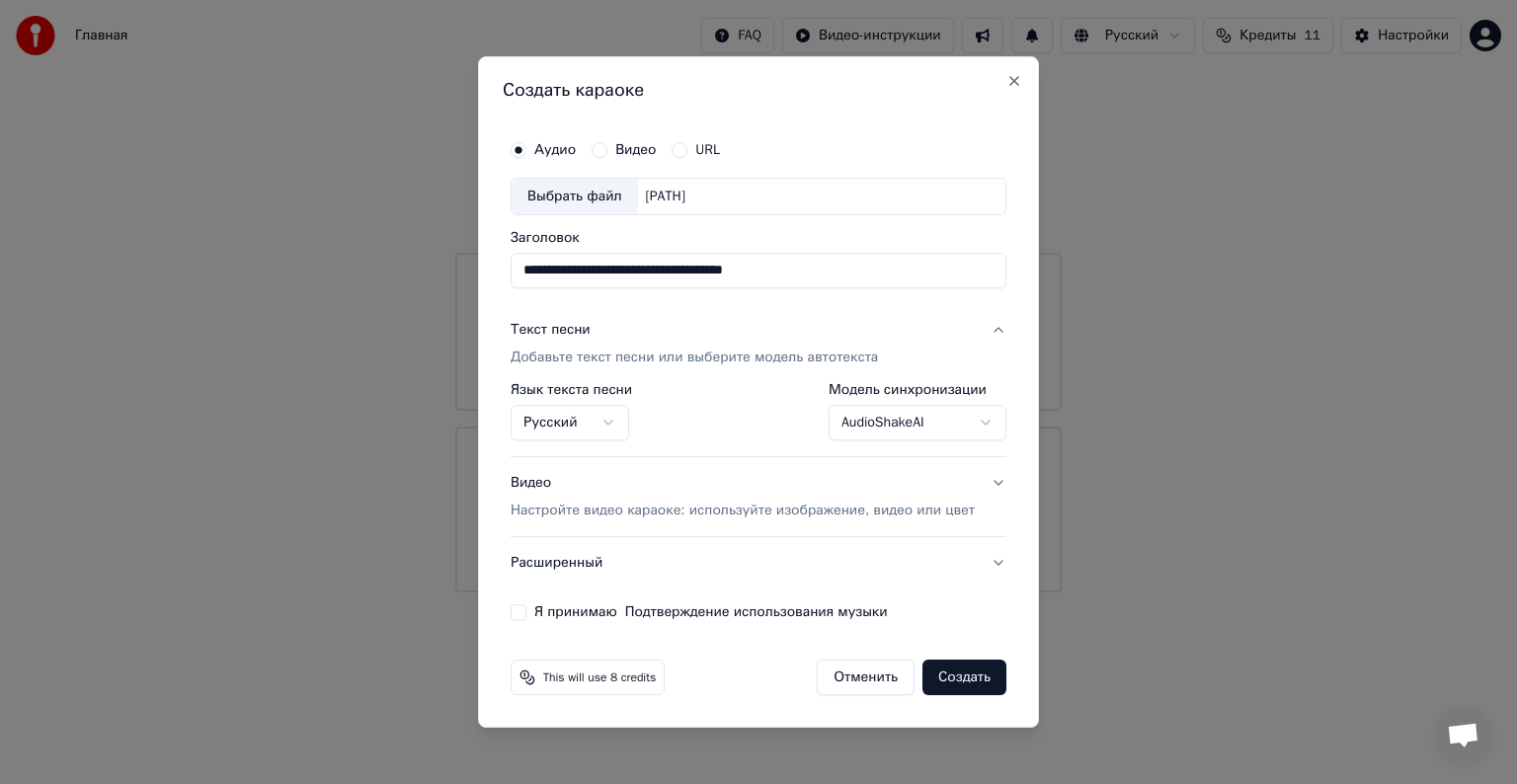 click on "Текст песни" at bounding box center [550, 330] 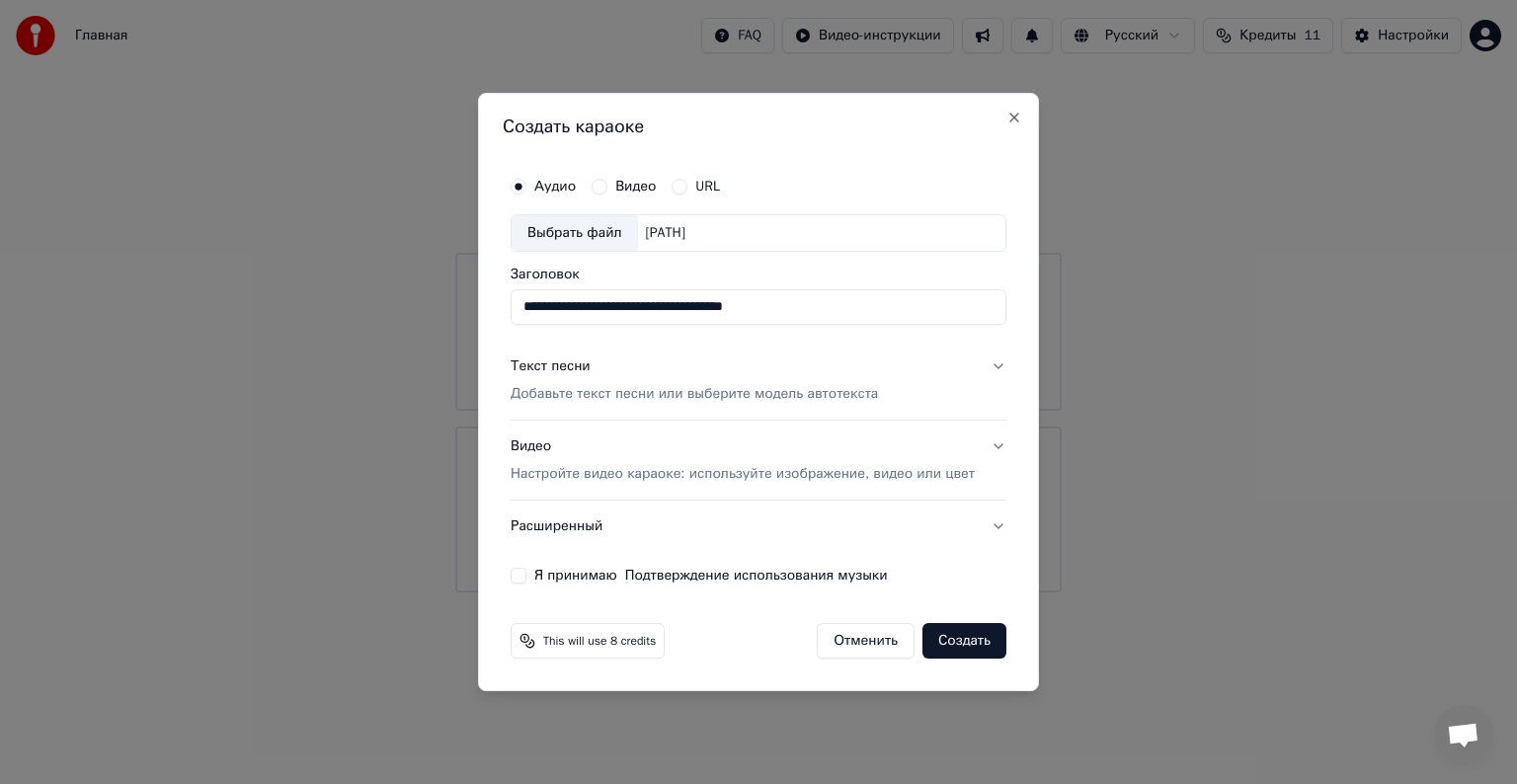 click on "Текст песни" at bounding box center [550, 366] 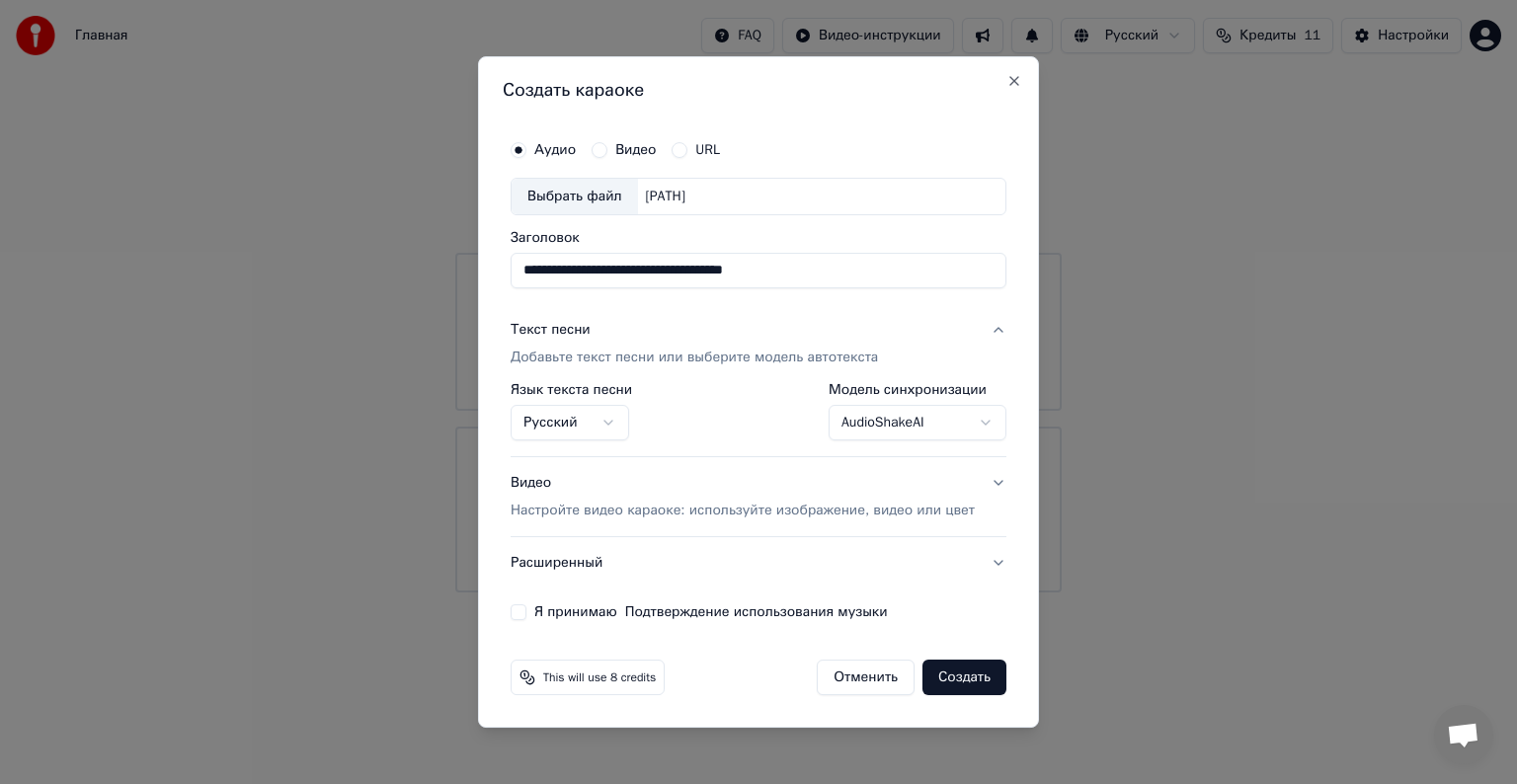 click on "Текст песни Добавьте текст песни или выберите модель автотекста" at bounding box center (758, 344) 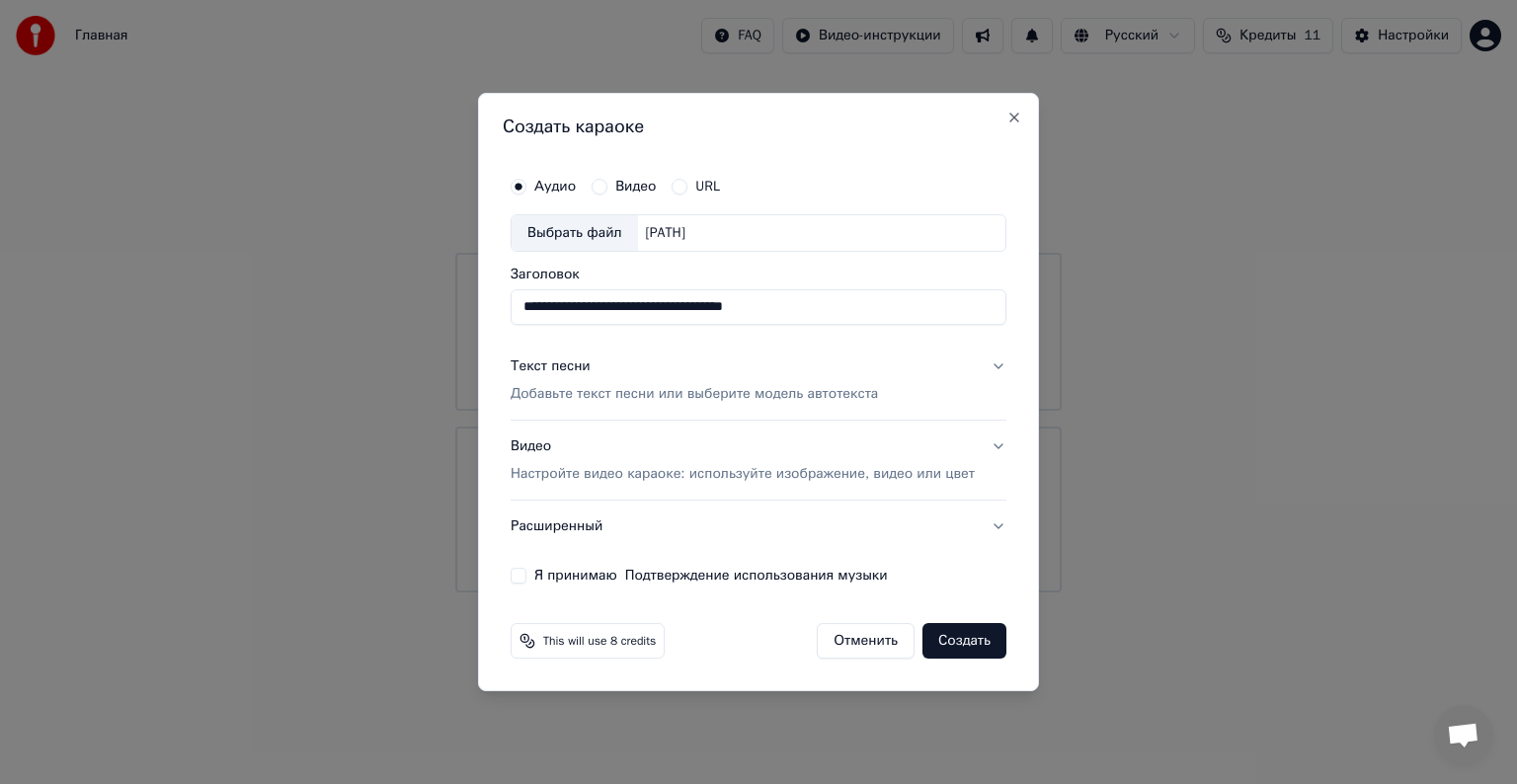 click on "Текст песни Добавьте текст песни или выберите модель автотекста" at bounding box center [758, 380] 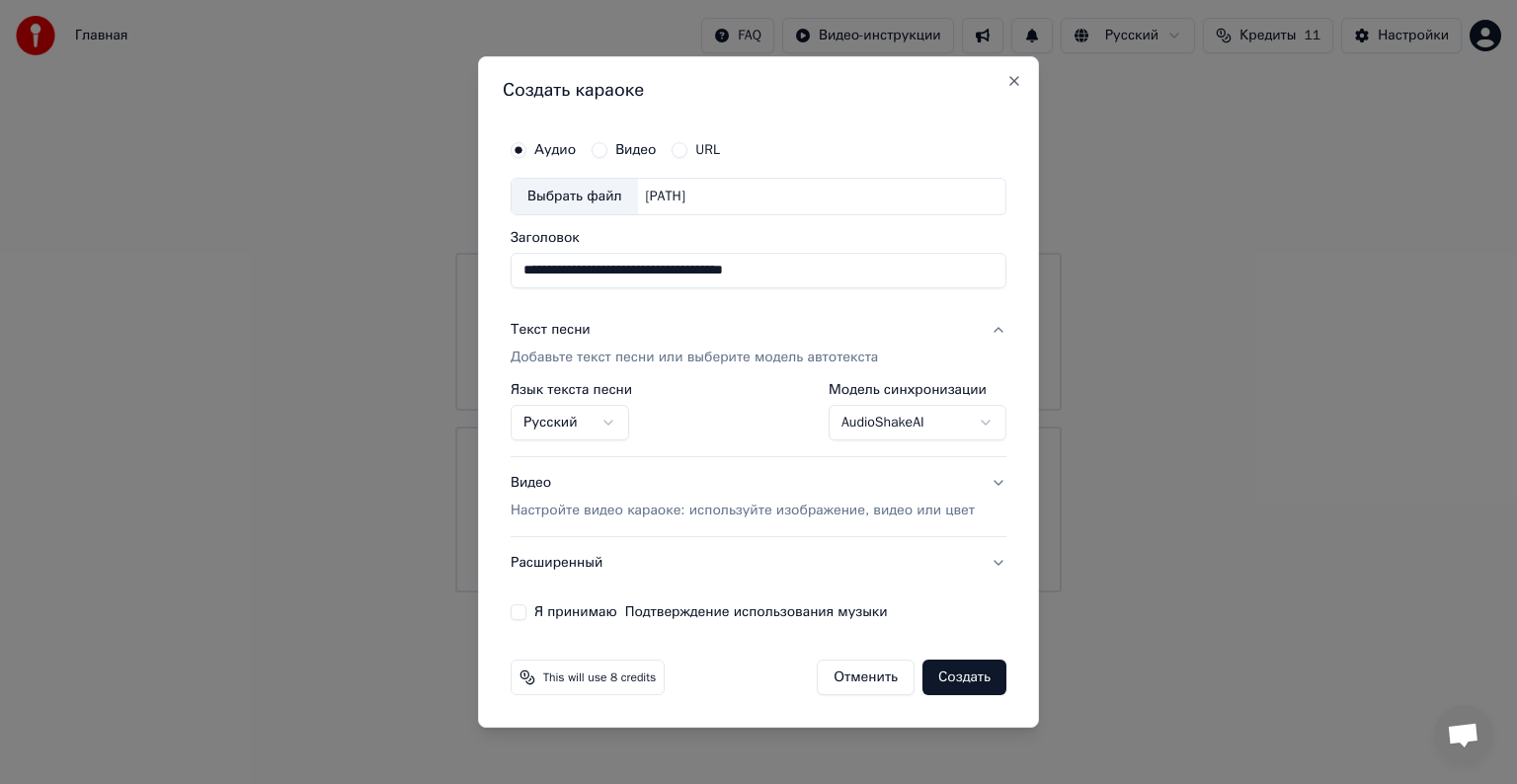 click on "**********" at bounding box center (758, 296) 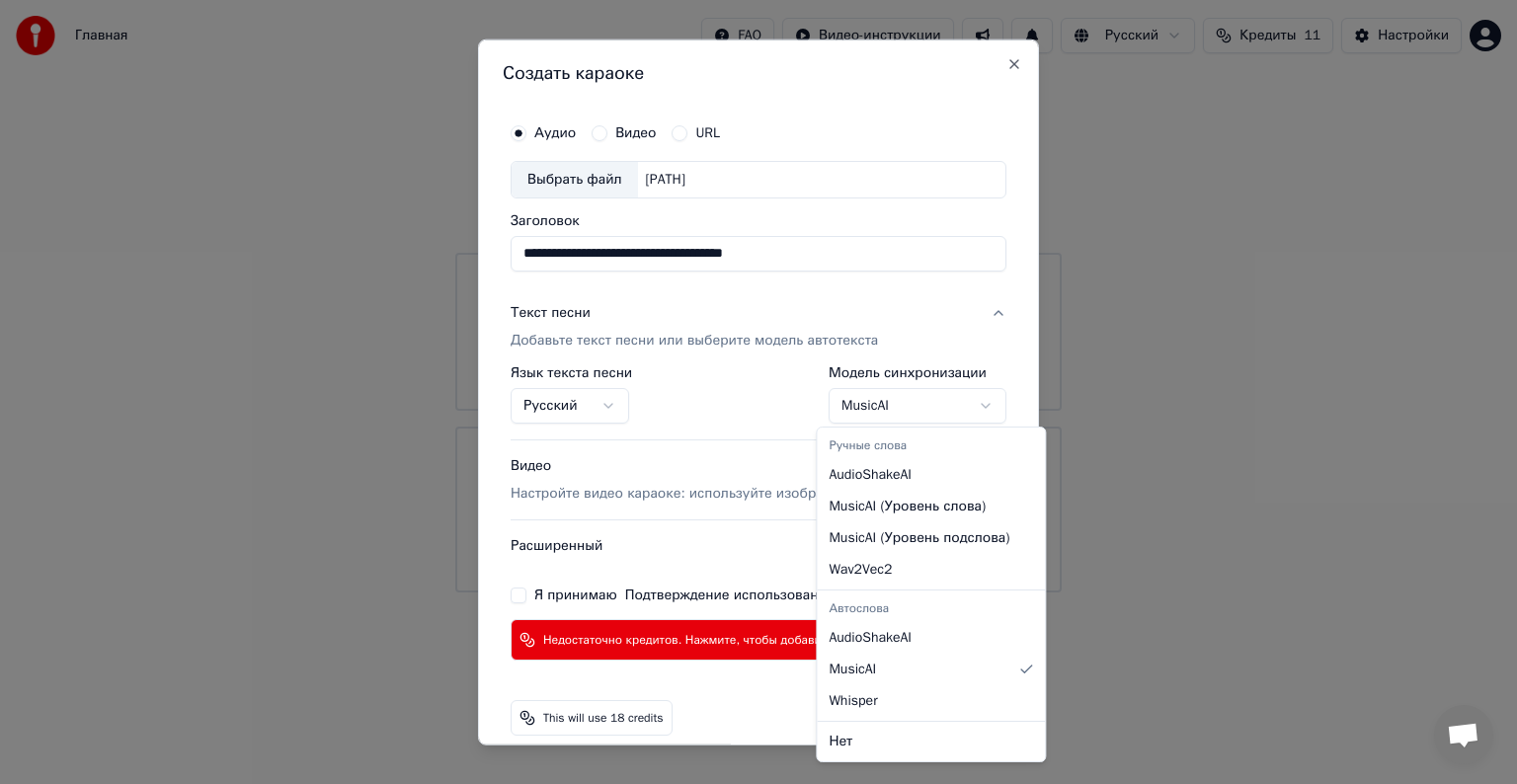 click on "**********" at bounding box center (758, 296) 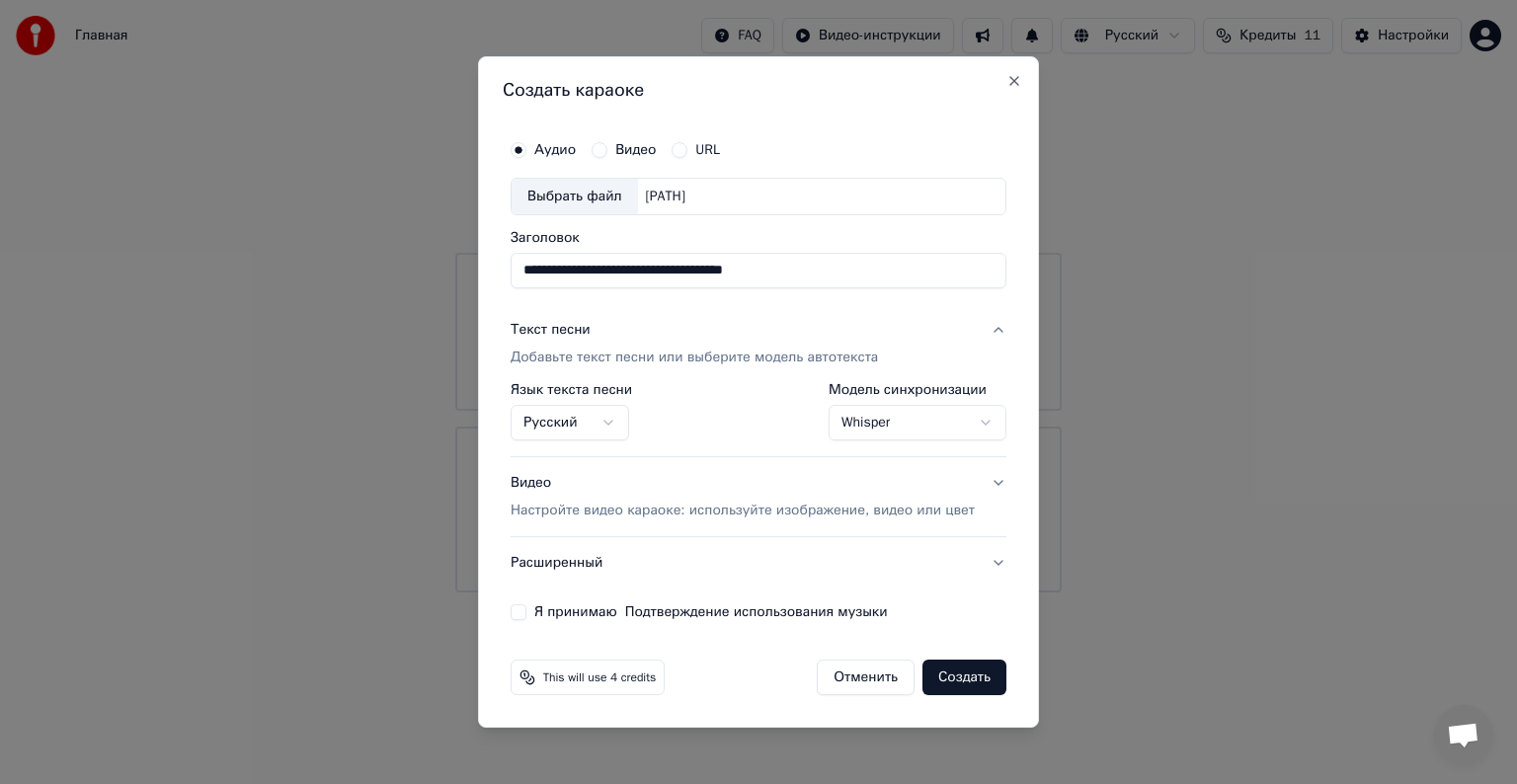 click on "**********" at bounding box center (758, 296) 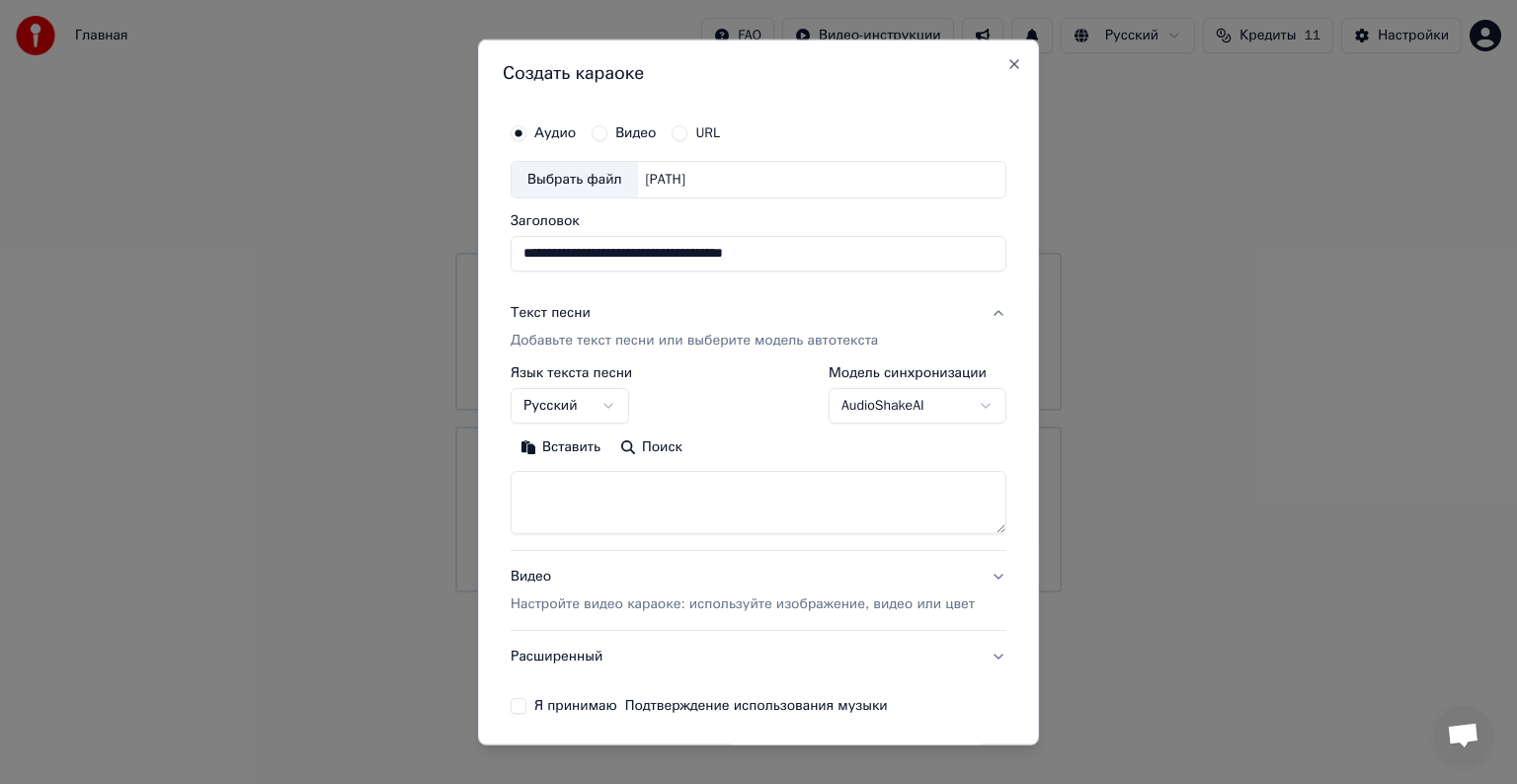 click on "**********" at bounding box center [758, 296] 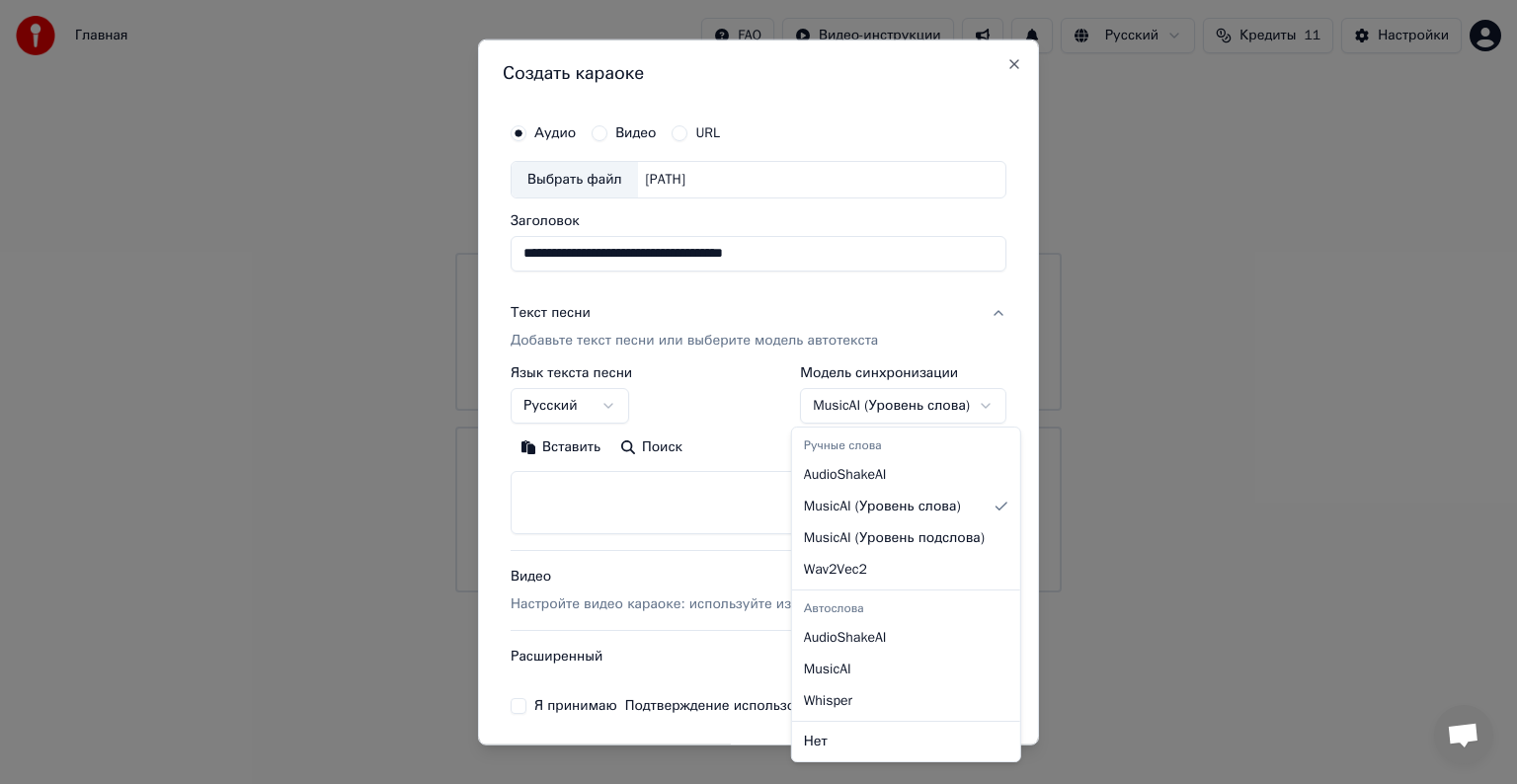 click on "**********" at bounding box center [758, 296] 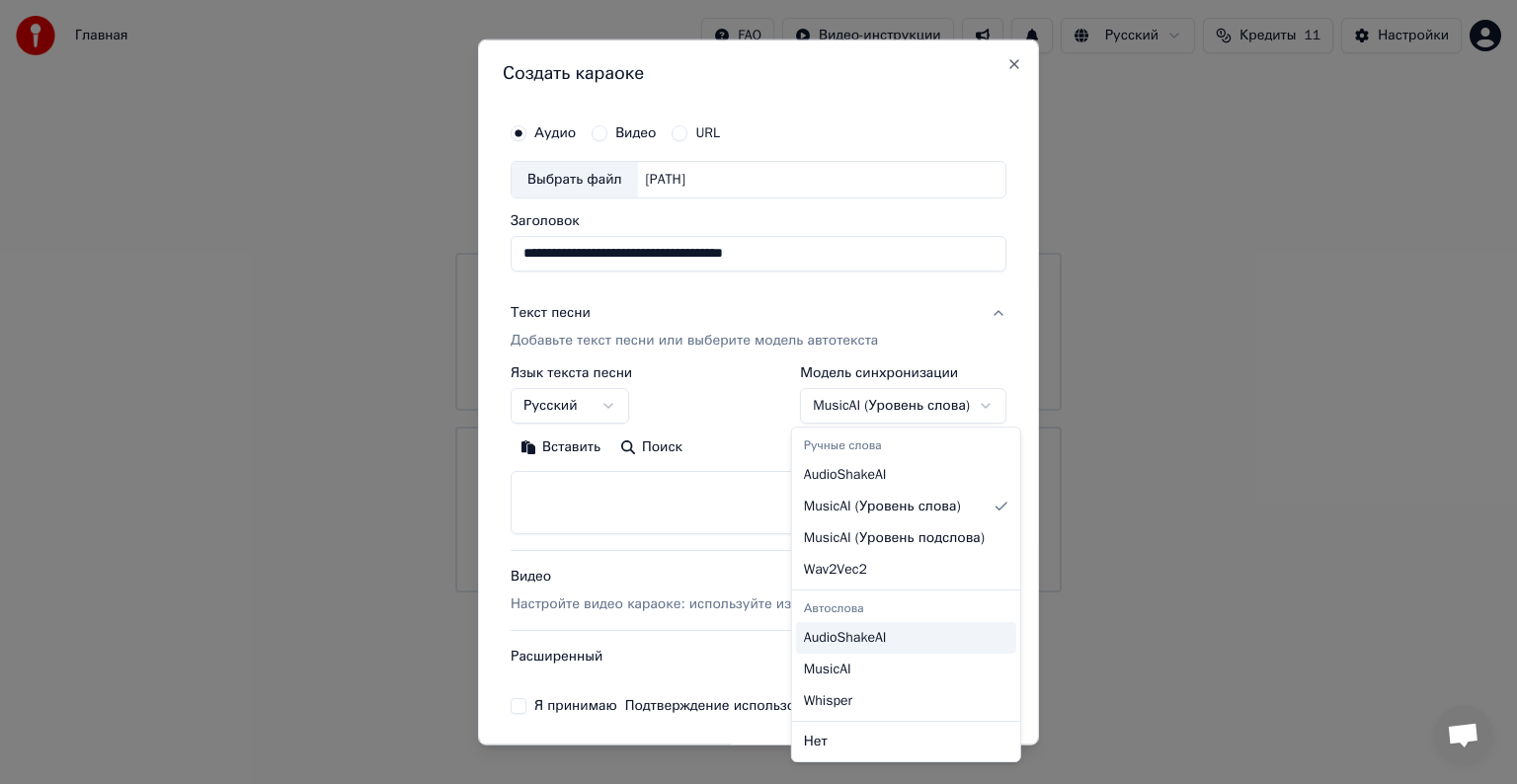 select on "**********" 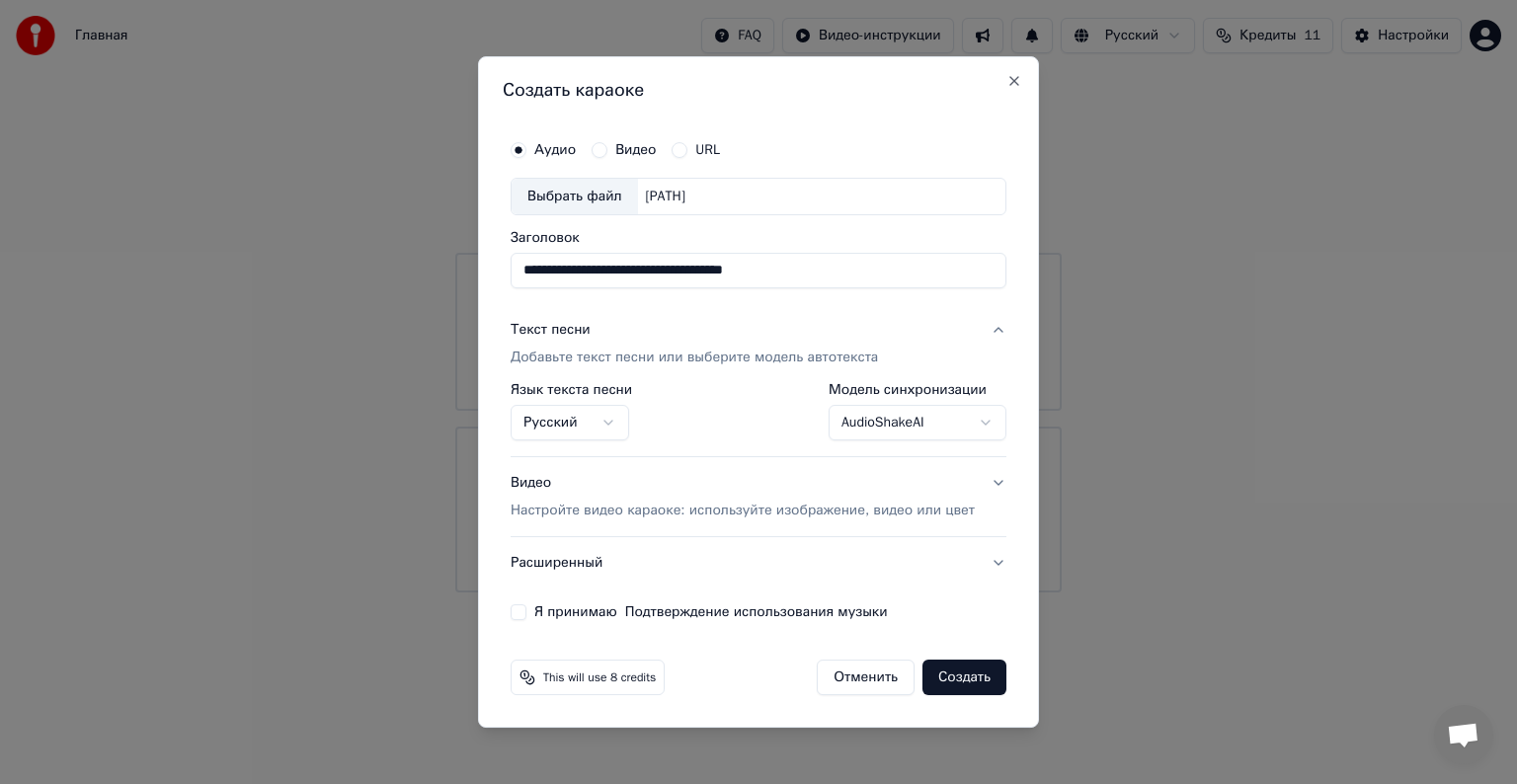 click on "**********" at bounding box center (758, 271) 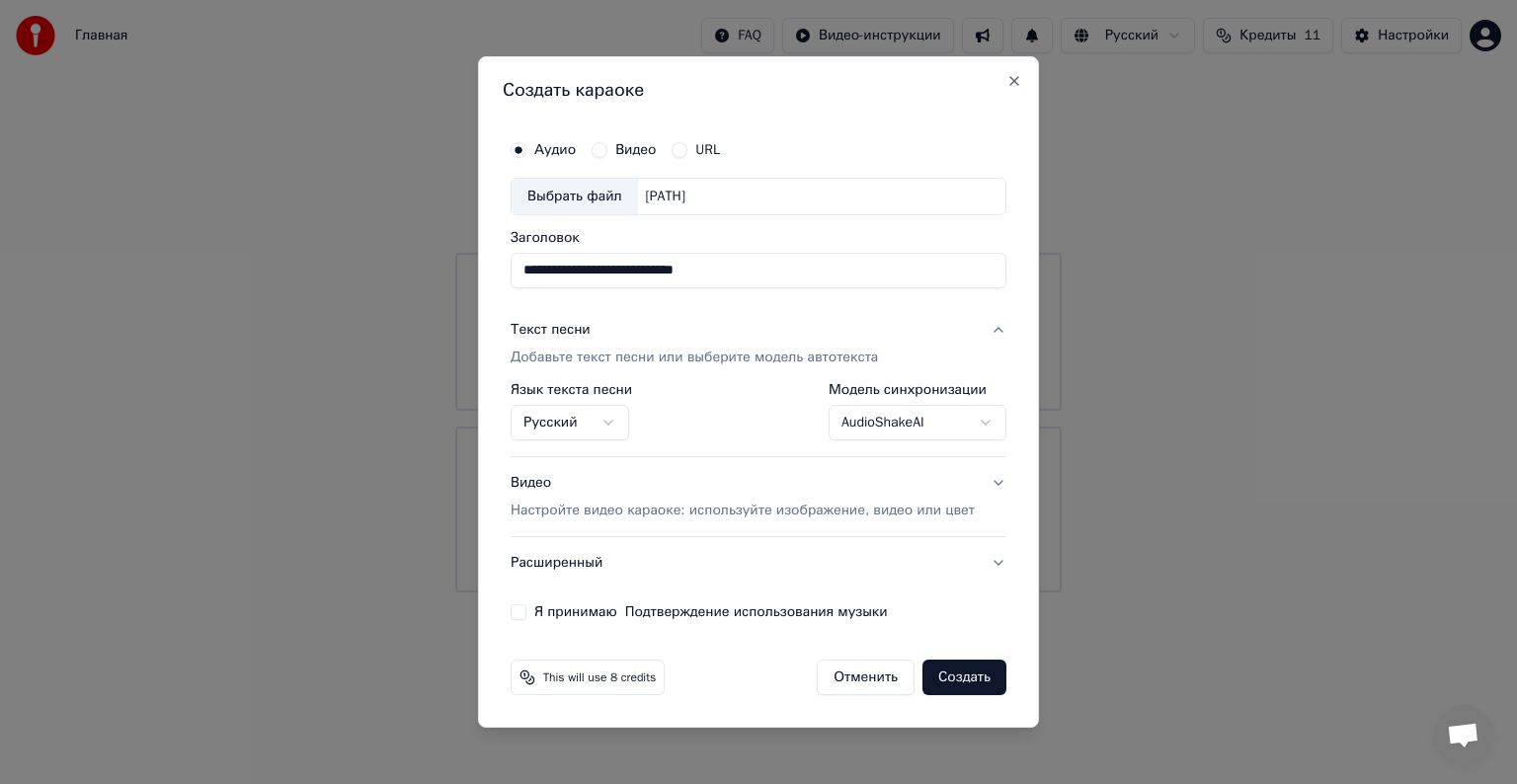 click on "**********" at bounding box center (758, 271) 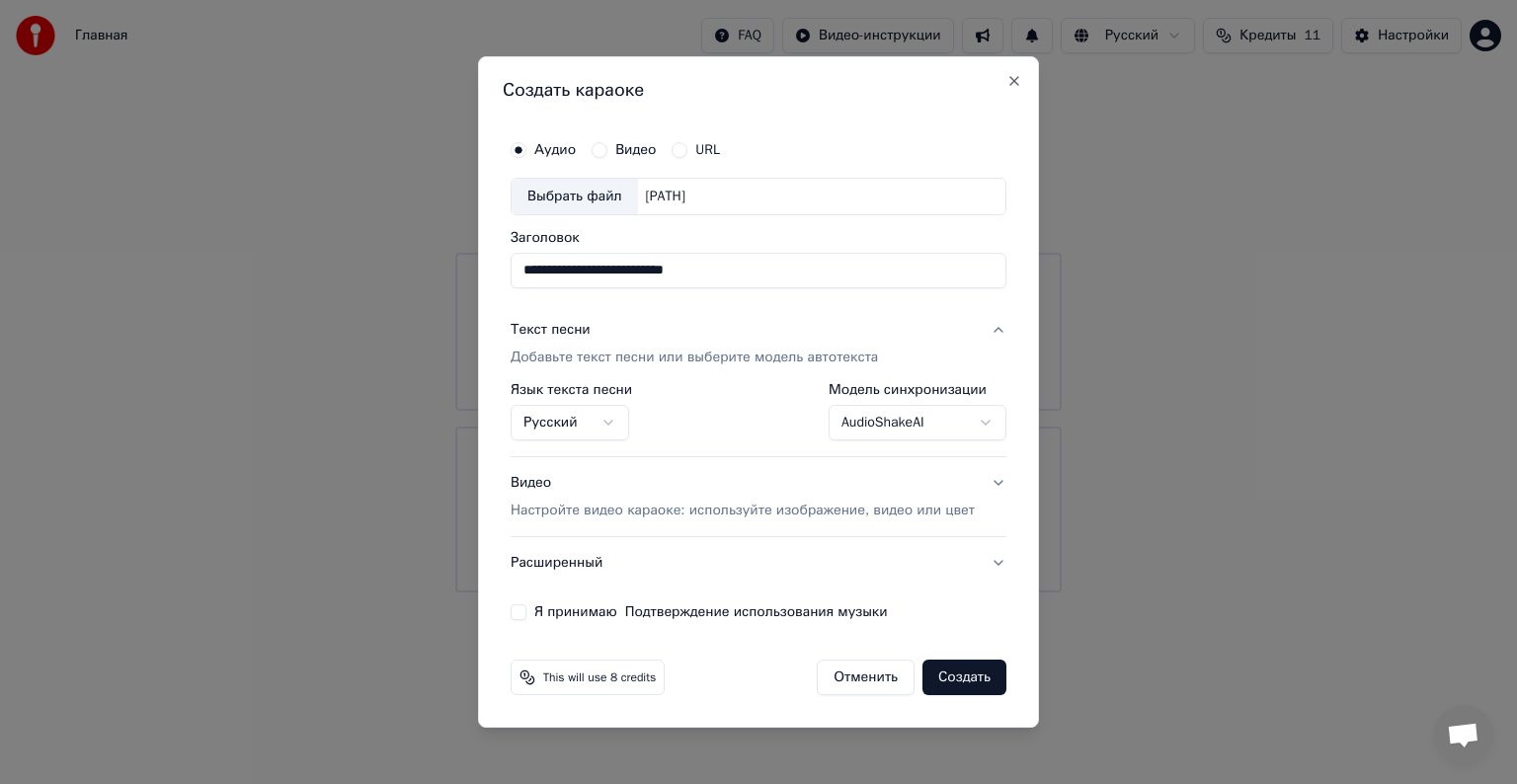 click on "**********" at bounding box center (758, 271) 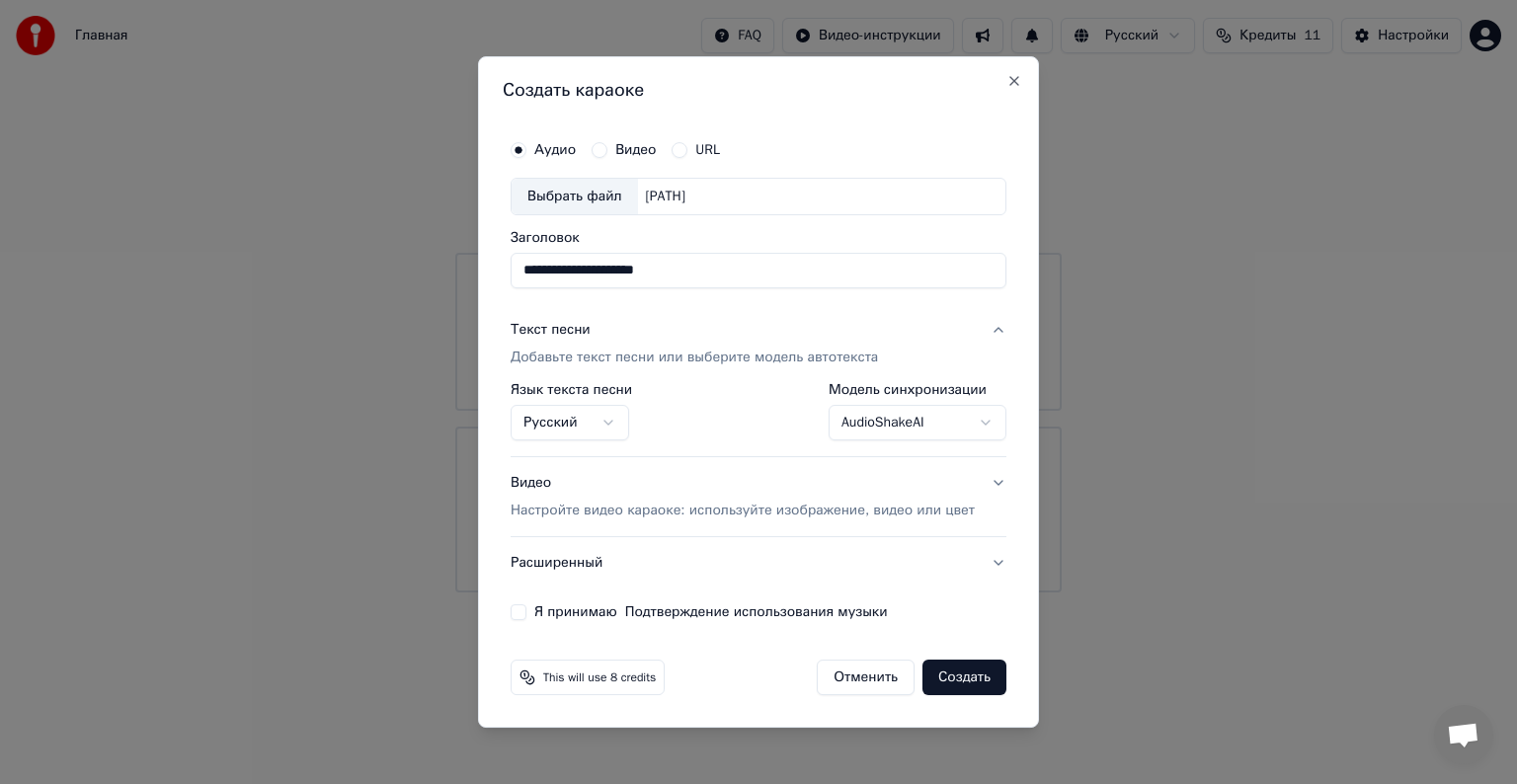 click on "**********" at bounding box center (758, 271) 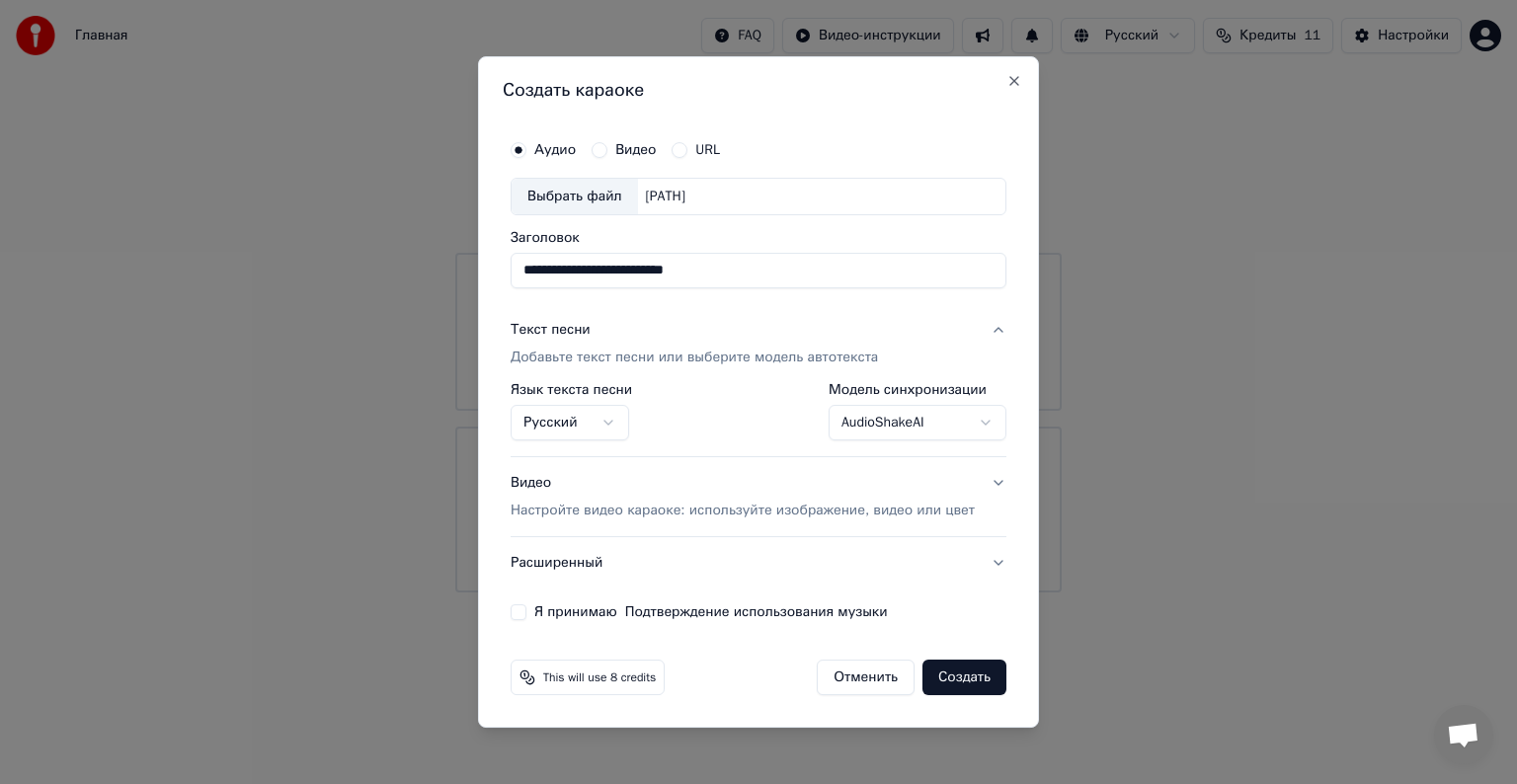 click on "**********" at bounding box center (758, 271) 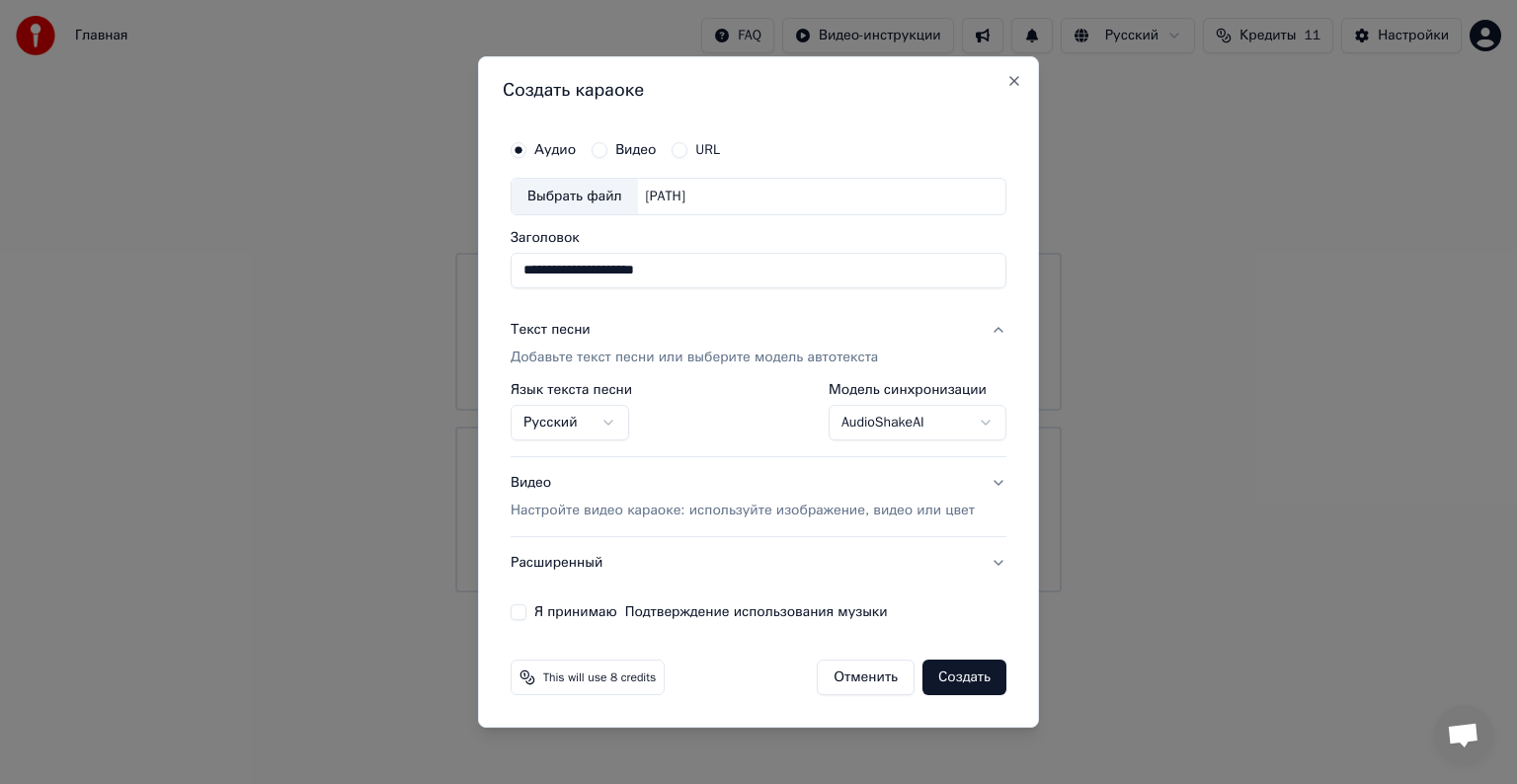 click on "**********" at bounding box center [758, 271] 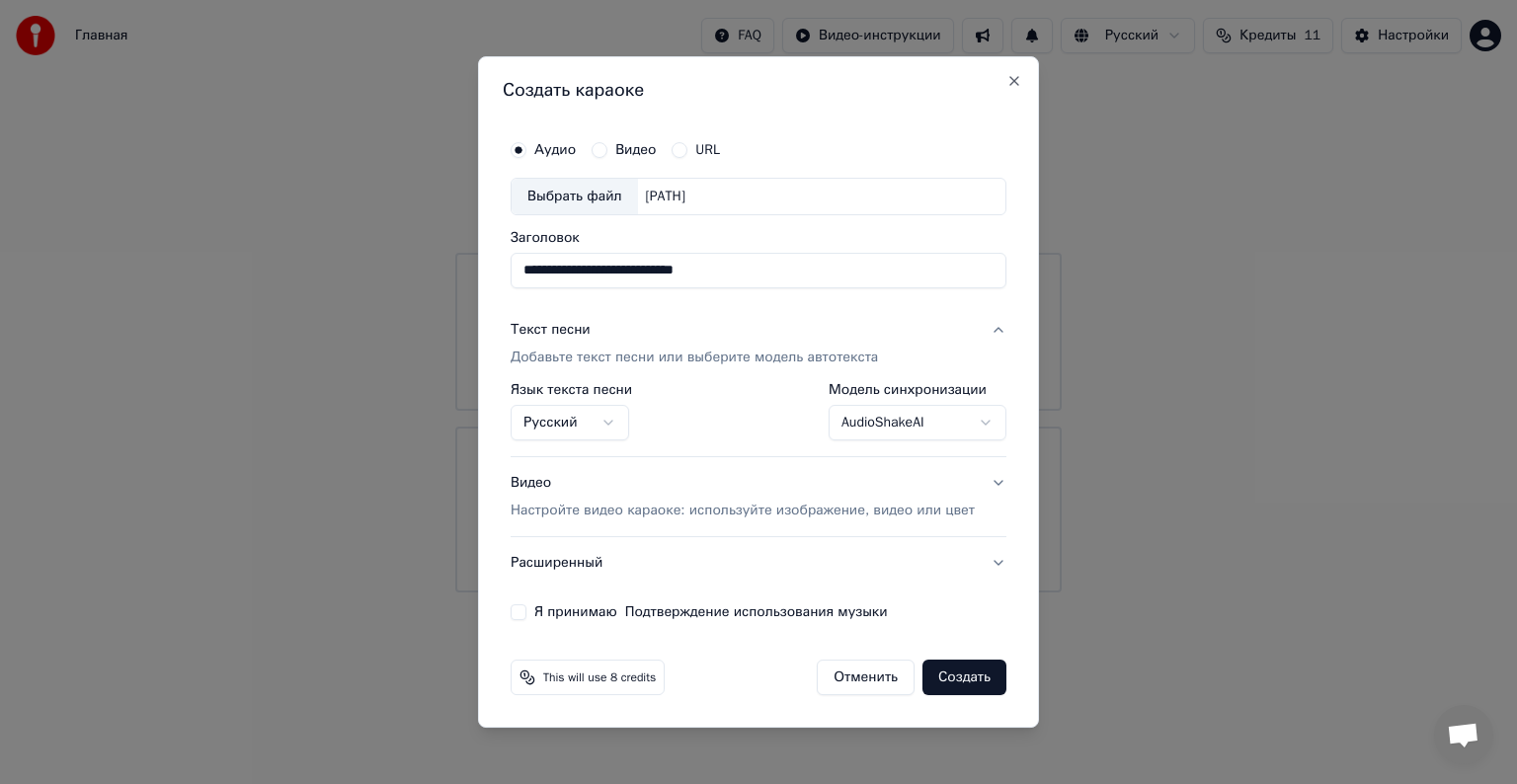 type on "**********" 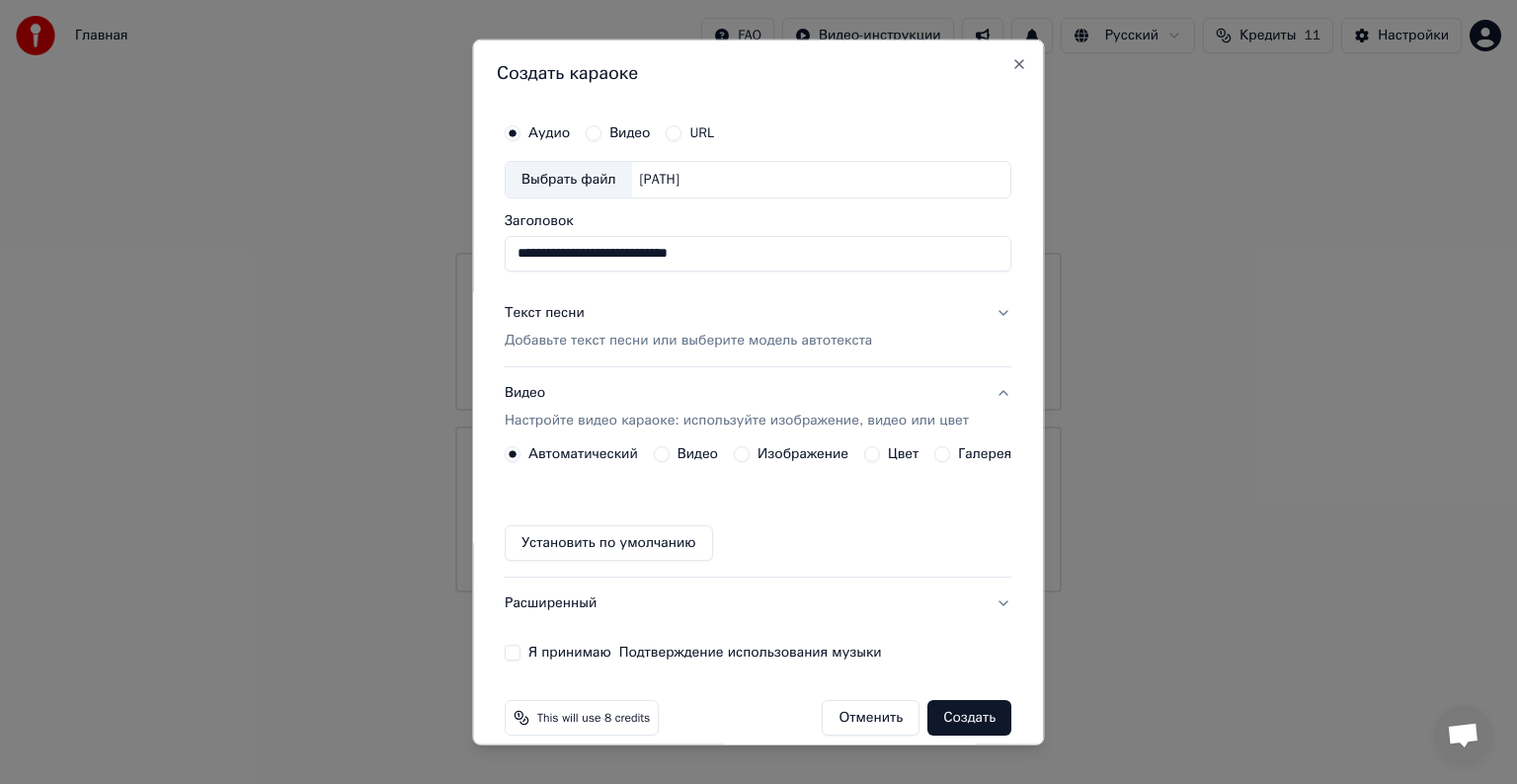 click on "Видео" at bounding box center [662, 454] 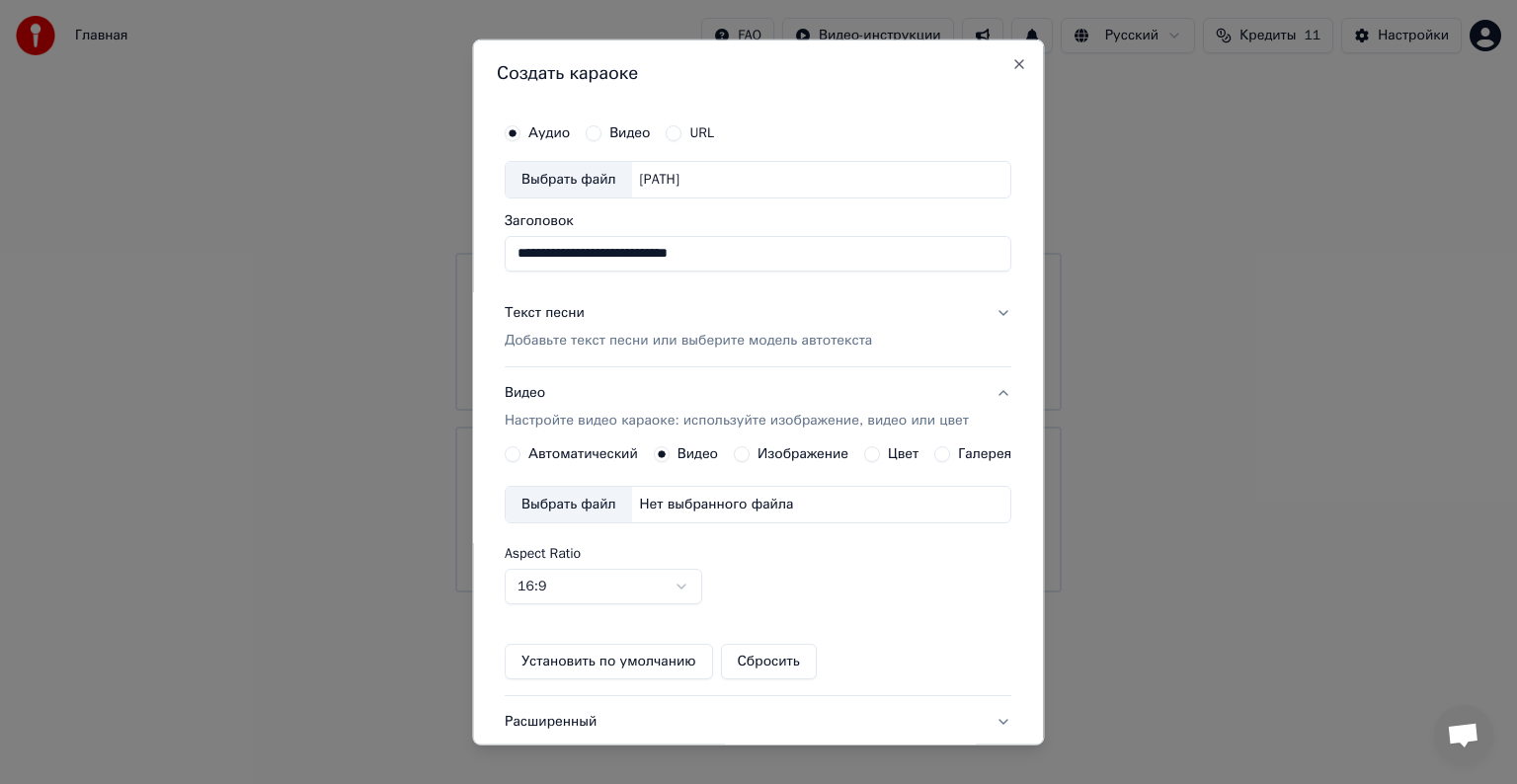 click on "Выбрать файл" at bounding box center [569, 505] 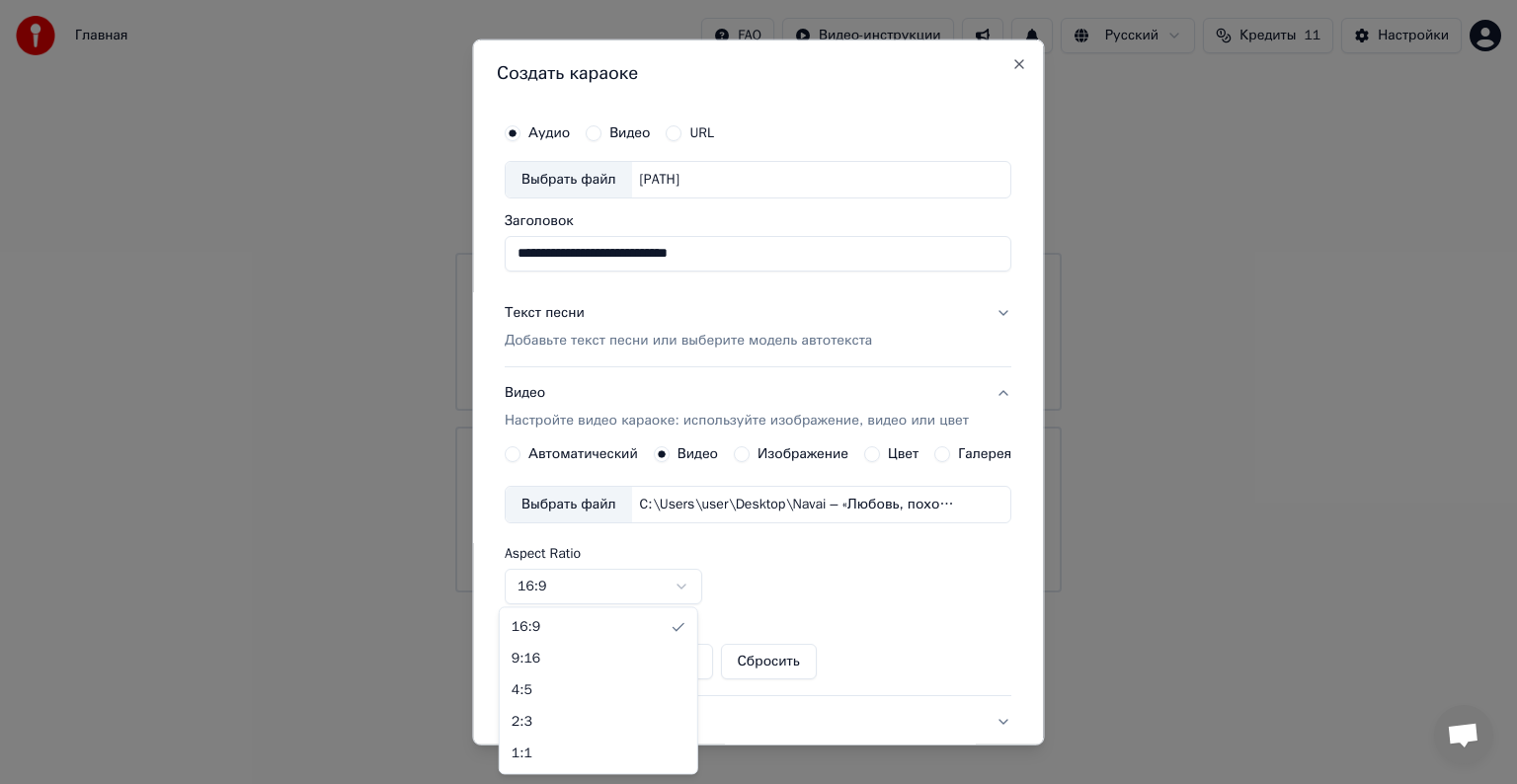 click on "**********" at bounding box center (758, 296) 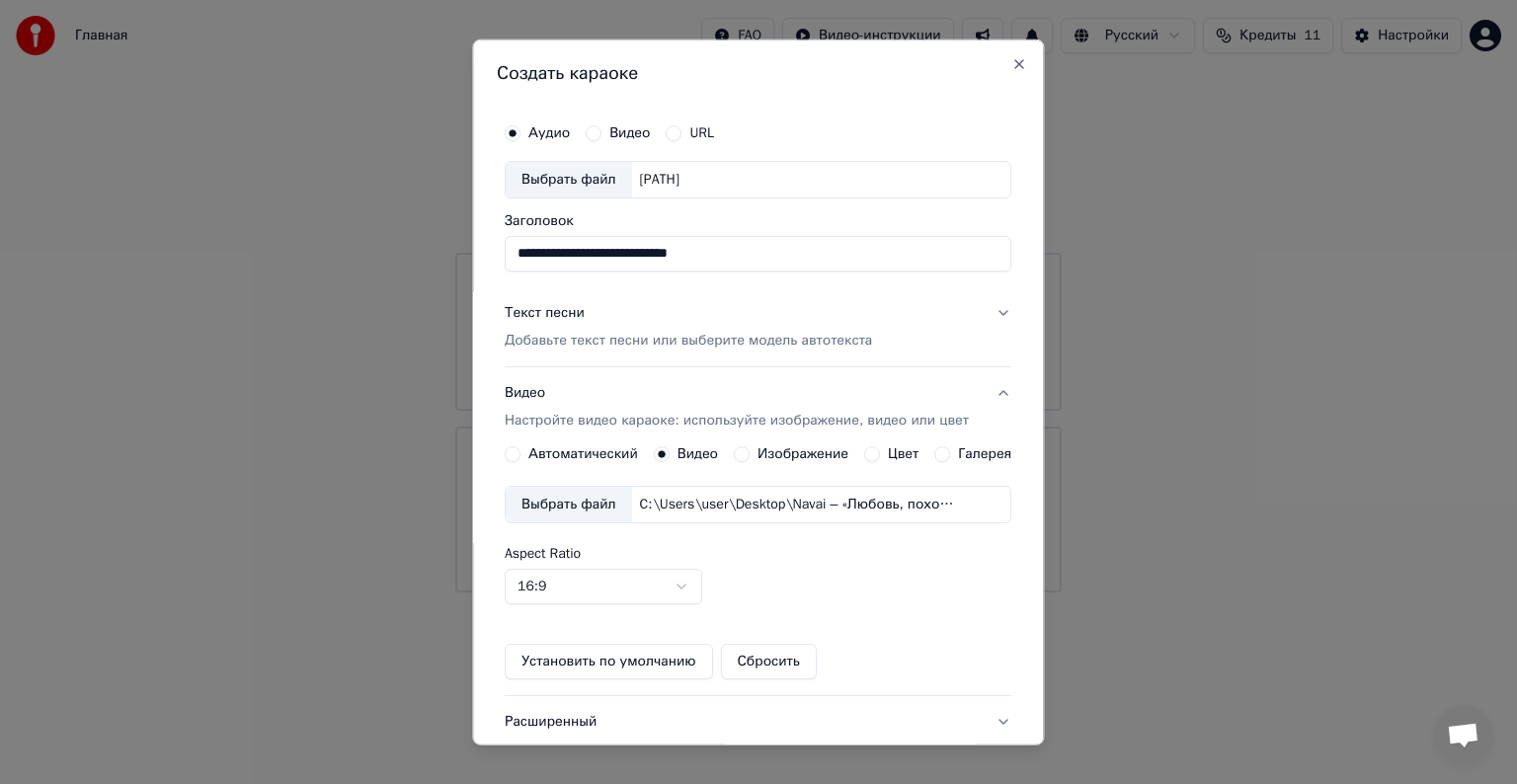 click on "**********" at bounding box center [758, 296] 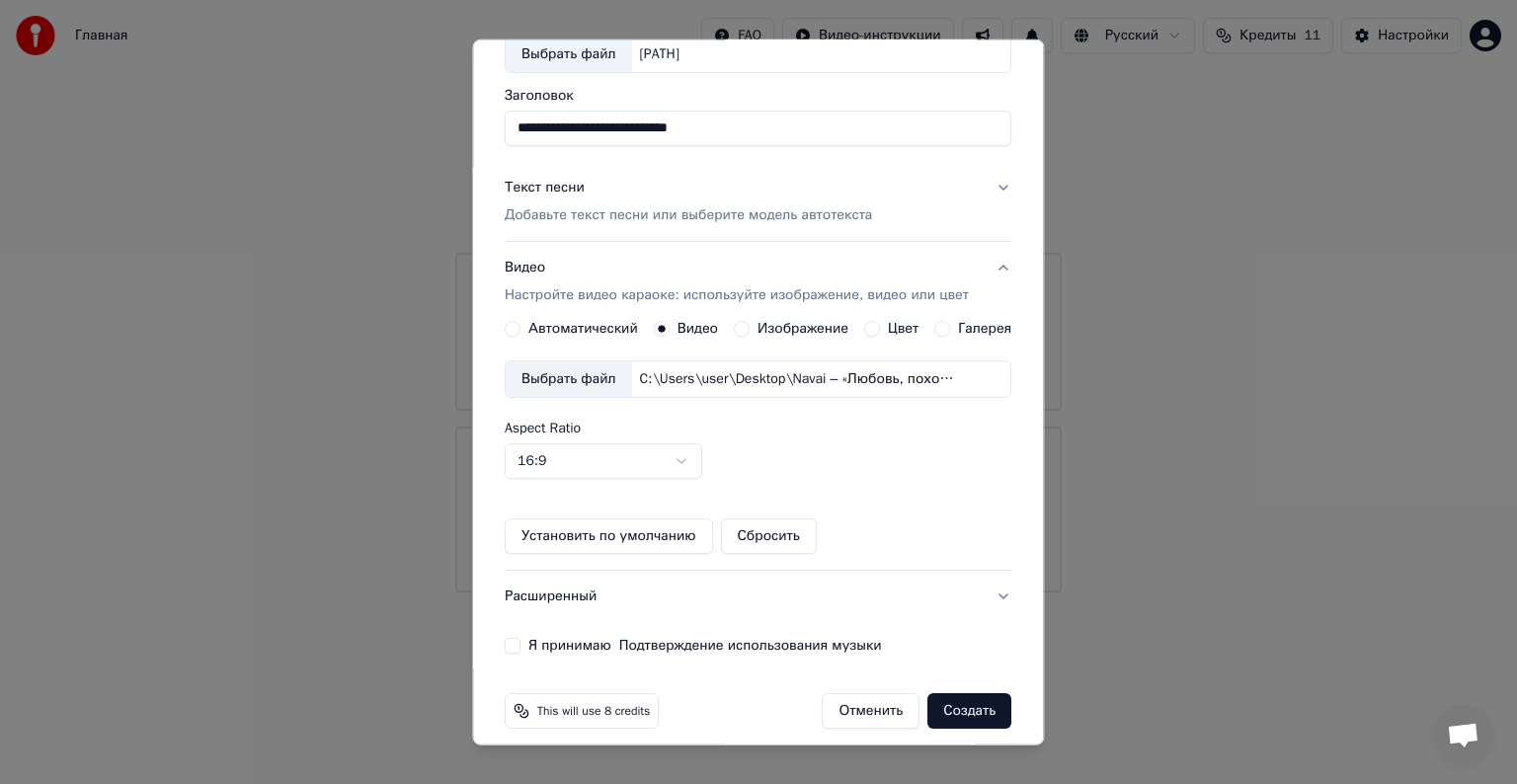 scroll, scrollTop: 139, scrollLeft: 0, axis: vertical 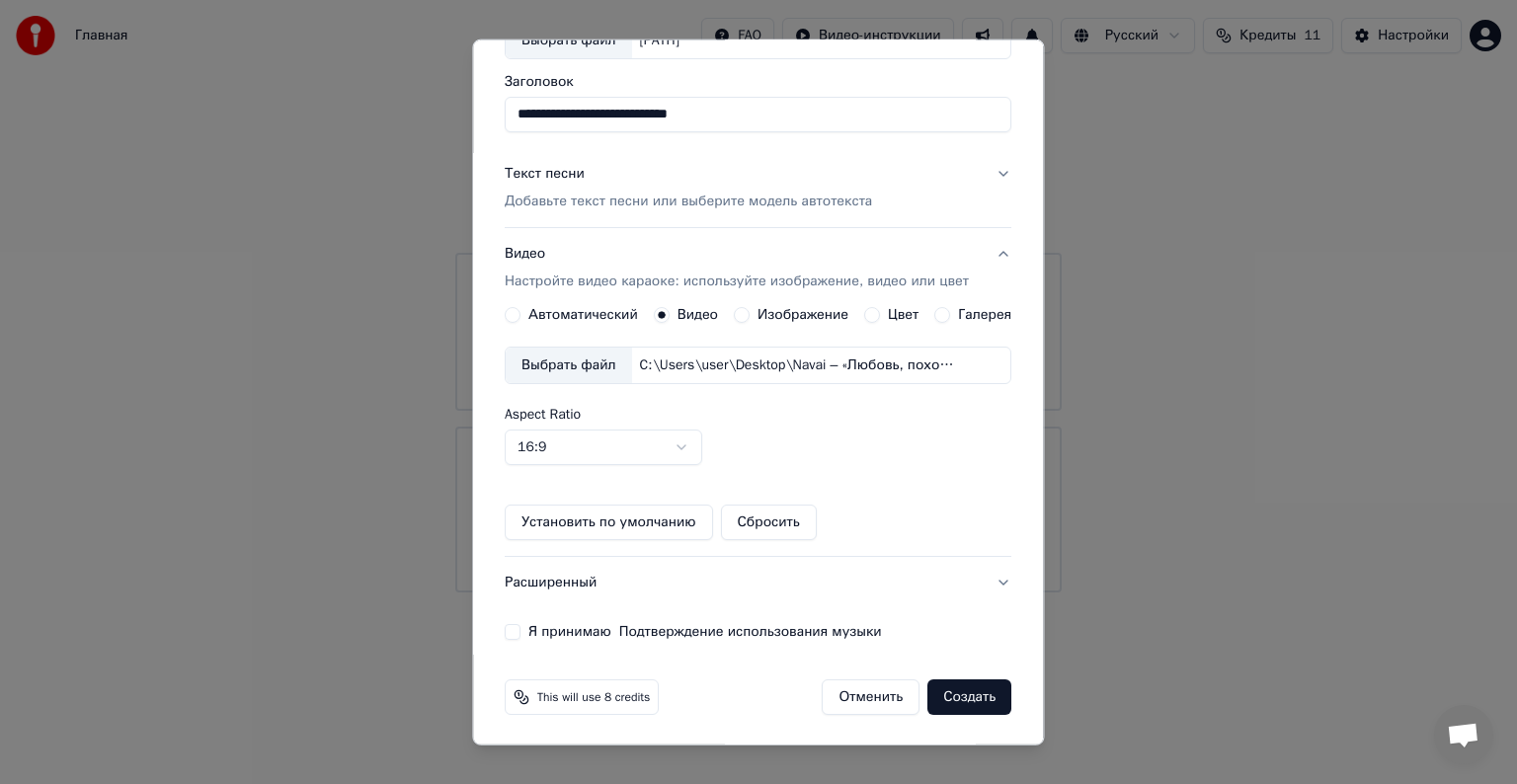 click on "Я принимаю   Подтверждение использования музыки" at bounding box center [513, 632] 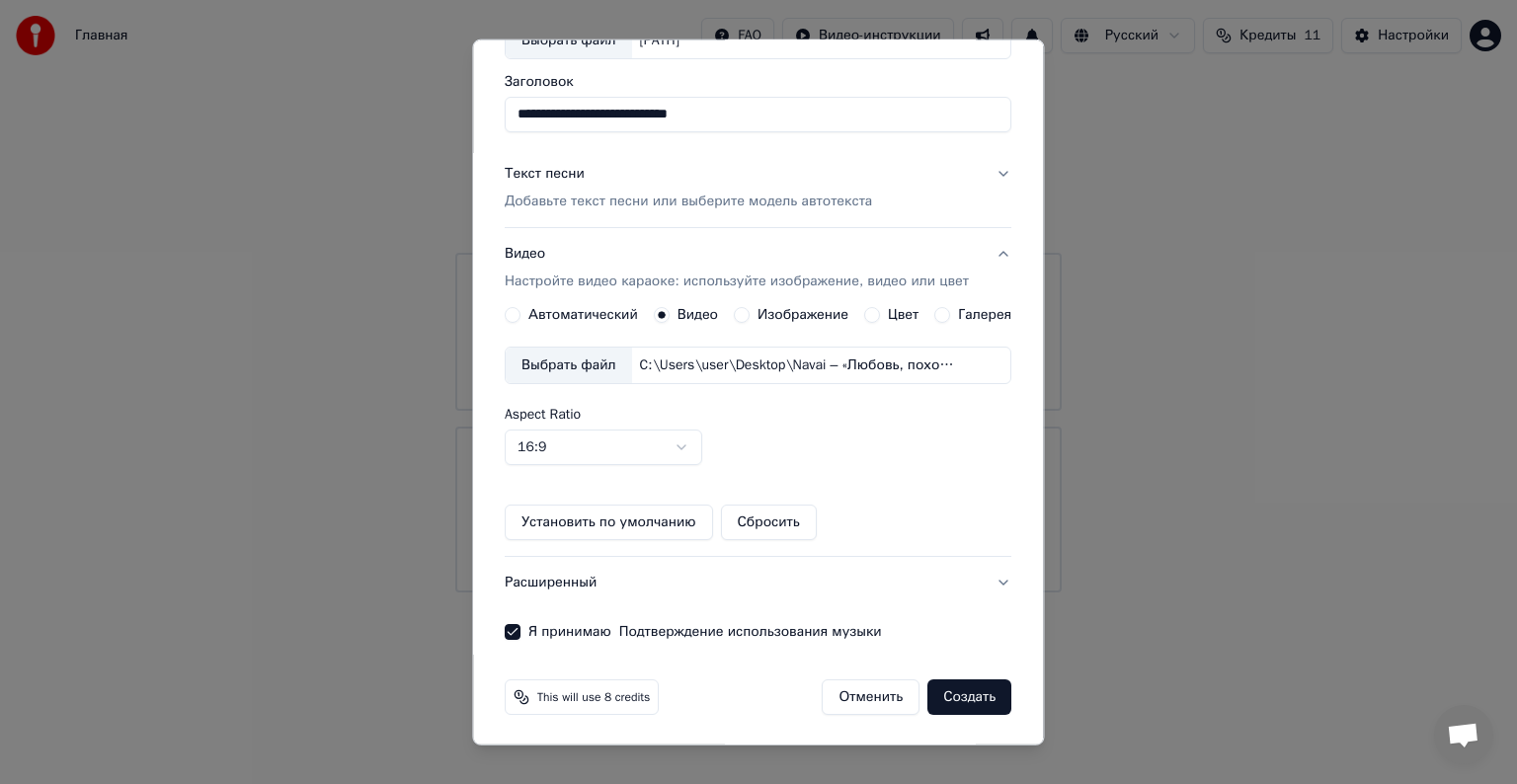 click on "Создать" at bounding box center [970, 697] 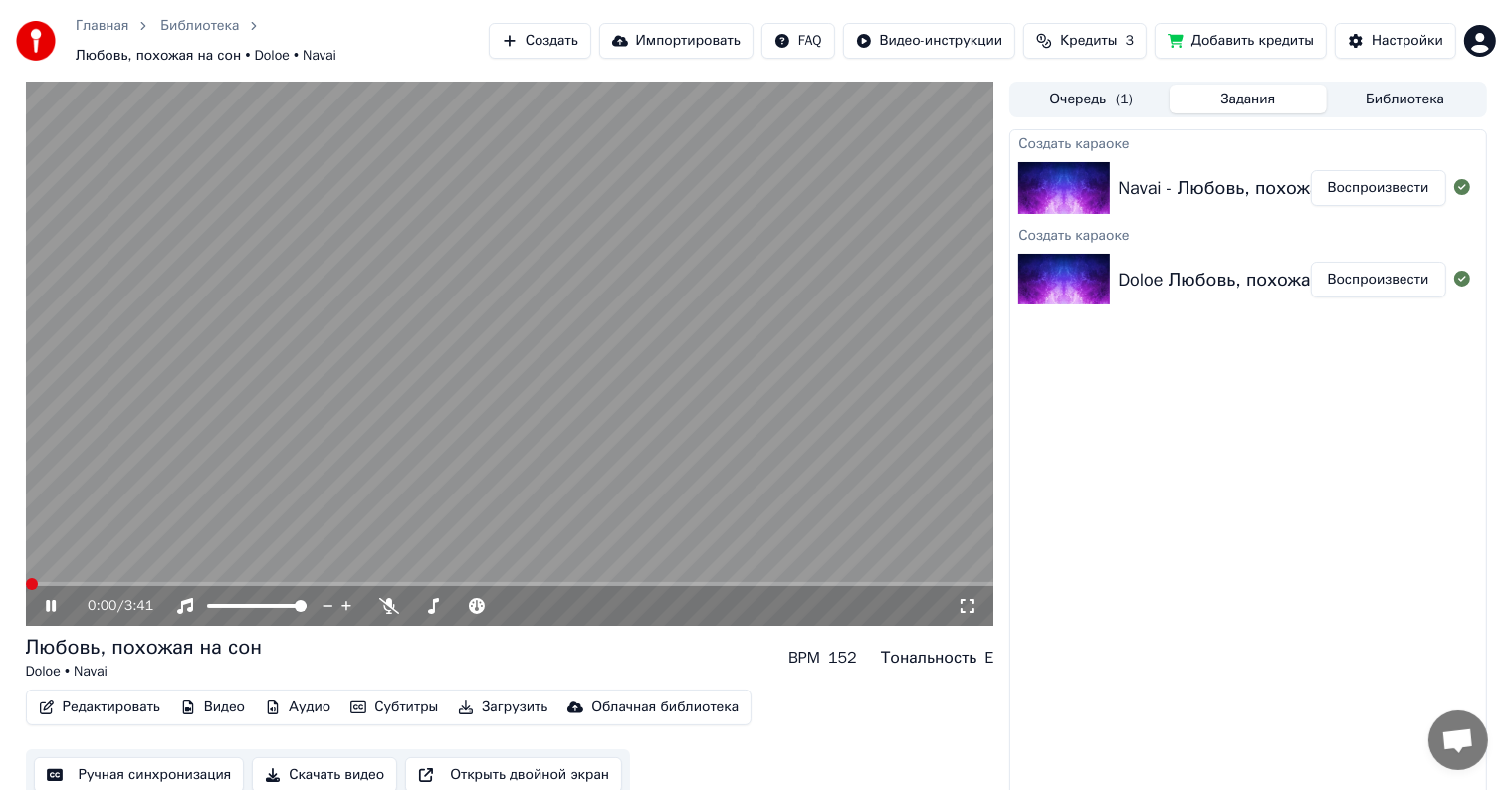 click at bounding box center (32, 584) 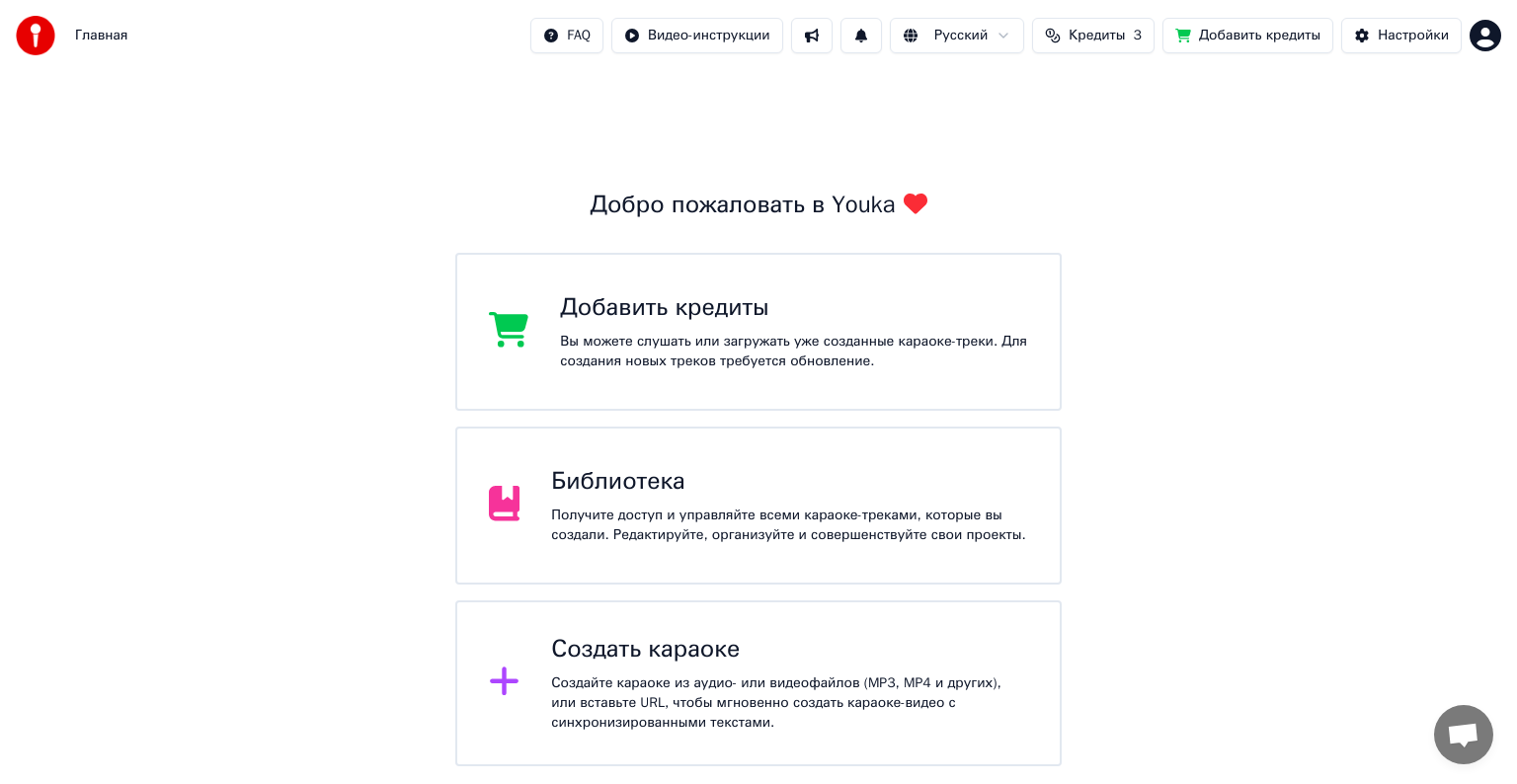 click on "Получите доступ и управляйте всеми караоке-треками, которые вы создали. Редактируйте, организуйте и совершенствуйте свои проекты." at bounding box center (789, 525) 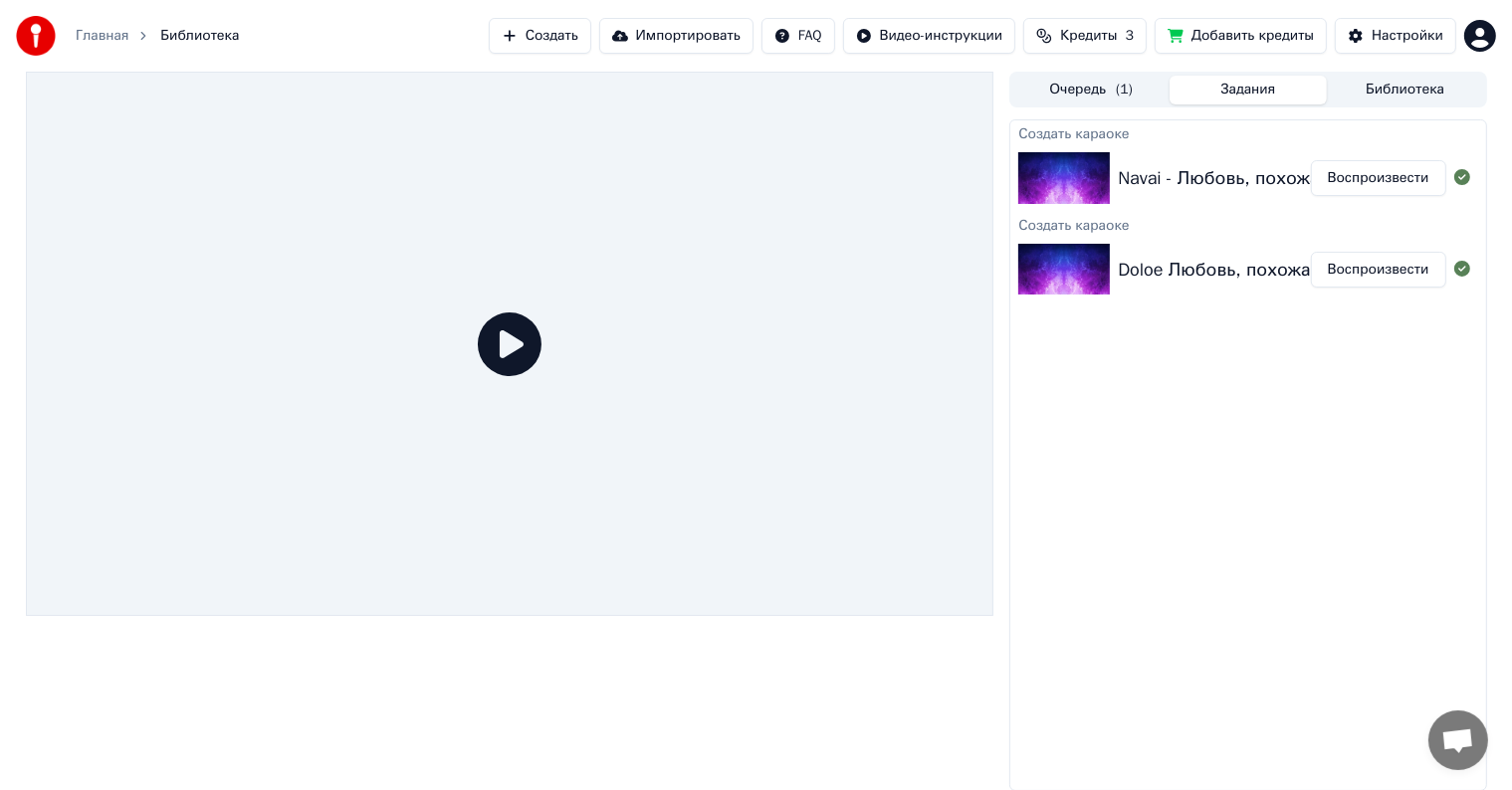 click at bounding box center [1064, 270] 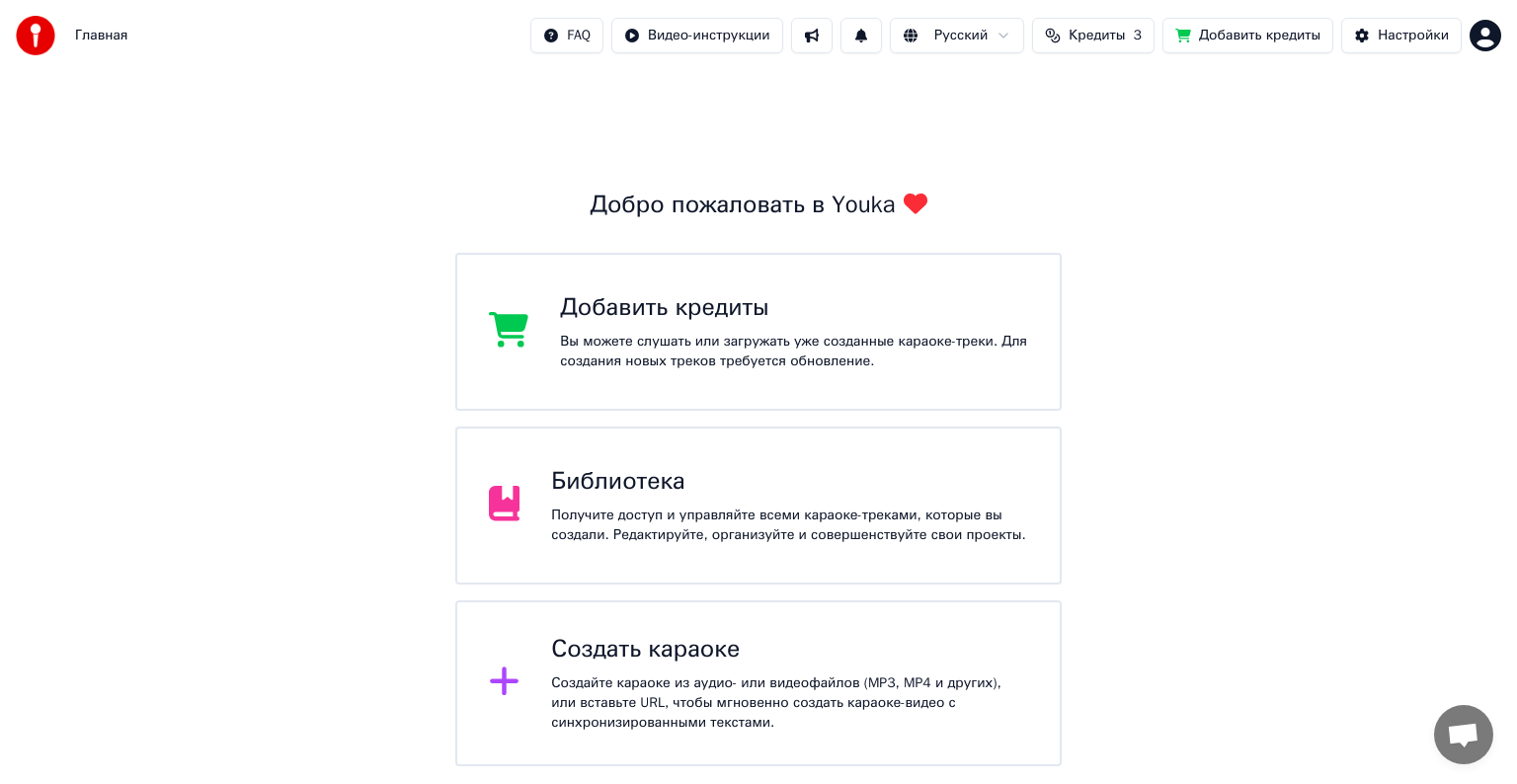 click 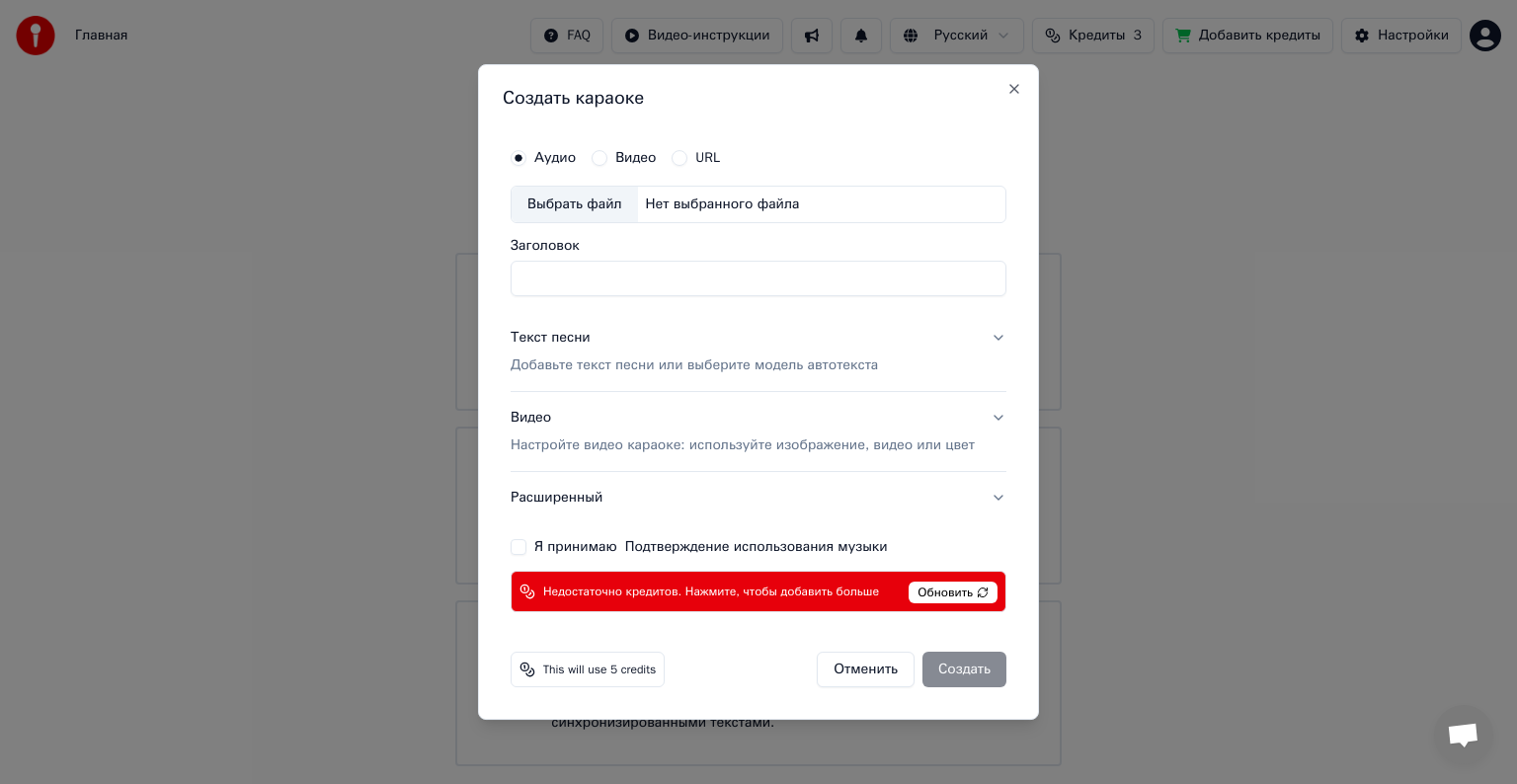 click on "Обновить" at bounding box center [953, 592] 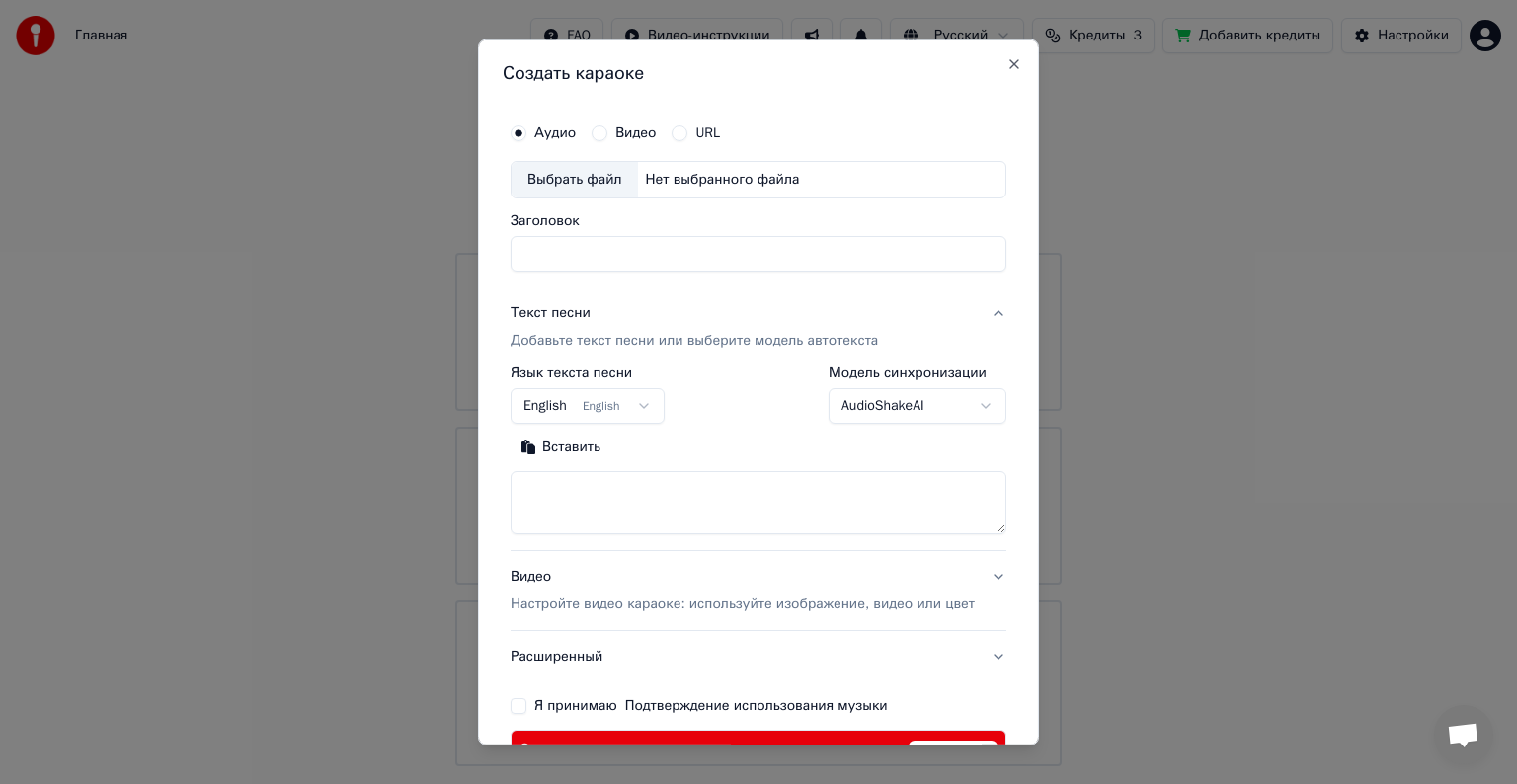 click on "Главная FAQ Видео-инструкции Русский Кредиты 3 Добавить кредиты Настройки Добро пожаловать в Youka Добавить кредиты Вы можете слушать или загружать уже созданные караоке-треки. Для создания новых треков требуется обновление. Библиотека Получите доступ и управляйте всеми караоке-треками, которые вы создали. Редактируйте, организуйте и совершенствуйте свои проекты. Создать караоке Создайте караоке из аудио- или видеофайлов (MP3, MP4 и других), или вставьте URL, чтобы мгновенно создать караоке-видео с синхронизированными текстами. Создать караоке Аудио Видео URL" at bounding box center (758, 383) 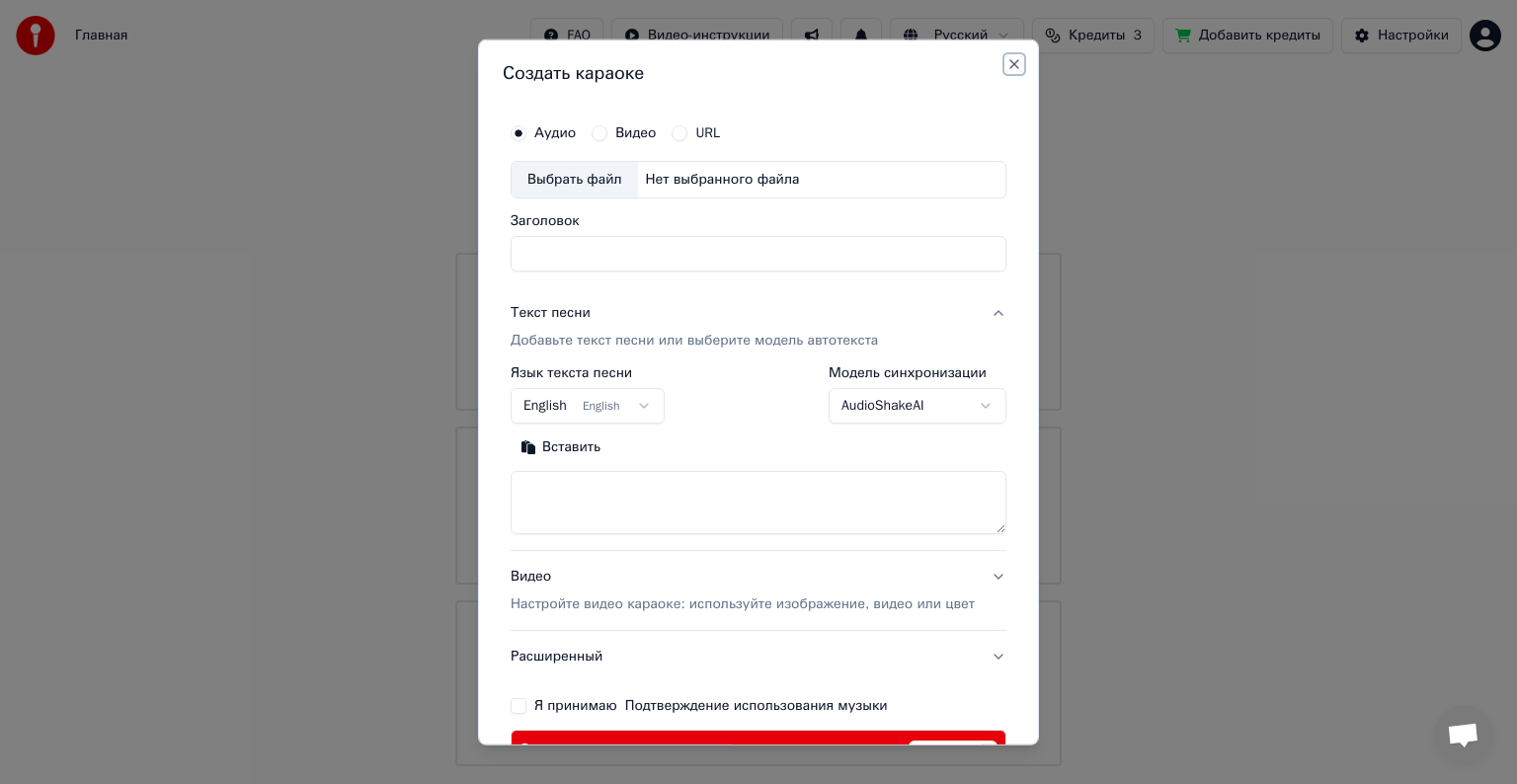 click on "Close" at bounding box center (1014, 64) 